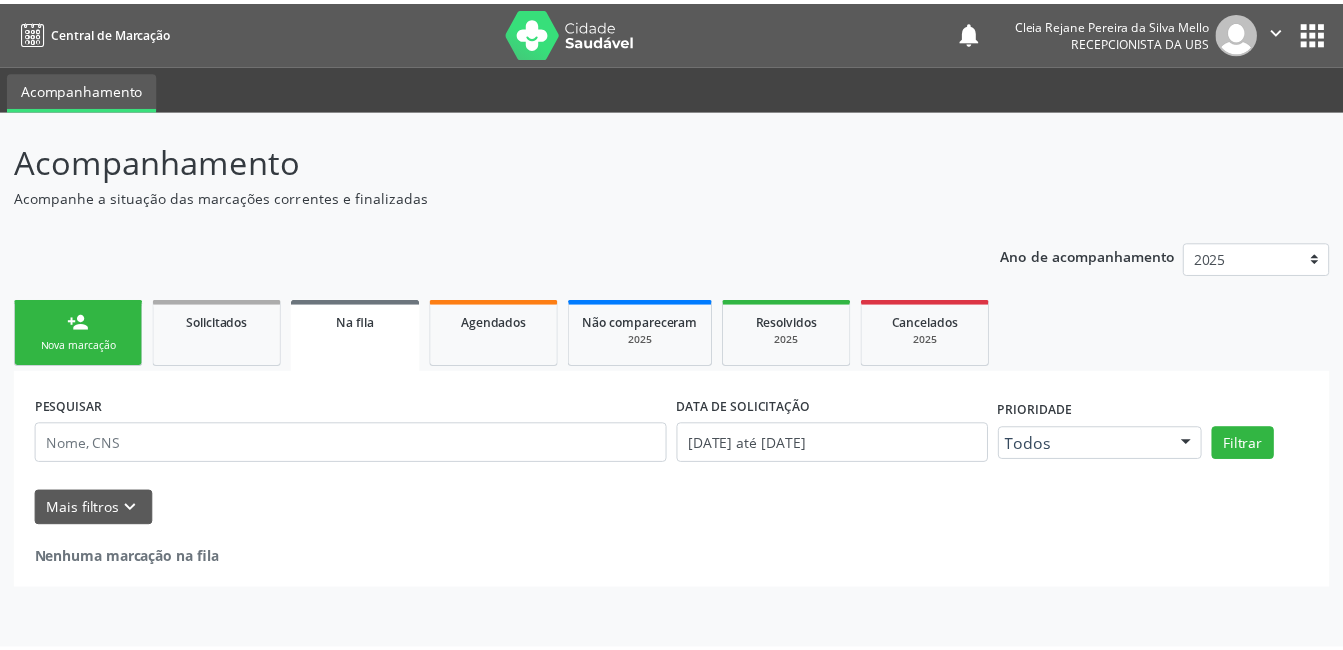 scroll, scrollTop: 0, scrollLeft: 0, axis: both 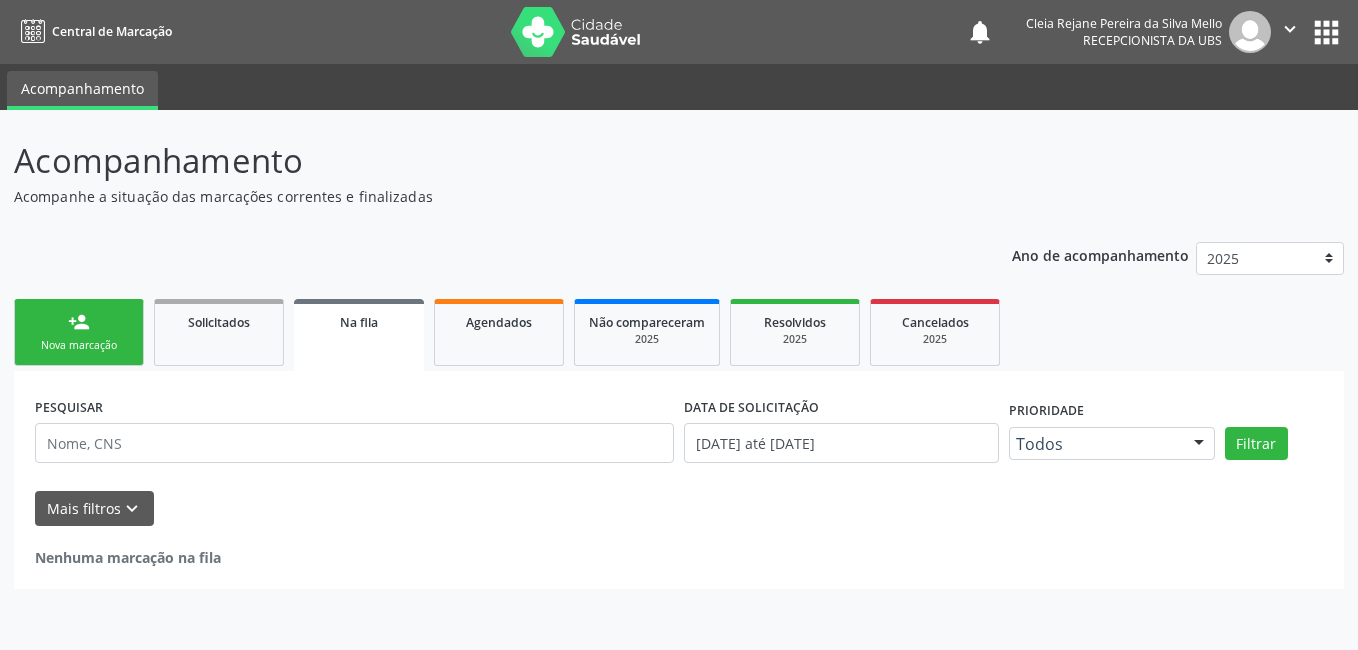 click on "person_add
Nova marcação" at bounding box center (79, 332) 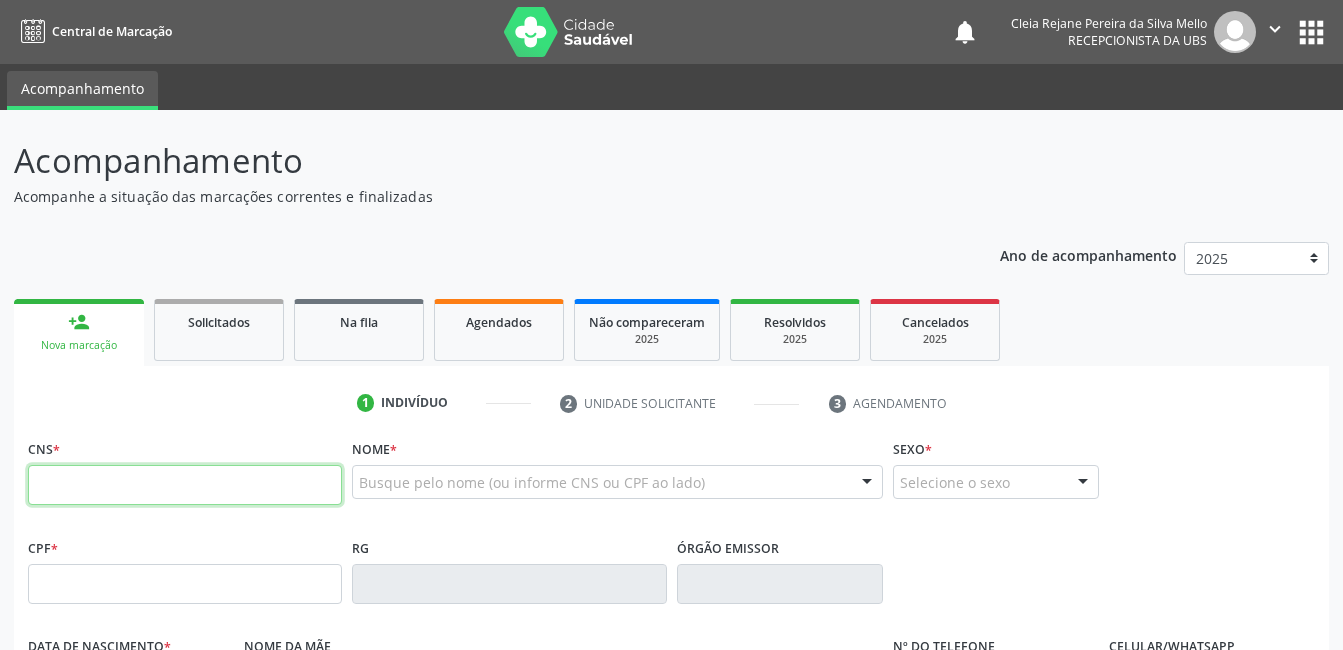 click at bounding box center (185, 485) 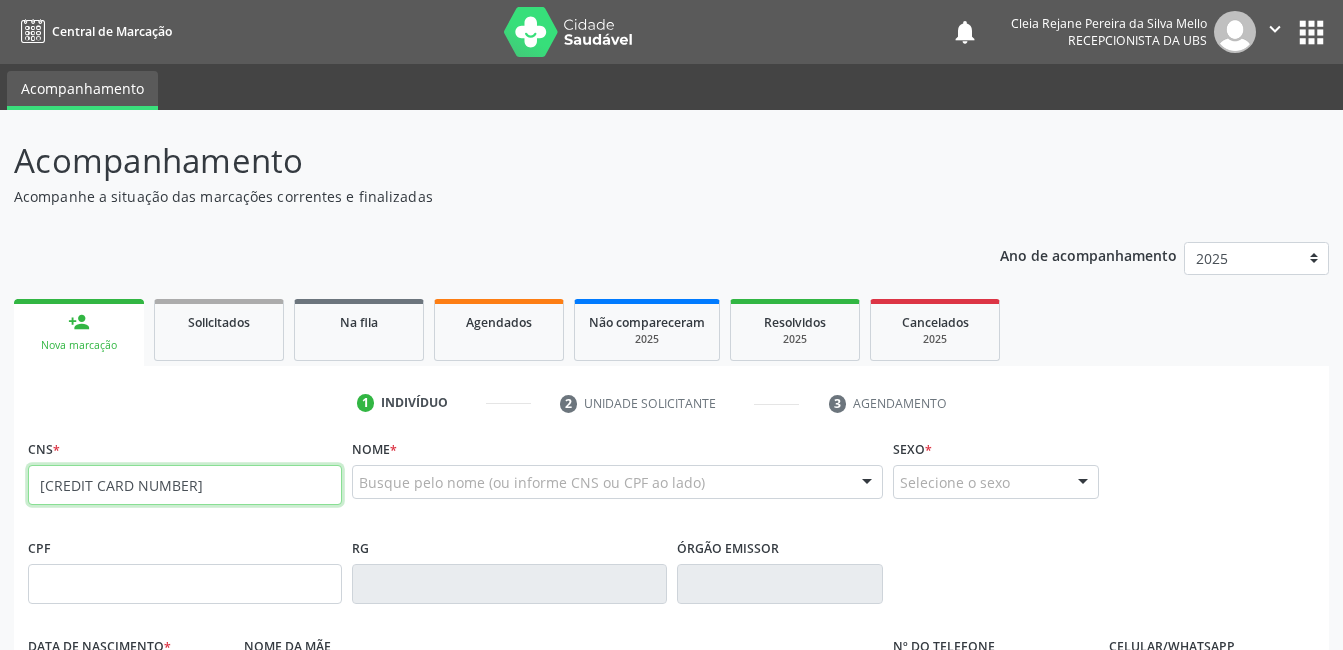 type on "[CREDIT CARD NUMBER]" 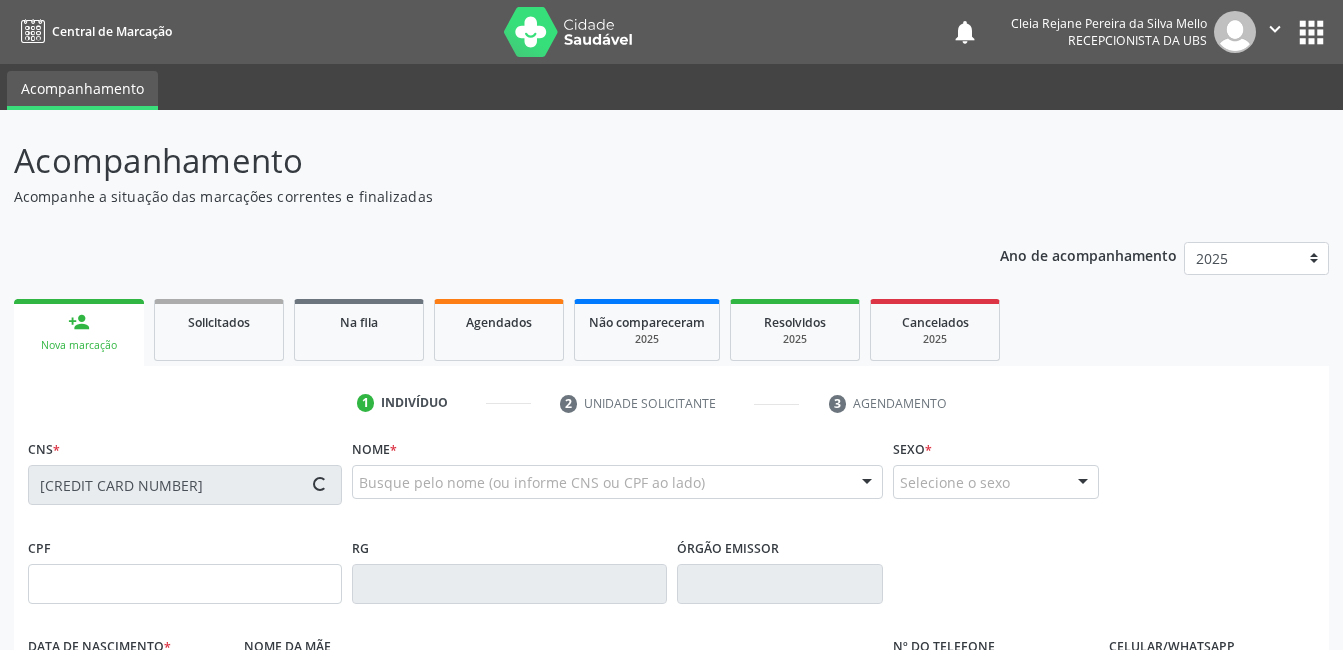 type on "[CREDIT CARD NUMBER]" 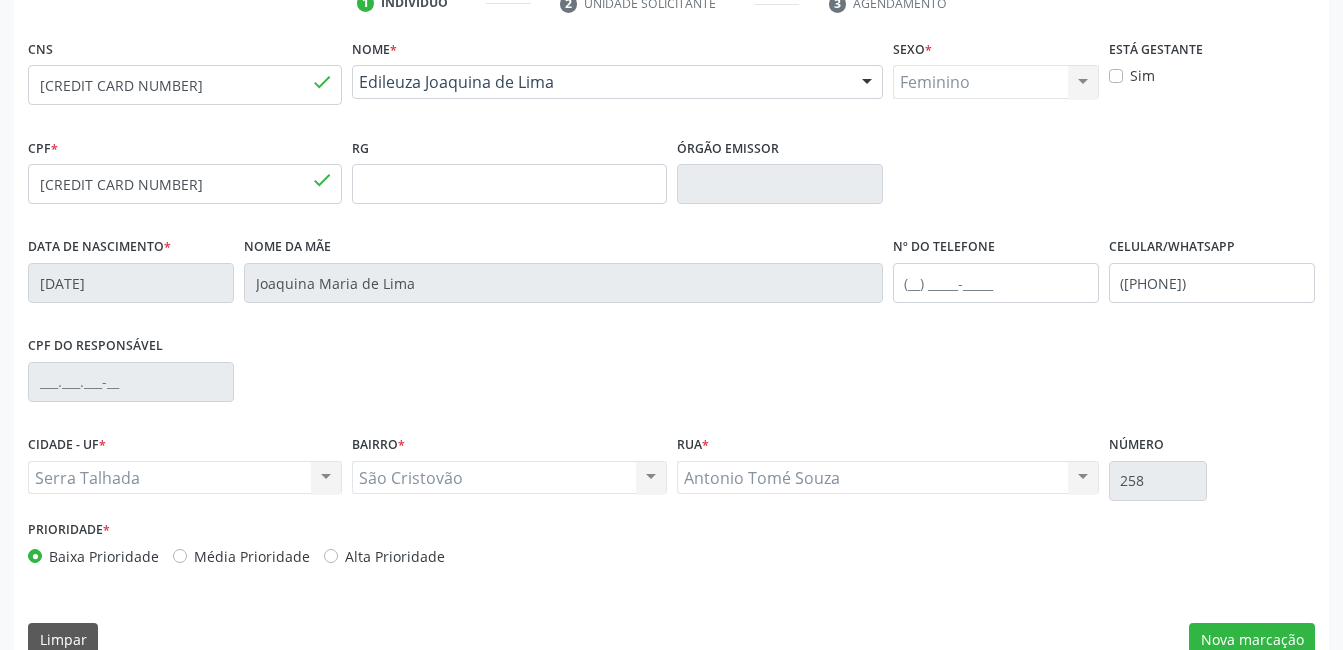 scroll, scrollTop: 434, scrollLeft: 0, axis: vertical 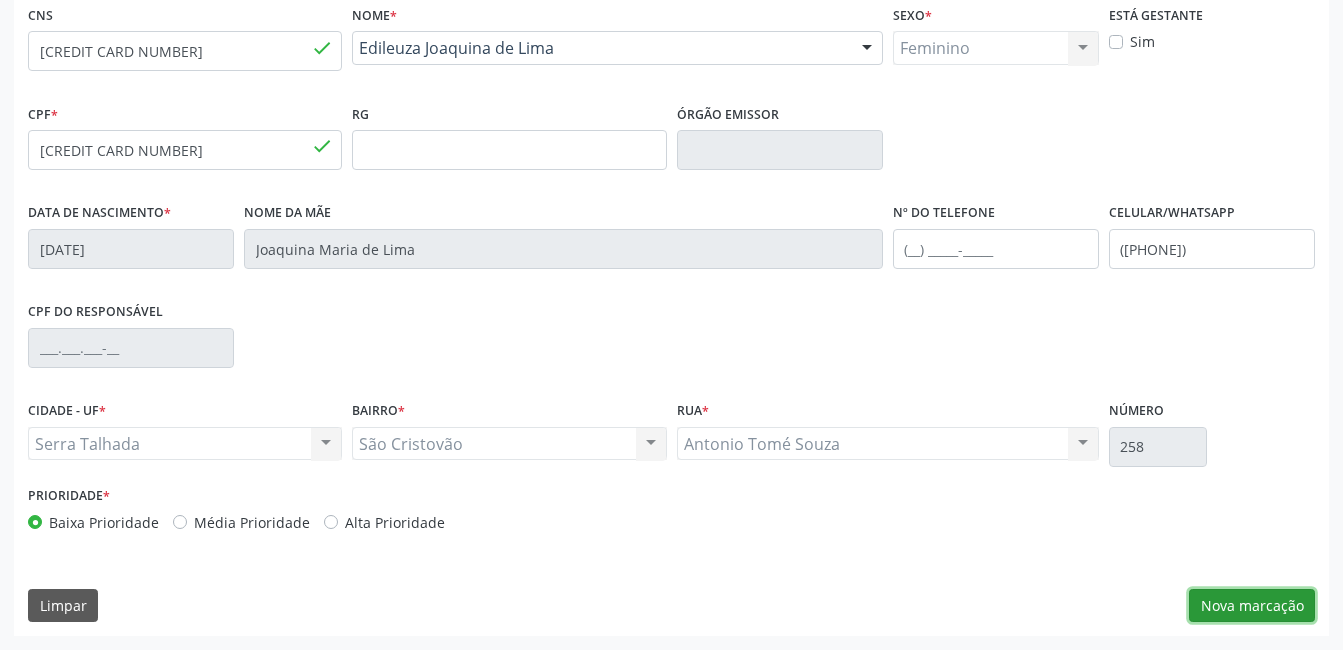 click on "Nova marcação" at bounding box center [1252, 606] 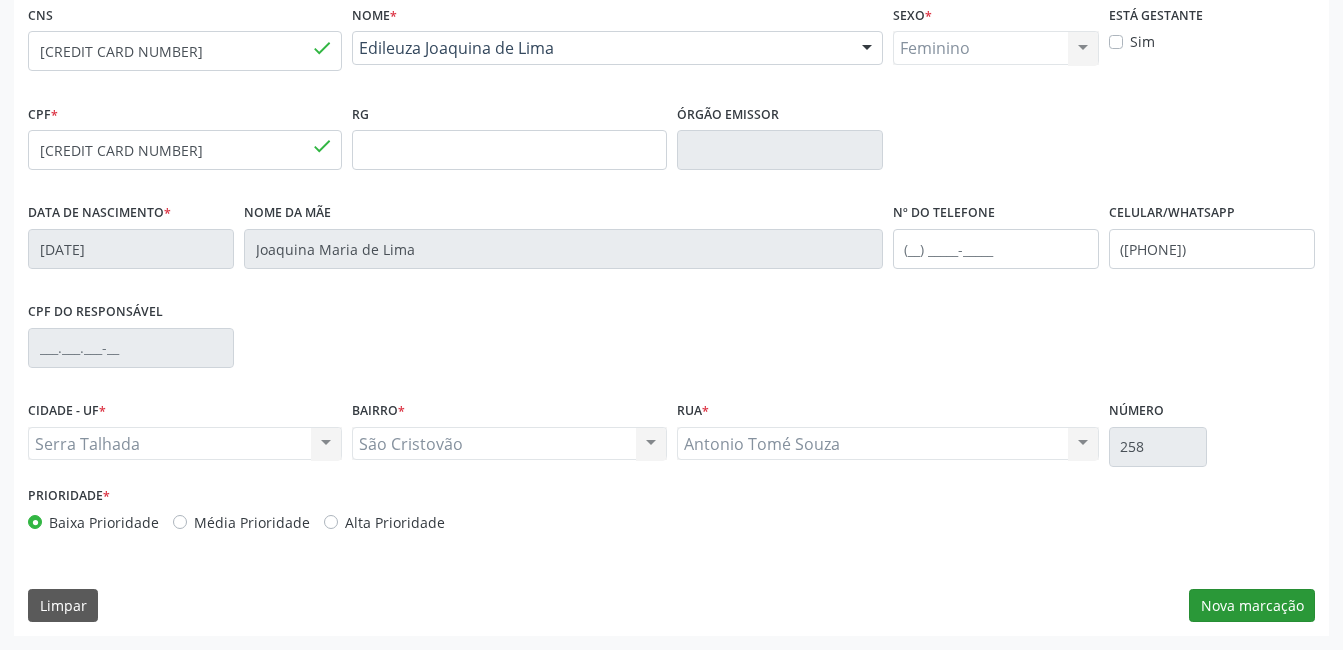 scroll, scrollTop: 256, scrollLeft: 0, axis: vertical 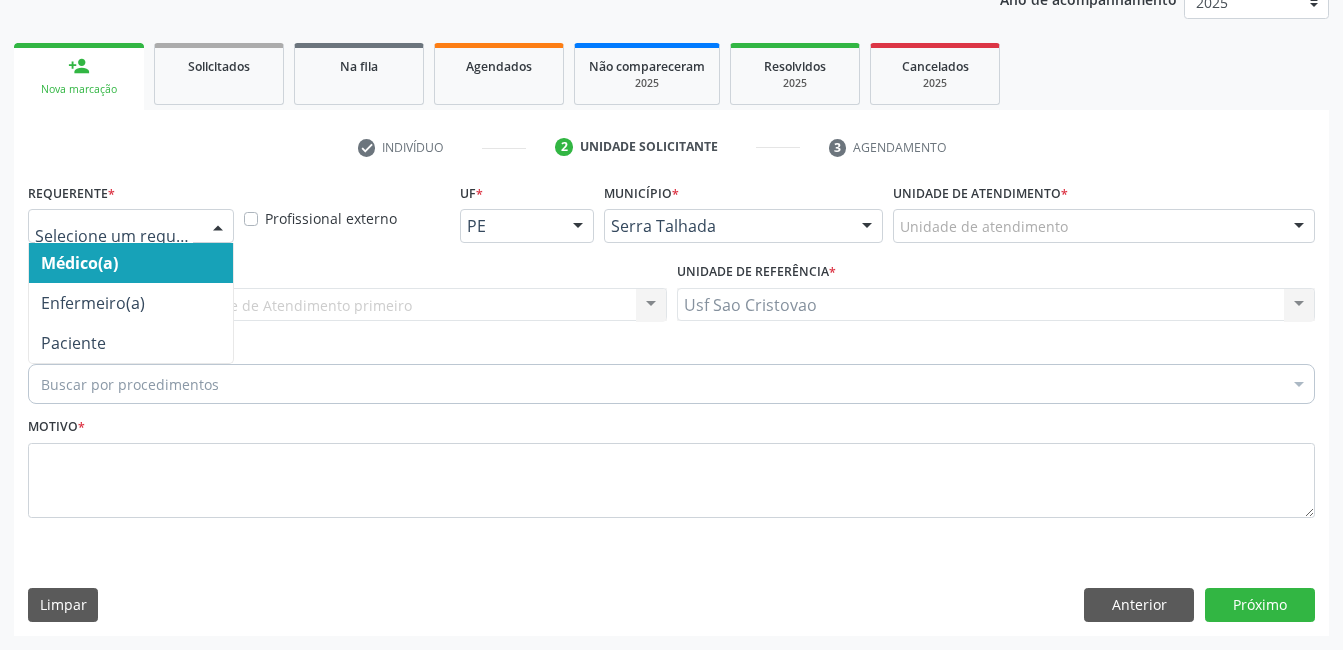 click at bounding box center [218, 227] 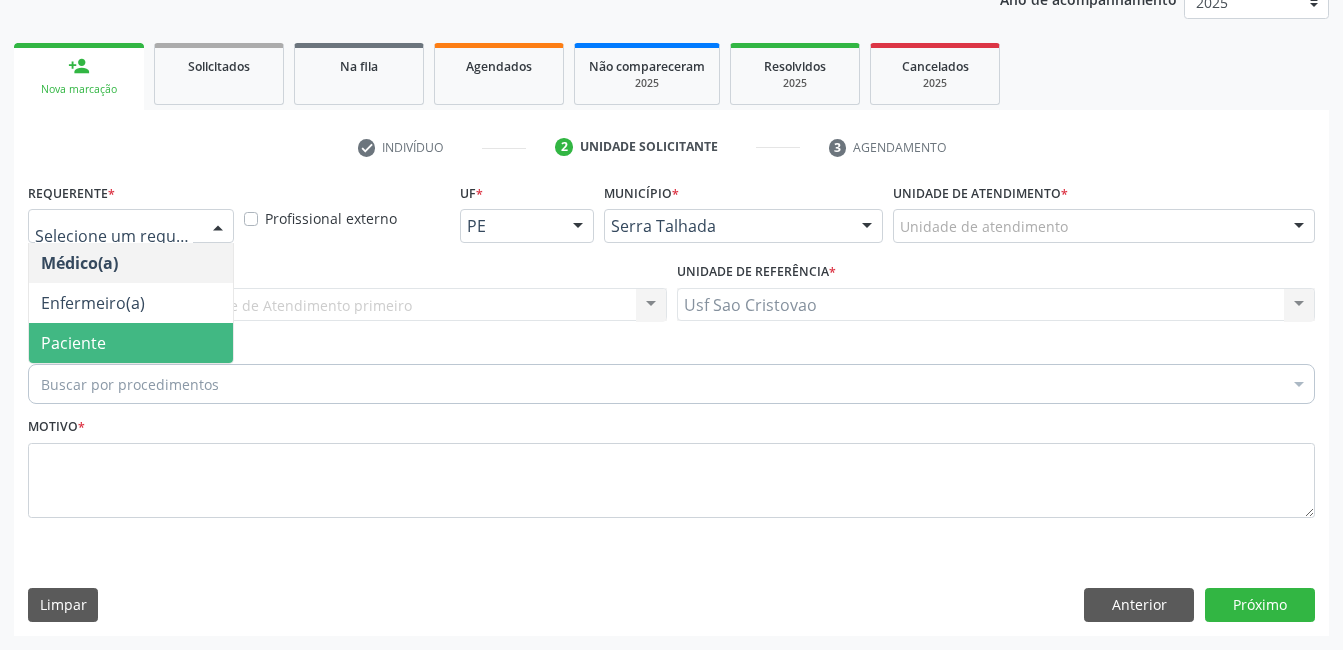 click on "Paciente" at bounding box center (131, 343) 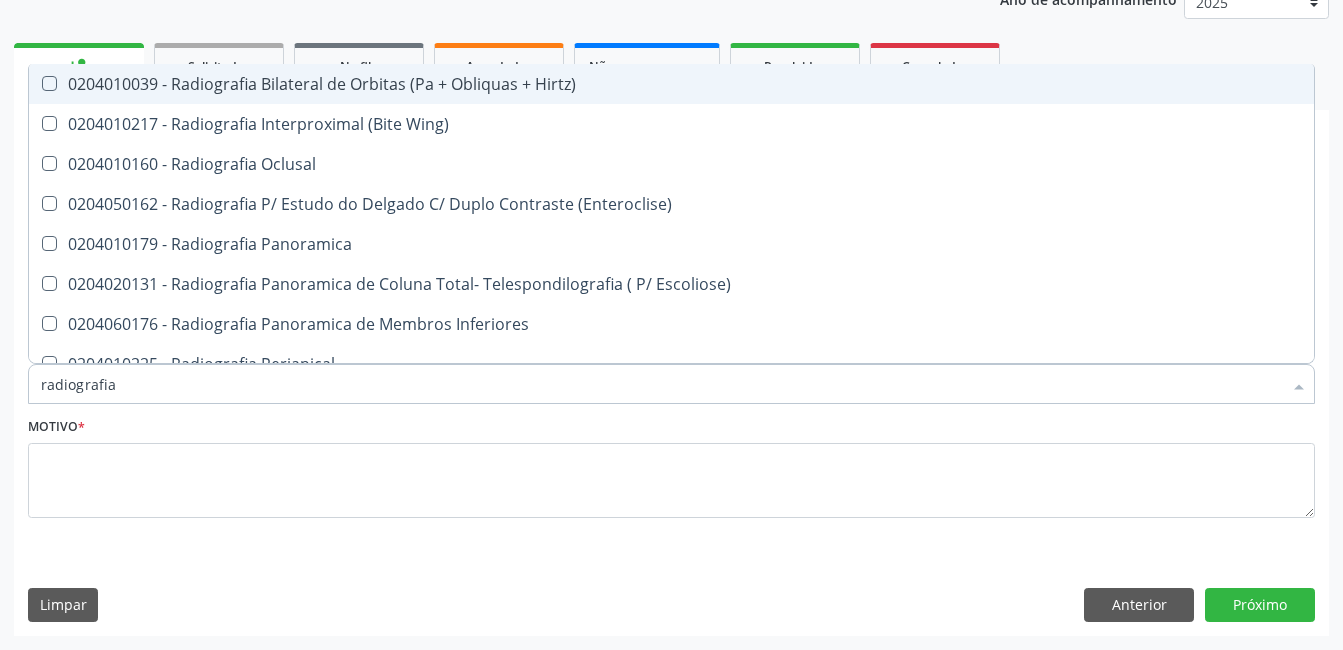 type on "radiografia" 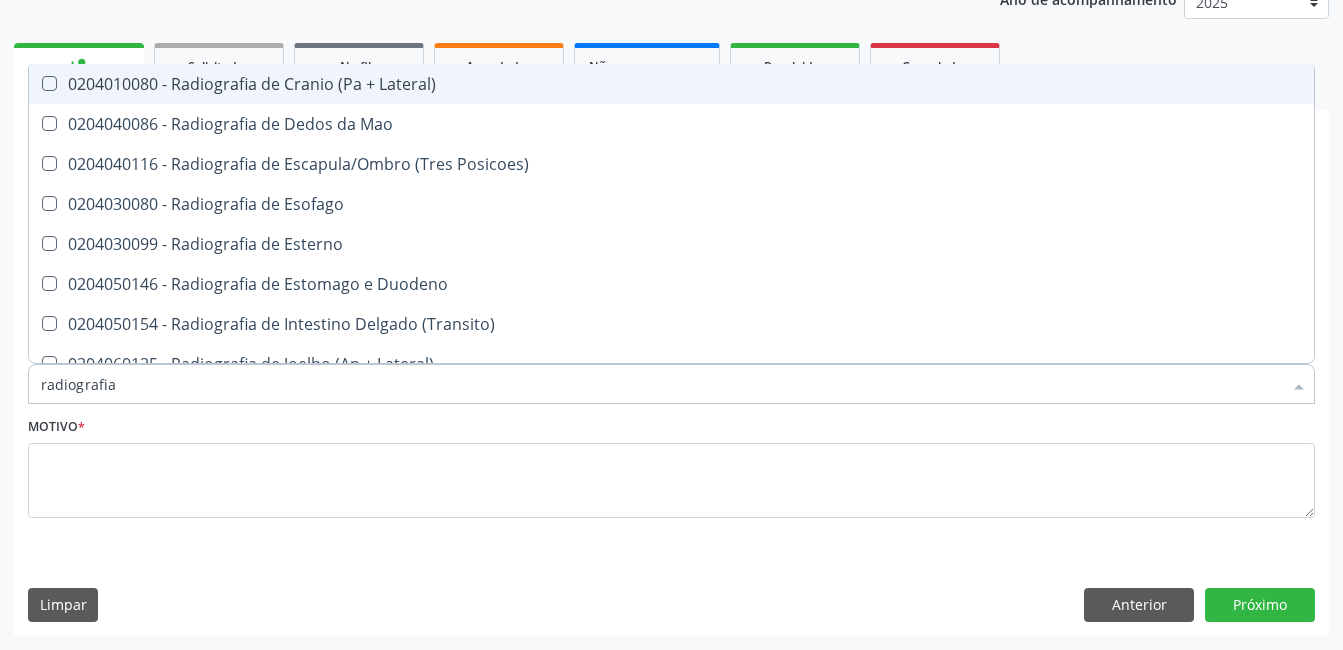 scroll, scrollTop: 1700, scrollLeft: 0, axis: vertical 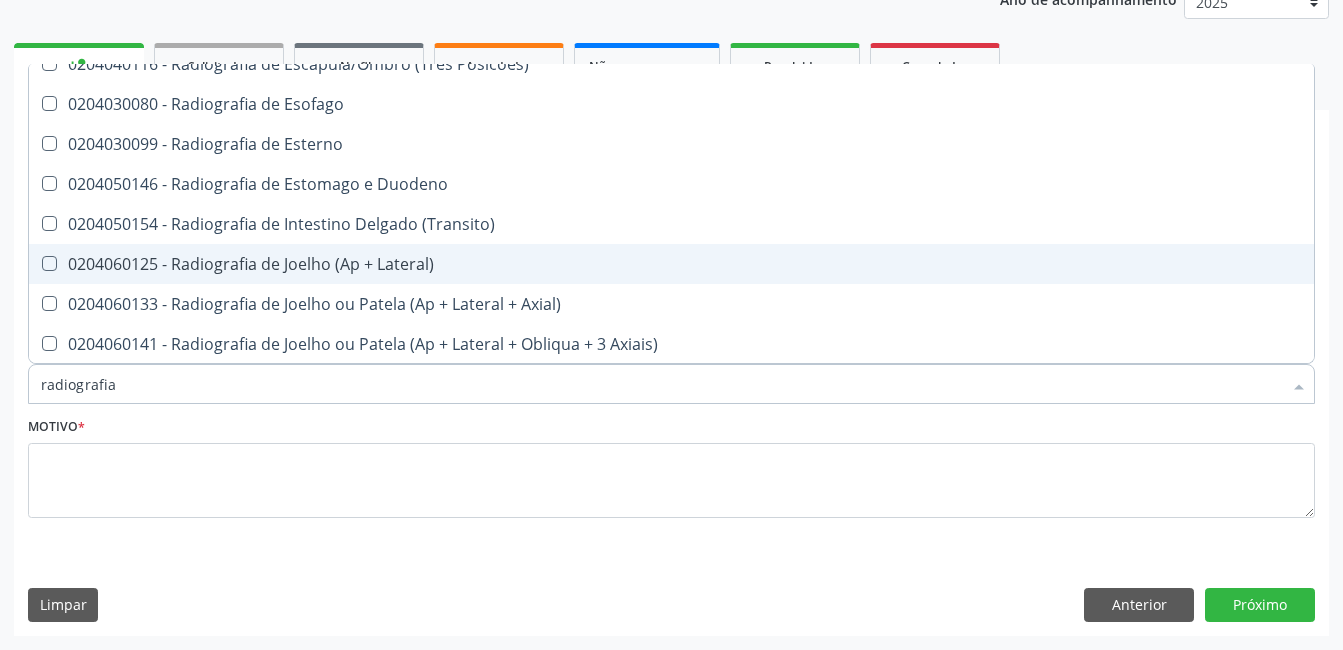 click on "0204060125 - Radiografia de Joelho (Ap + Lateral)" at bounding box center (671, 264) 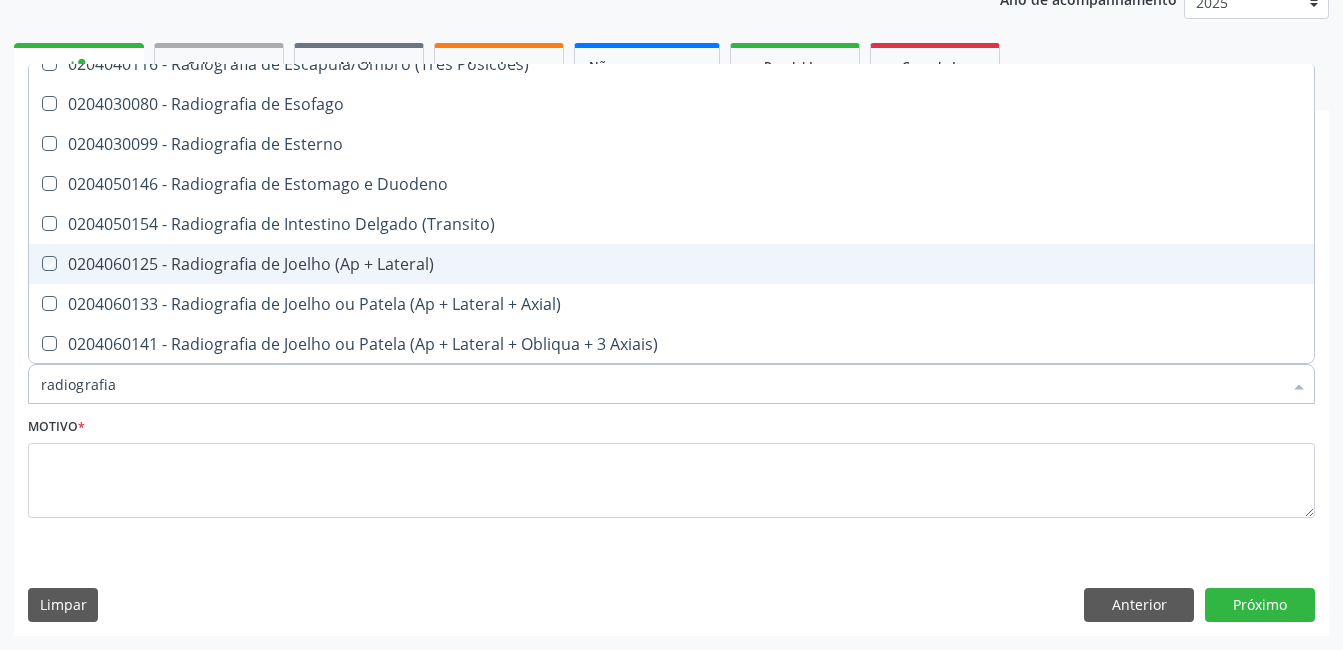 checkbox on "true" 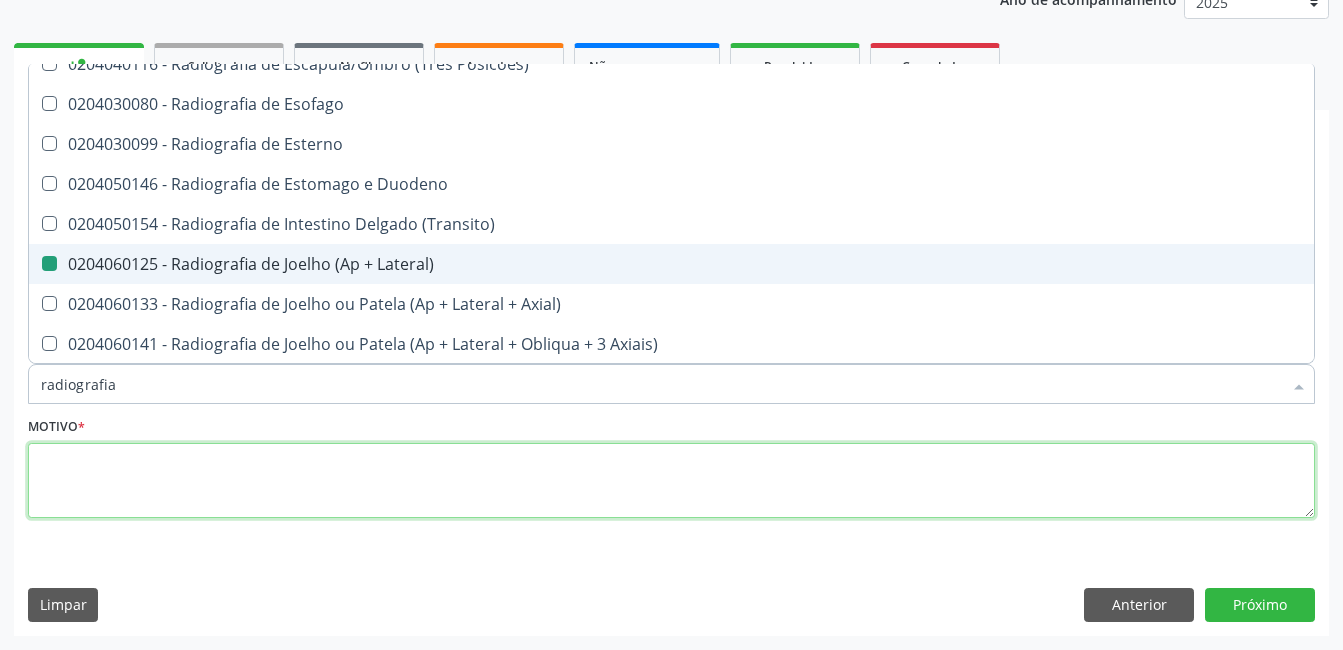 click at bounding box center (671, 481) 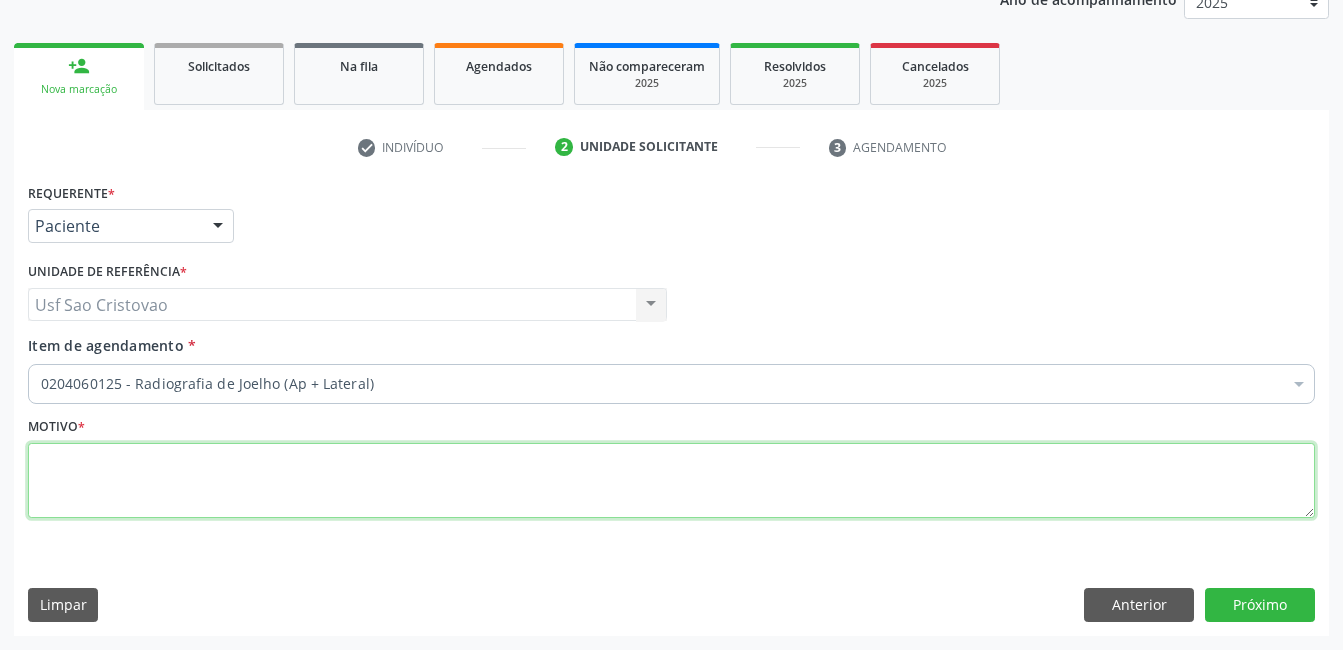 scroll, scrollTop: 0, scrollLeft: 0, axis: both 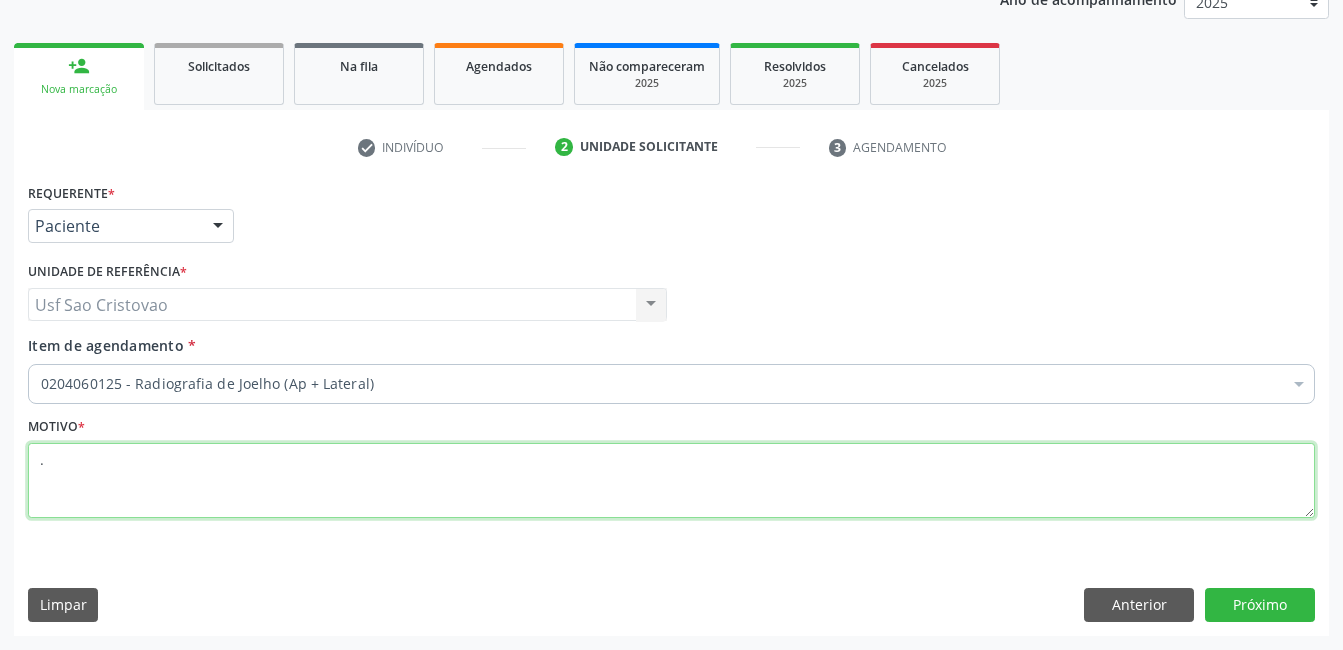 type on "." 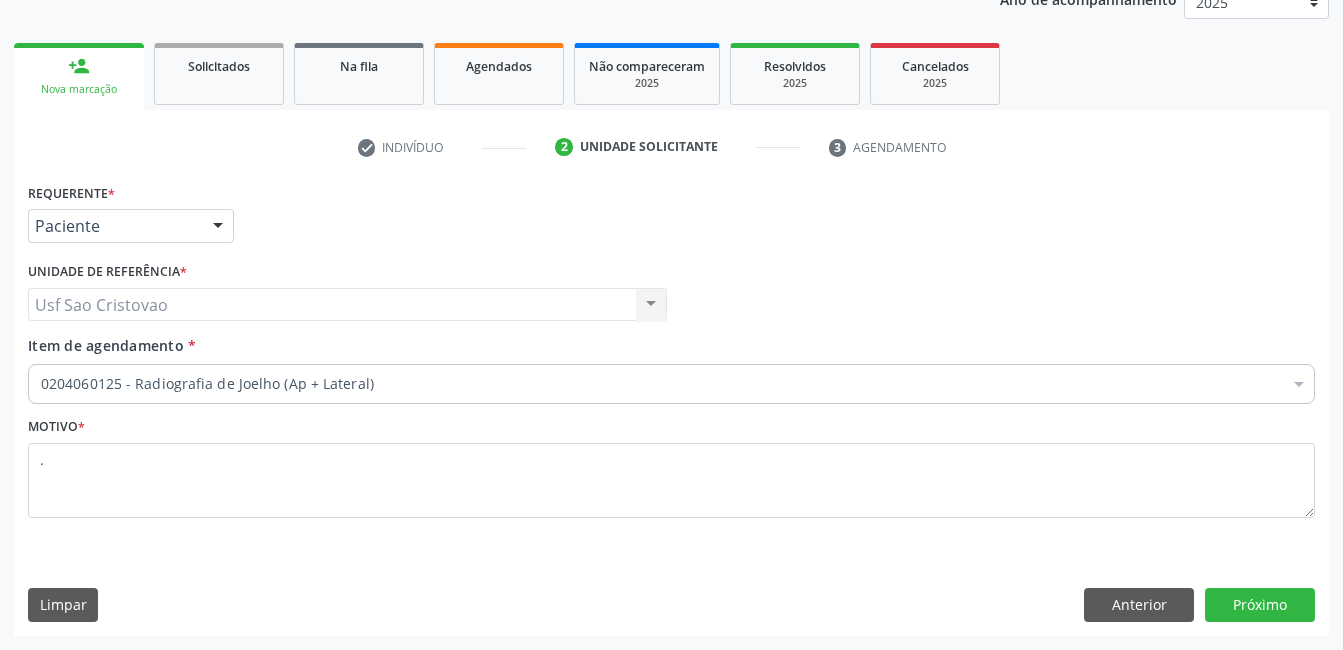 click on "Requerente
*
Paciente         Médico(a)   Enfermeiro(a)   Paciente
Nenhum resultado encontrado para: "   "
Não há nenhuma opção para ser exibida.
UF
PE         PE
Nenhum resultado encontrado para: "   "
Não há nenhuma opção para ser exibida.
Município
Serra Talhada         Serra Talhada
Nenhum resultado encontrado para: "   "
Não há nenhuma opção para ser exibida.
Médico Solicitante
Por favor, selecione a Unidade de Atendimento primeiro
Nenhum resultado encontrado para: "   "
Não há nenhuma opção para ser exibida.
Unidade de referência
*
Usf Sao Cristovao         Usf Sao Cristovao
Nenhum resultado encontrado para: "   "
Não há nenhuma opção para ser exibida.
Item de agendamento
*" at bounding box center (671, 406) 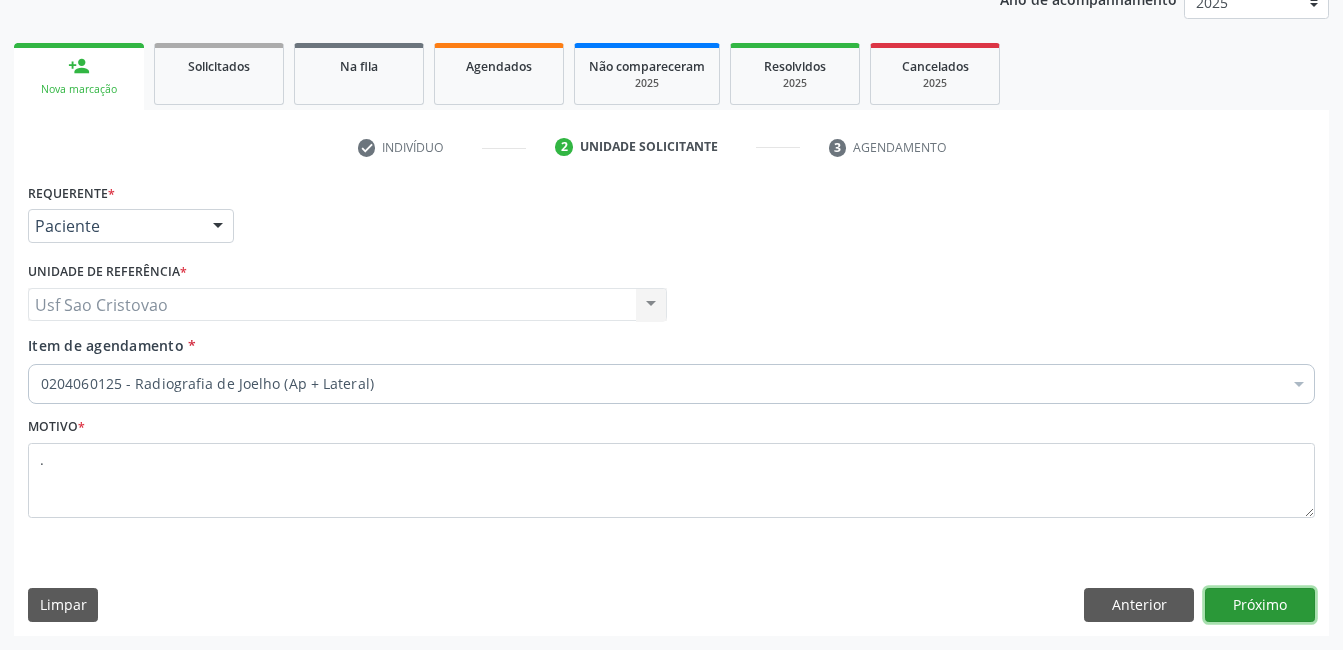 click on "Próximo" at bounding box center [1260, 605] 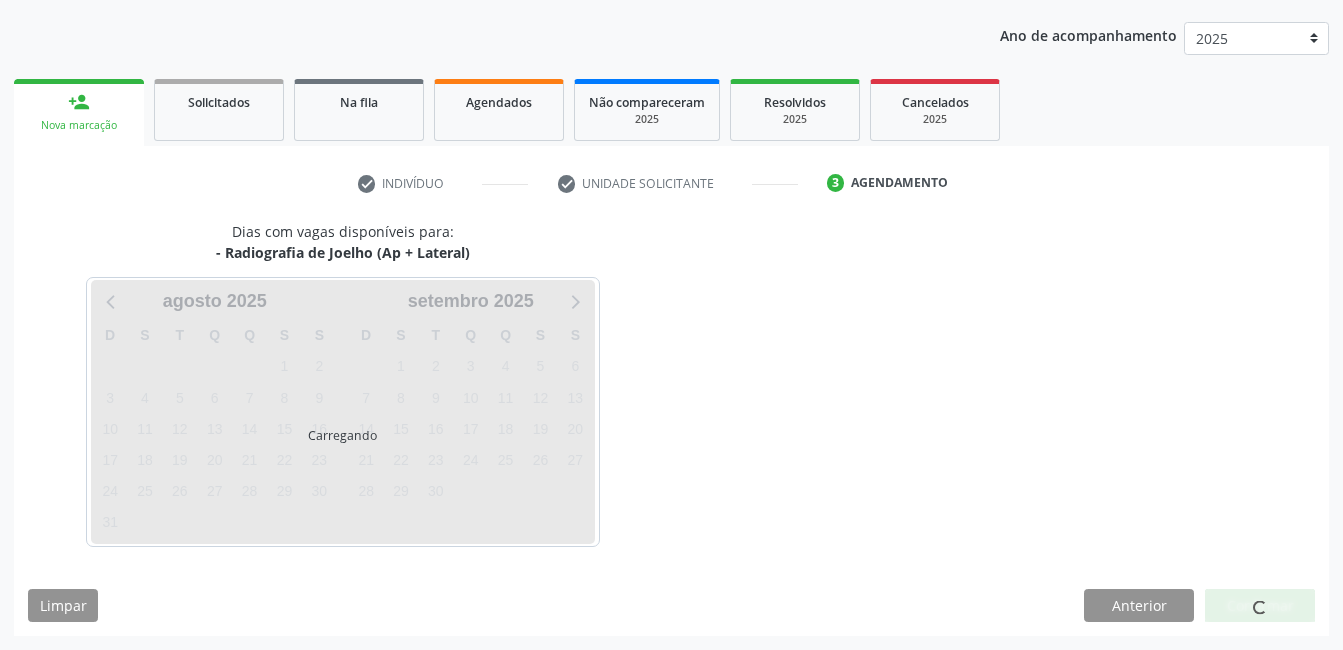 scroll, scrollTop: 220, scrollLeft: 0, axis: vertical 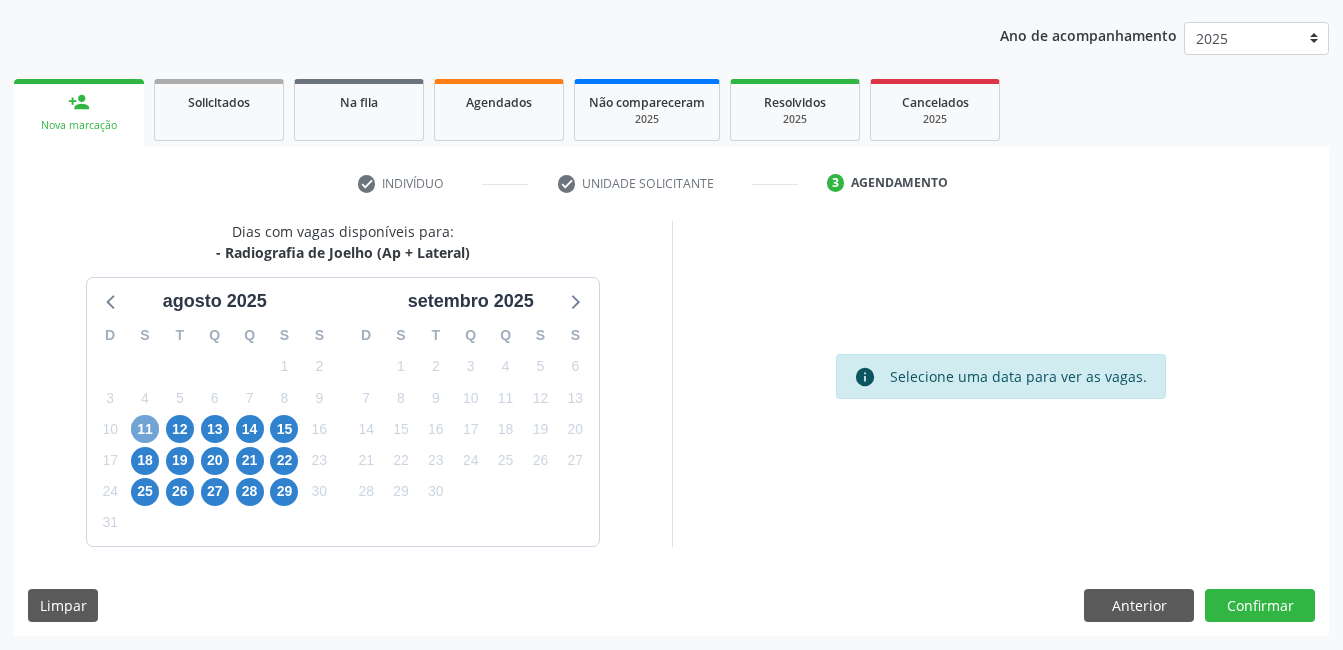click on "11" at bounding box center [145, 429] 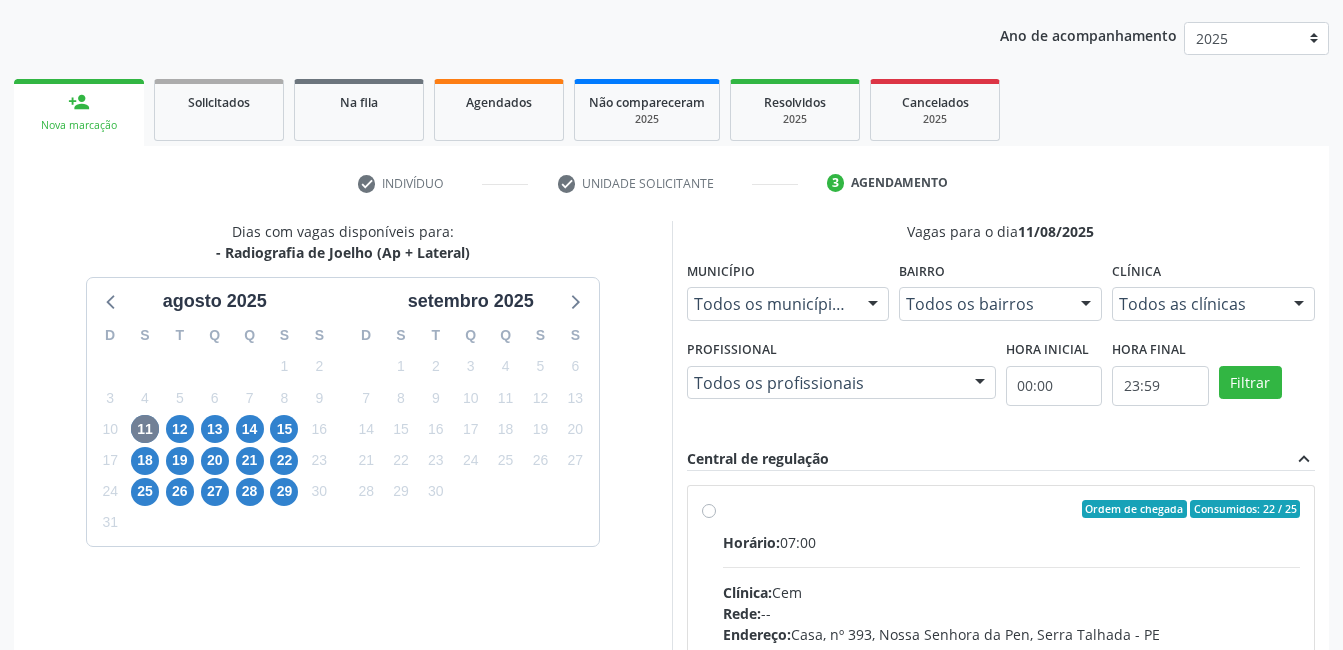 click on "Ordem de chegada
Consumidos: 22 / 25
Horário:   07:00
Clínica:  Cem
Rede:
--
Endereço:   Casa, nº 393, Nossa Senhora da Pen, Serra Talhada - PE
Telefone:   --
Profissional:
Ebenone Antonio da Silva
Informações adicionais sobre o atendimento
Idade de atendimento:
de 0 a 120 anos
Gênero(s) atendido(s):
Masculino e Feminino
Informações adicionais:
--" at bounding box center [1012, 653] 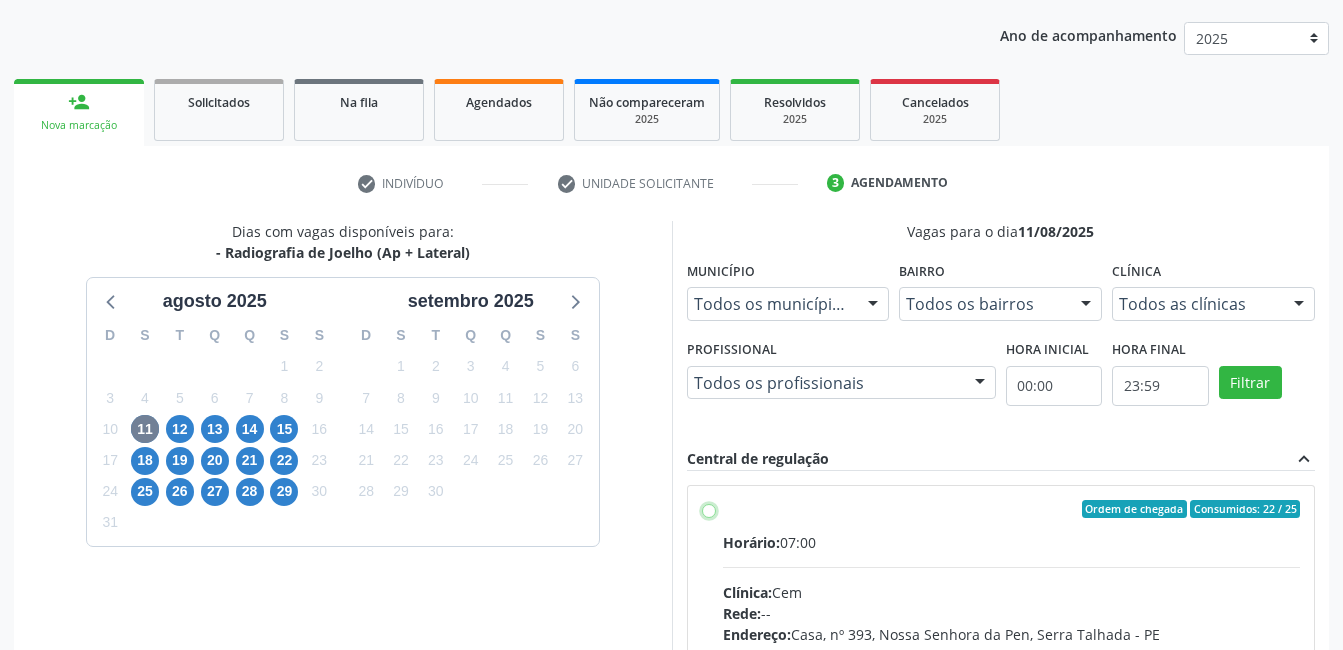 click on "Ordem de chegada
Consumidos: 22 / 25
Horário:   07:00
Clínica:  Cem
Rede:
--
Endereço:   Casa, nº 393, Nossa Senhora da Pen, Serra Talhada - PE
Telefone:   --
Profissional:
Ebenone Antonio da Silva
Informações adicionais sobre o atendimento
Idade de atendimento:
de 0 a 120 anos
Gênero(s) atendido(s):
Masculino e Feminino
Informações adicionais:
--" at bounding box center [709, 509] 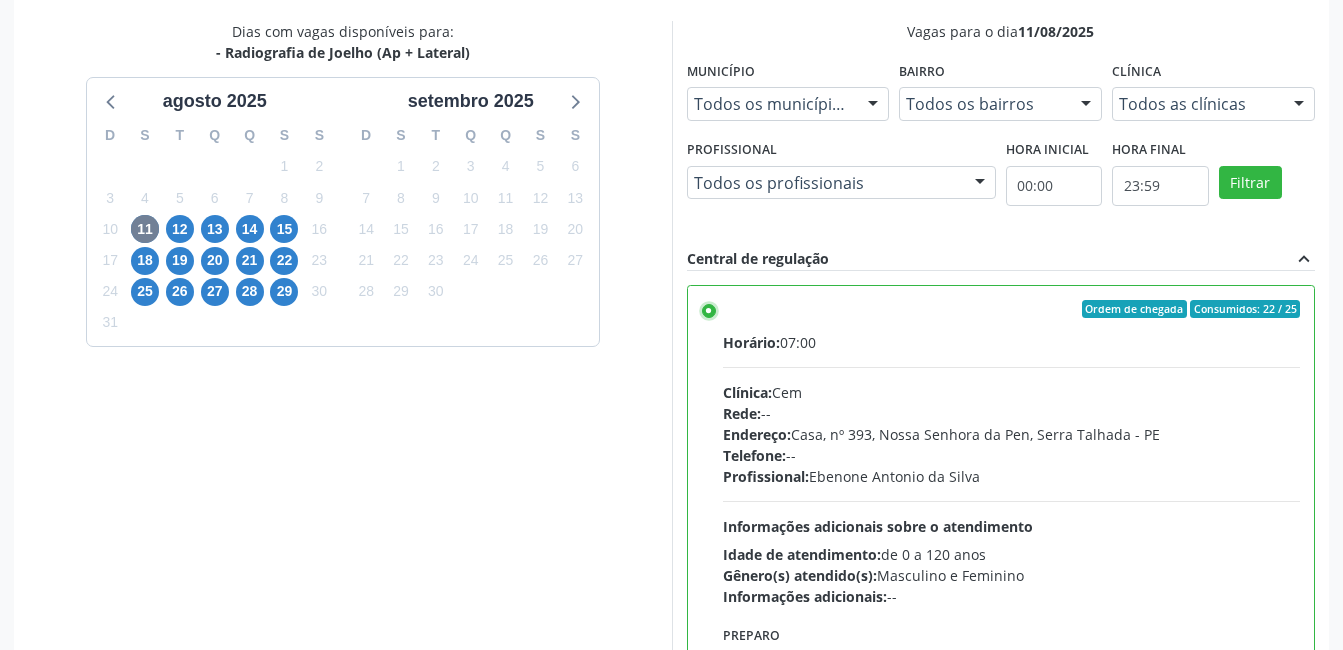 scroll, scrollTop: 545, scrollLeft: 0, axis: vertical 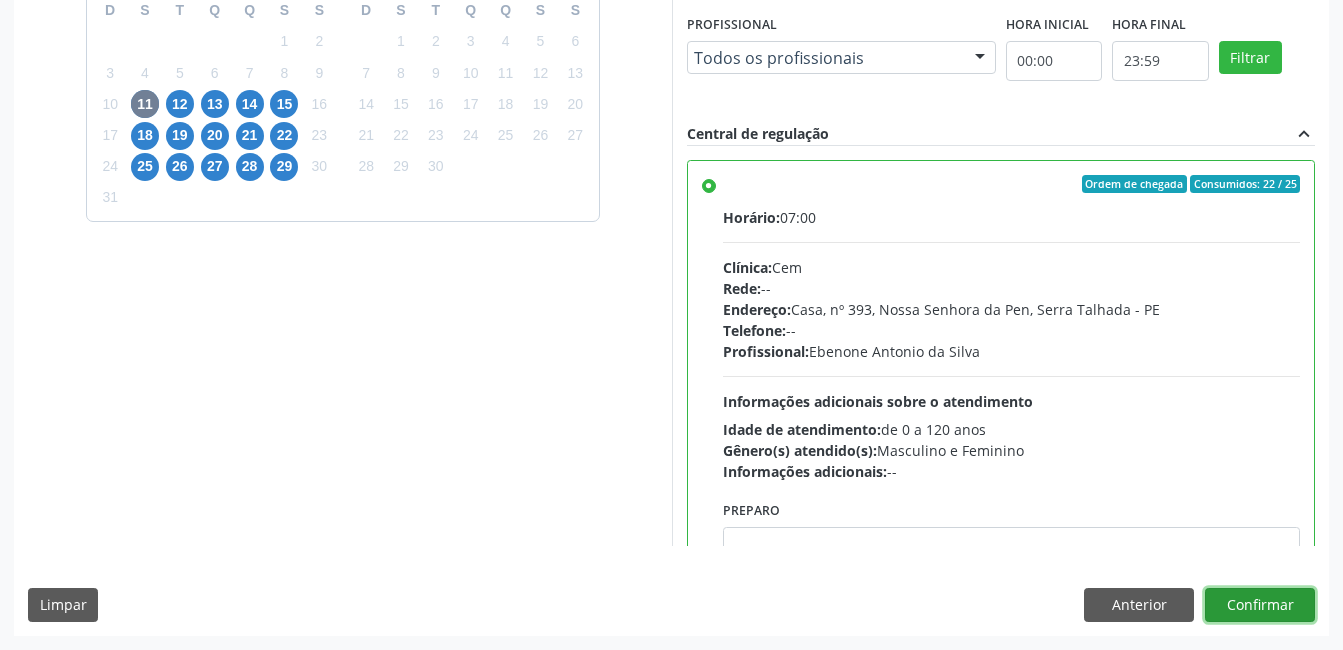 click on "Confirmar" at bounding box center (1260, 605) 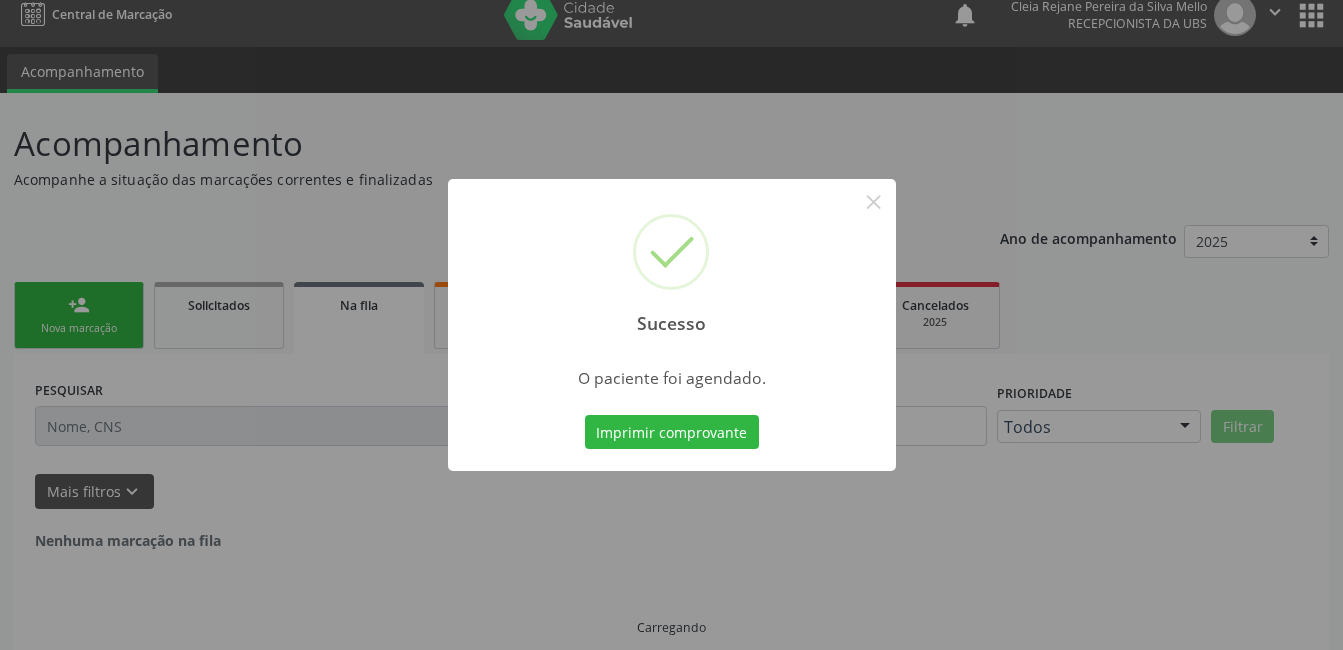 scroll, scrollTop: 0, scrollLeft: 0, axis: both 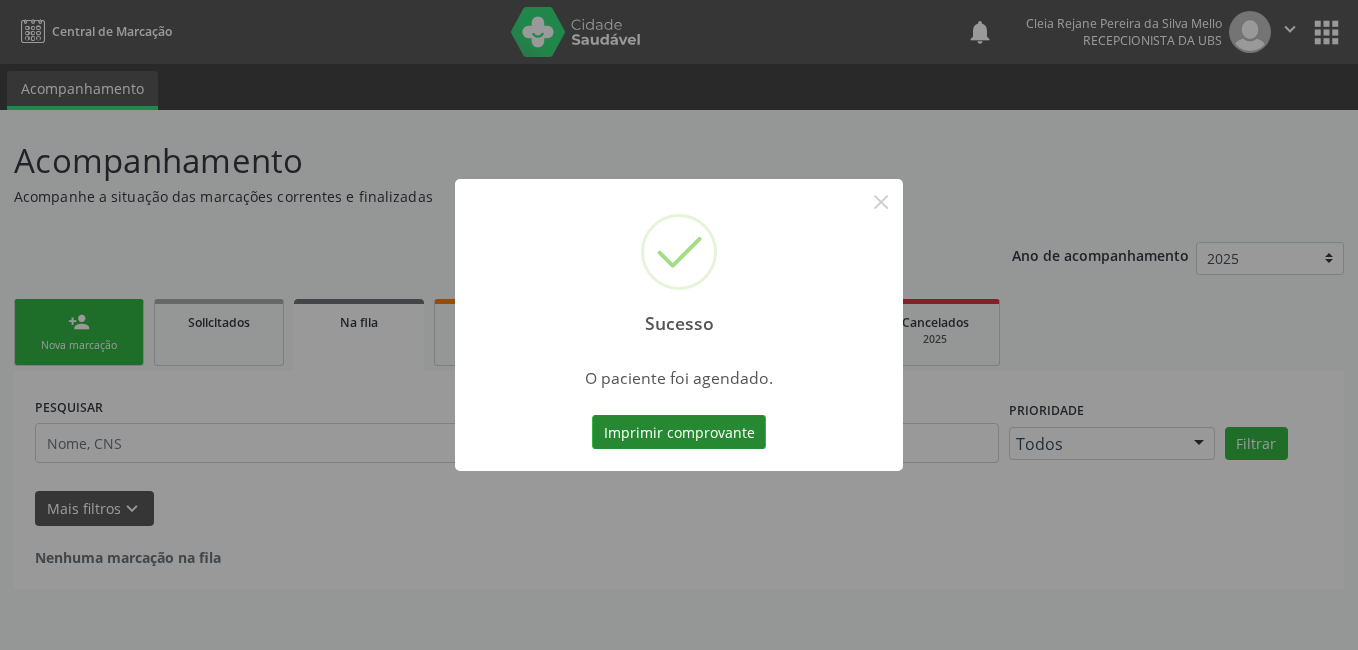 click on "Imprimir comprovante" at bounding box center (679, 432) 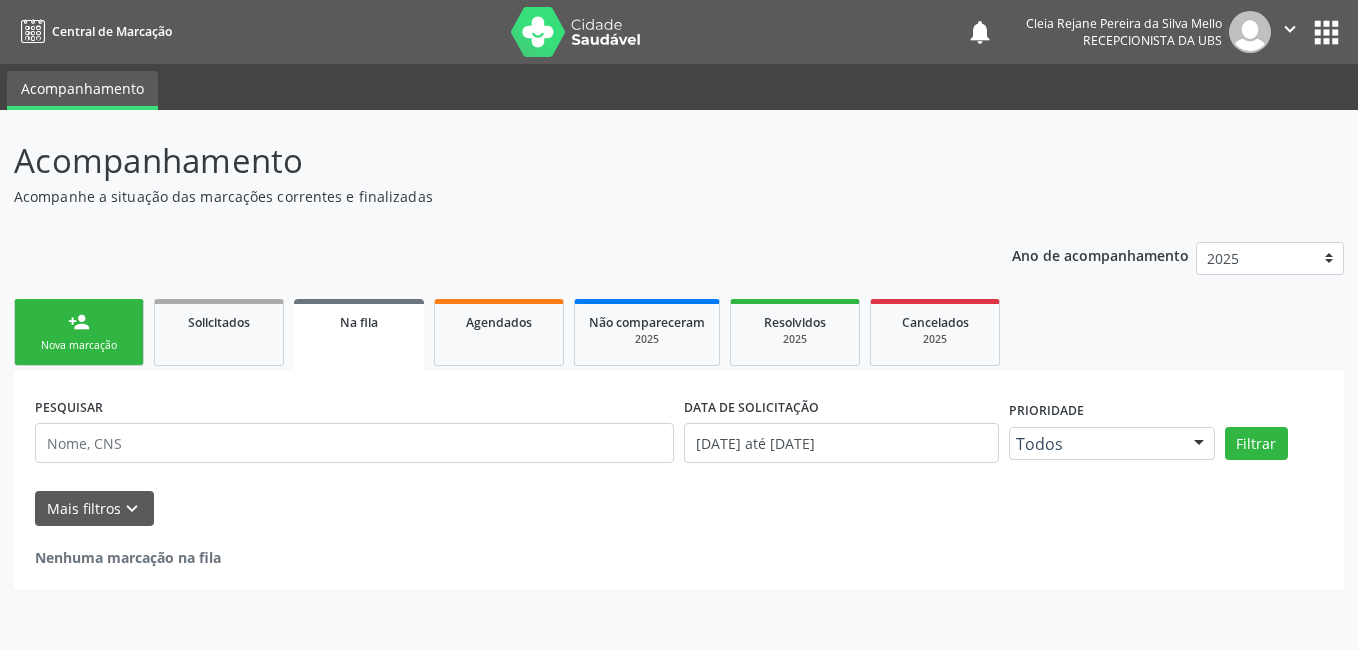 click on "Nova marcação" at bounding box center (79, 345) 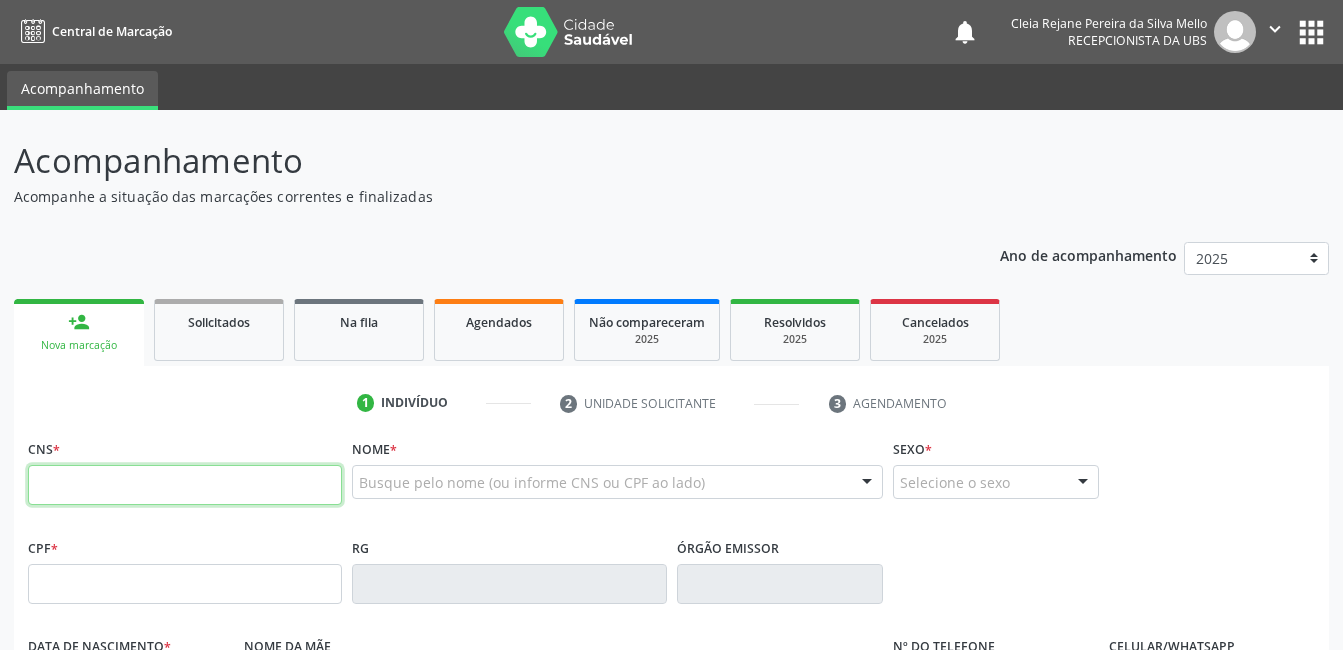 click at bounding box center [185, 485] 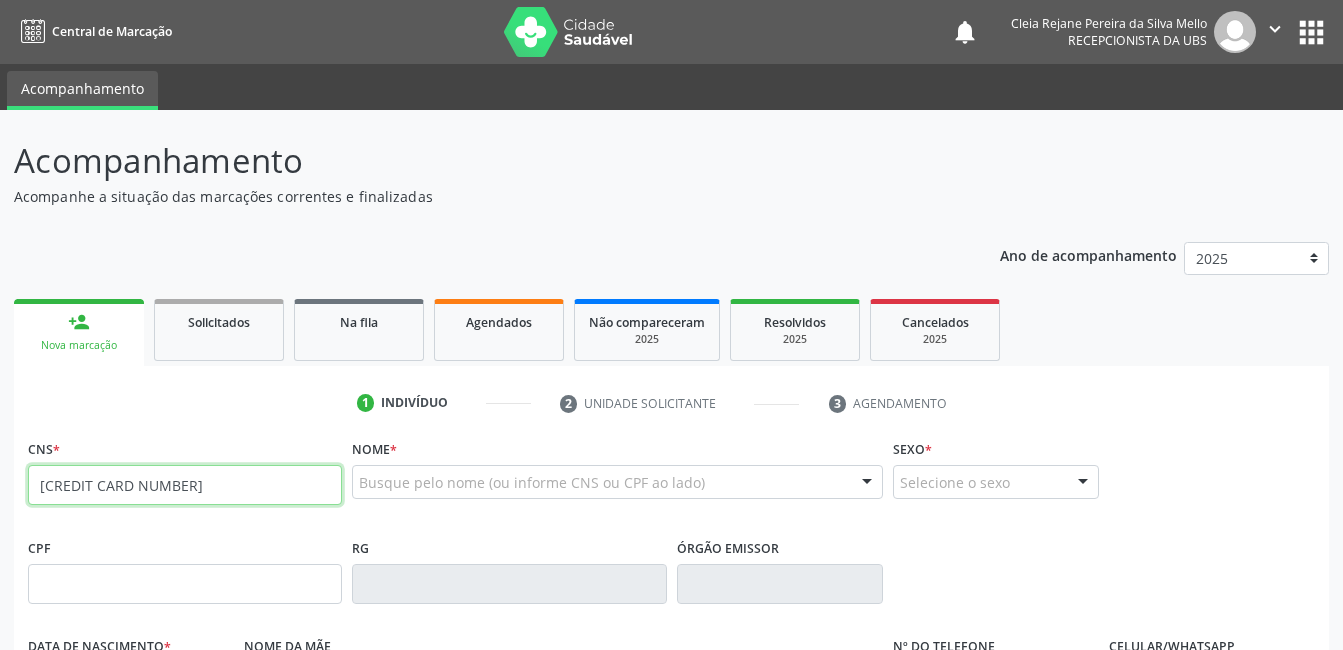 type on "[CREDIT CARD NUMBER]" 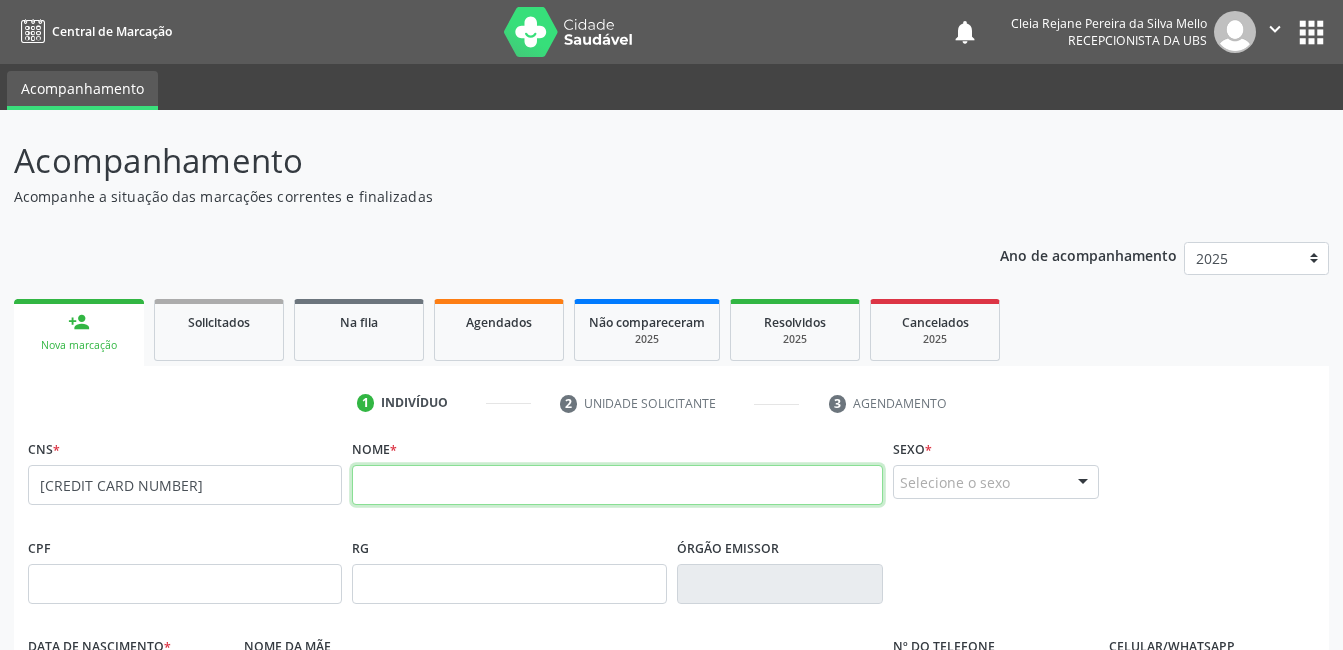 click at bounding box center (617, 485) 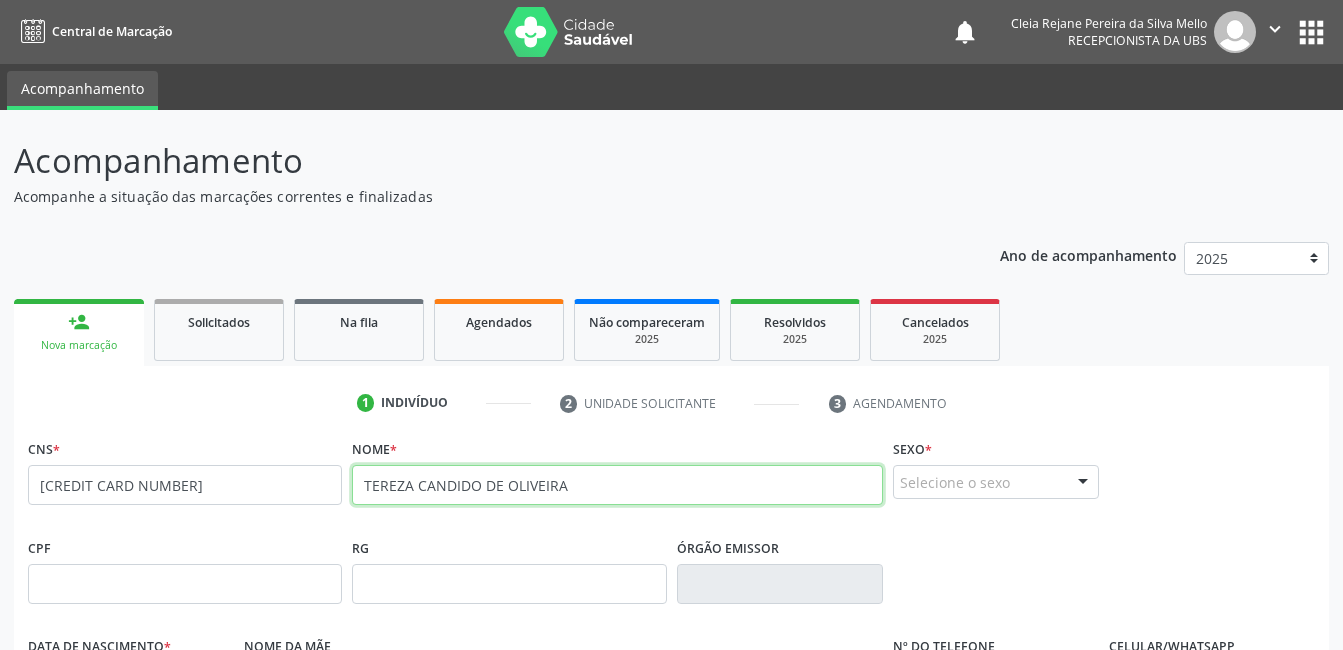 type on "TEREZA CANDIDO DE OLIVEIRA" 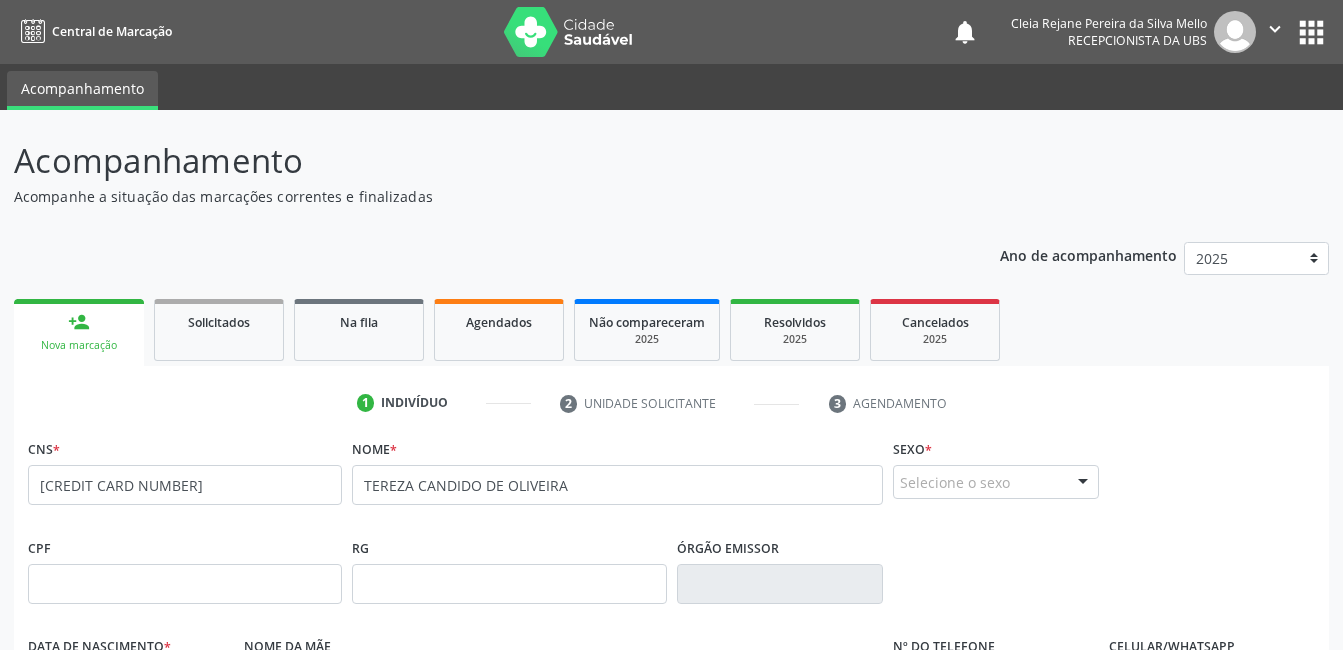 click on "Selecione o sexo" at bounding box center (996, 482) 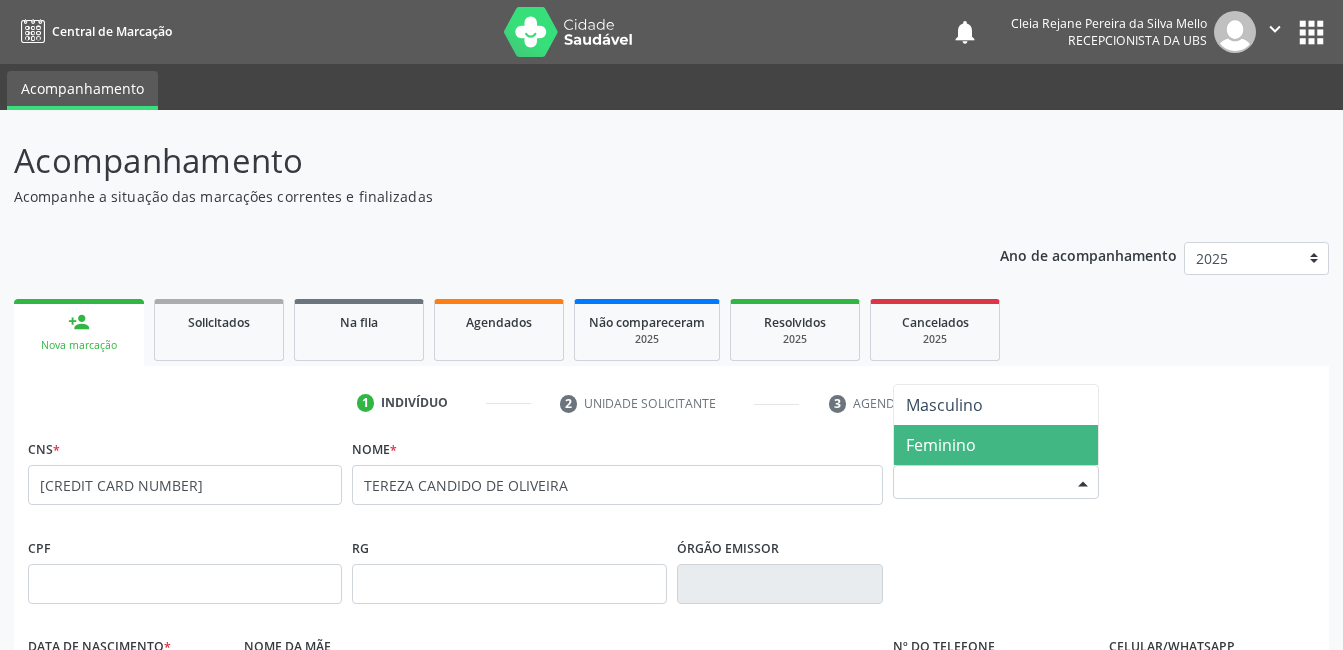 click on "Feminino" at bounding box center (996, 445) 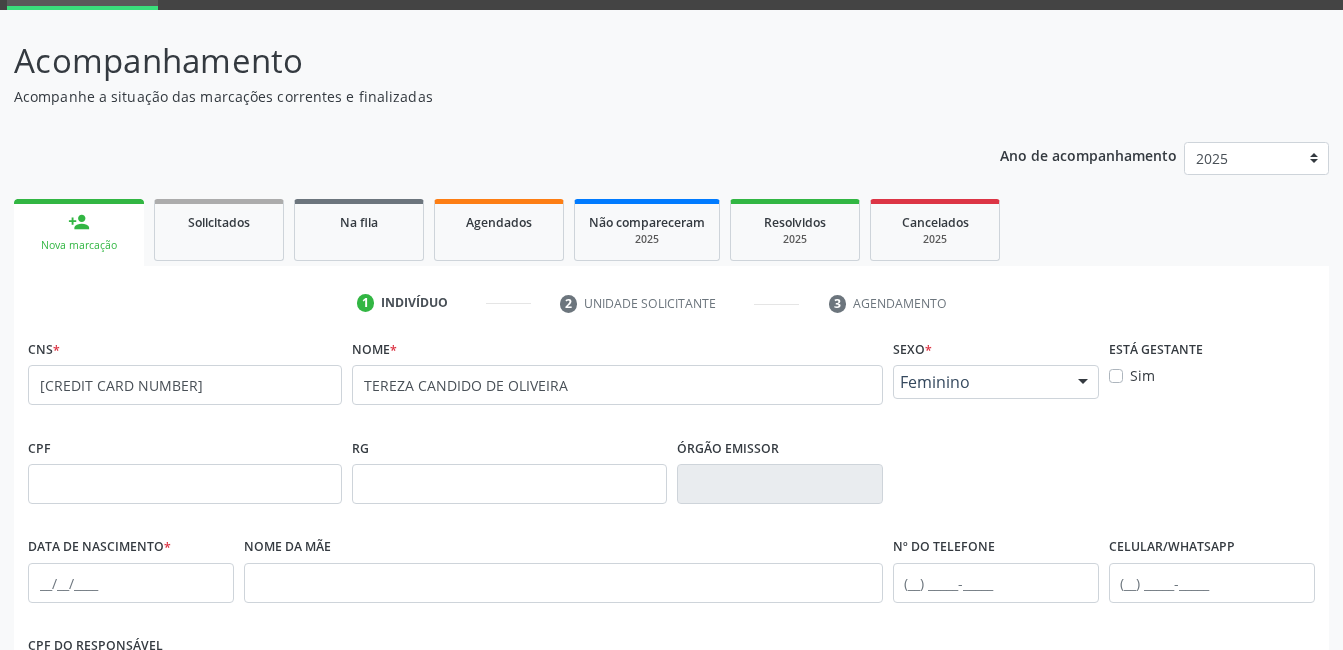 scroll, scrollTop: 200, scrollLeft: 0, axis: vertical 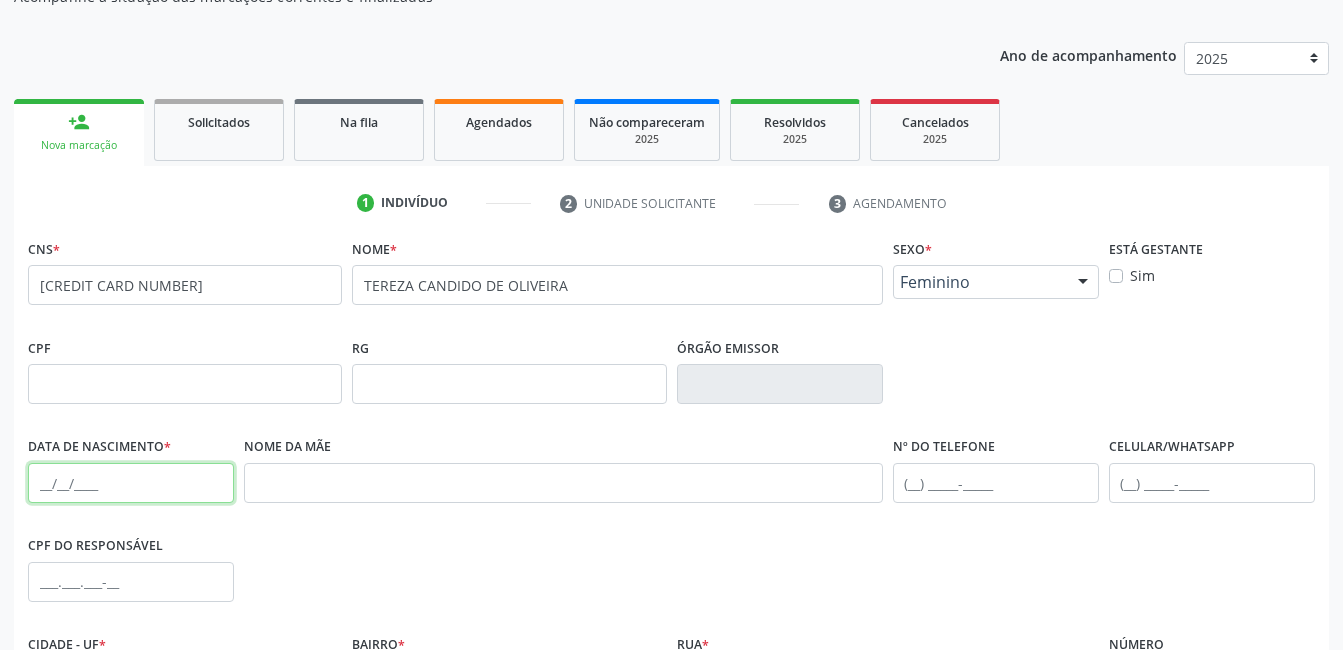 click at bounding box center (131, 483) 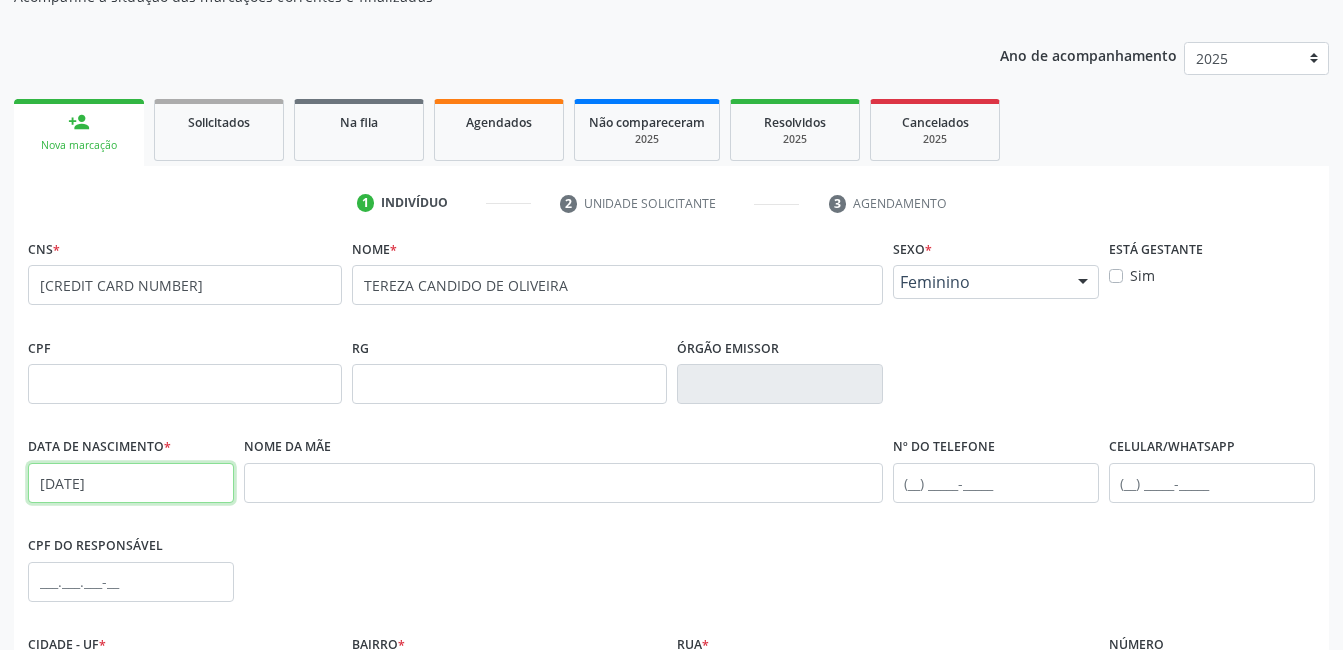 type on "[DATE]" 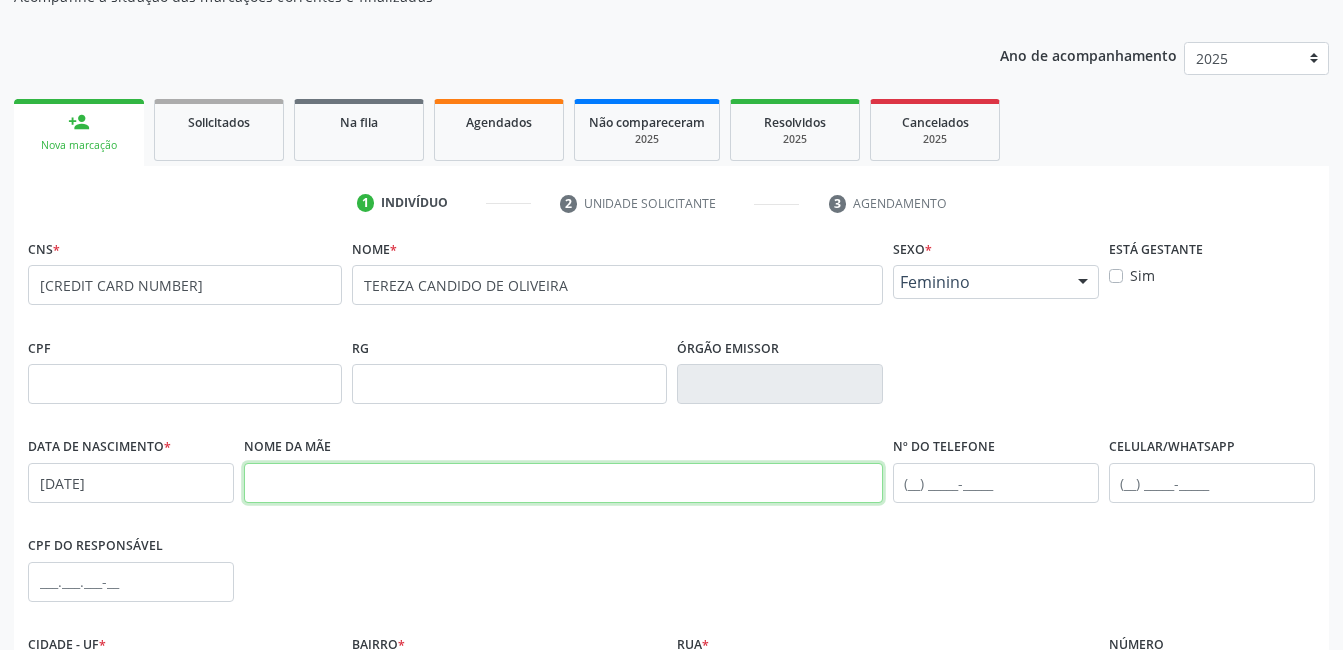 click at bounding box center [563, 483] 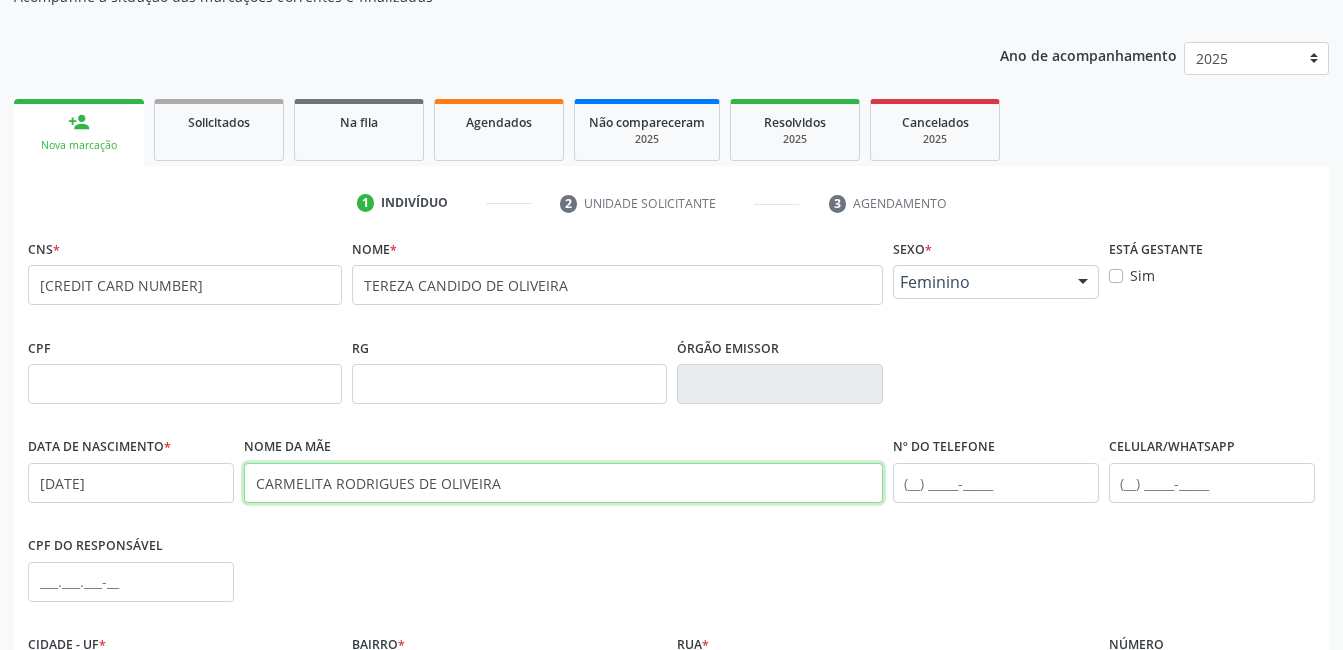 type on "CARMELITA RODRIGUES DE OLIVEIRA" 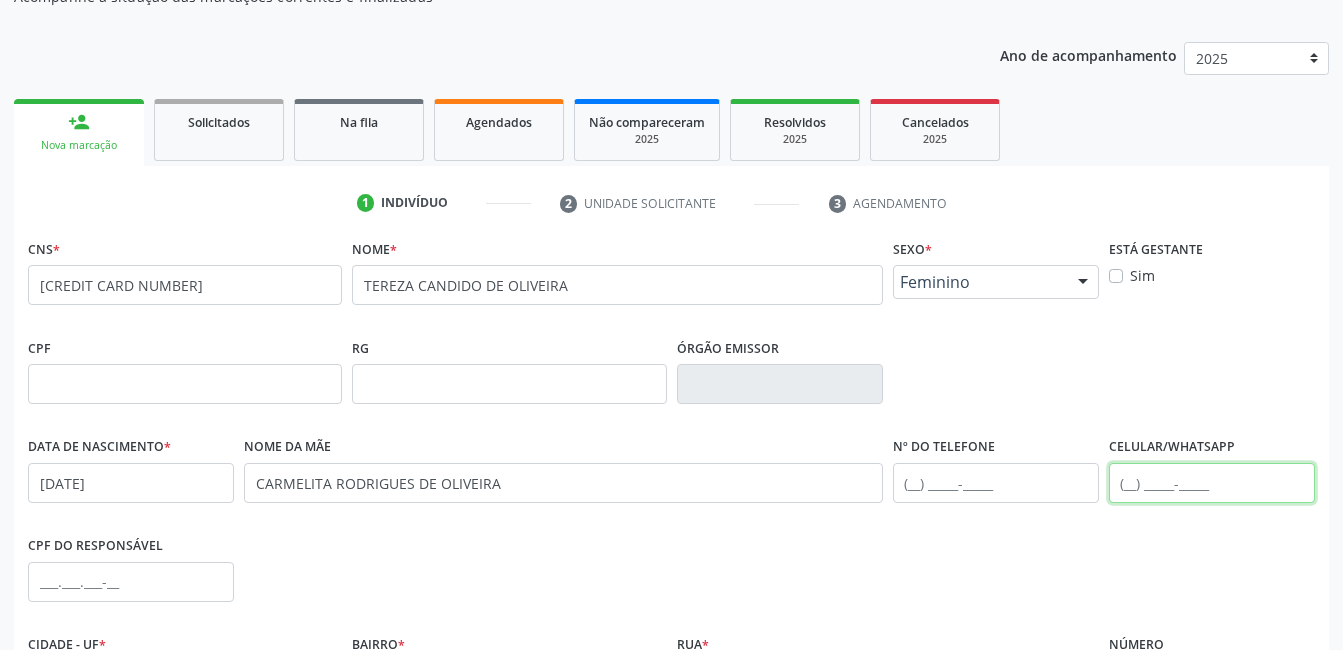 click at bounding box center [1212, 483] 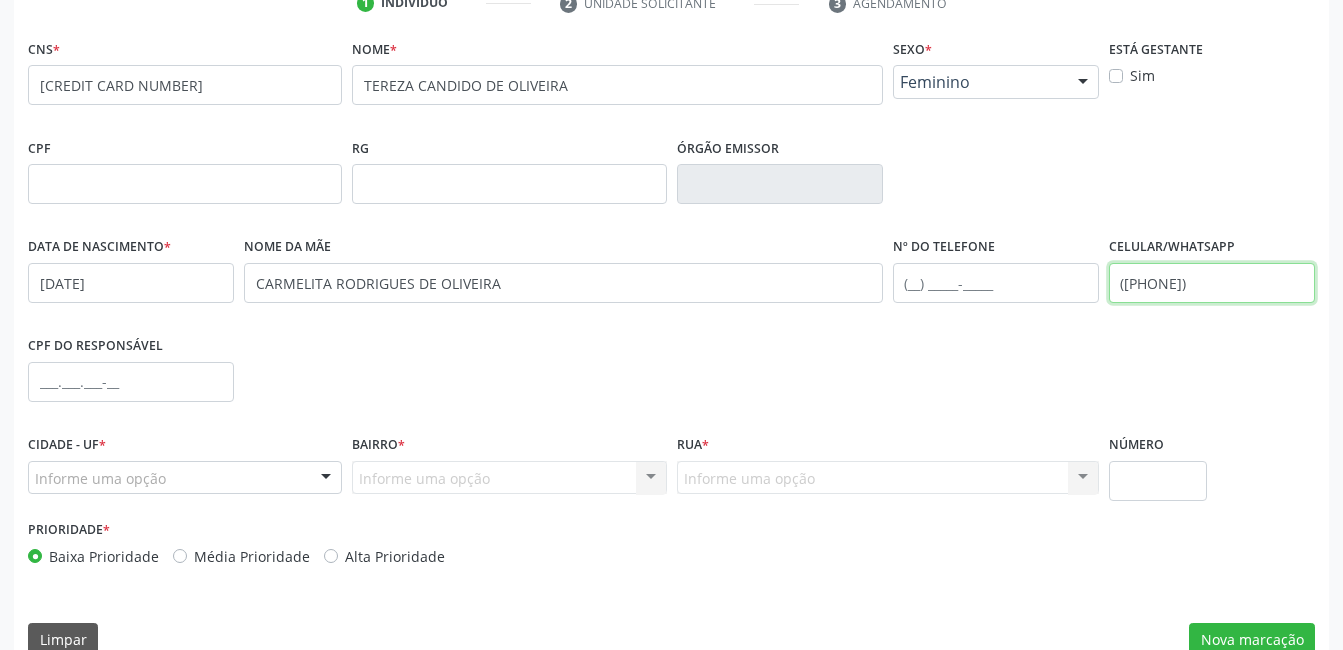 scroll, scrollTop: 434, scrollLeft: 0, axis: vertical 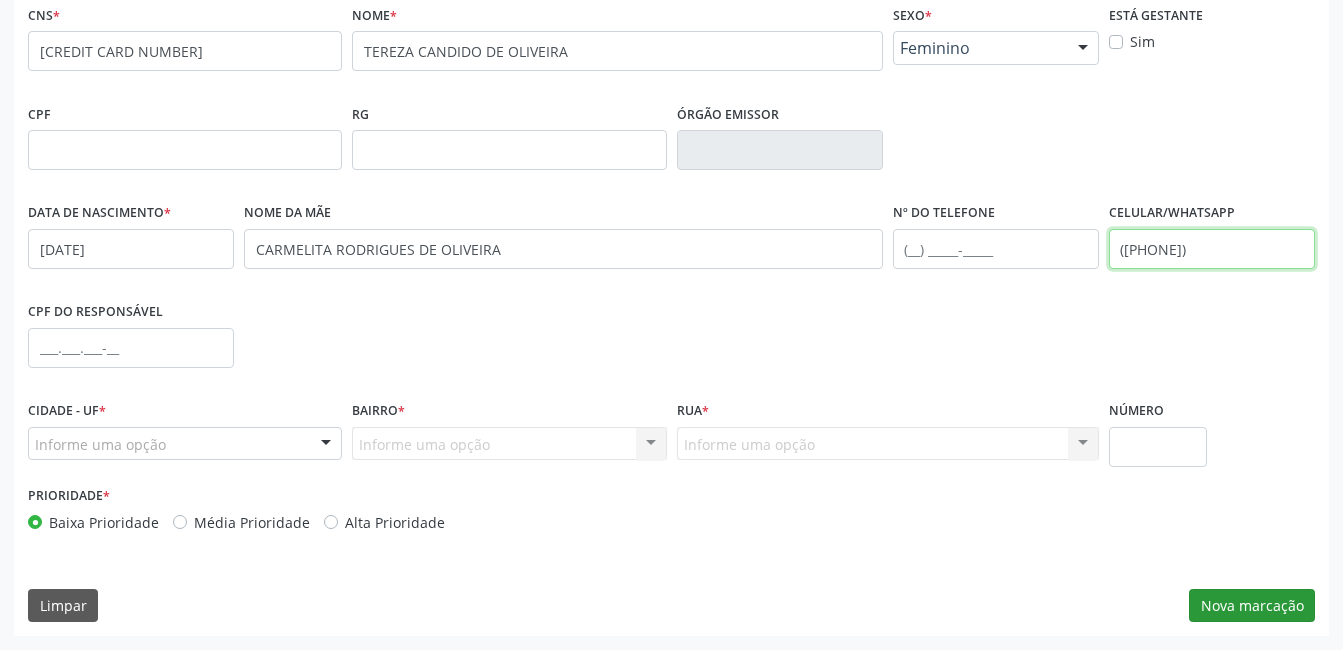 type on "([PHONE])" 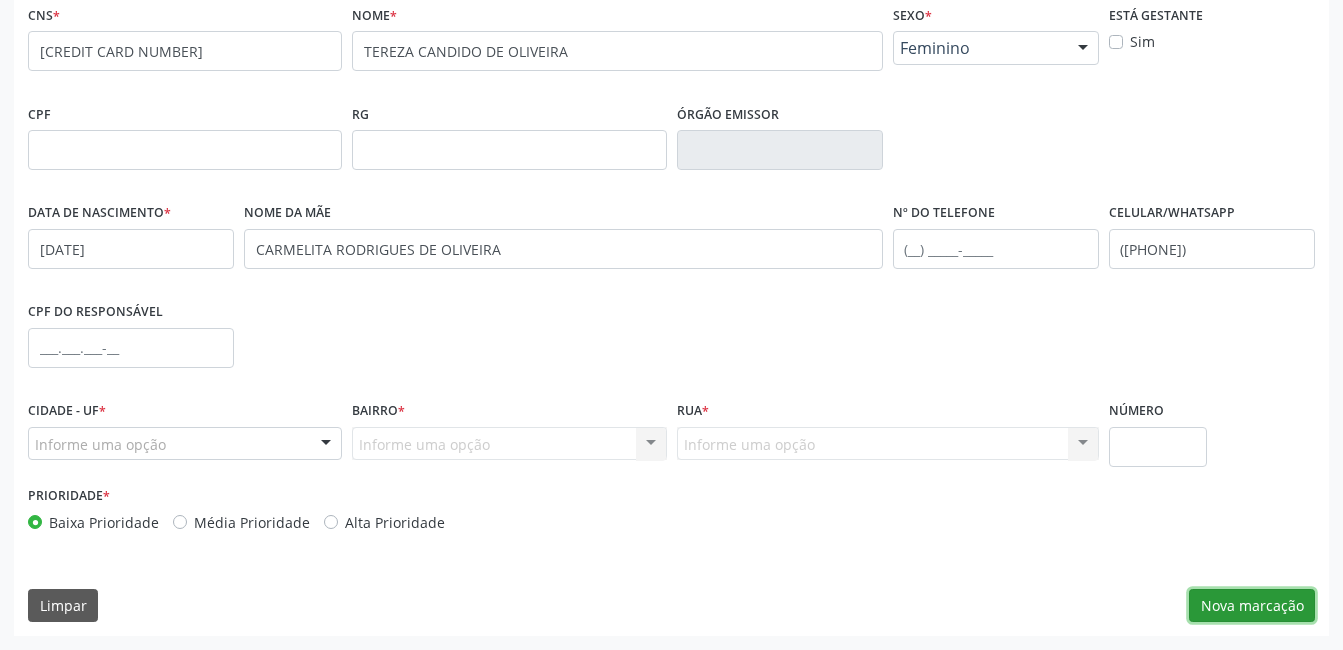 click on "Nova marcação" at bounding box center [1252, 606] 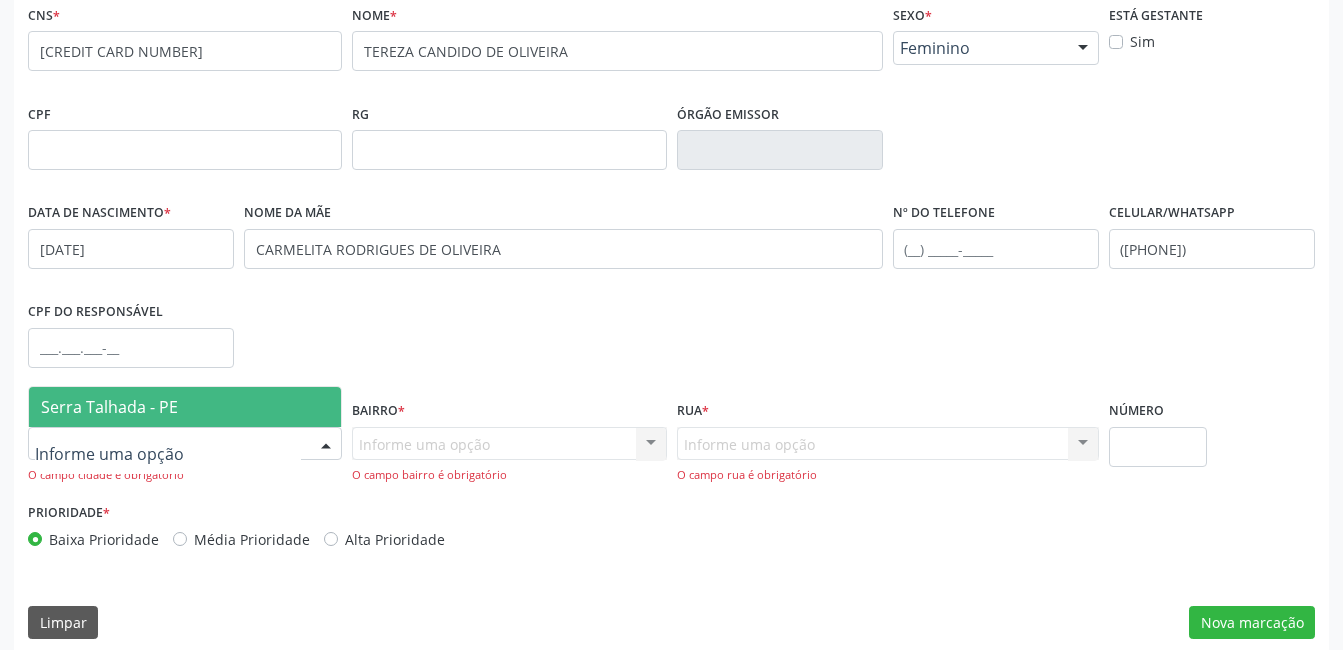 click at bounding box center [185, 444] 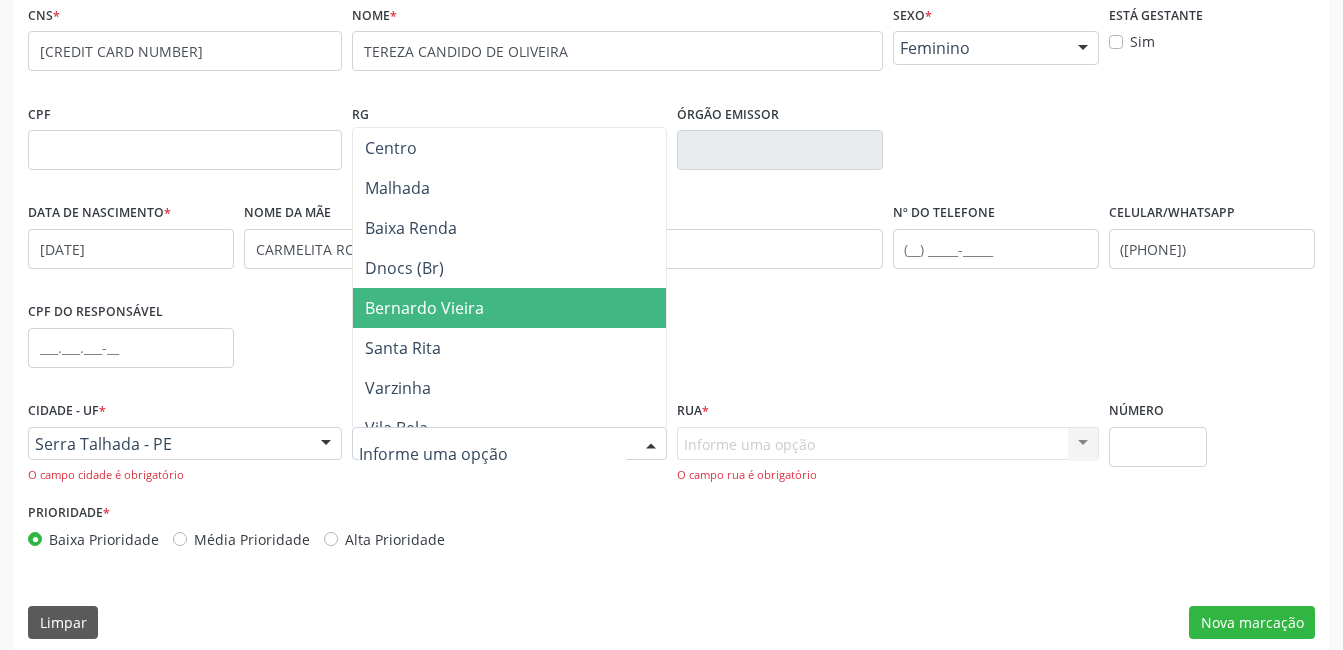 scroll, scrollTop: 300, scrollLeft: 0, axis: vertical 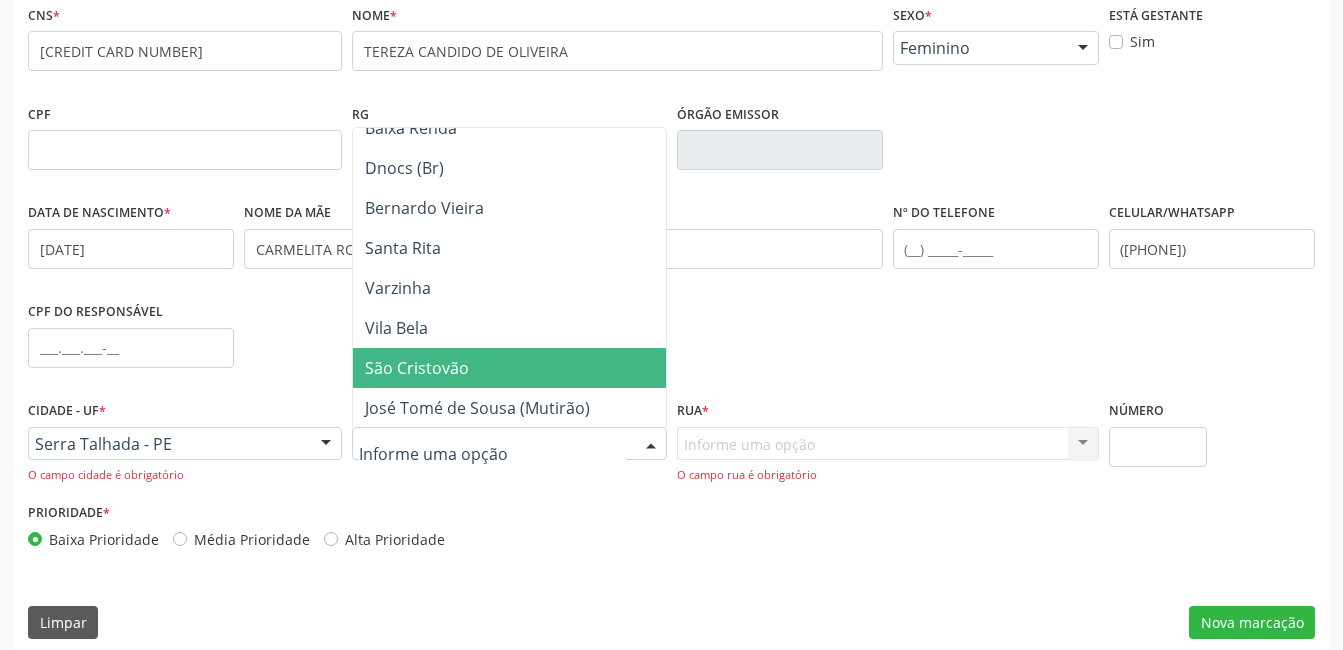 click on "São Cristovão" at bounding box center (509, 368) 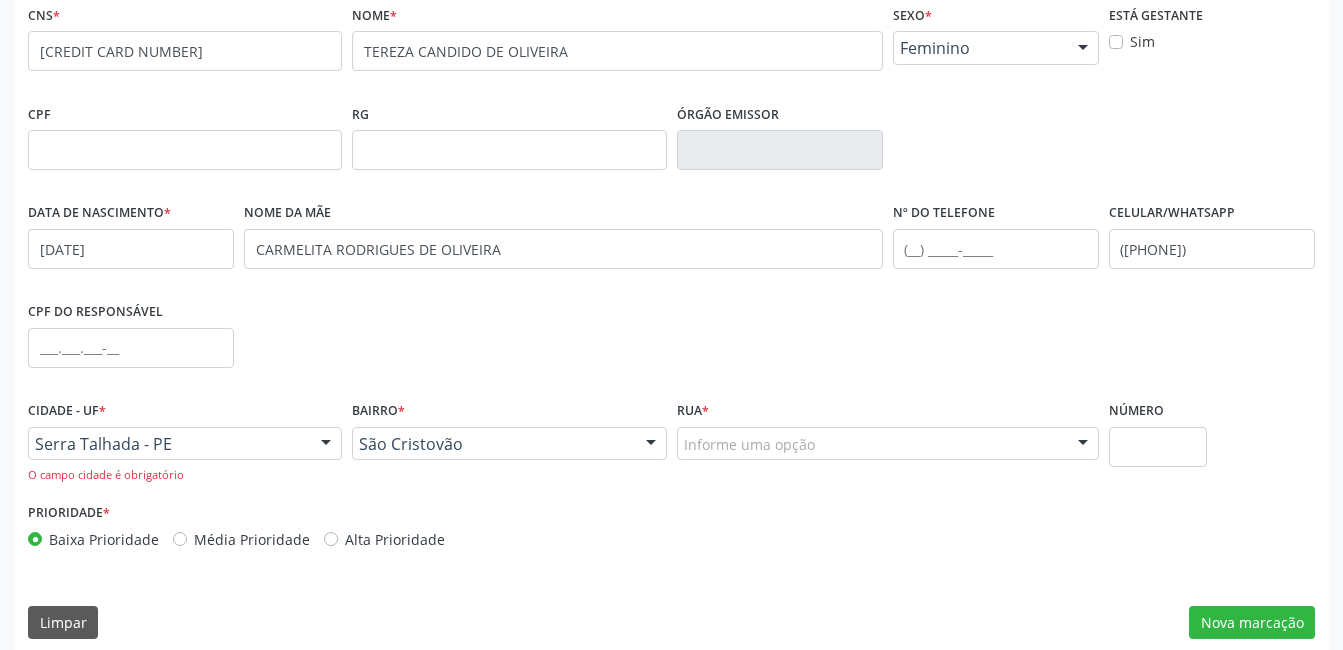 click on "Informe uma opção" at bounding box center (888, 444) 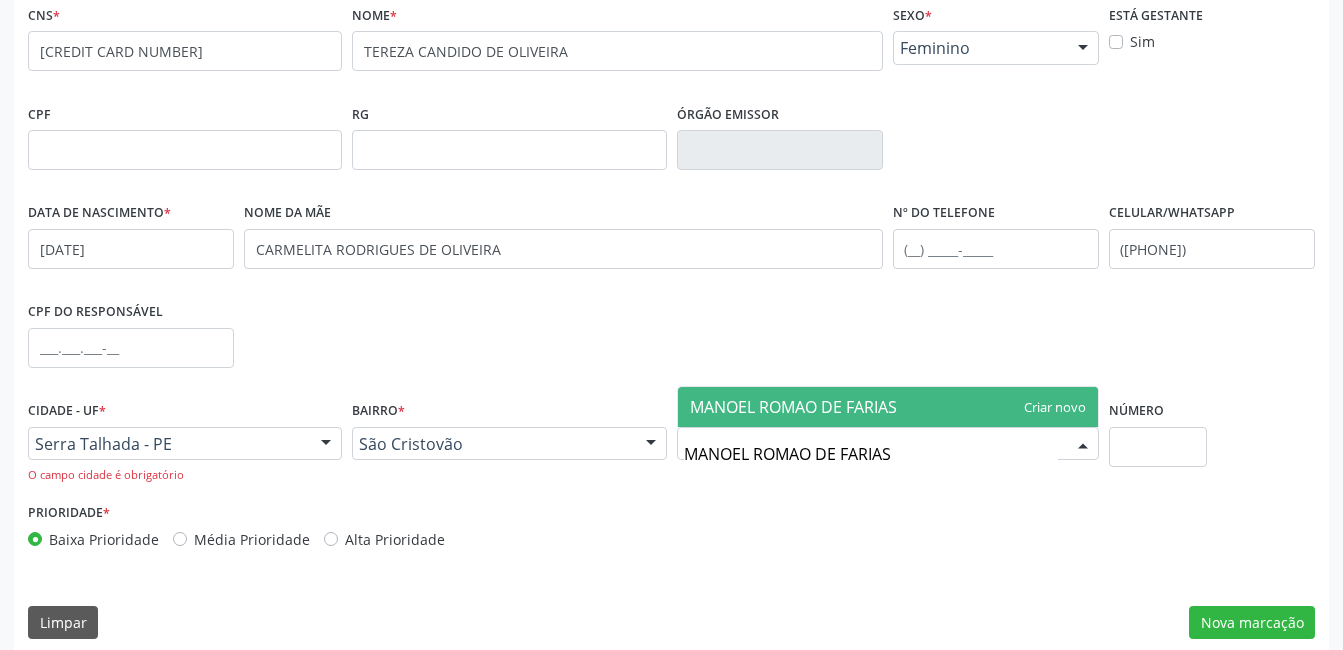 type on "MANOEL ROMAO DE FARIAS" 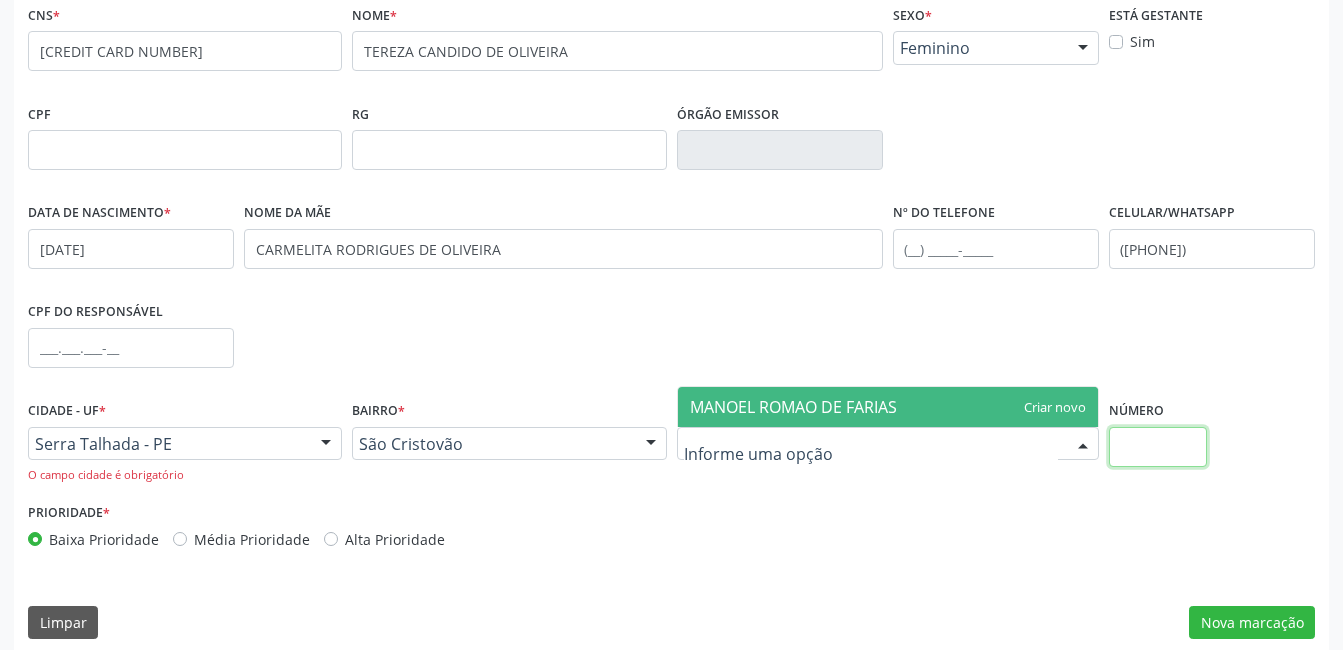 click at bounding box center (1158, 447) 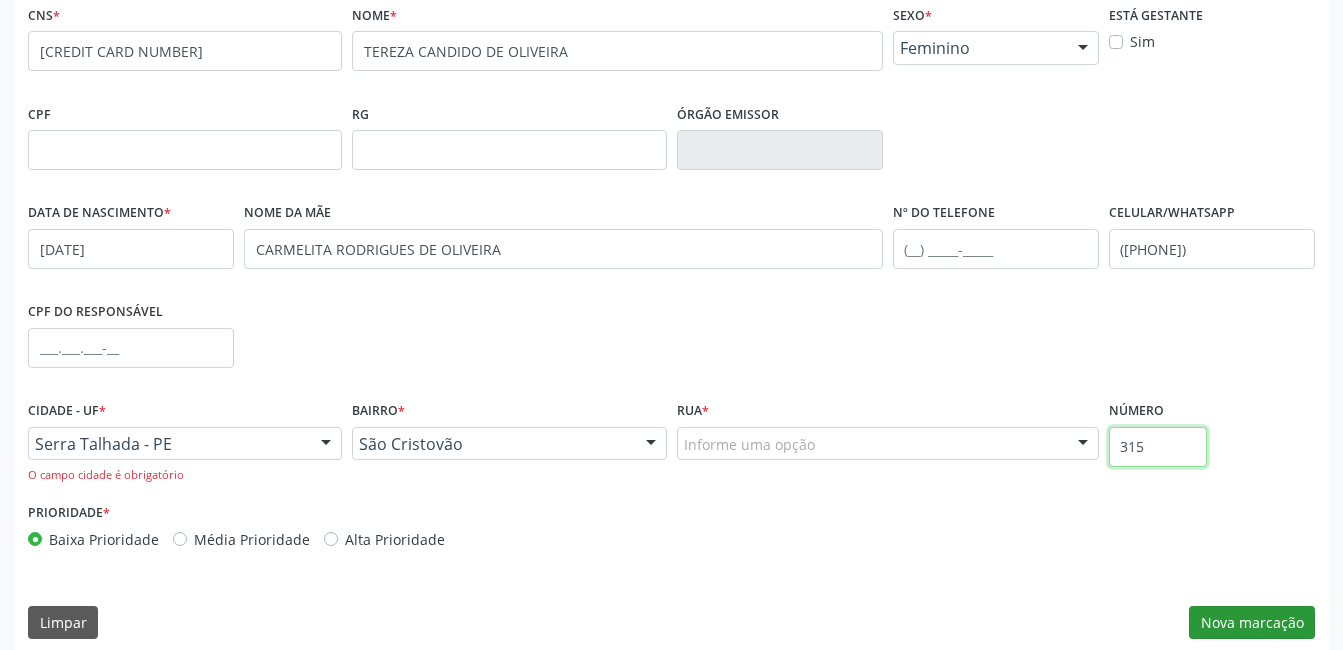 type on "315" 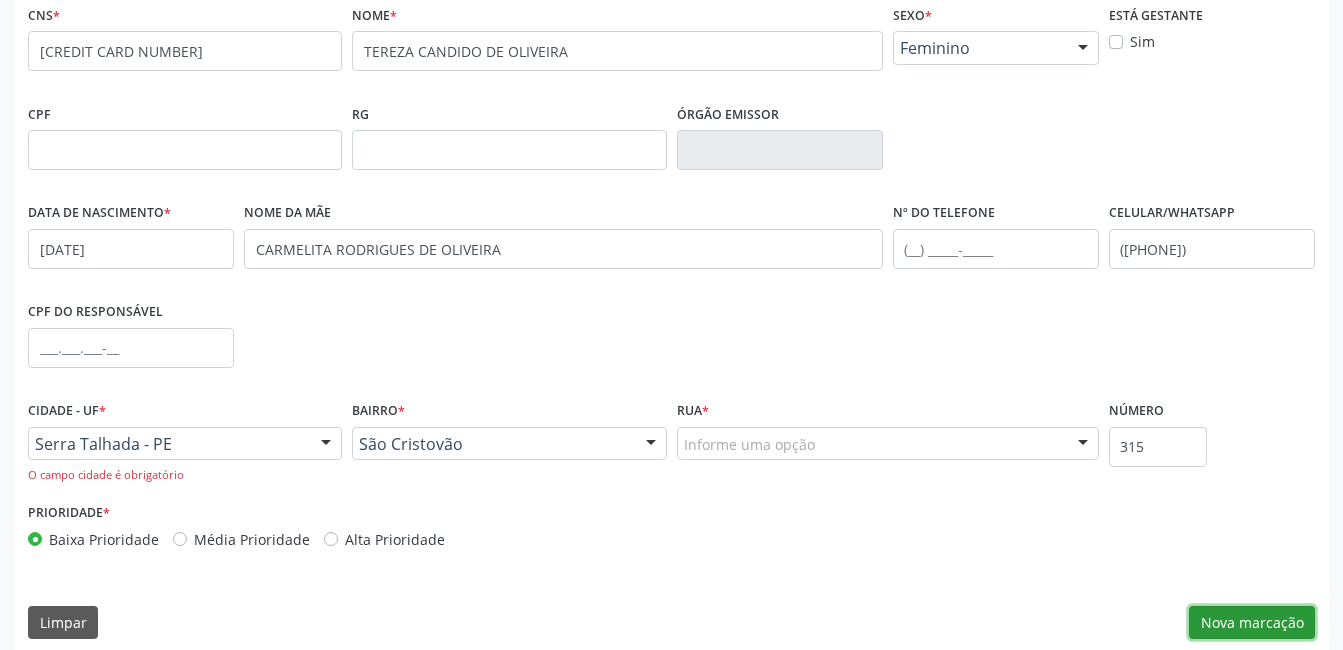 click on "Nova marcação" at bounding box center (1252, 623) 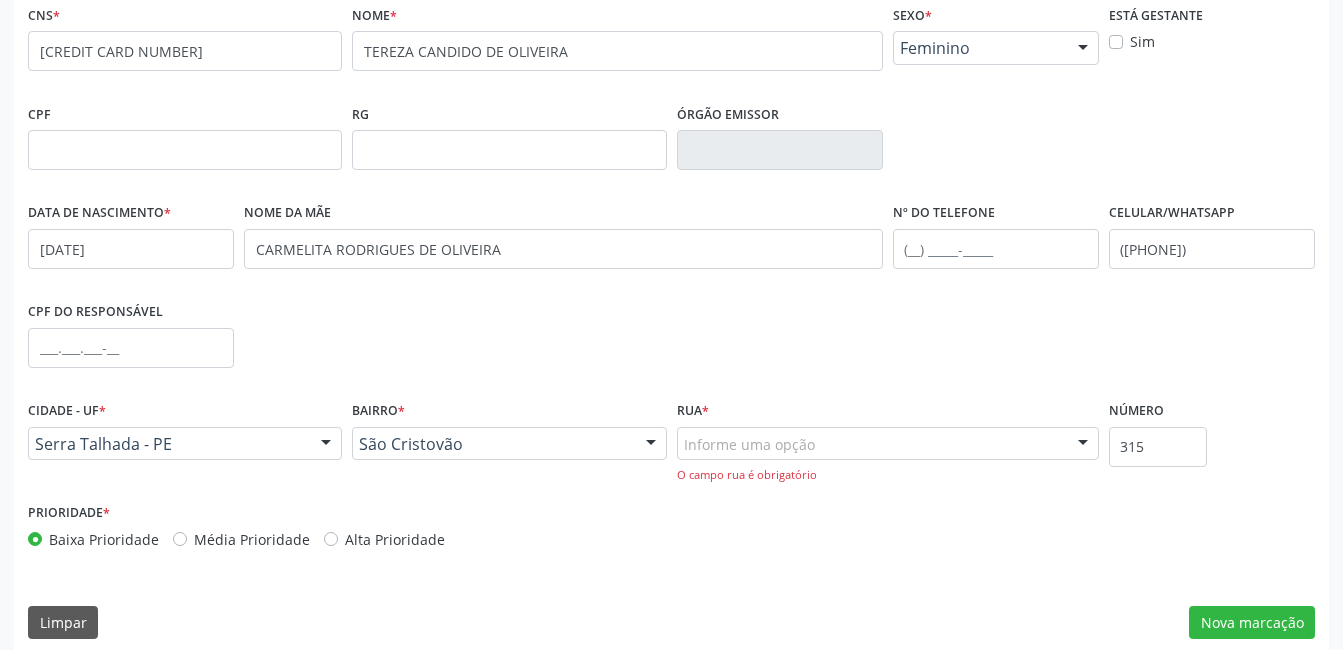 click at bounding box center [1083, 445] 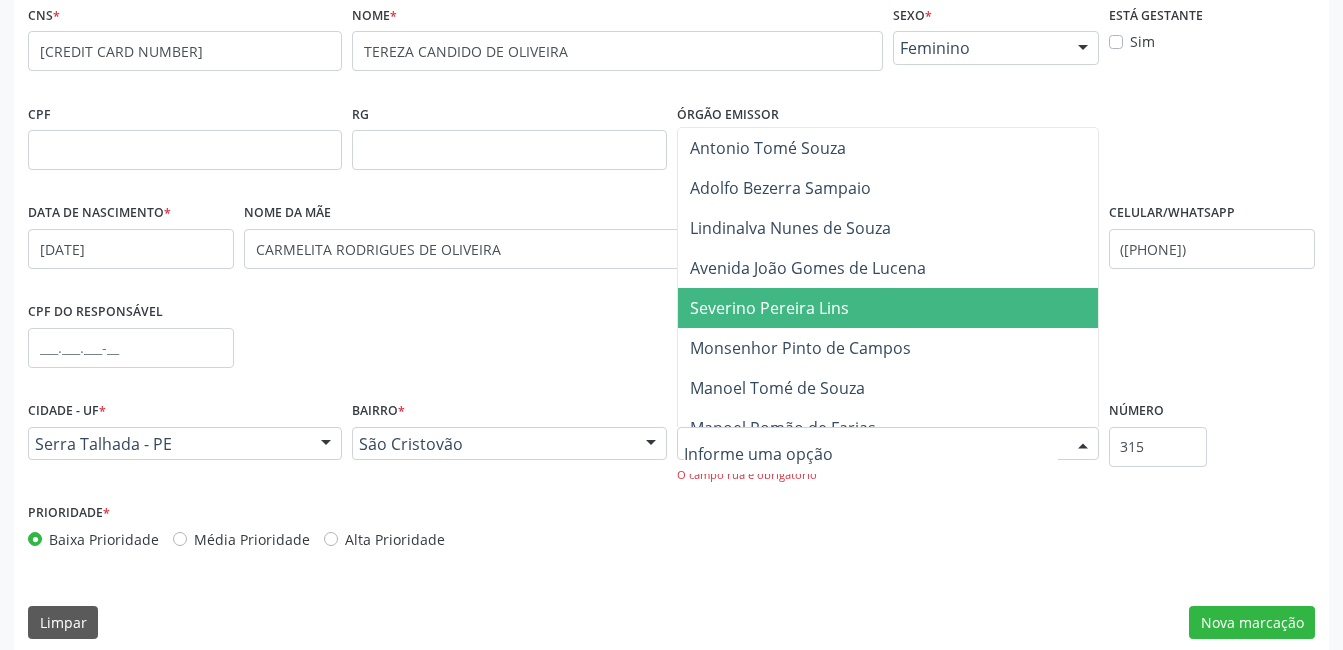 scroll, scrollTop: 500, scrollLeft: 0, axis: vertical 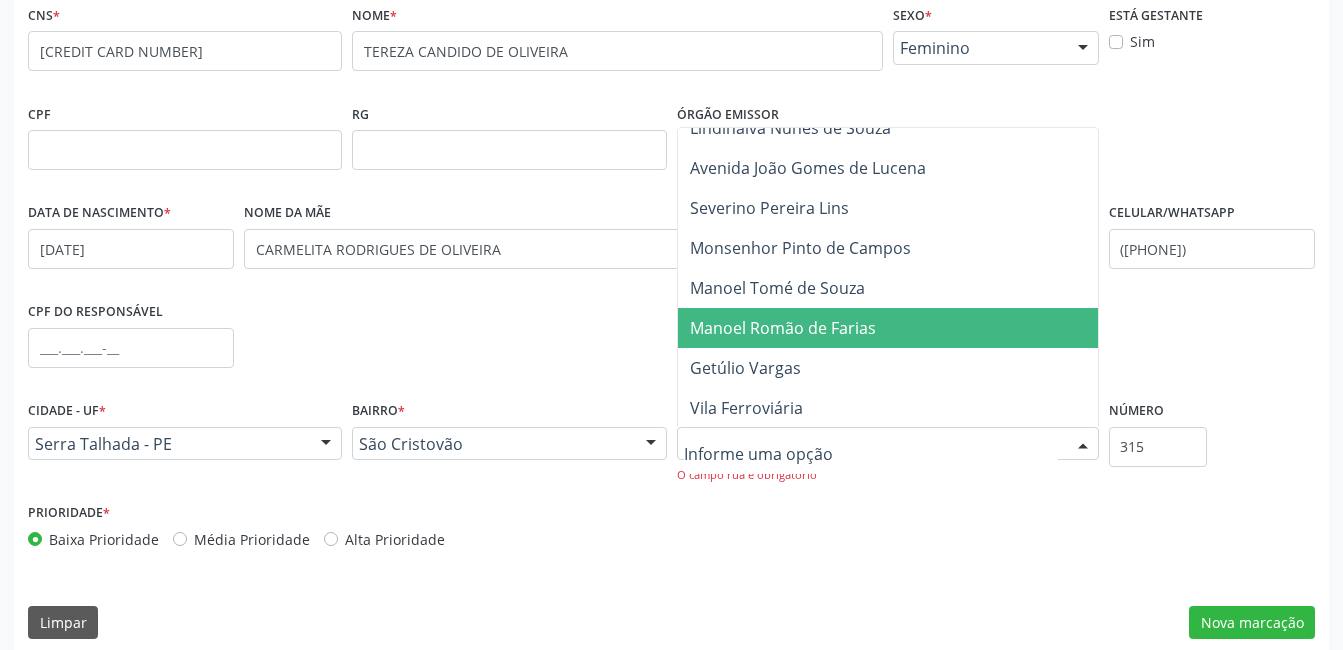 click on "Manoel Romão de Farias" at bounding box center (783, 328) 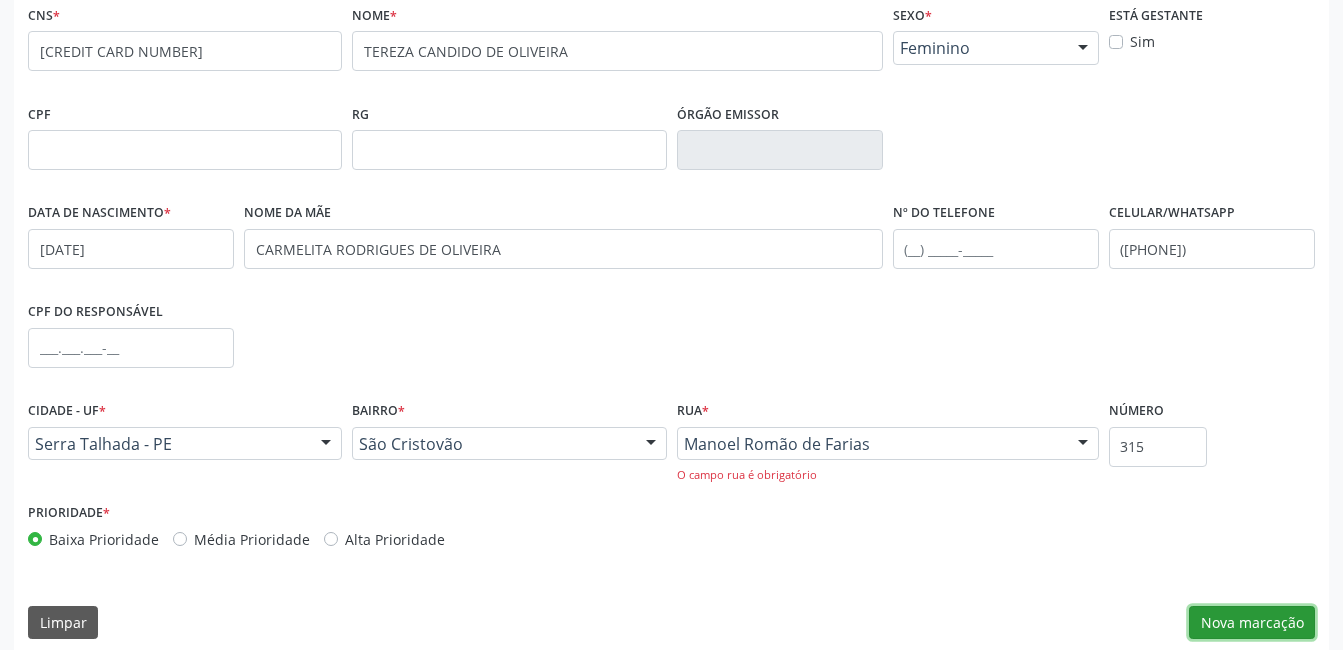 click on "Nova marcação" at bounding box center [1252, 623] 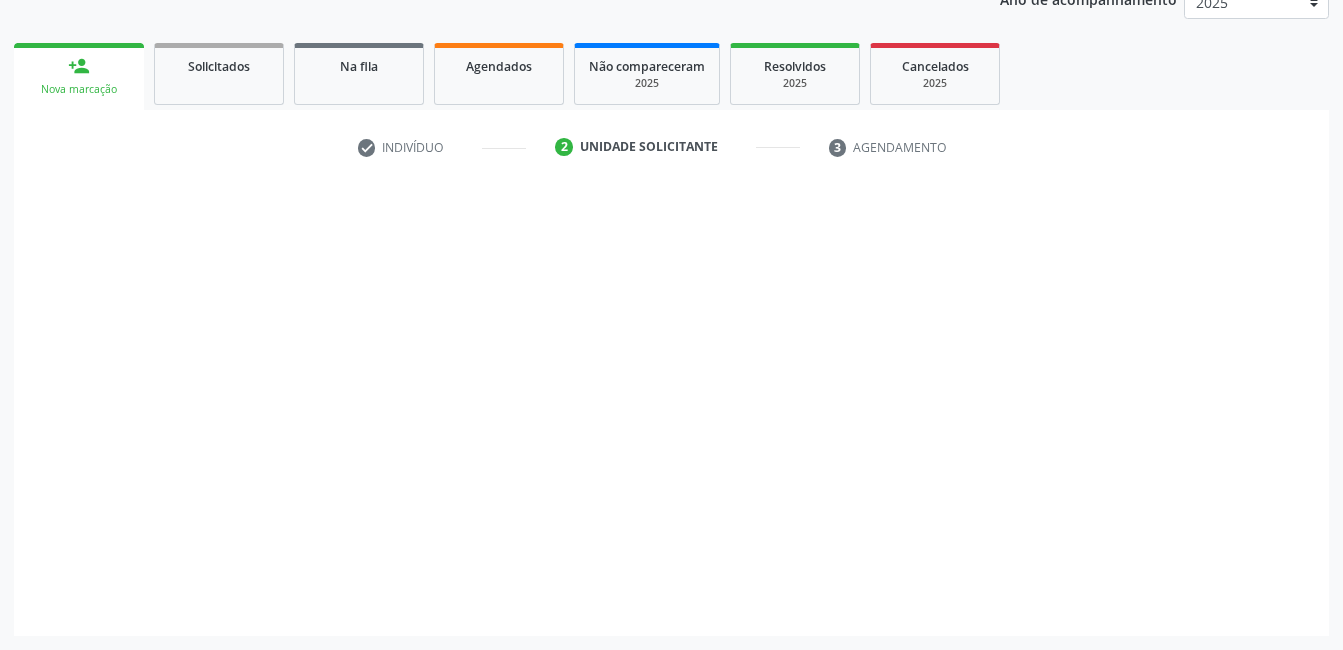 scroll, scrollTop: 256, scrollLeft: 0, axis: vertical 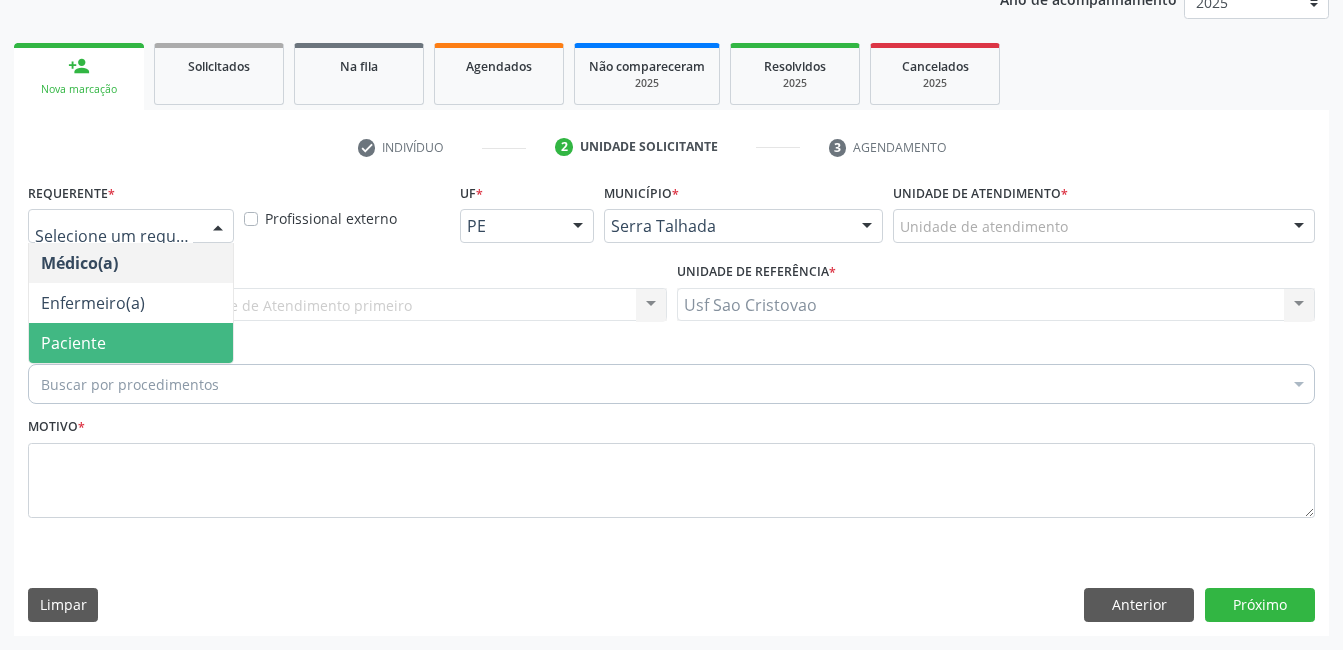 click on "Paciente" at bounding box center [131, 343] 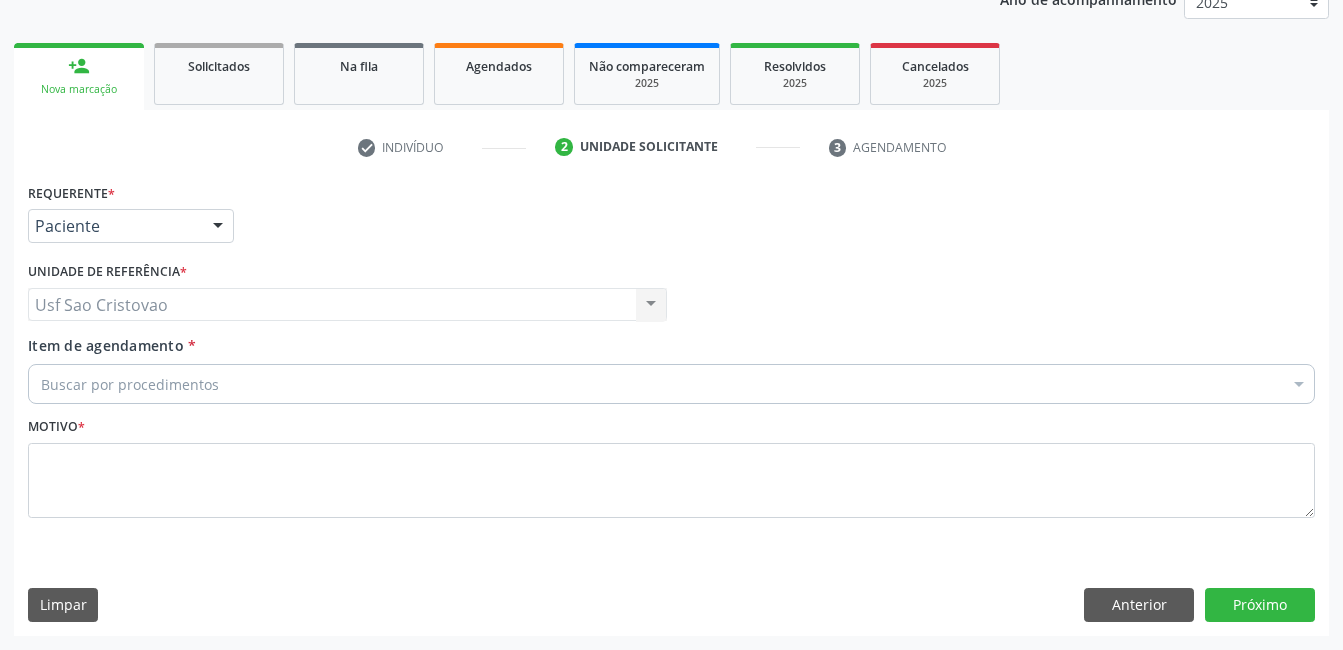 click on "Buscar por procedimentos" at bounding box center (671, 384) 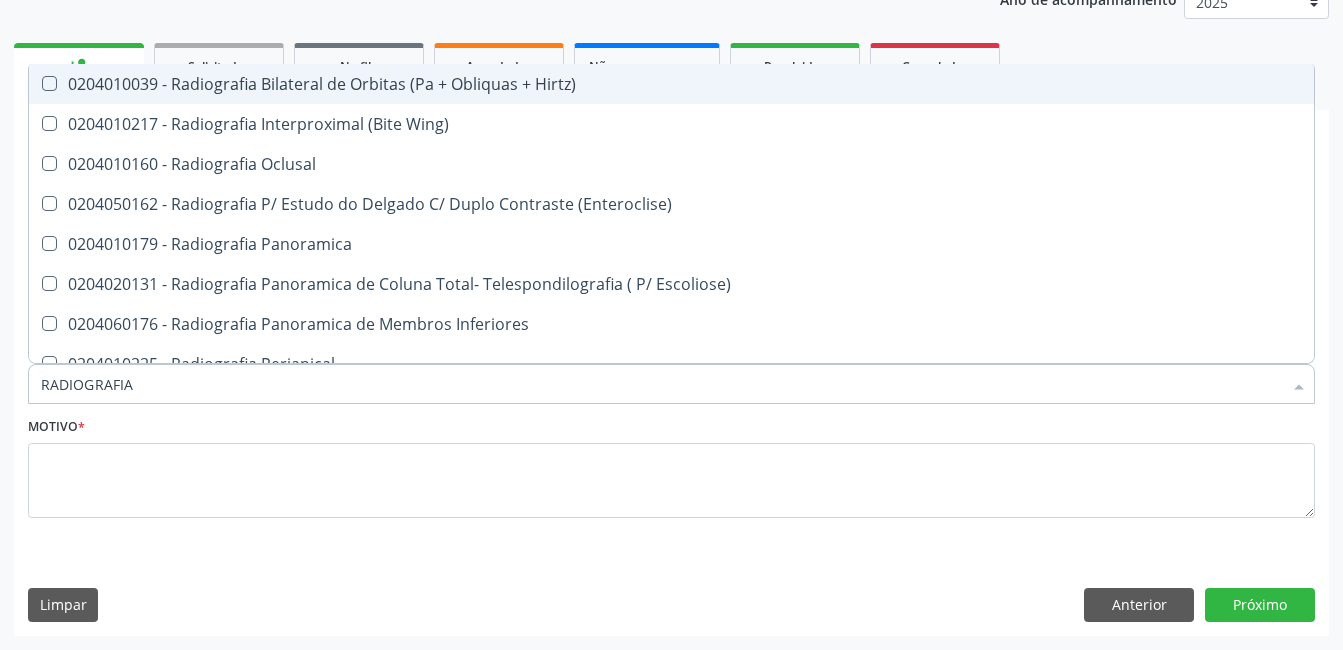 type on "RADIOGRAFIA" 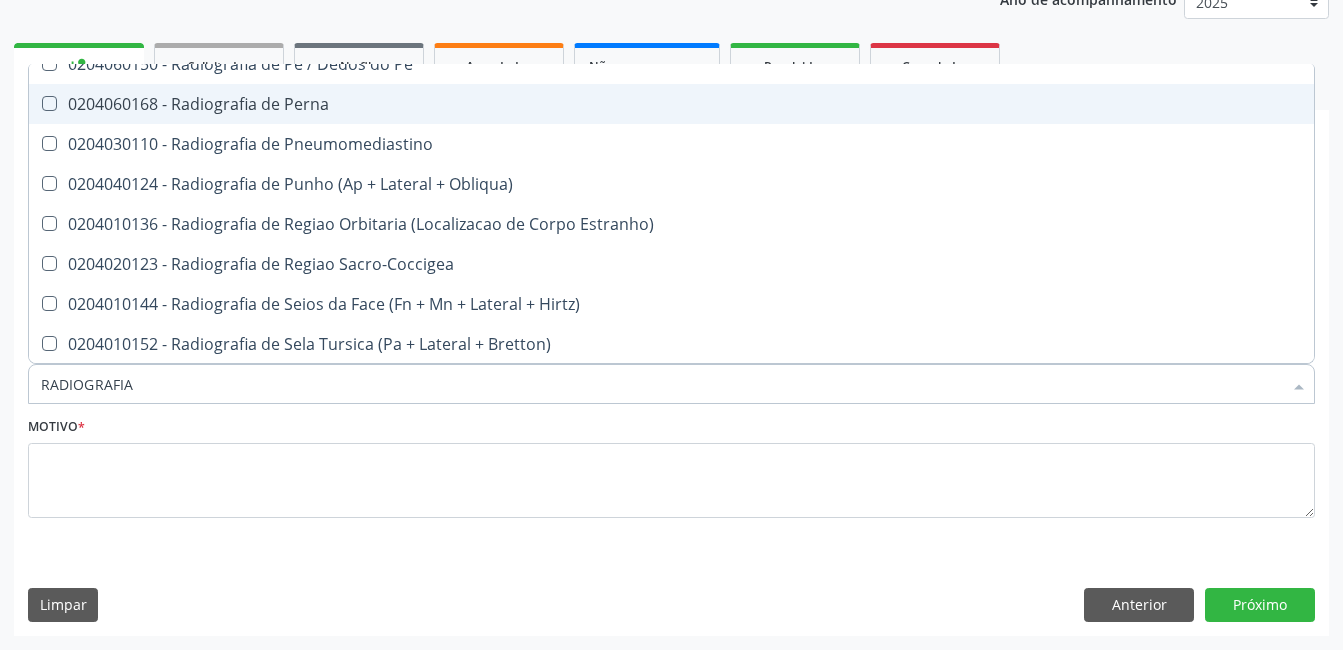 scroll, scrollTop: 2400, scrollLeft: 0, axis: vertical 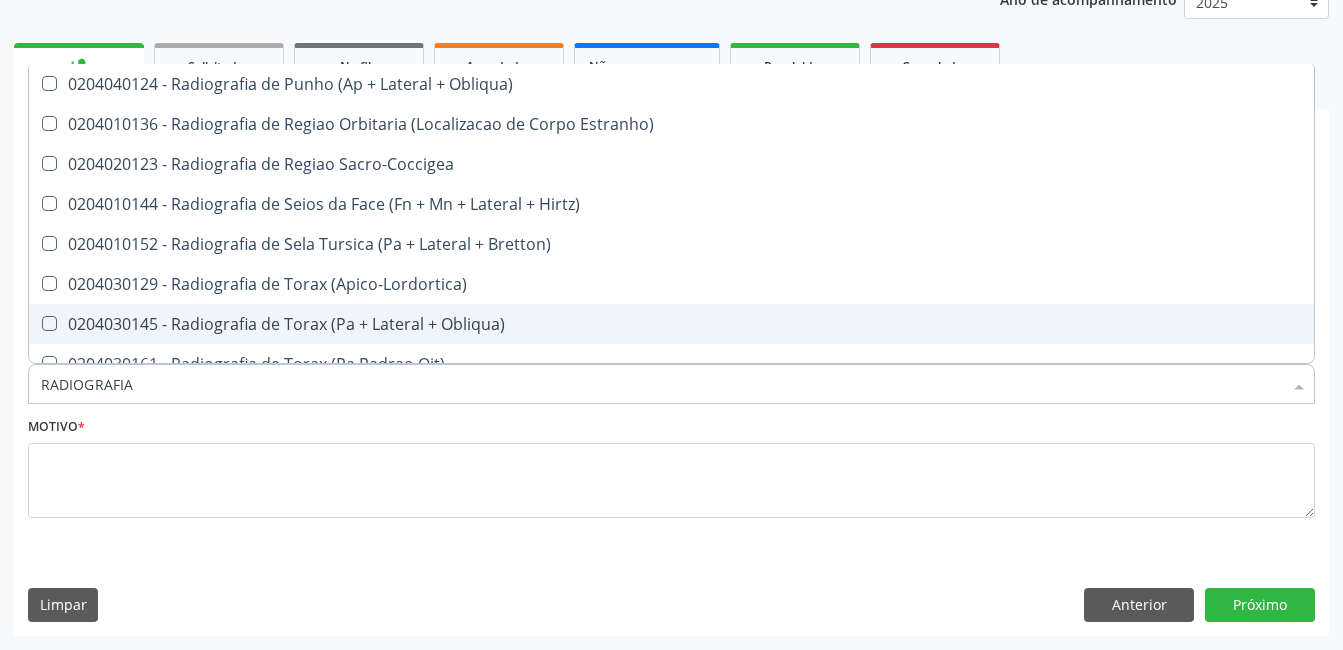 click on "0204030145 - Radiografia de Torax (Pa + Lateral + Obliqua)" at bounding box center (671, 324) 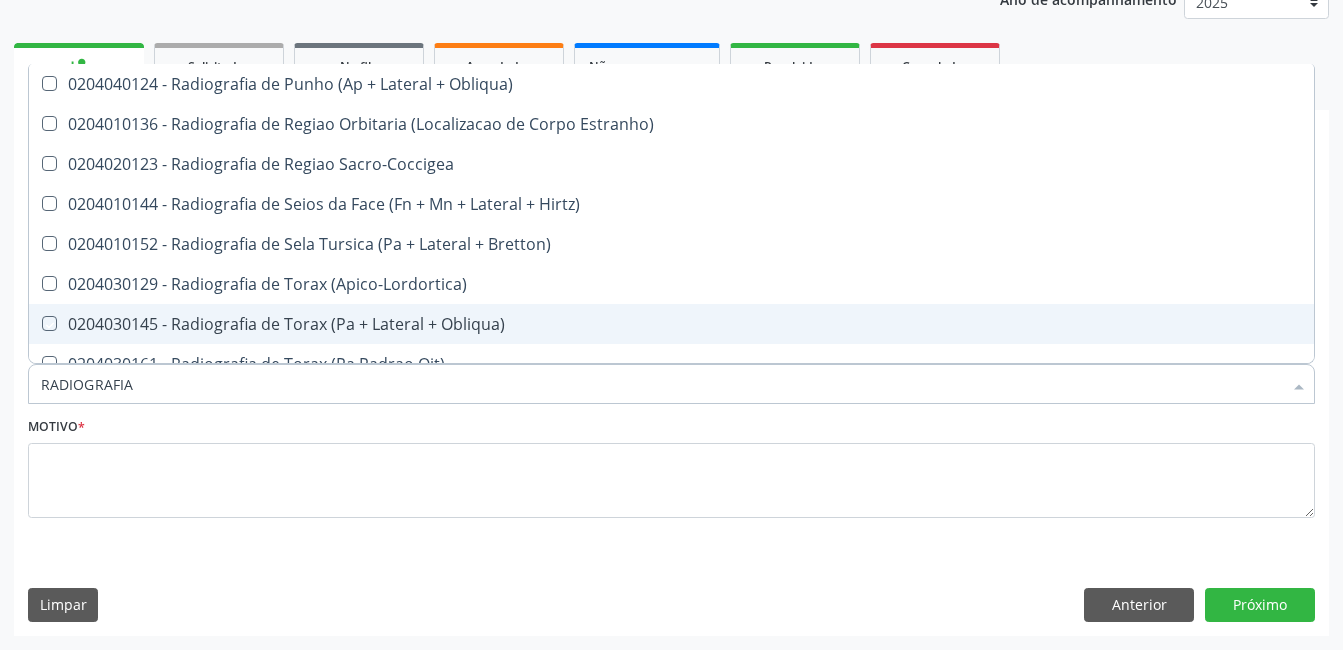 checkbox on "true" 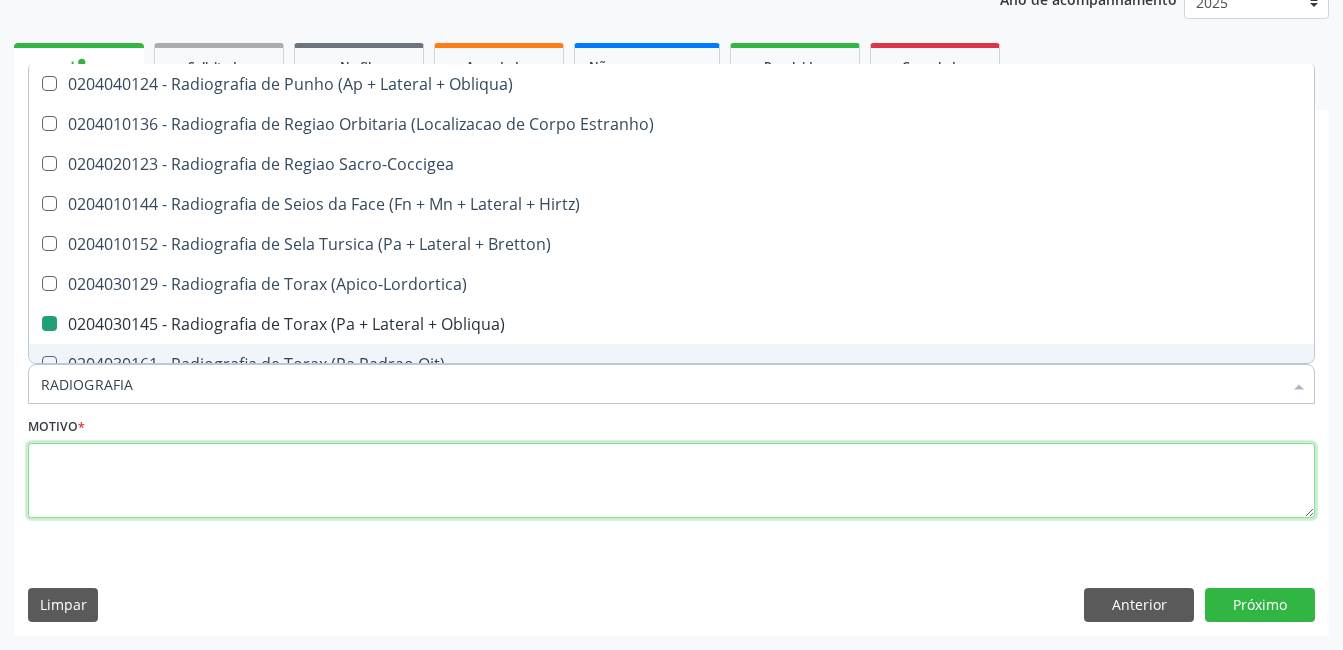 click at bounding box center (671, 481) 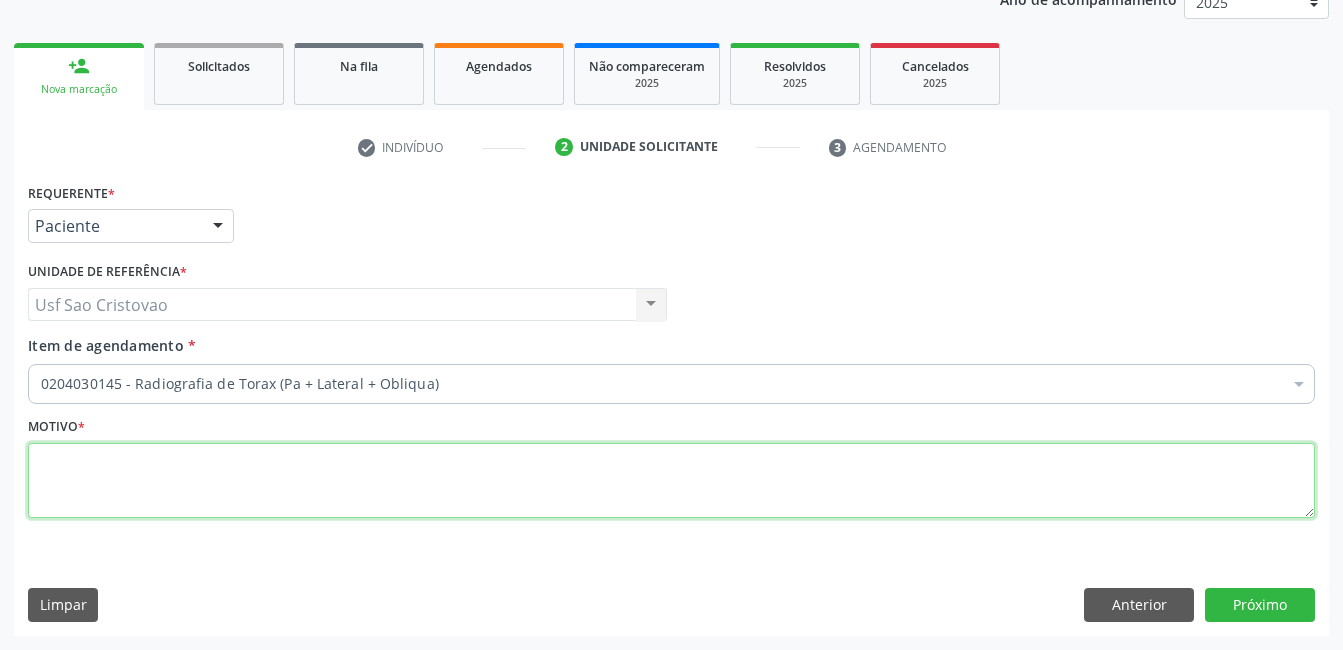 scroll, scrollTop: 0, scrollLeft: 0, axis: both 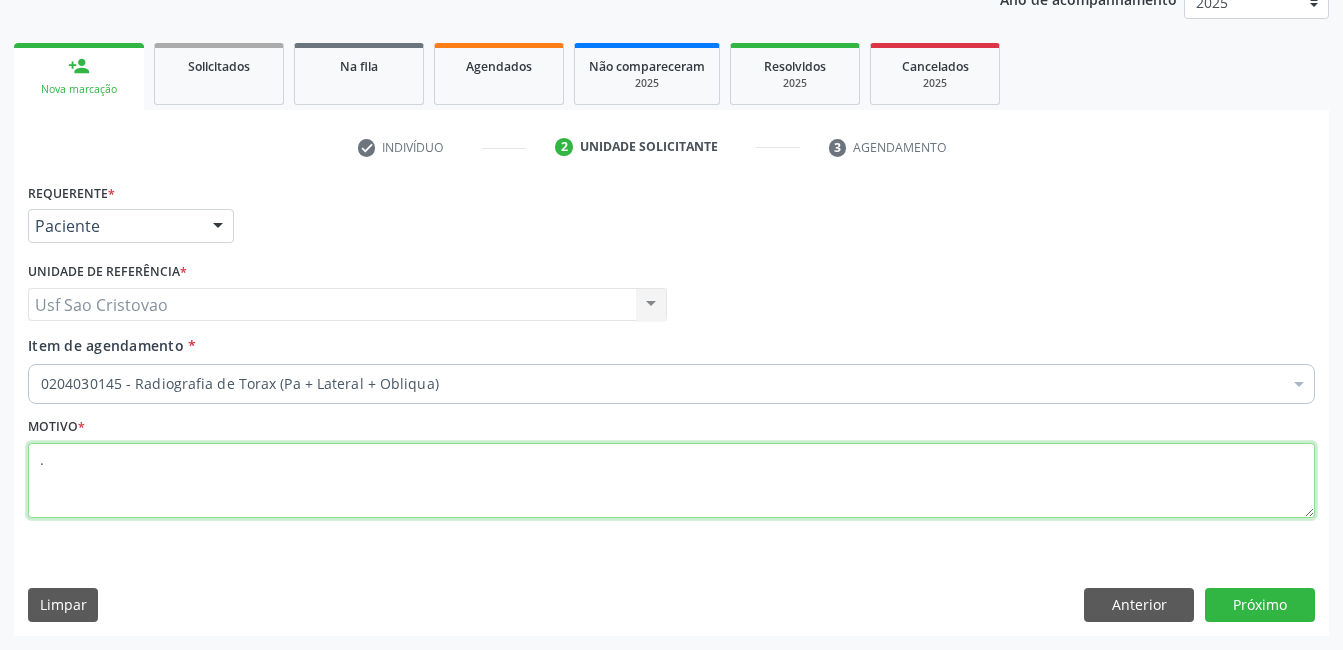 type on "." 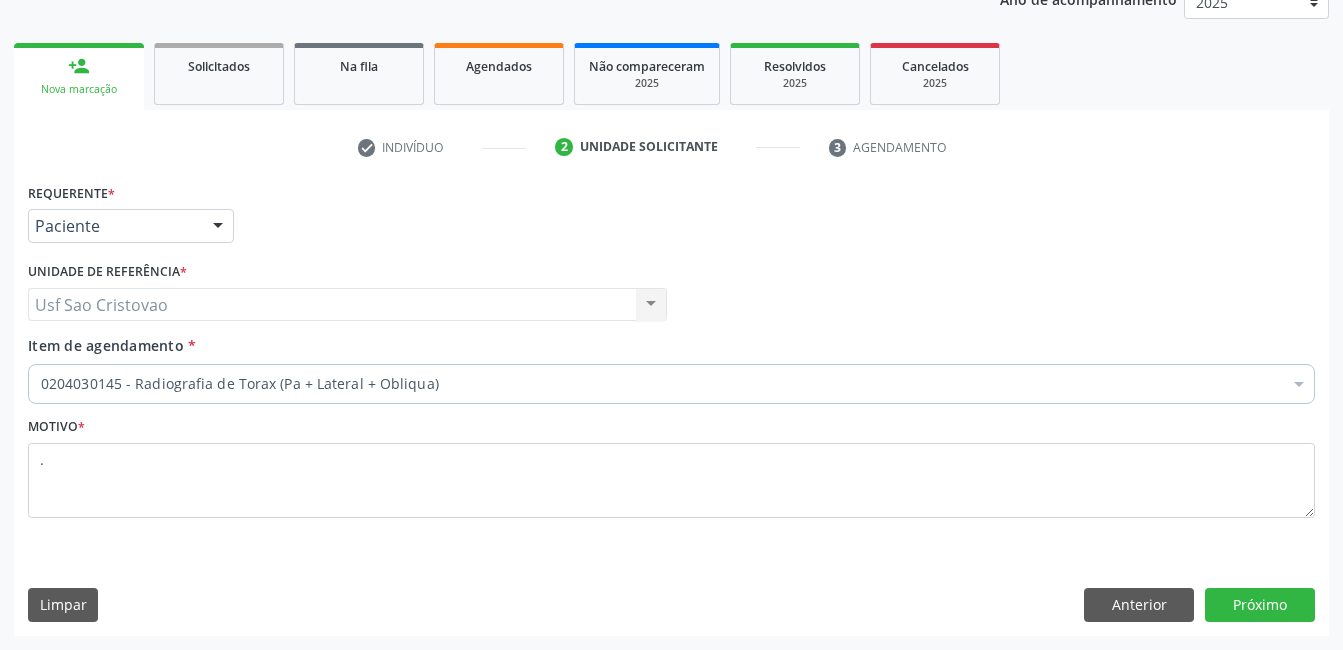 click on "Requerente
*
Paciente         Médico(a)   Enfermeiro(a)   Paciente
Nenhum resultado encontrado para: "   "
Não há nenhuma opção para ser exibida.
UF
PE         PE
Nenhum resultado encontrado para: "   "
Não há nenhuma opção para ser exibida.
Município
Serra Talhada         Serra Talhada
Nenhum resultado encontrado para: "   "
Não há nenhuma opção para ser exibida.
Médico Solicitante
Por favor, selecione a Unidade de Atendimento primeiro
Nenhum resultado encontrado para: "   "
Não há nenhuma opção para ser exibida.
Unidade de referência
*
Usf Sao Cristovao         Usf Sao Cristovao
Nenhum resultado encontrado para: "   "
Não há nenhuma opção para ser exibida.
Item de agendamento
*" at bounding box center [671, 406] 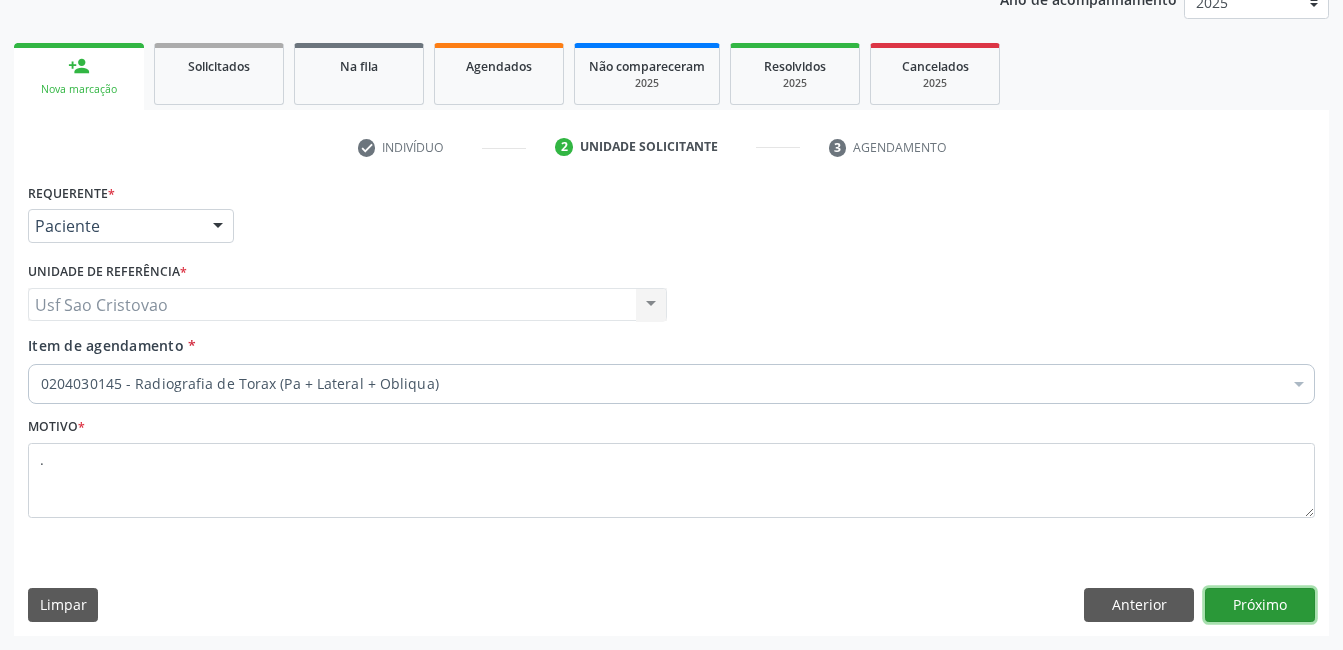 click on "Próximo" at bounding box center (1260, 605) 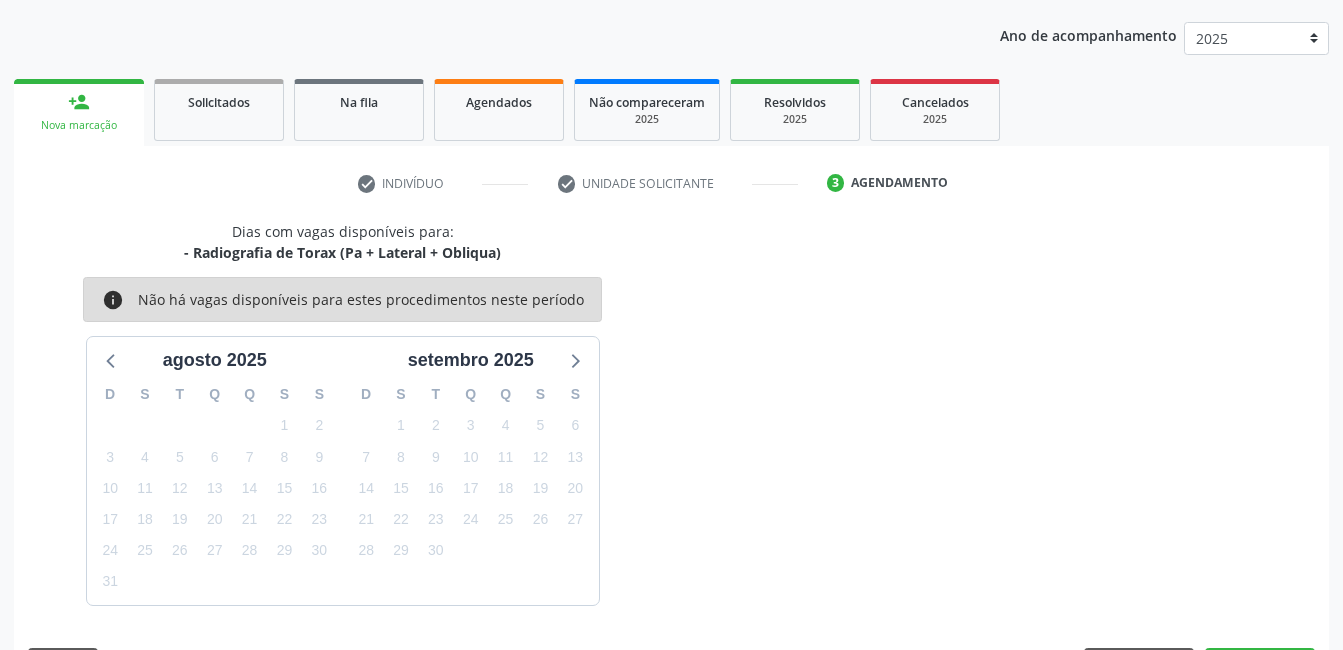 scroll, scrollTop: 256, scrollLeft: 0, axis: vertical 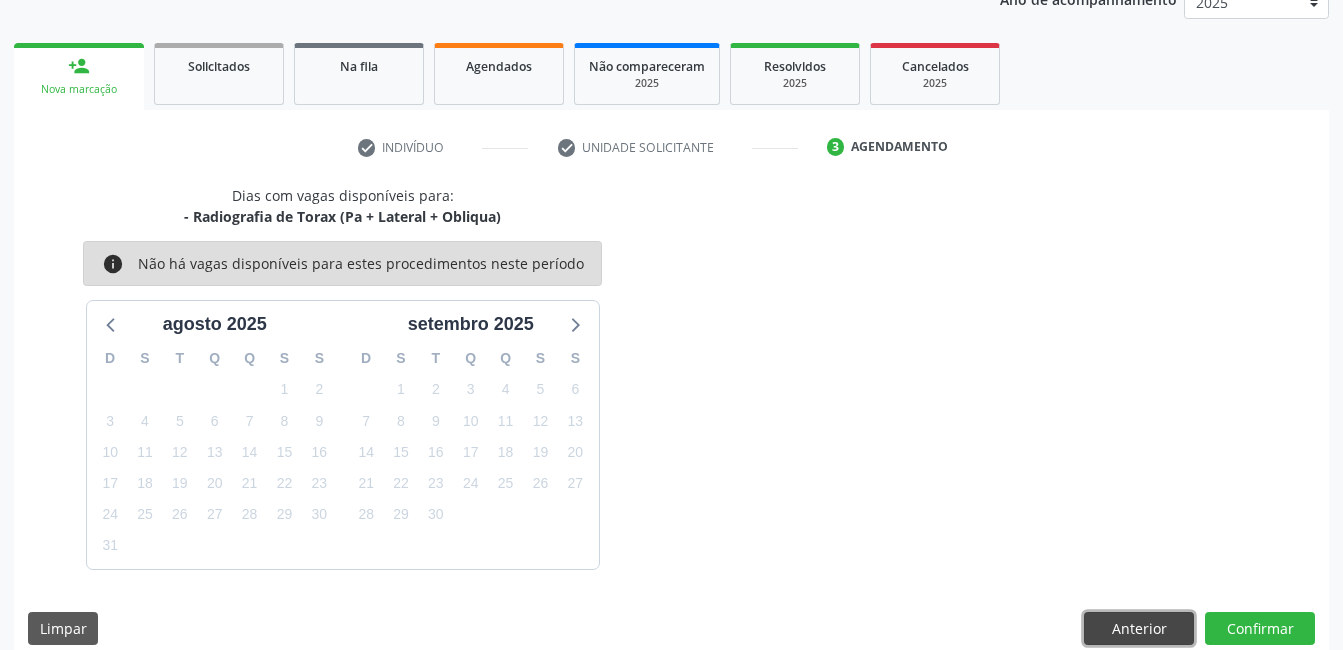 click on "Anterior" at bounding box center (1139, 629) 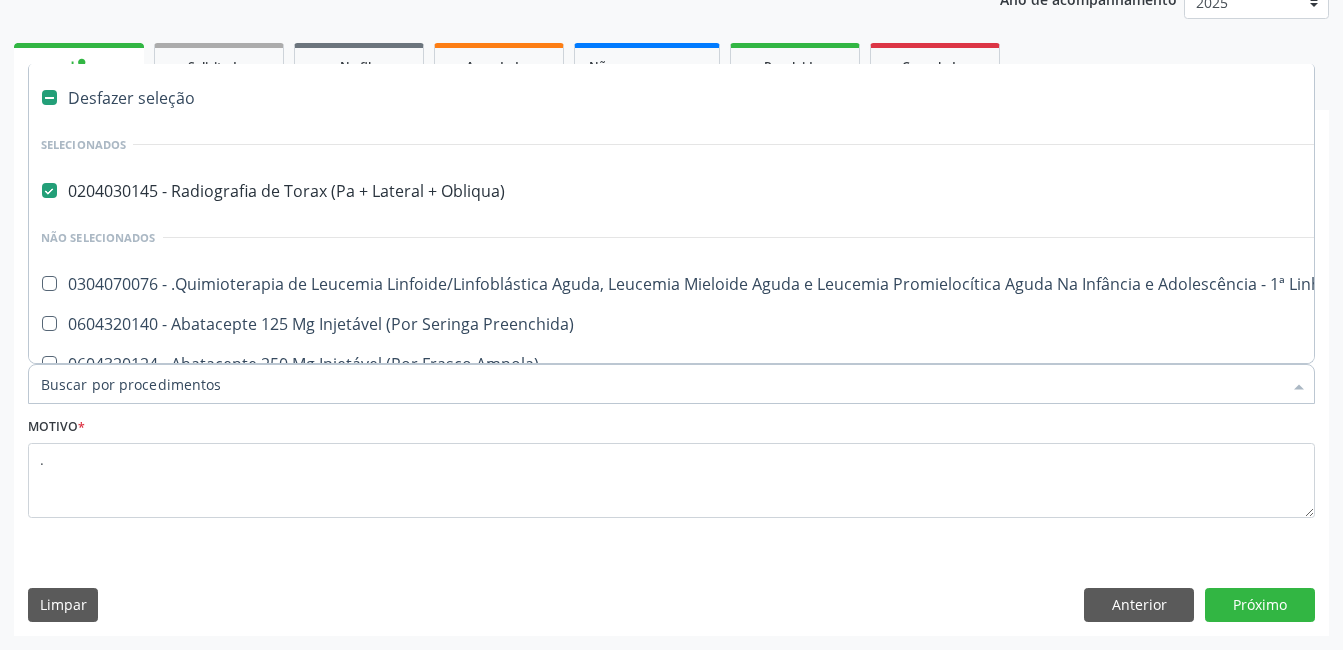 drag, startPoint x: 430, startPoint y: 379, endPoint x: 342, endPoint y: 381, distance: 88.02273 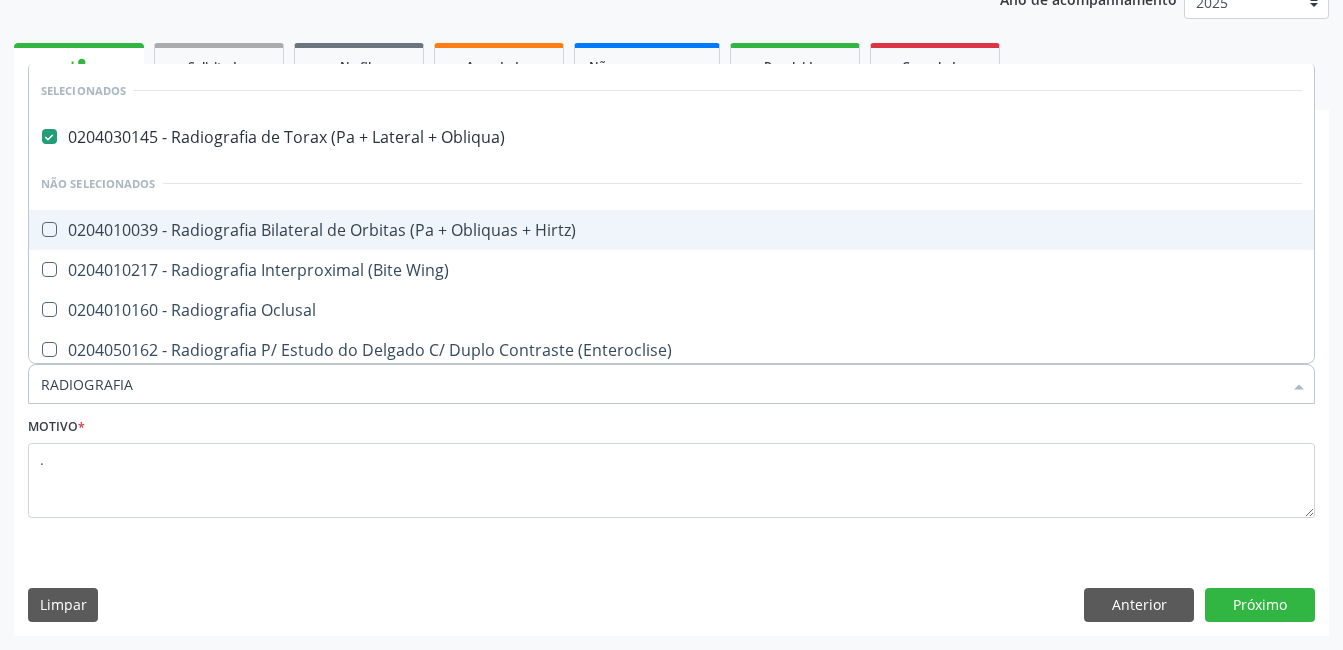 type on "RADIOGRAFIA" 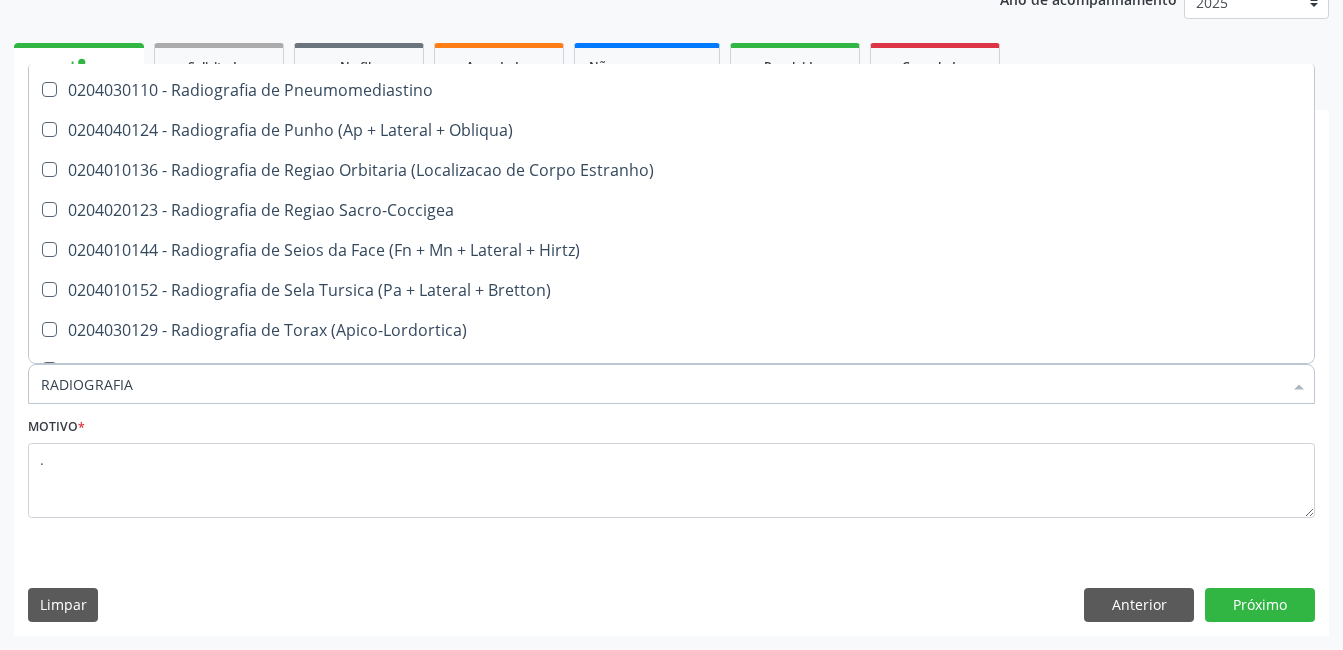 scroll, scrollTop: 2687, scrollLeft: 0, axis: vertical 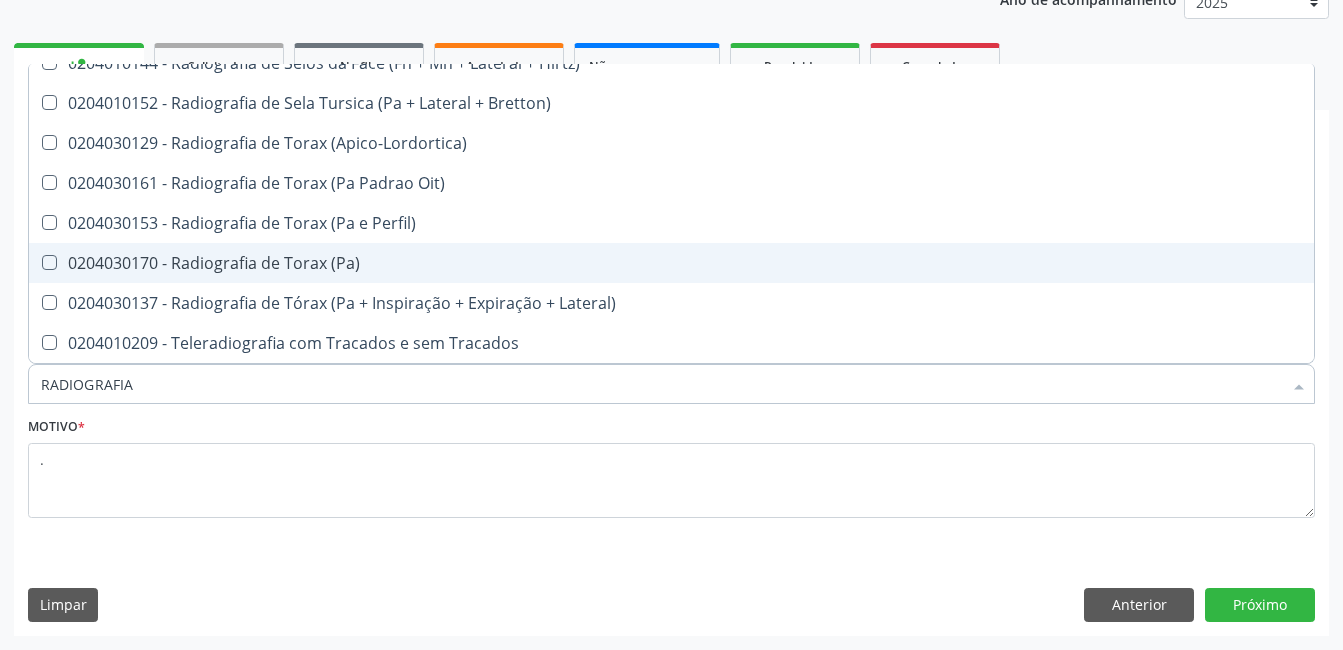 click on "0204030170 - Radiografia de Torax (Pa)" at bounding box center [671, 263] 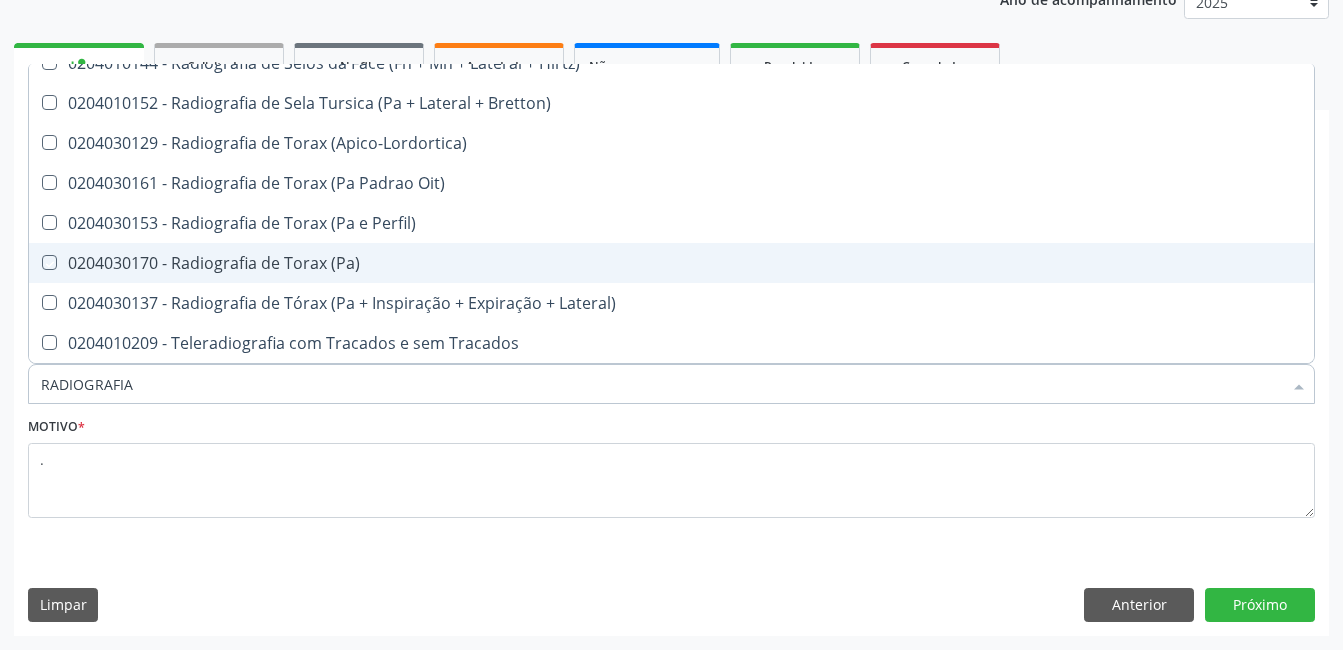 checkbox on "true" 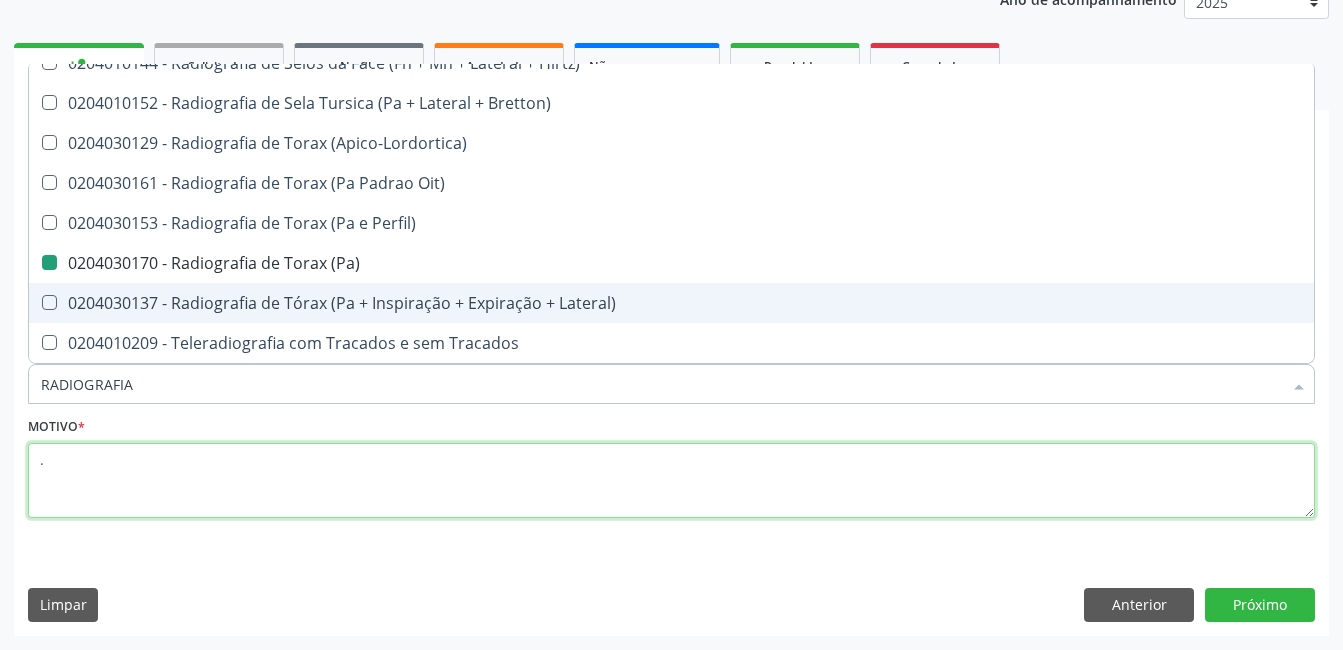click on "." at bounding box center (671, 481) 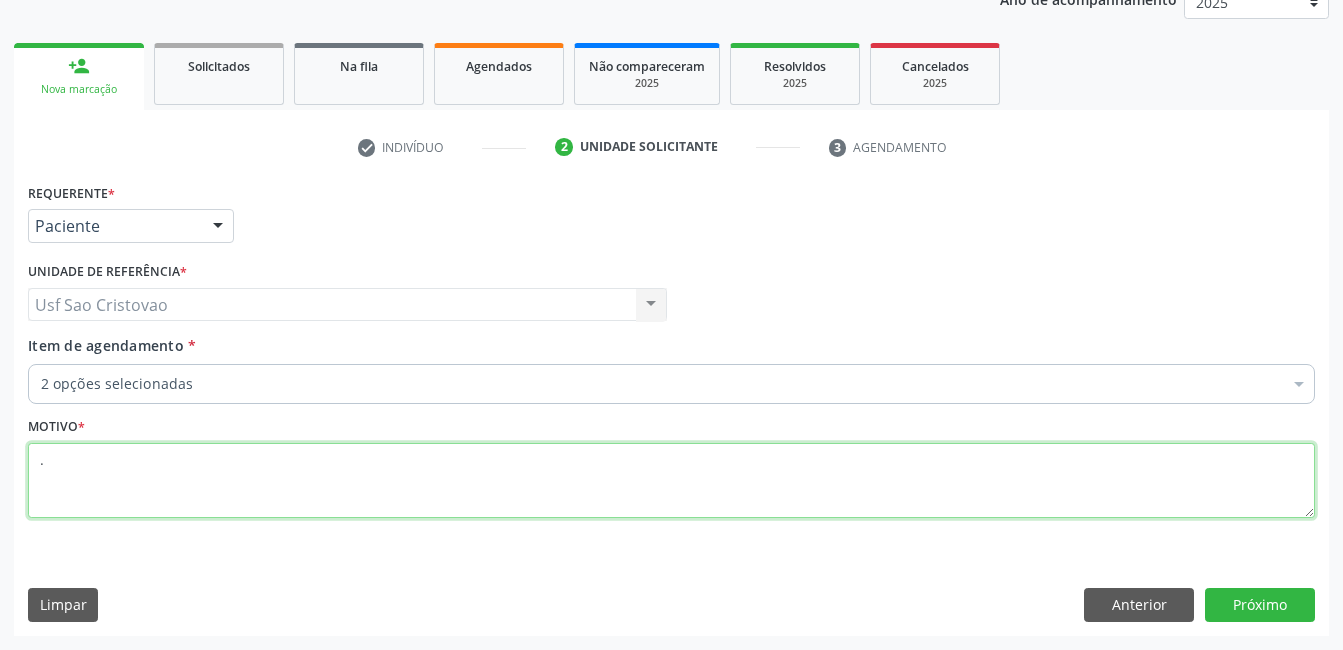 scroll, scrollTop: 0, scrollLeft: 0, axis: both 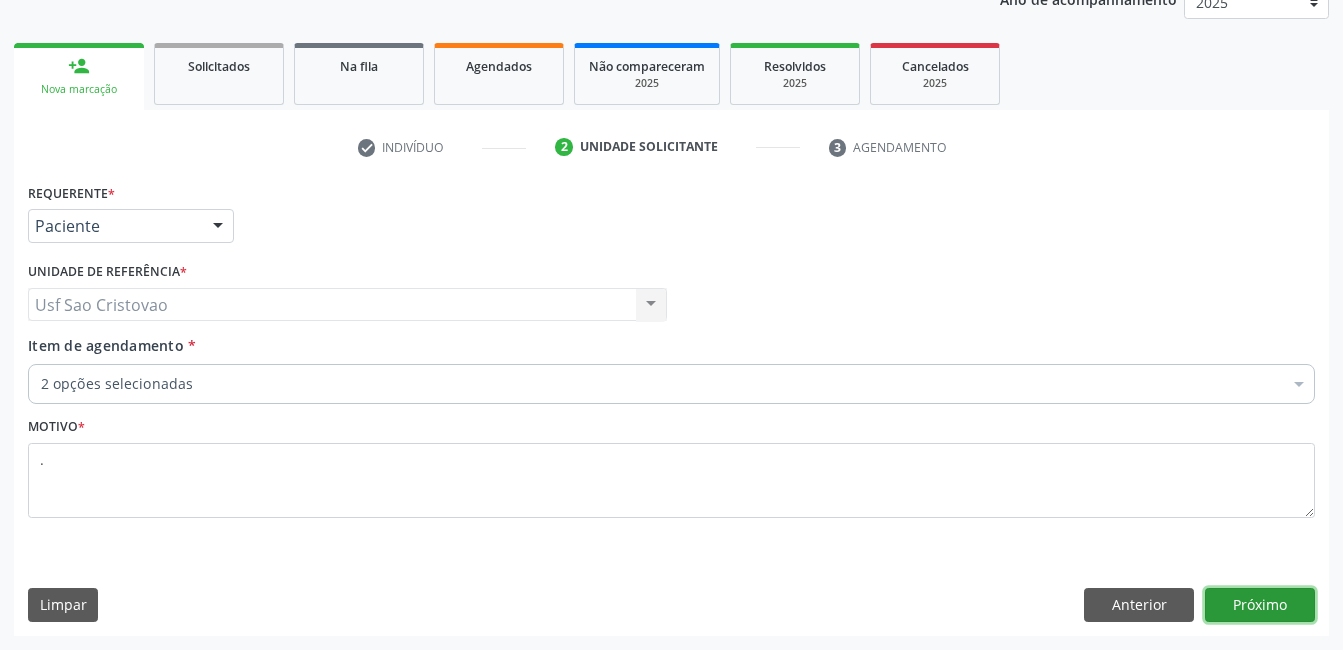 click on "Próximo" at bounding box center (1260, 605) 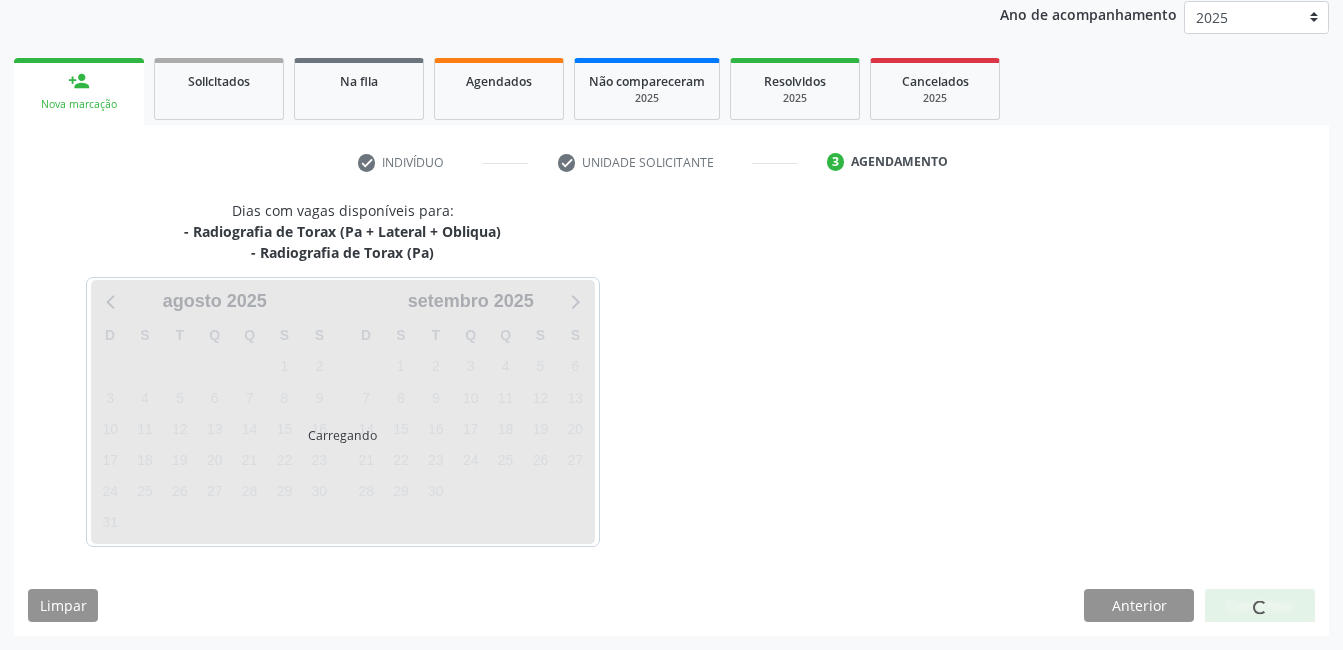scroll, scrollTop: 256, scrollLeft: 0, axis: vertical 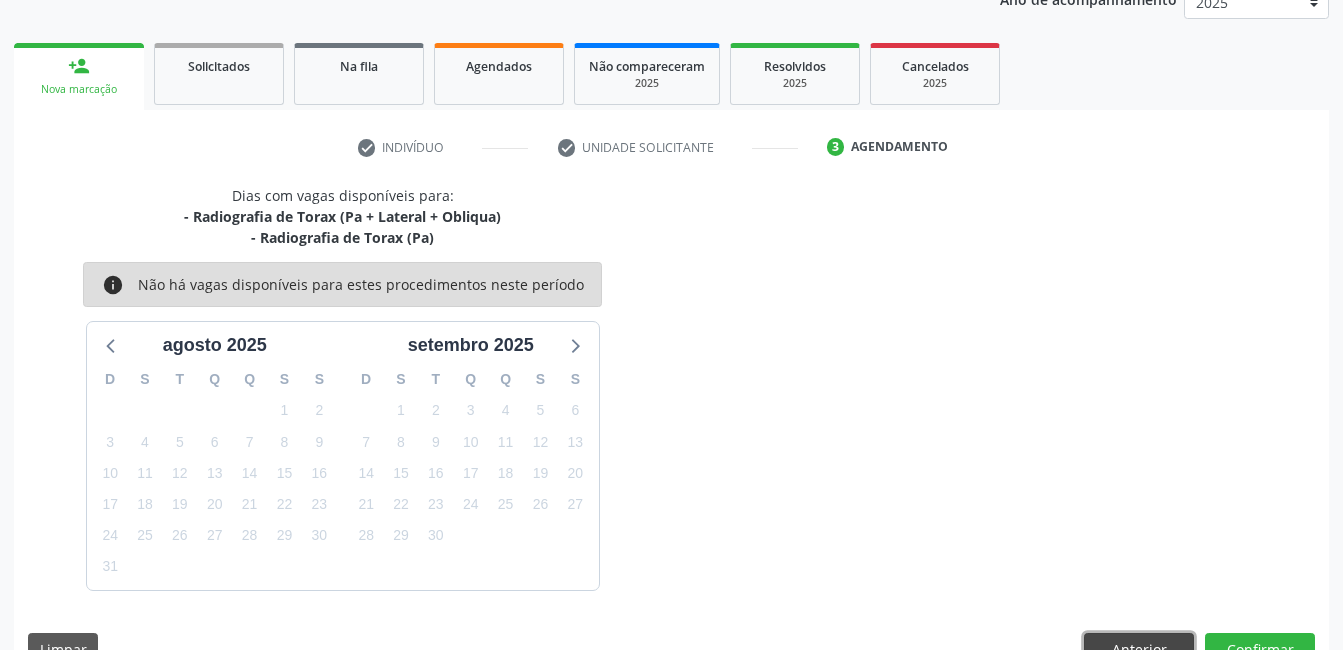 click on "Anterior" at bounding box center (1139, 650) 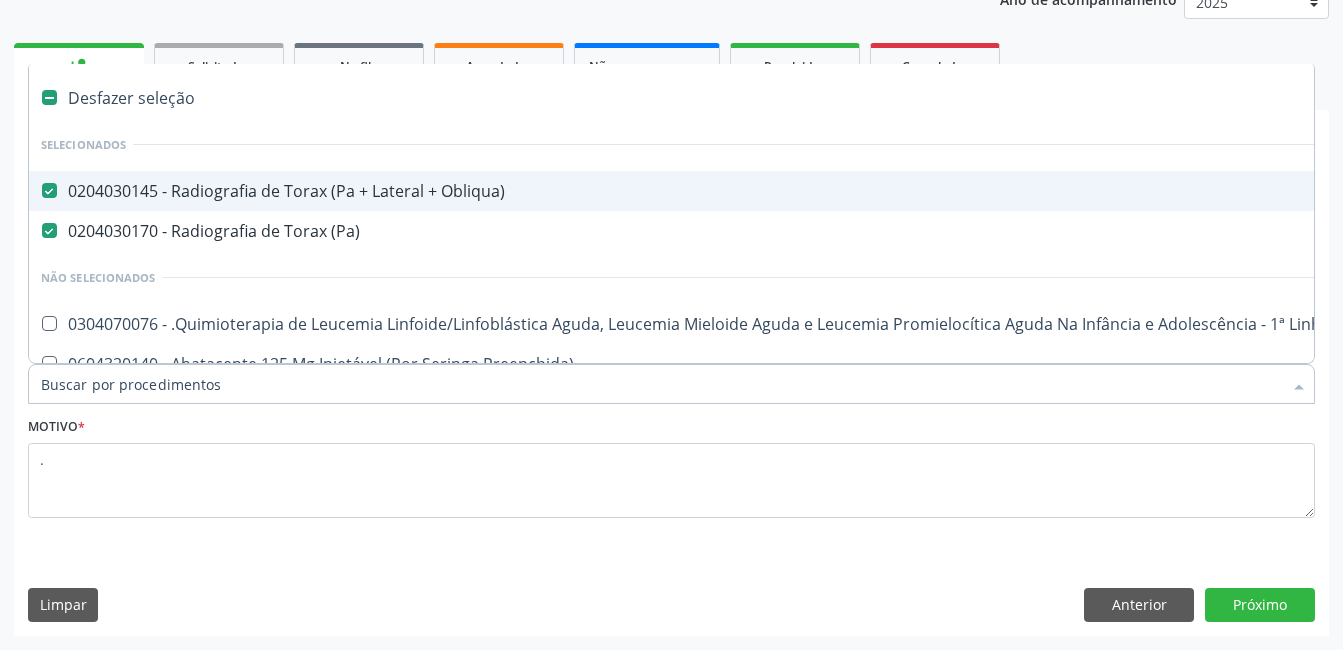 click at bounding box center (49, 190) 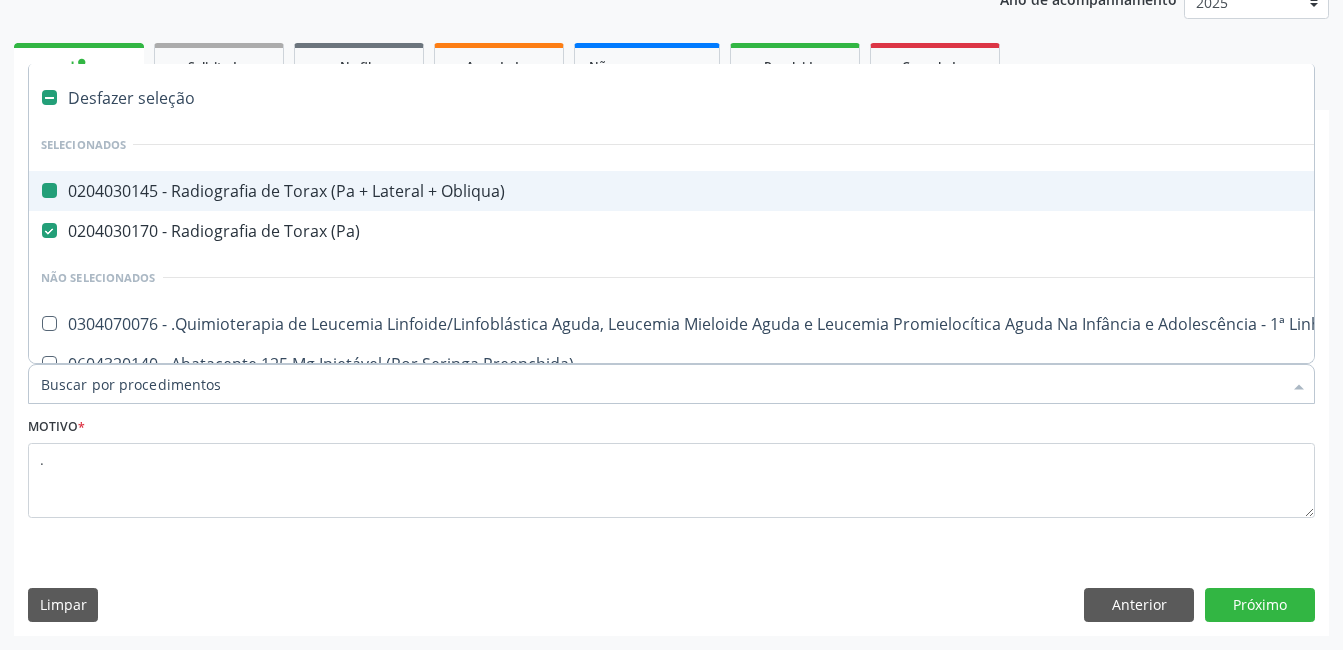 checkbox on "false" 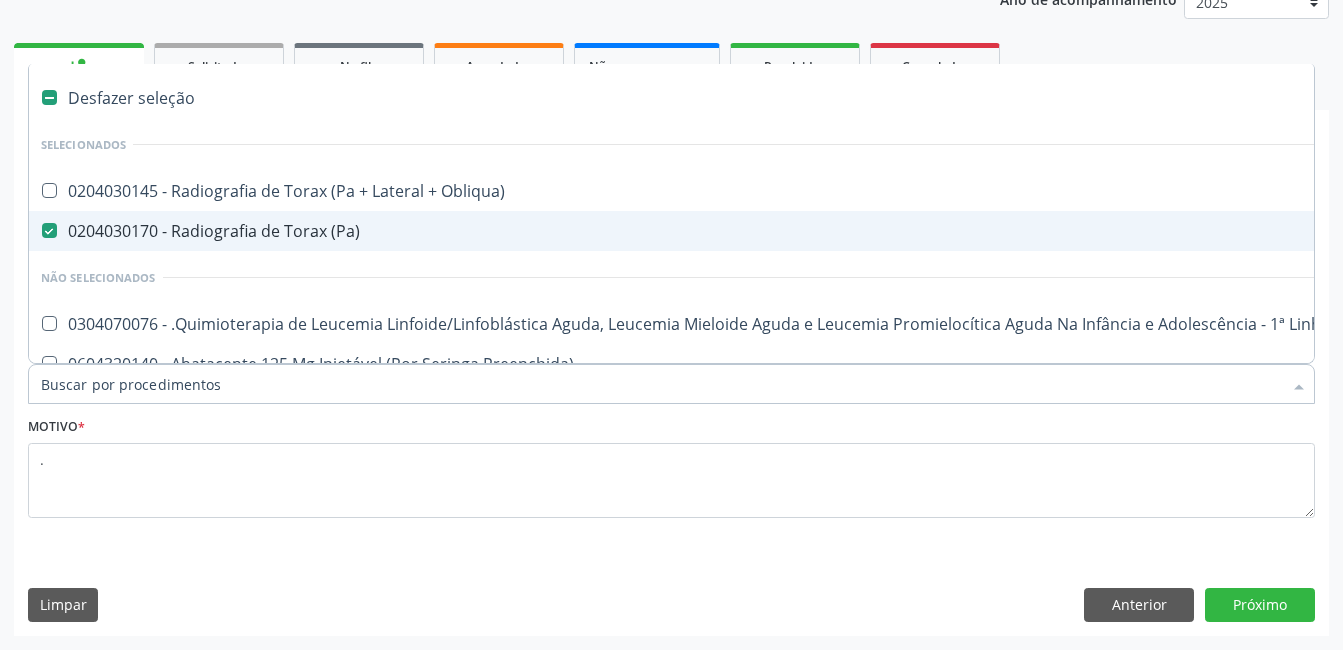 click at bounding box center (49, 230) 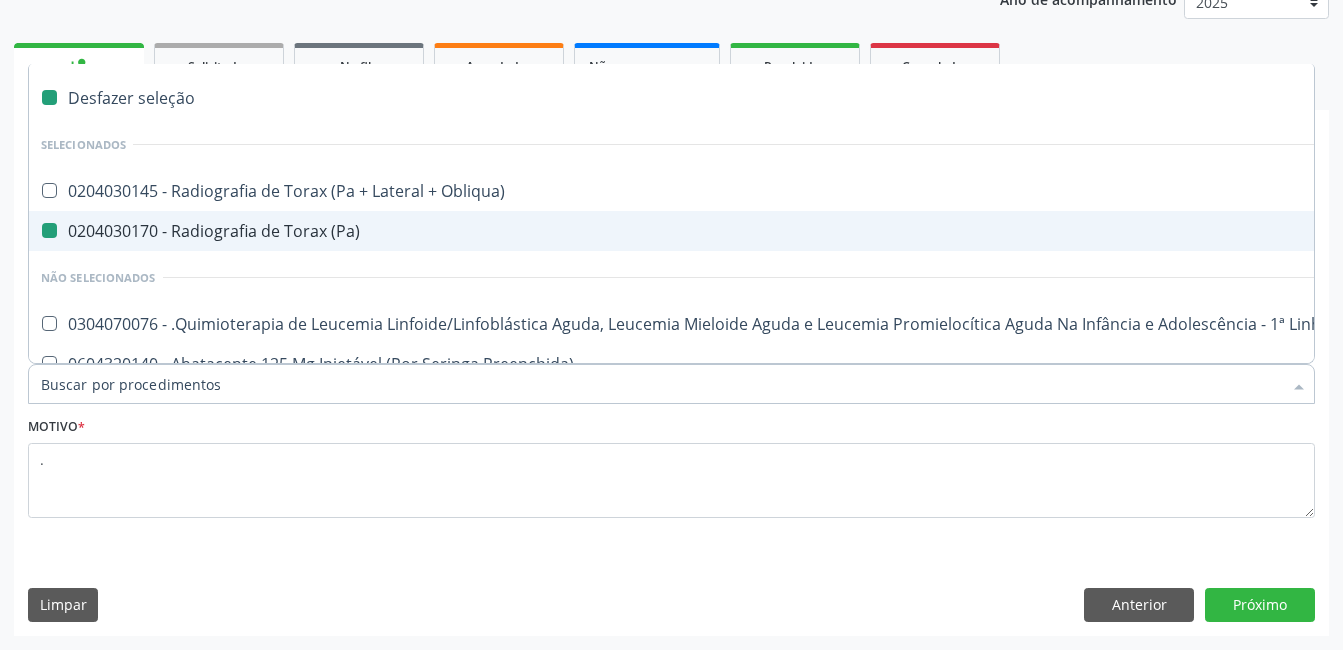 checkbox on "false" 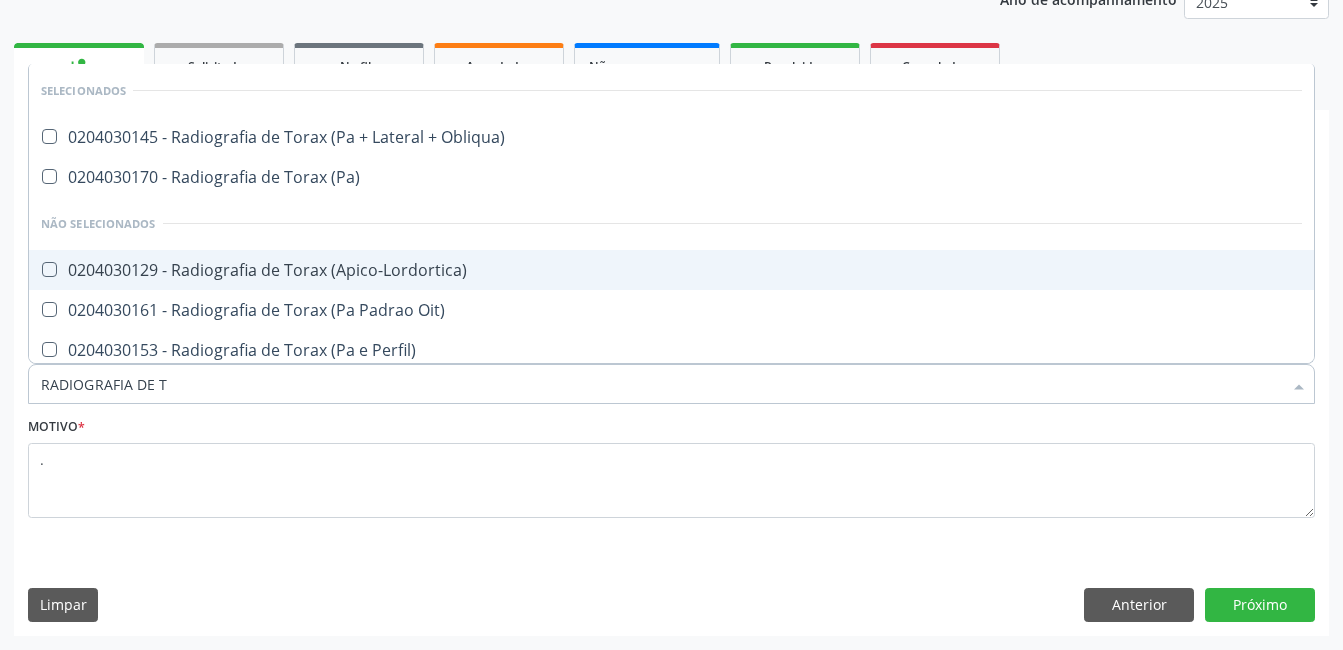 type on "RADIOGRAFIA DE TO" 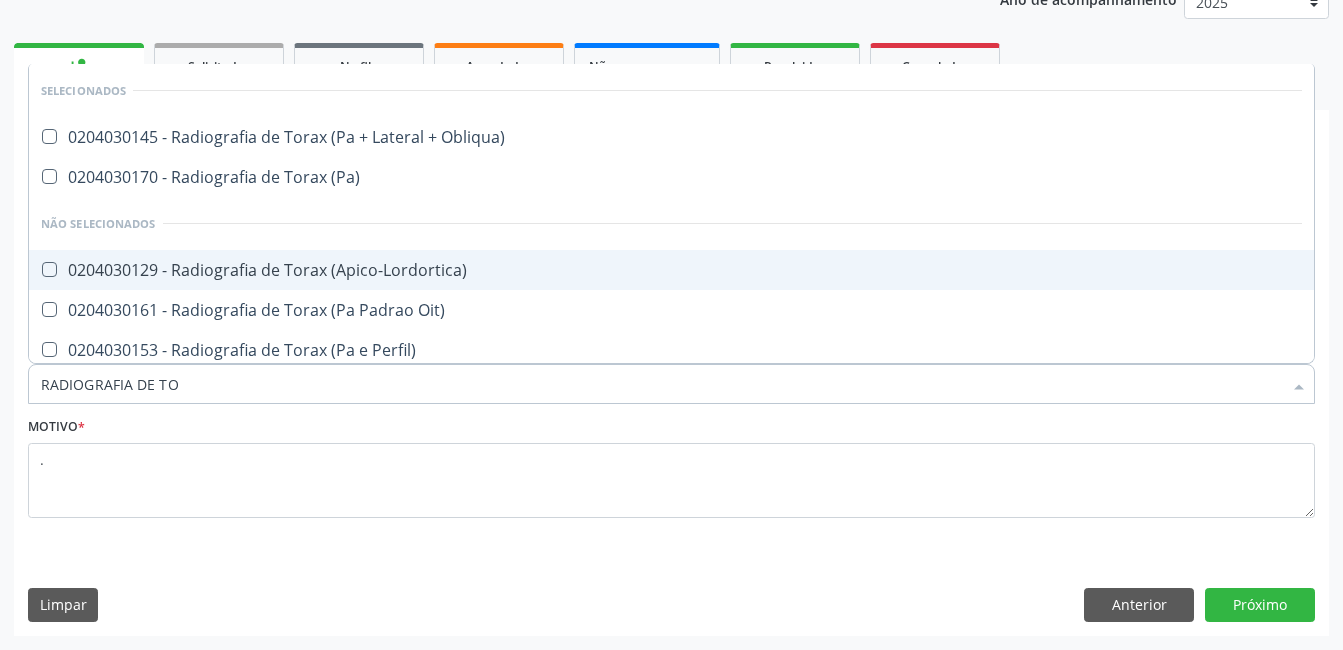 click at bounding box center [49, 269] 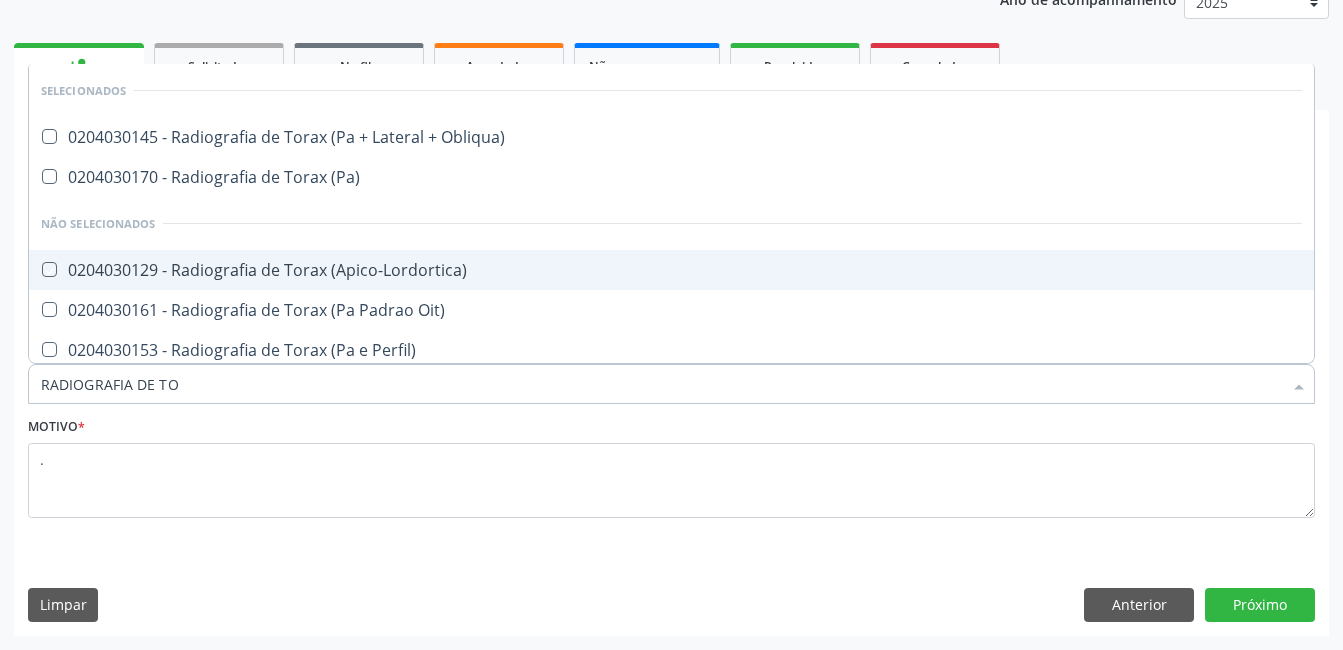 click at bounding box center (35, 269) 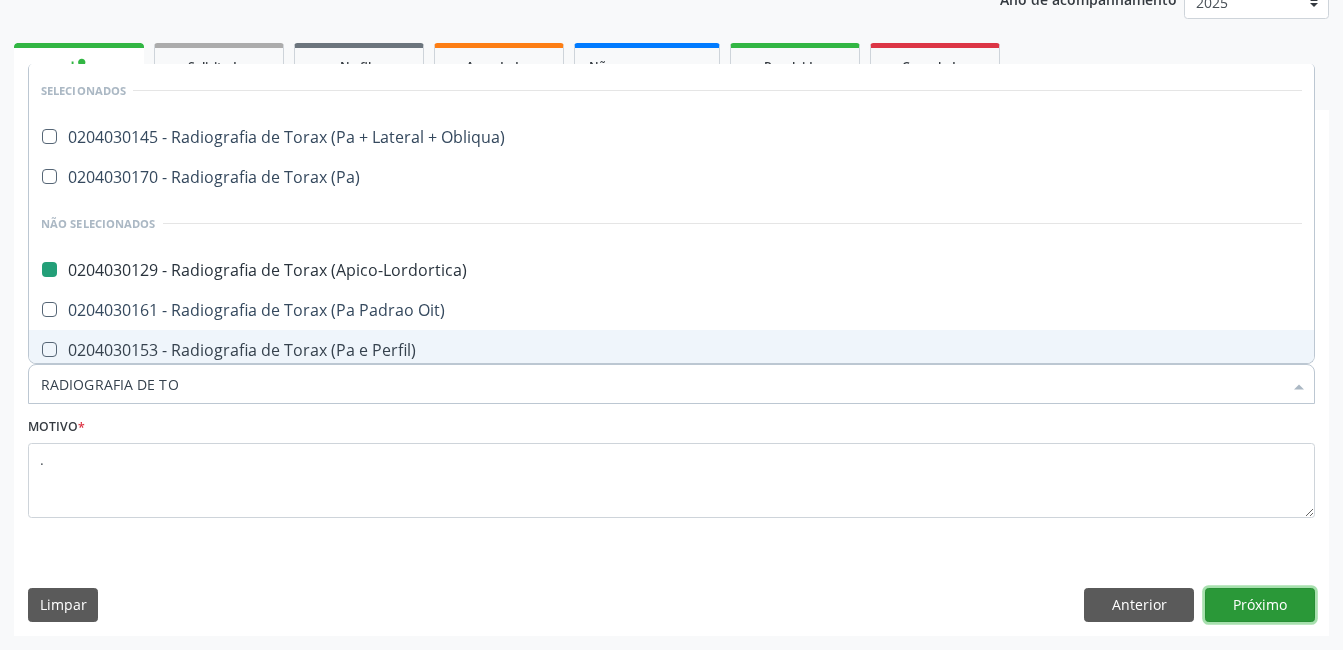 click on "Próximo" at bounding box center [1260, 605] 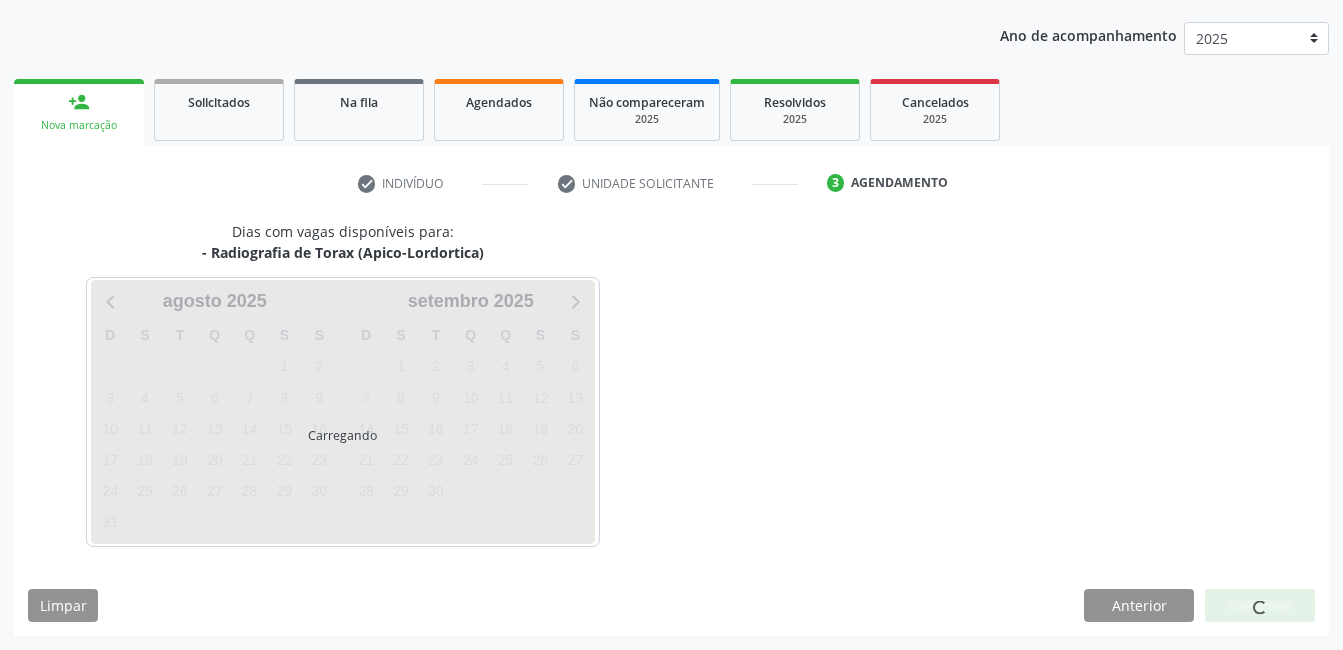 scroll, scrollTop: 256, scrollLeft: 0, axis: vertical 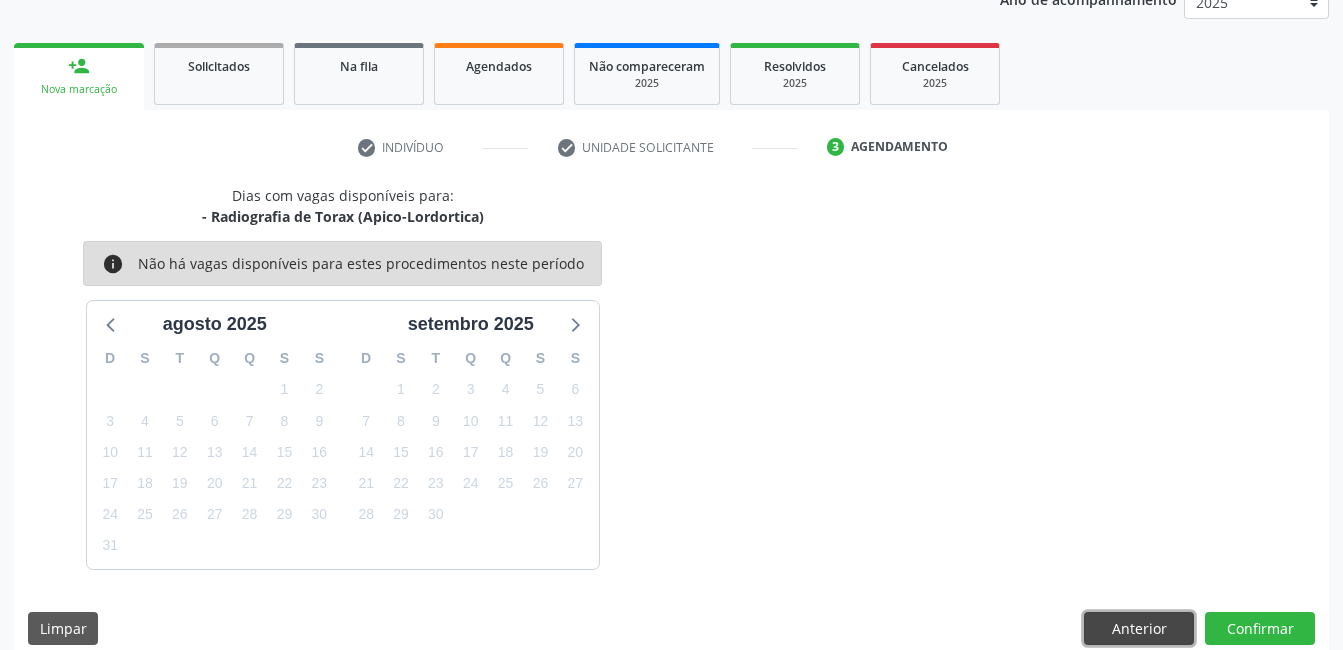 click on "Anterior" at bounding box center [1139, 629] 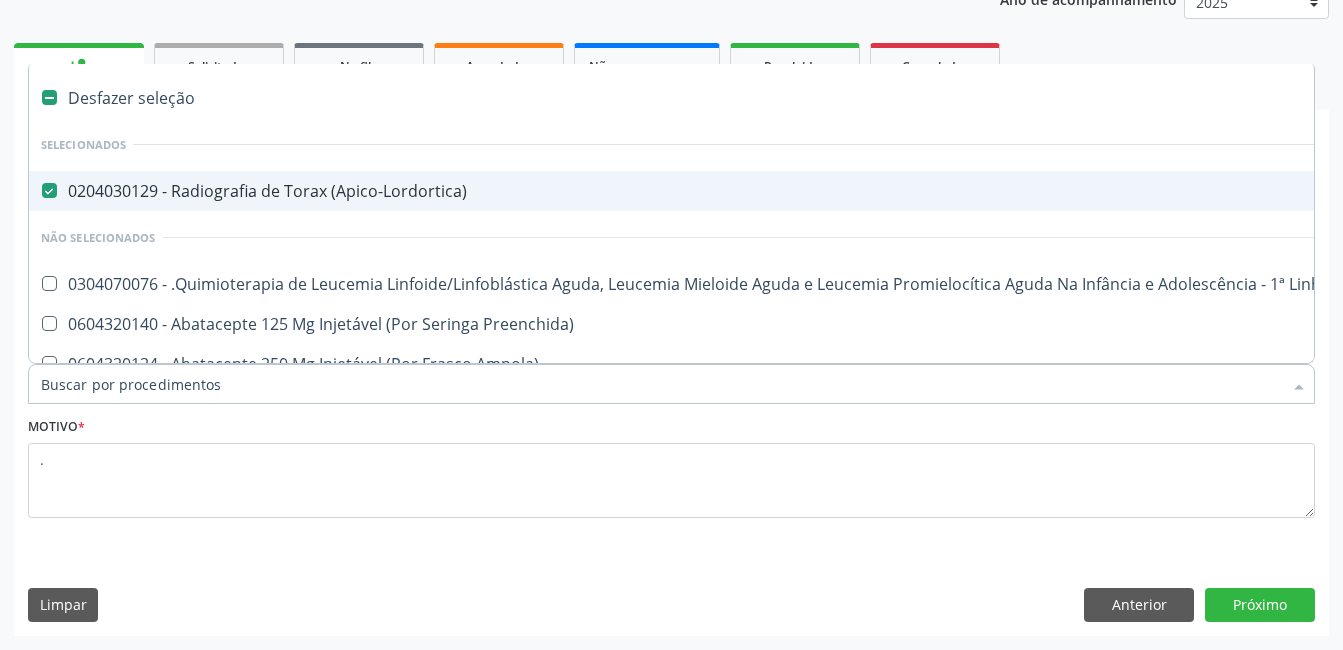 click at bounding box center [49, 190] 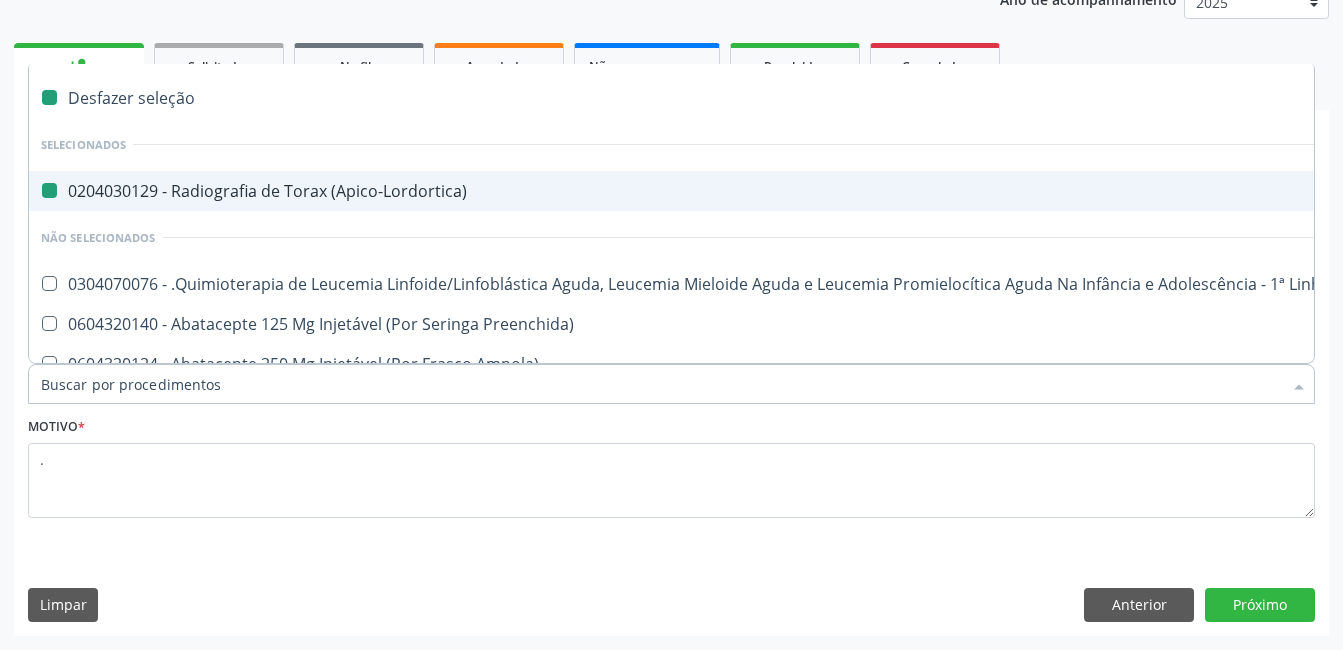 checkbox on "false" 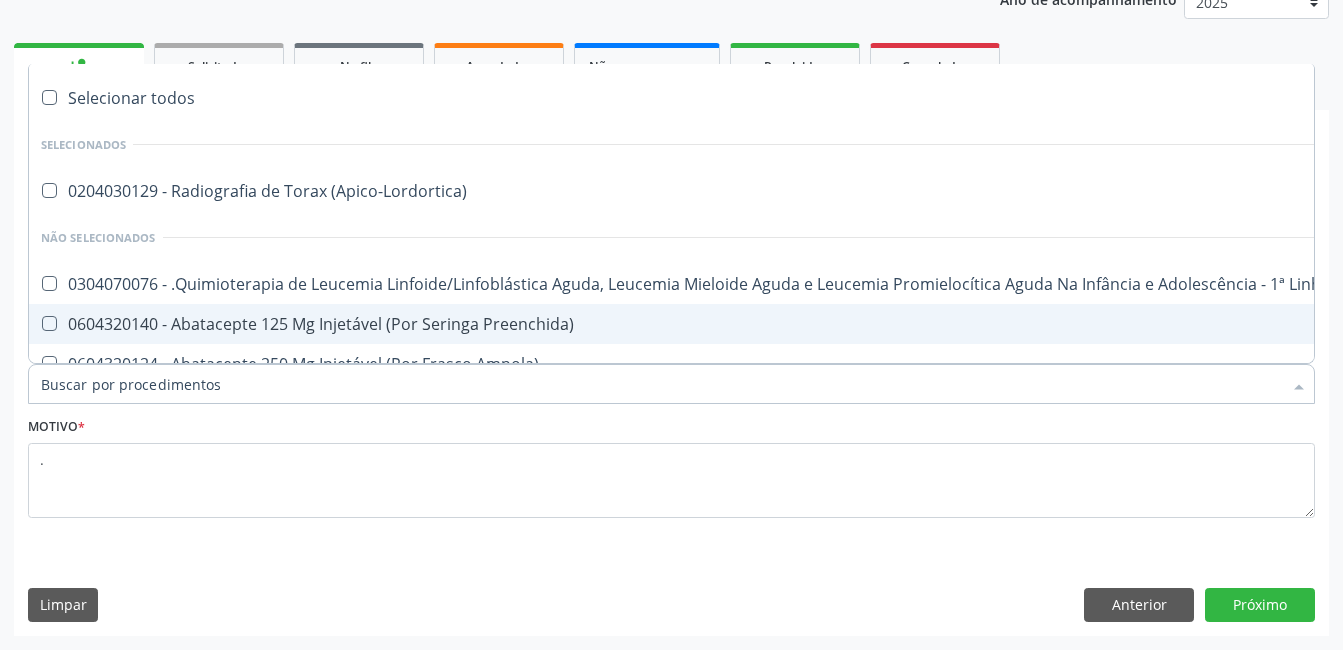 click at bounding box center [49, 323] 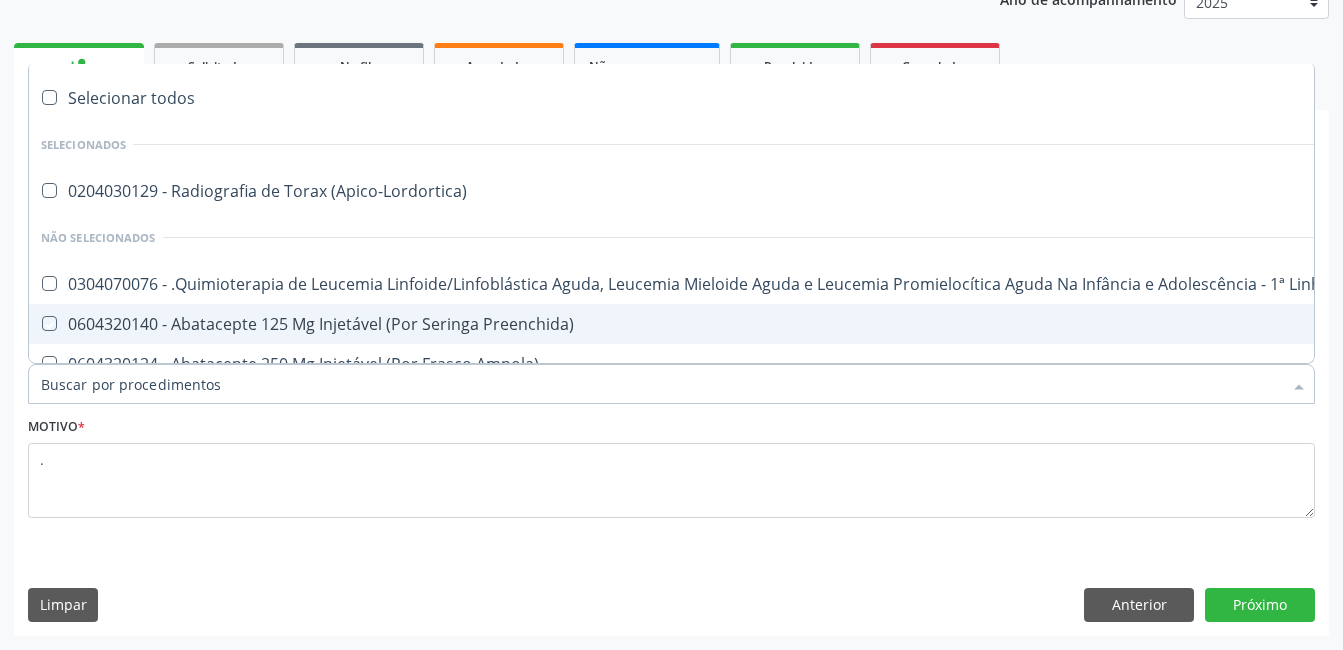 checkbox on "true" 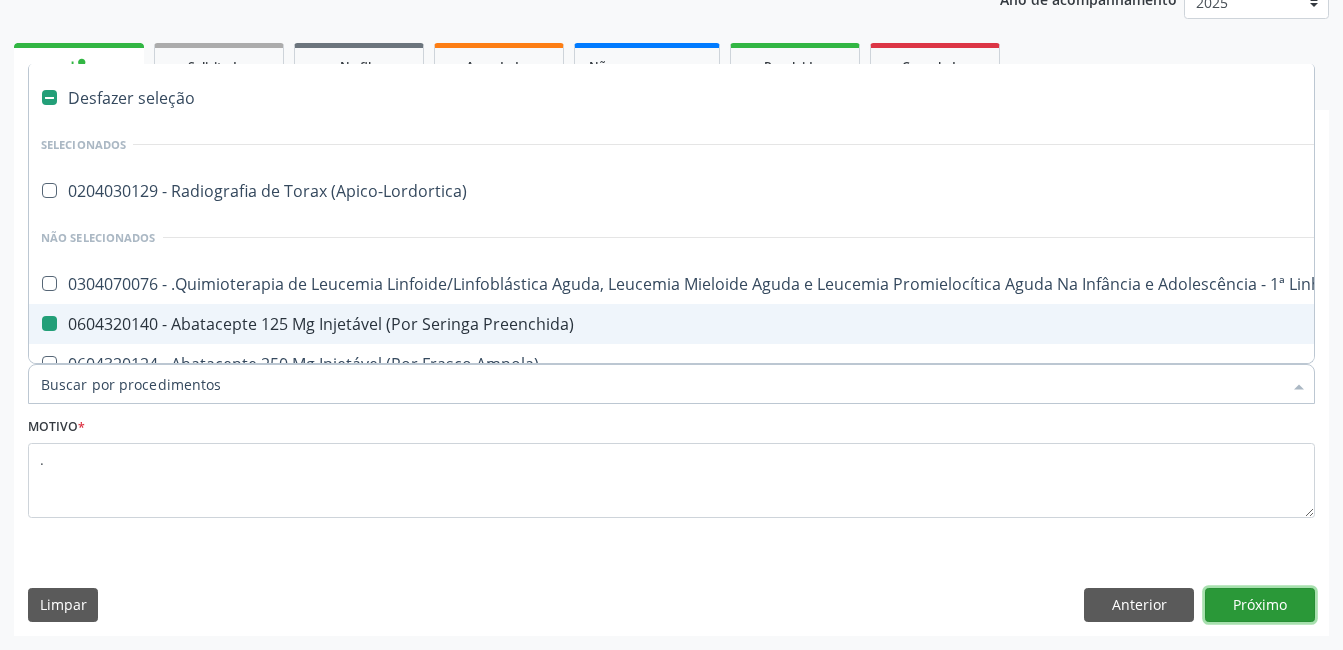 click on "Próximo" at bounding box center (1260, 605) 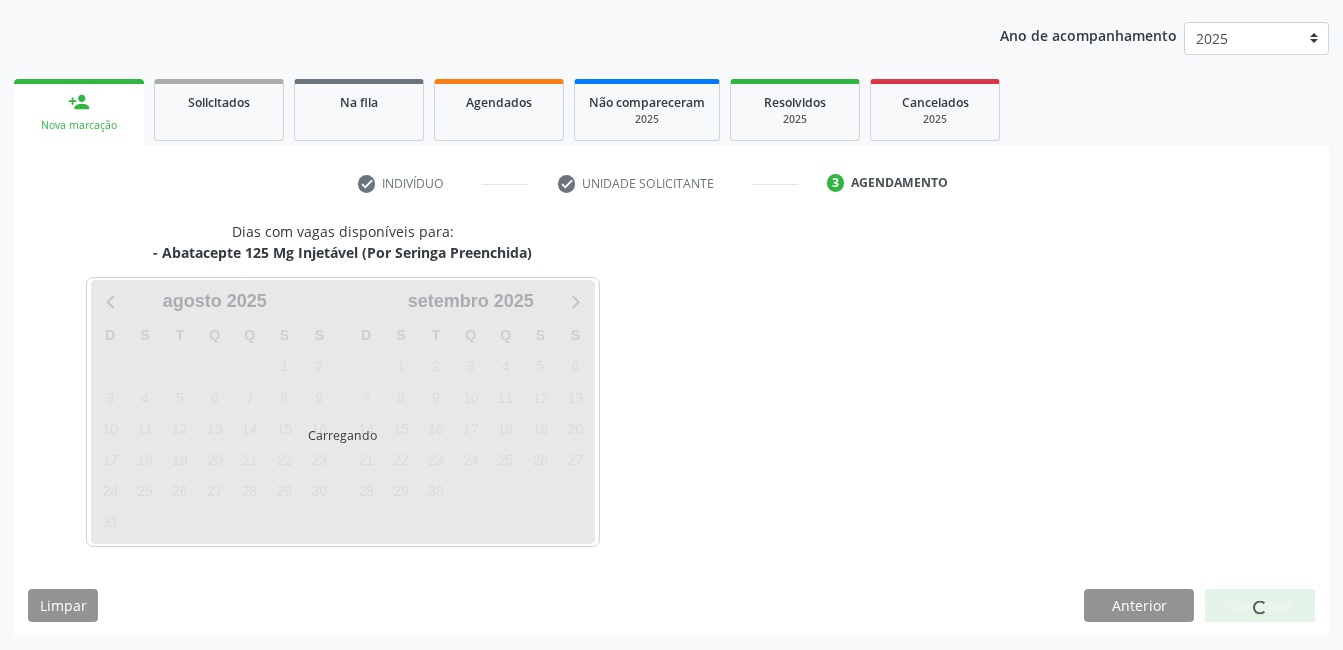 scroll, scrollTop: 256, scrollLeft: 0, axis: vertical 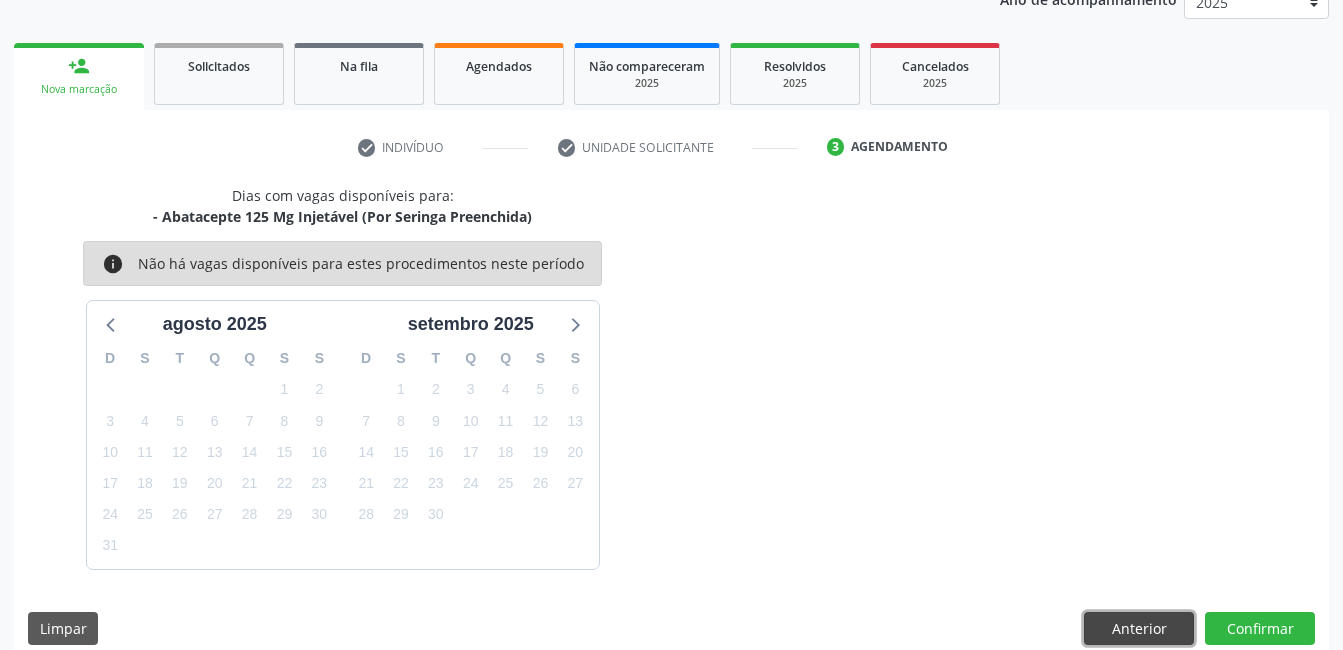 click on "Anterior" at bounding box center [1139, 629] 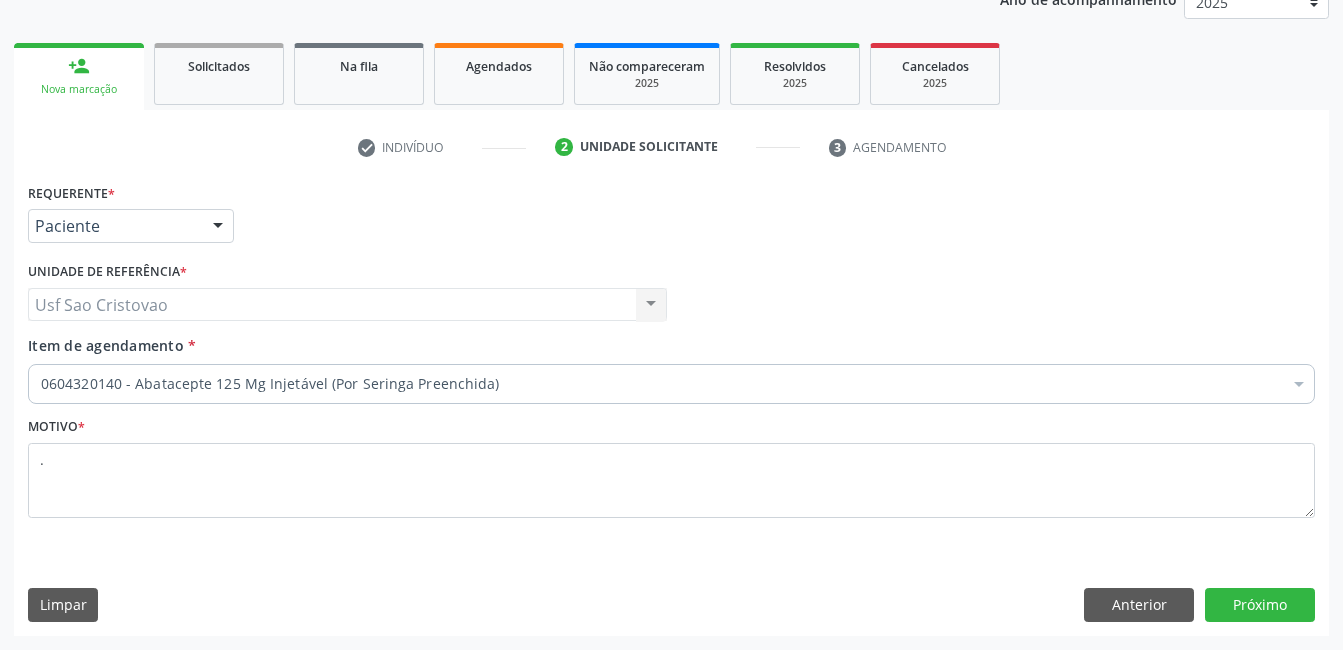 click on "0604320140 - Abatacepte 125 Mg Injetável (Por Seringa Preenchida)" at bounding box center (671, 384) 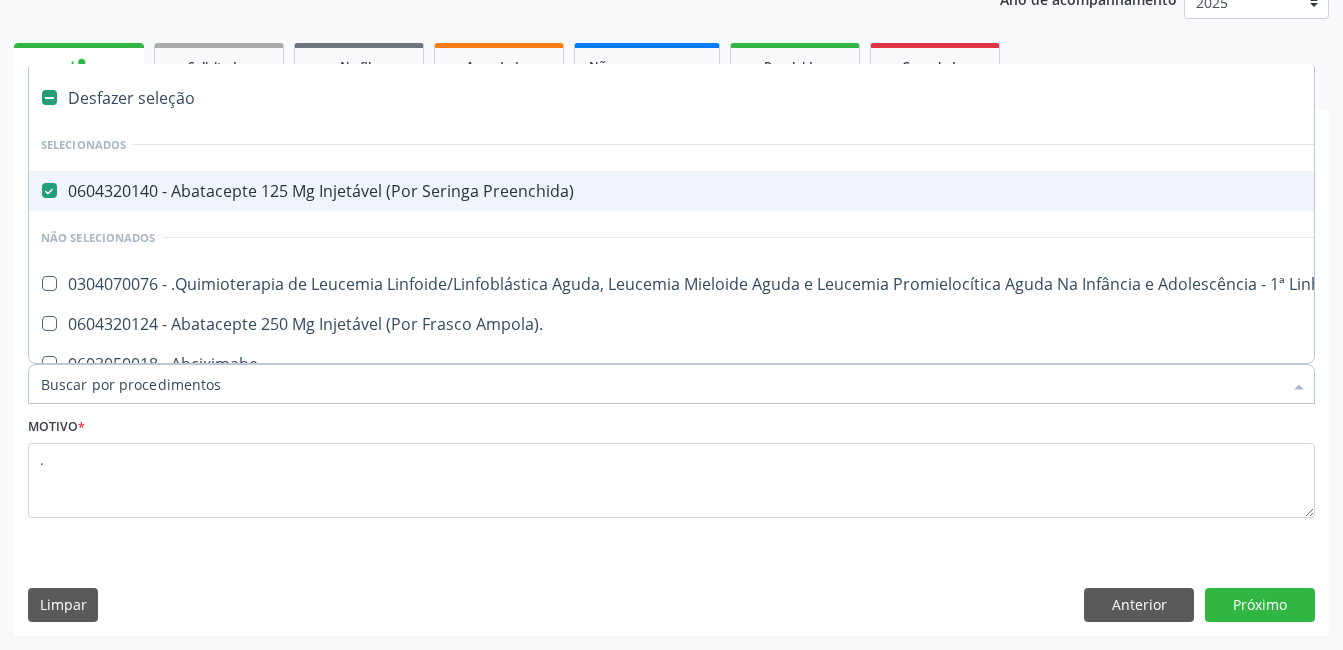 click at bounding box center (49, 190) 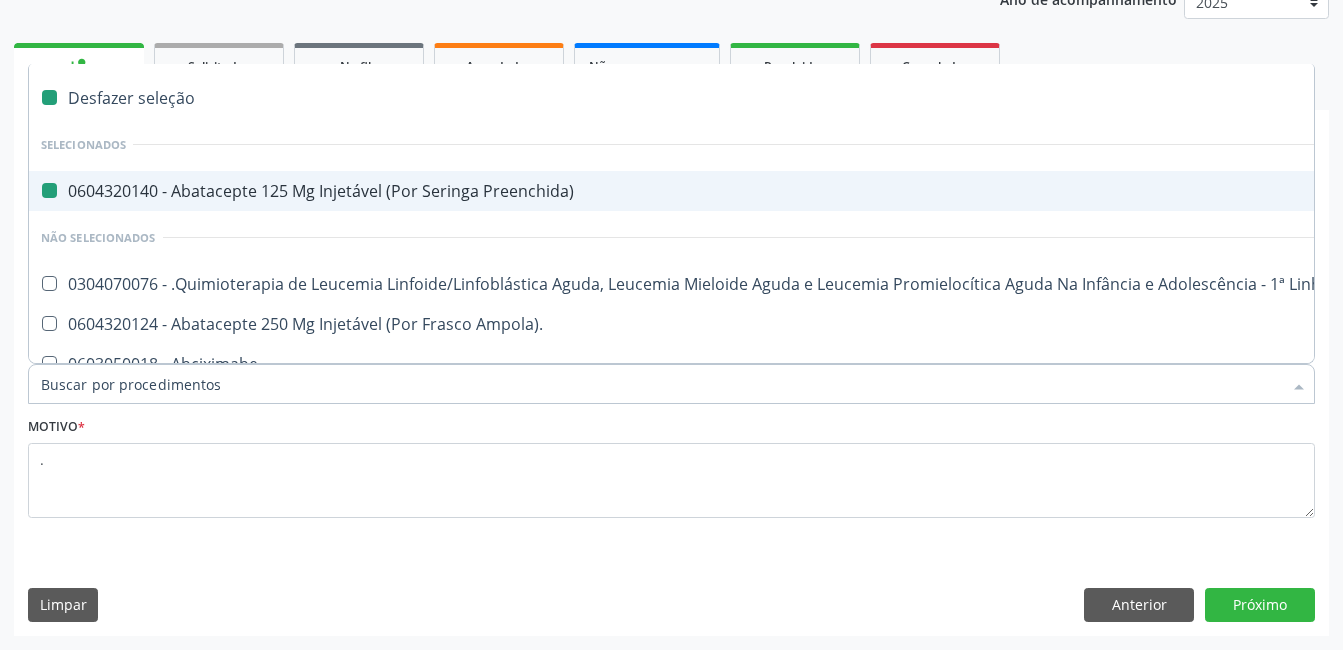 checkbox on "false" 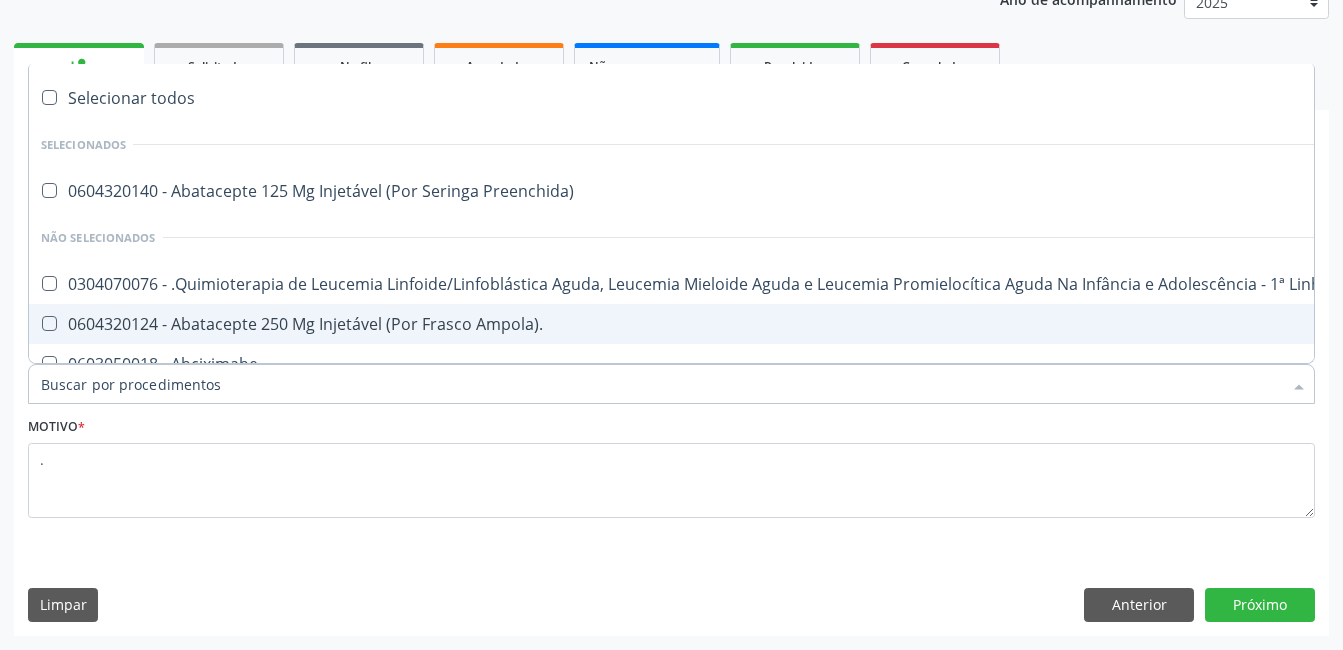 click on "Motivo
*
." at bounding box center (671, 465) 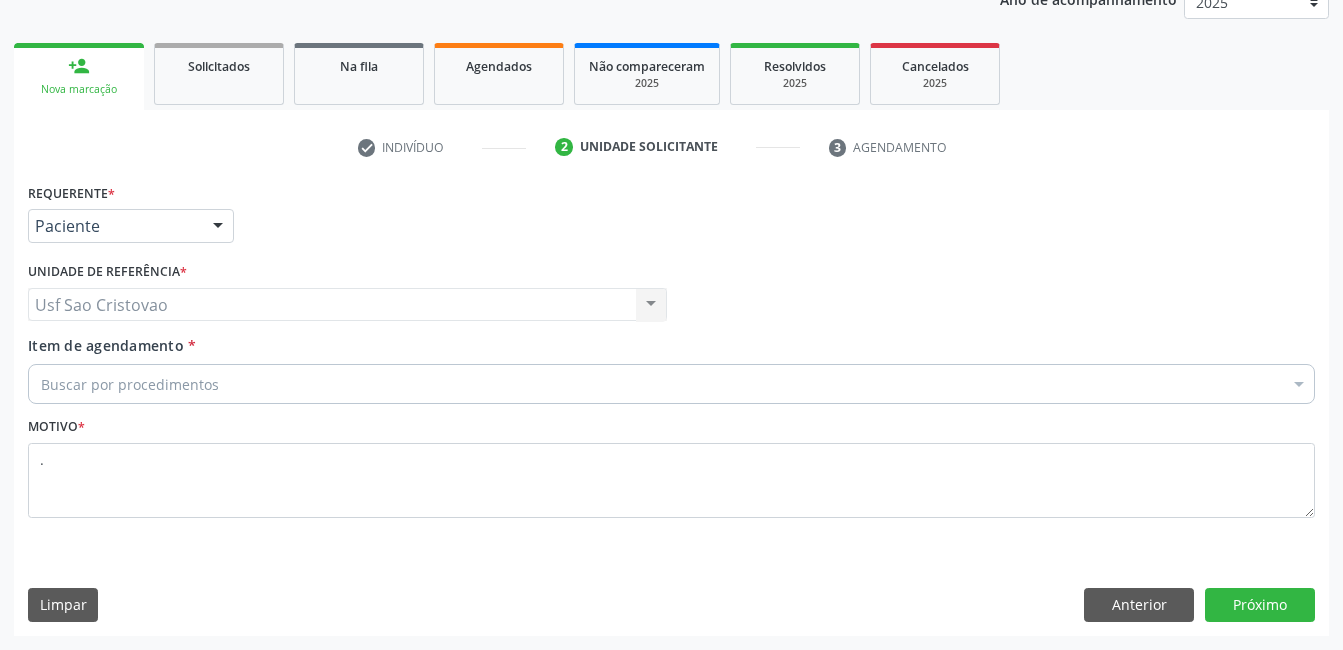 click on "Buscar por procedimentos" at bounding box center (671, 384) 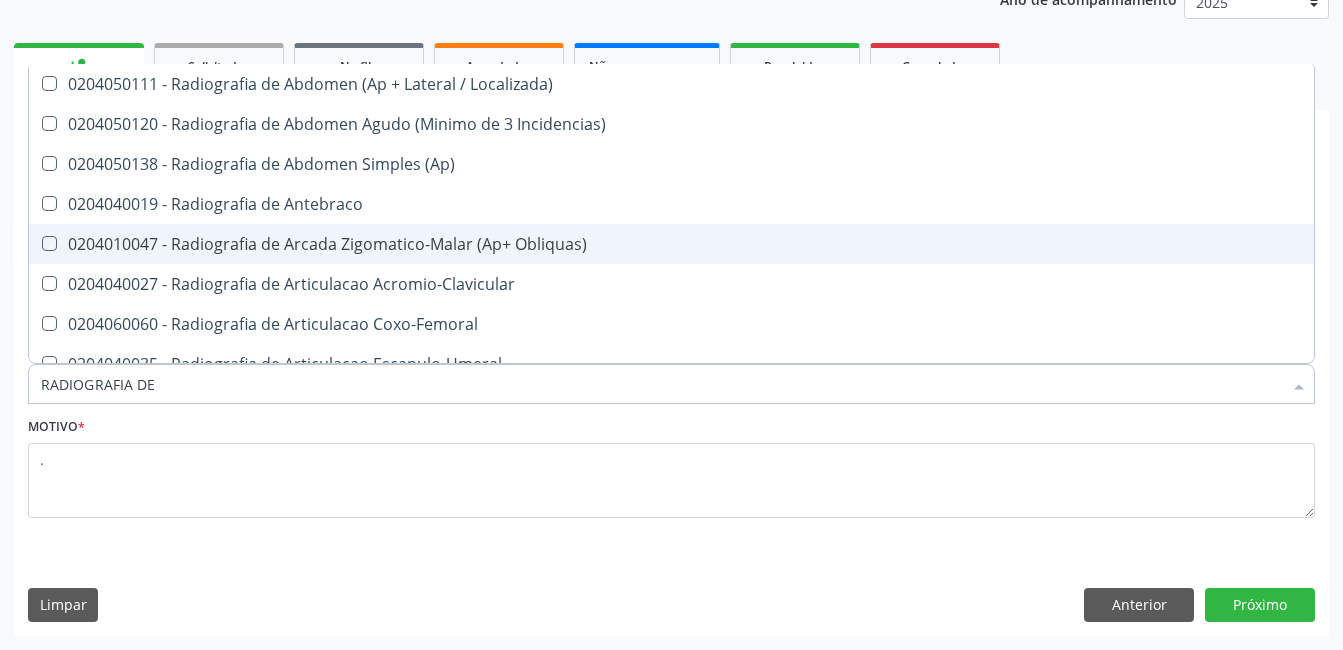 type on "RADIOGRAFIA DE T" 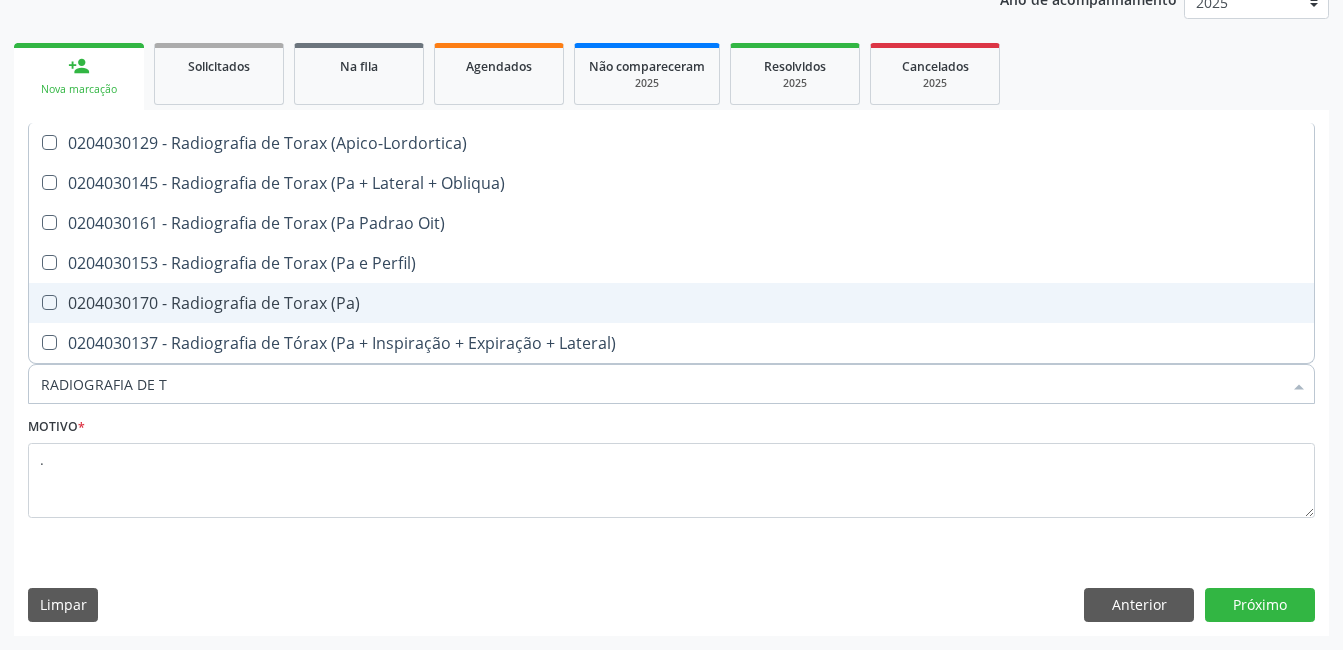 click on "0204030170 - Radiografia de Torax (Pa)" at bounding box center (671, 303) 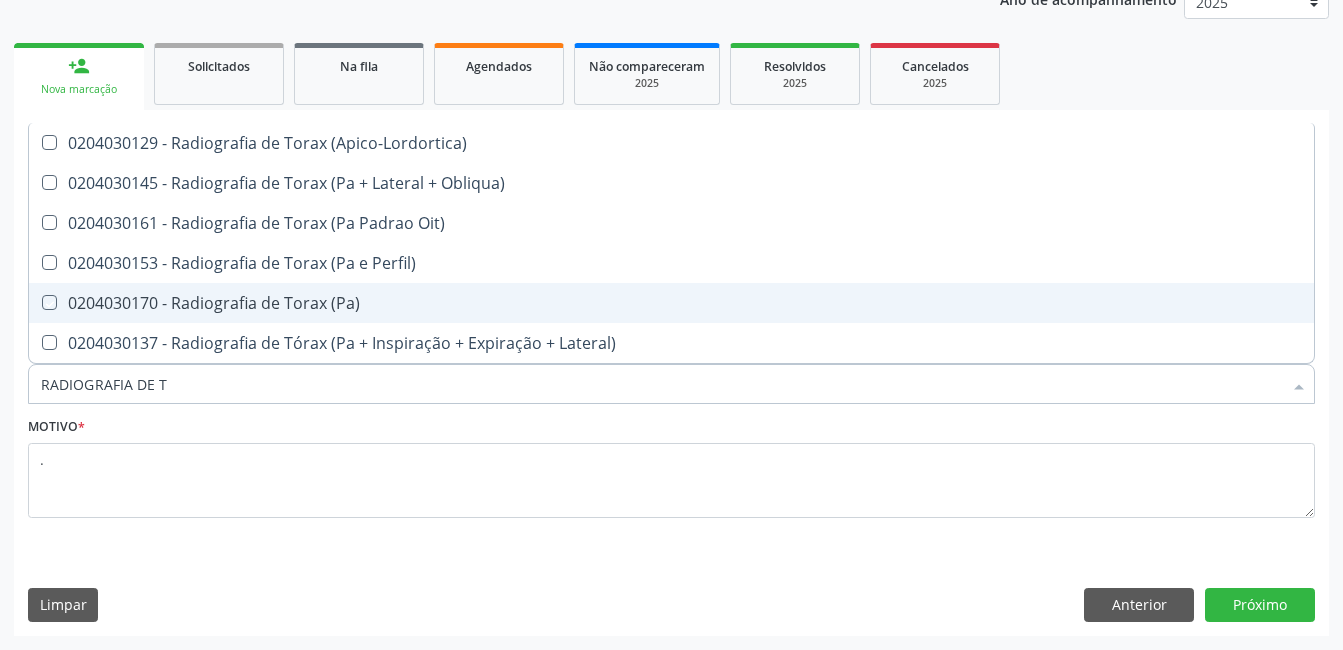 checkbox on "true" 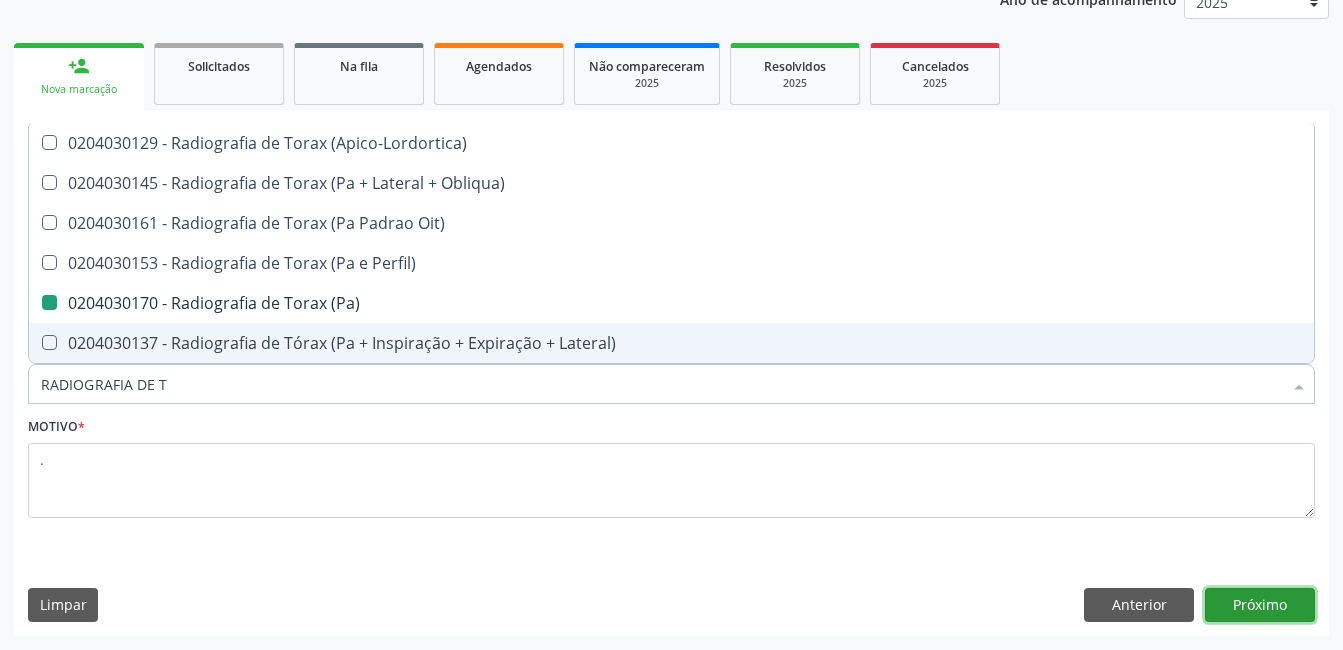 click on "Próximo" at bounding box center (1260, 605) 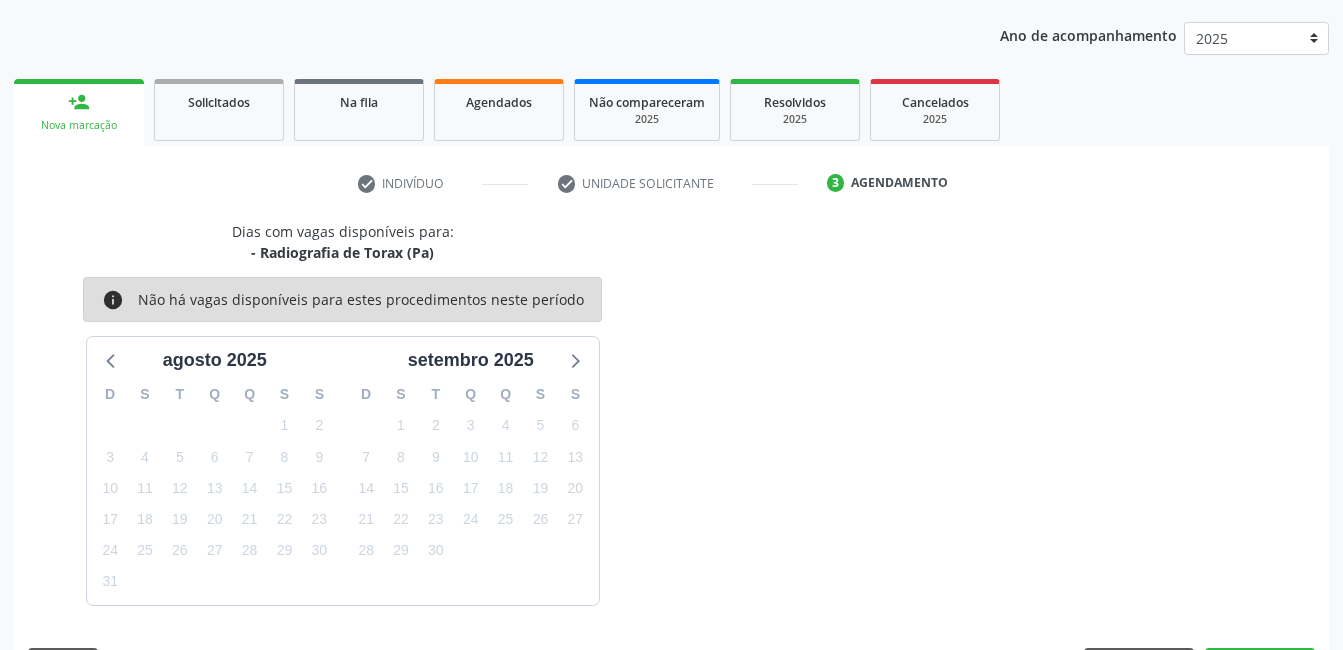 scroll, scrollTop: 256, scrollLeft: 0, axis: vertical 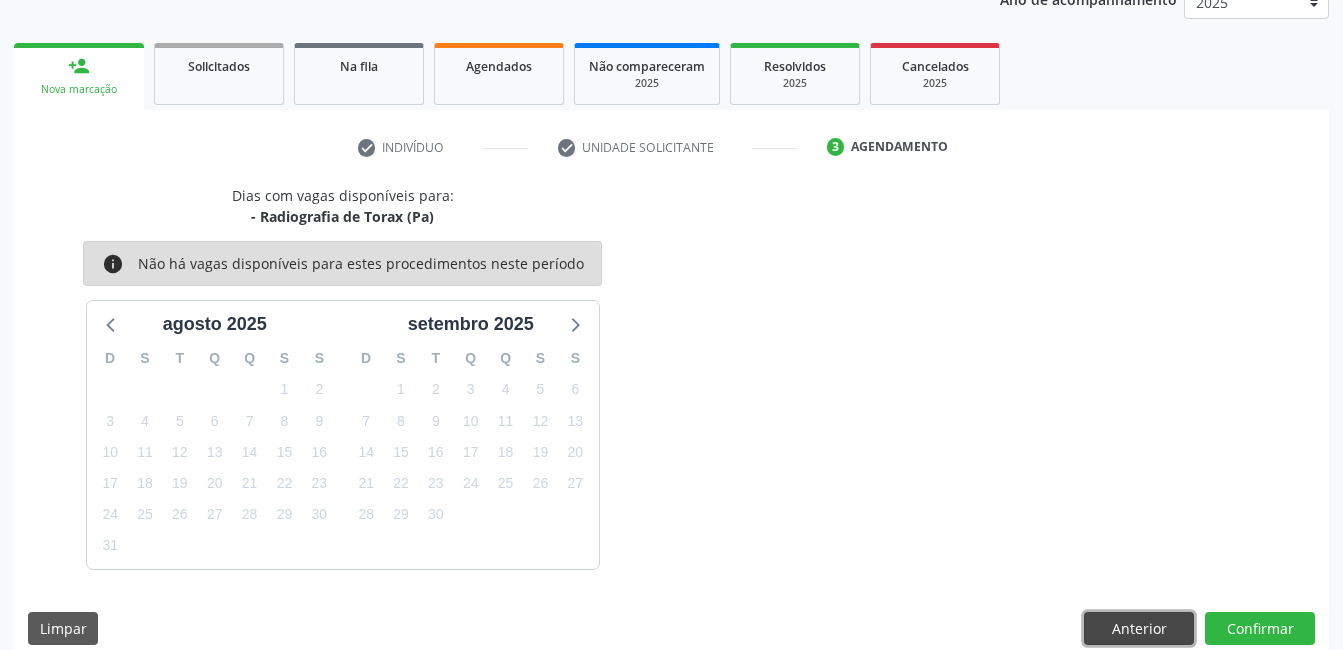 click on "Anterior" at bounding box center (1139, 629) 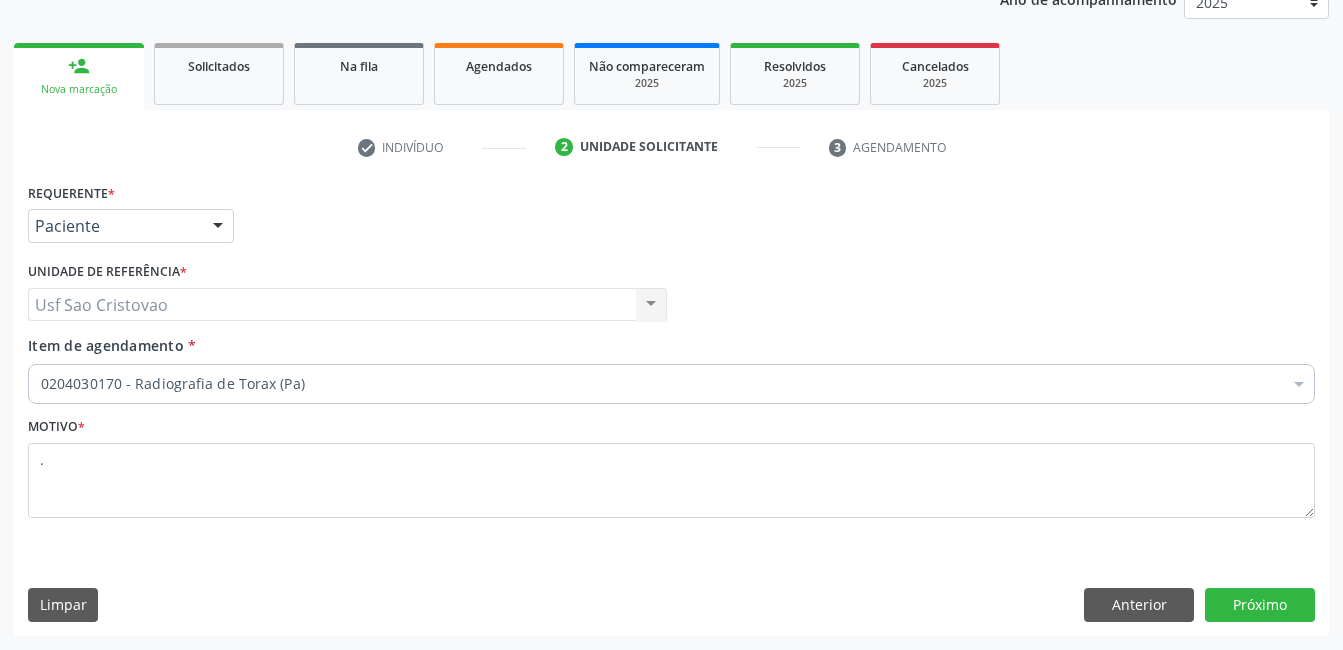 scroll, scrollTop: 156, scrollLeft: 0, axis: vertical 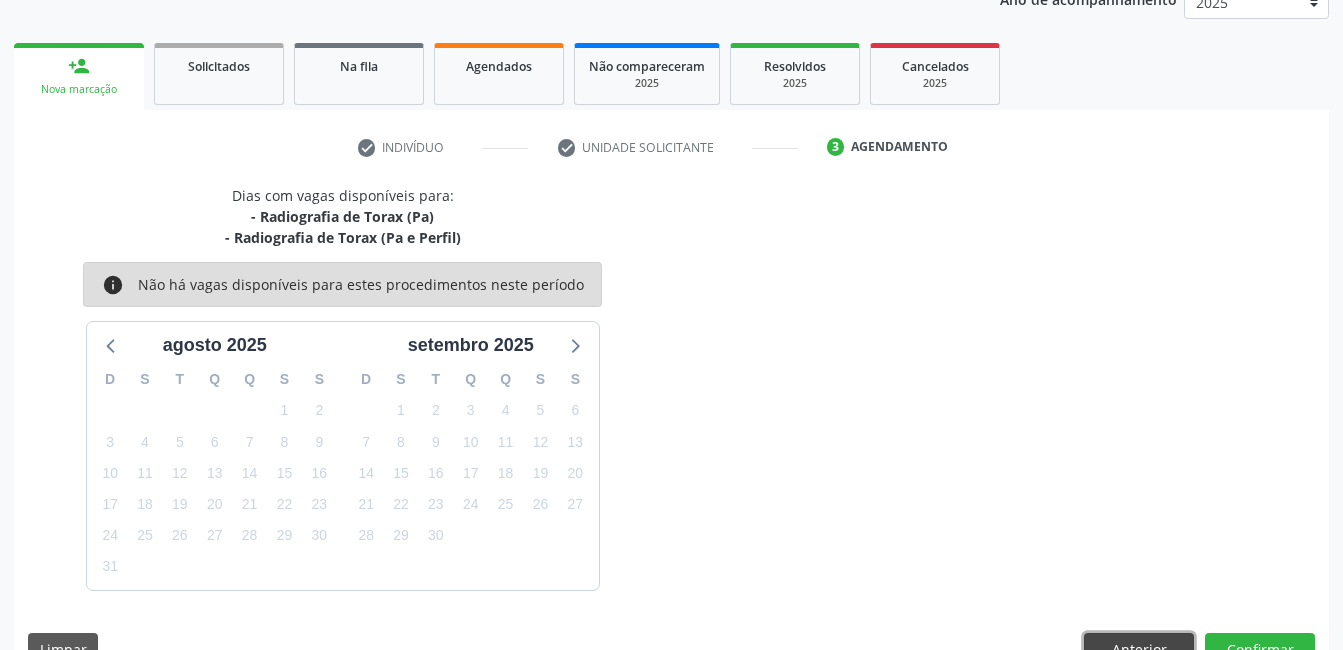 click on "Anterior" at bounding box center [1139, 650] 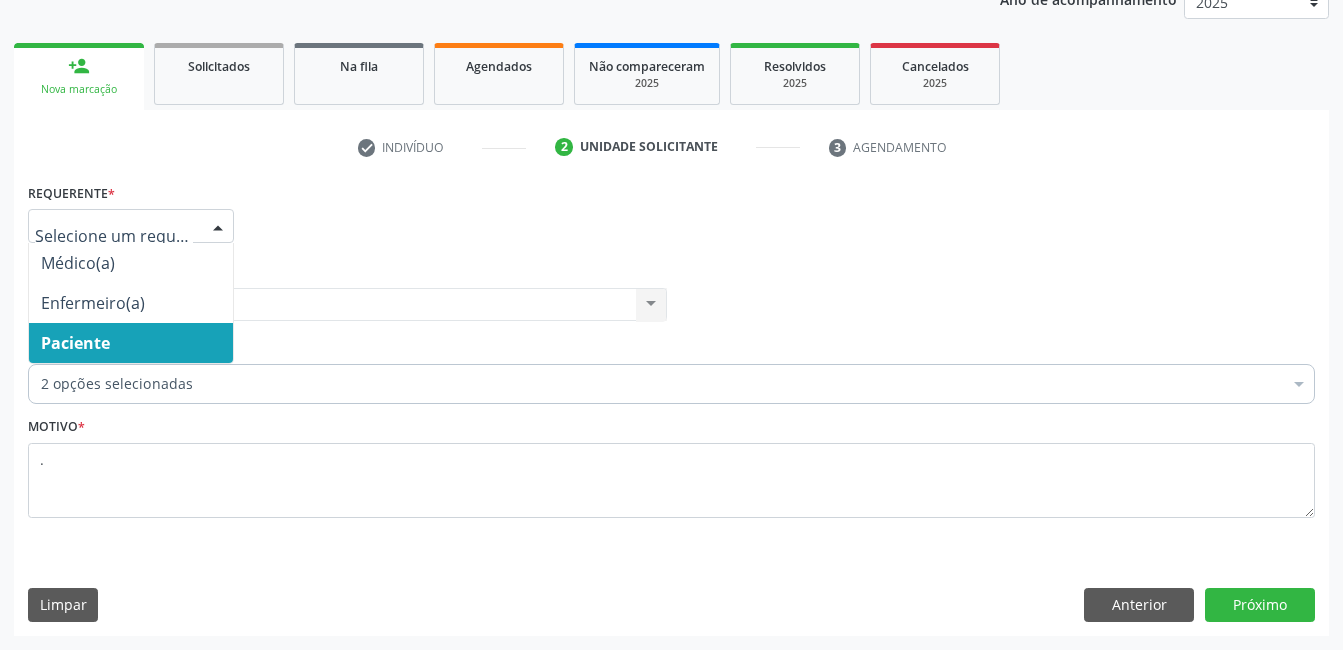 click at bounding box center [218, 227] 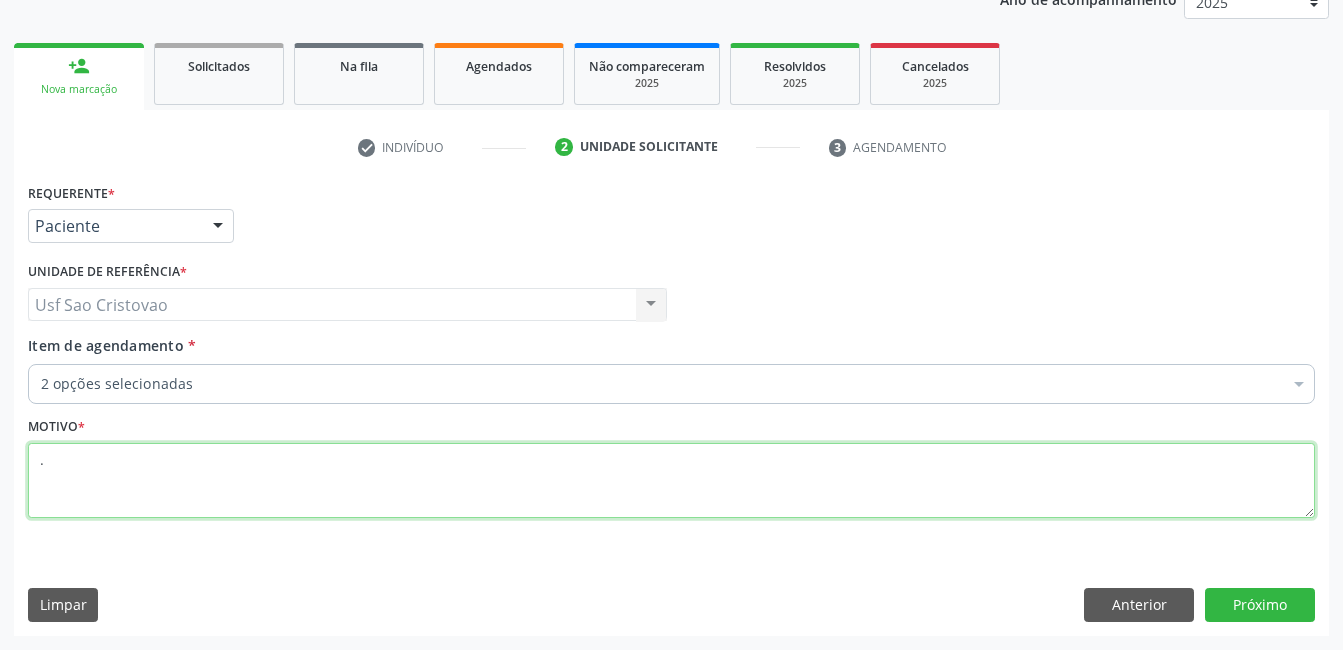 click on "." at bounding box center [671, 481] 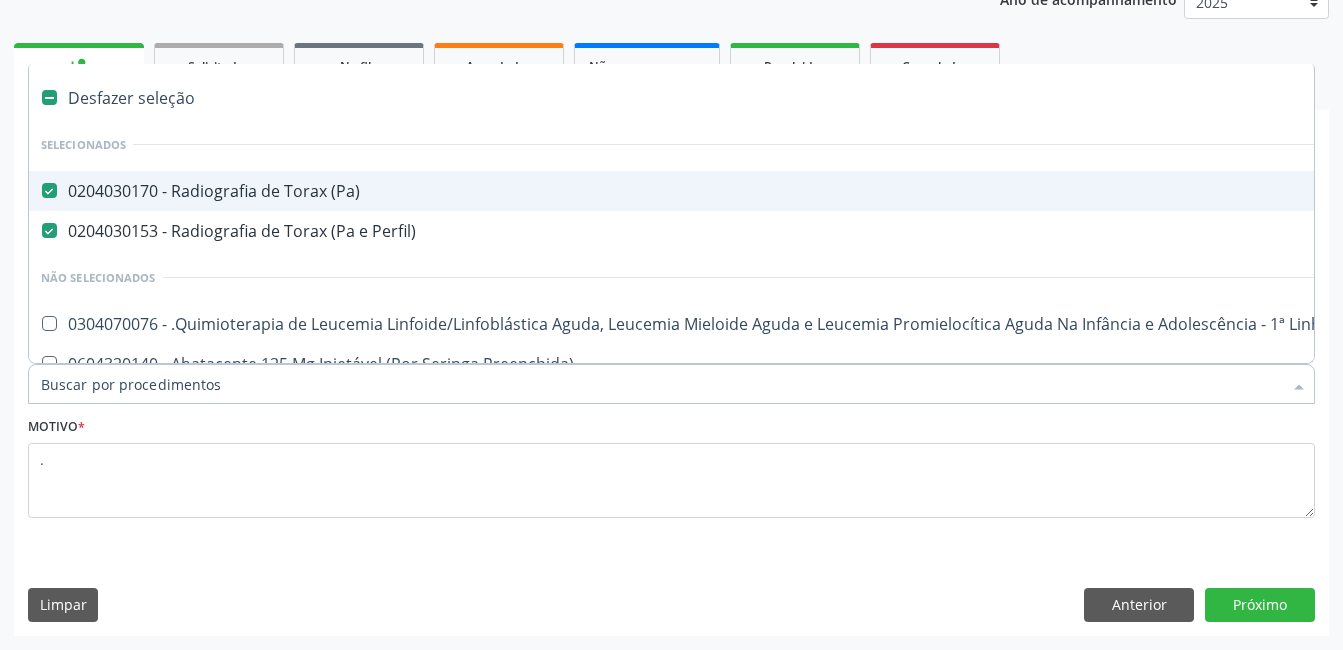 click on "0204030170 - Radiografia de Torax (Pa)" at bounding box center [819, 191] 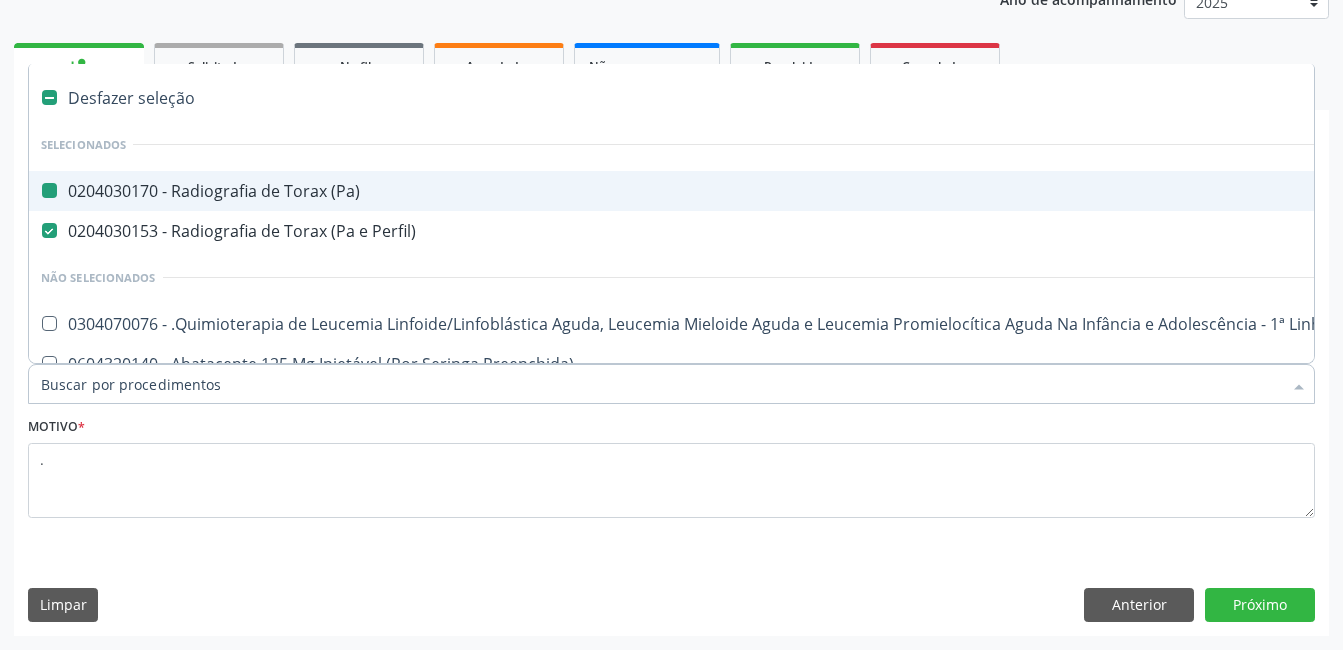 checkbox on "false" 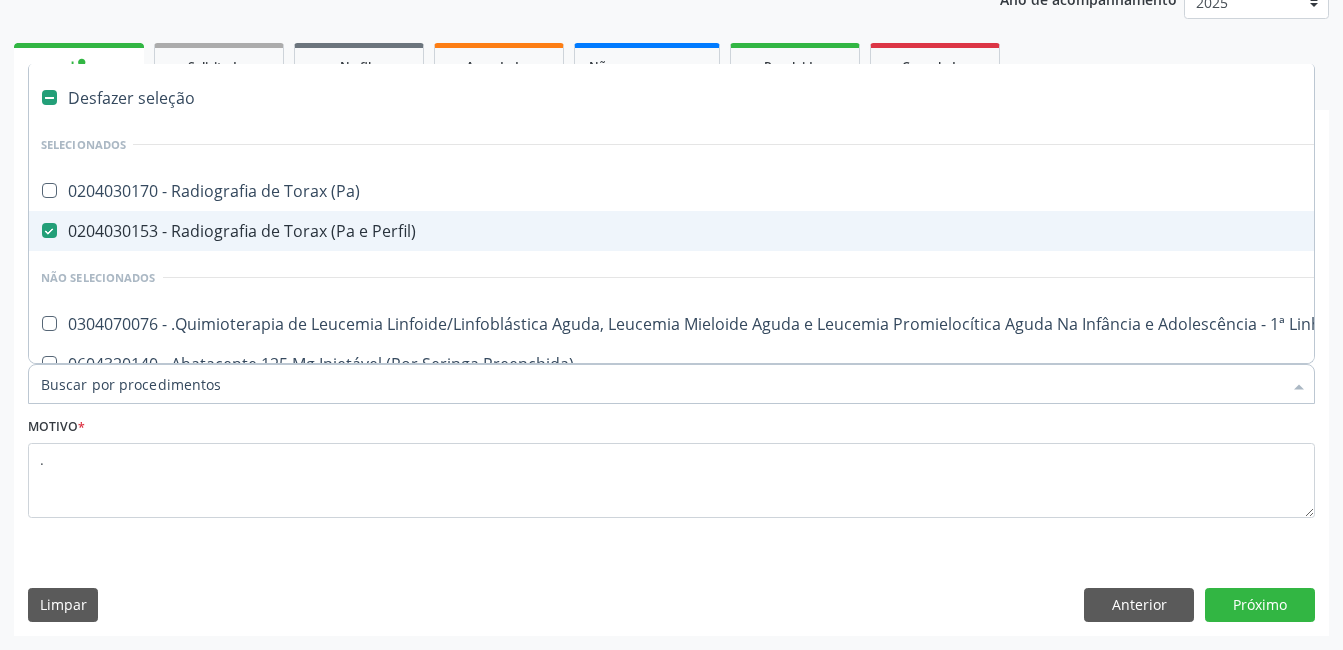 click at bounding box center (49, 230) 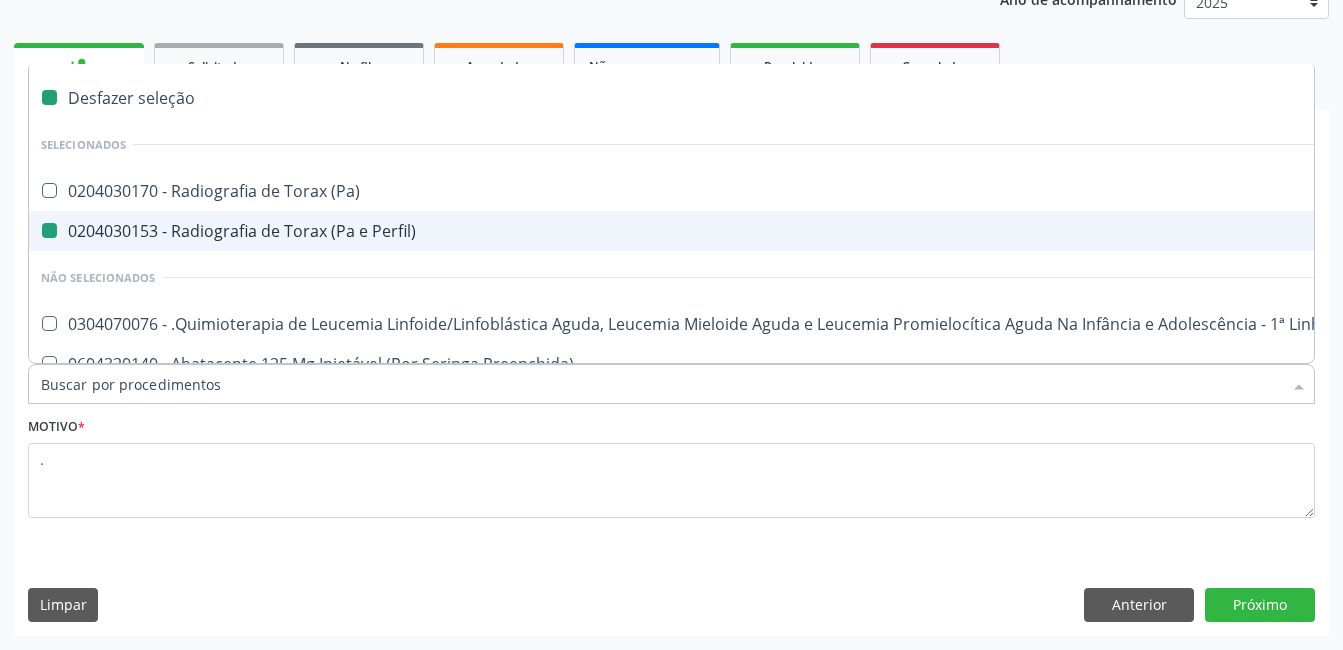 checkbox on "false" 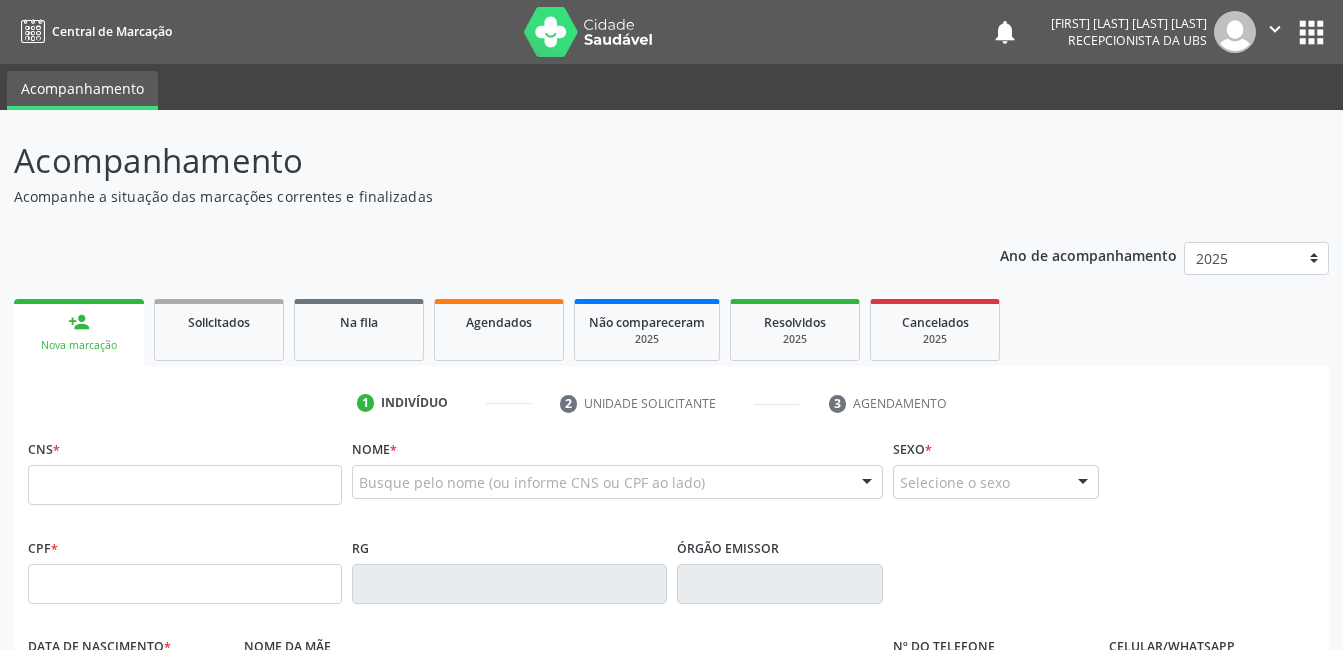 scroll, scrollTop: 300, scrollLeft: 0, axis: vertical 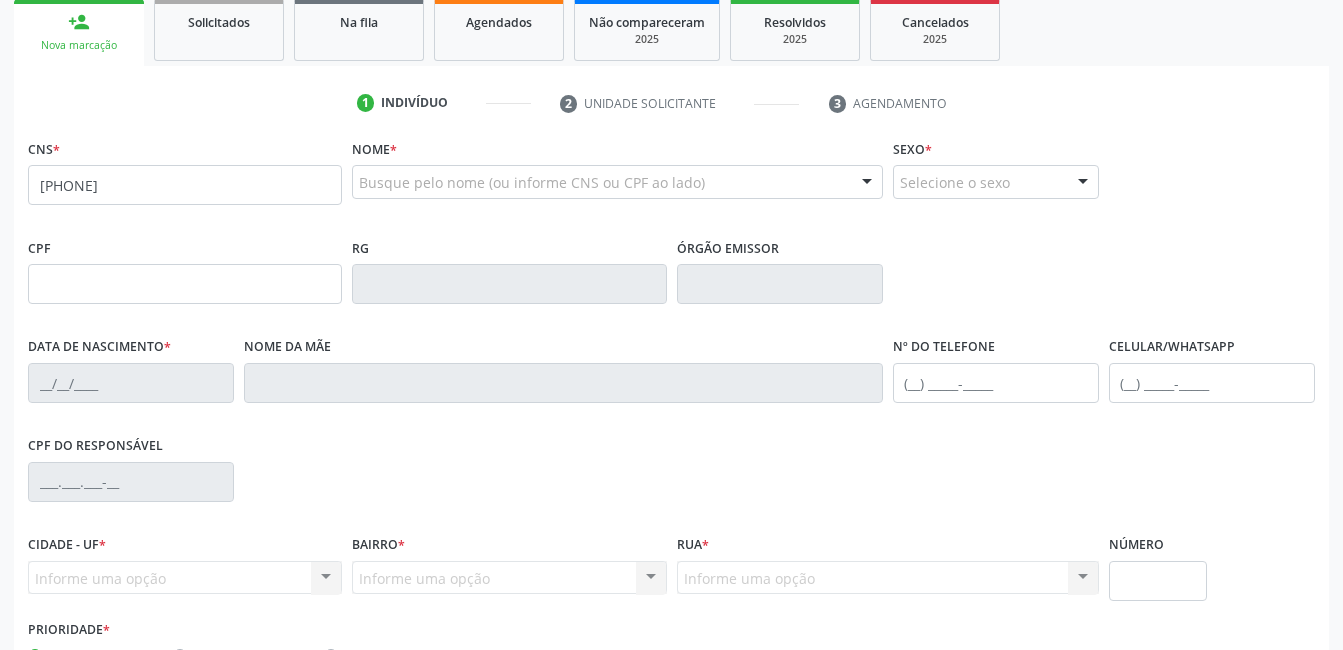 type on "[PHONE]" 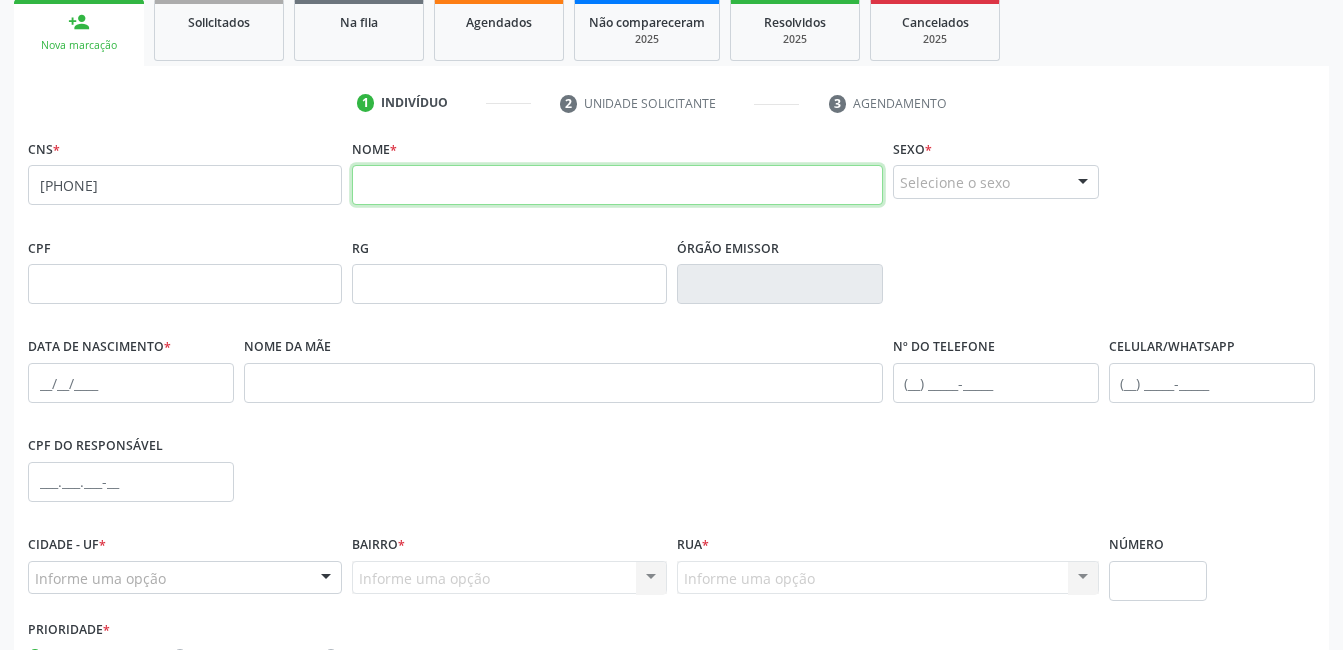 click at bounding box center [617, 185] 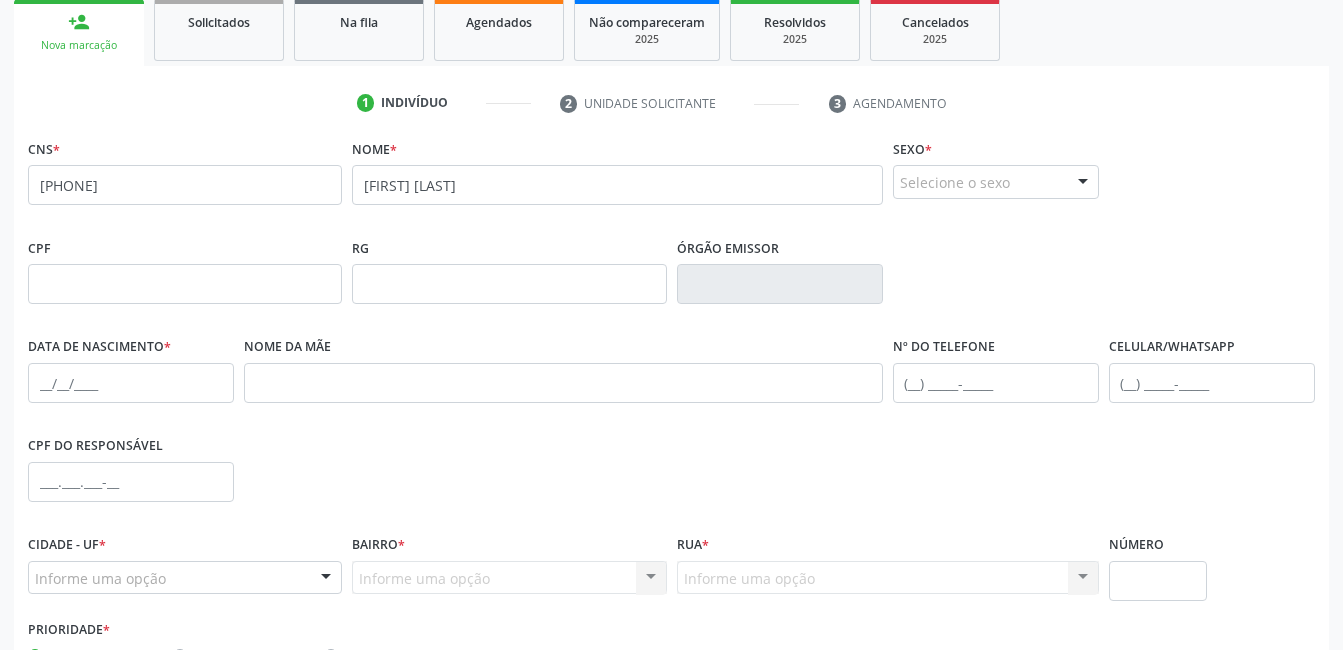 click on "Selecione o sexo" at bounding box center [996, 182] 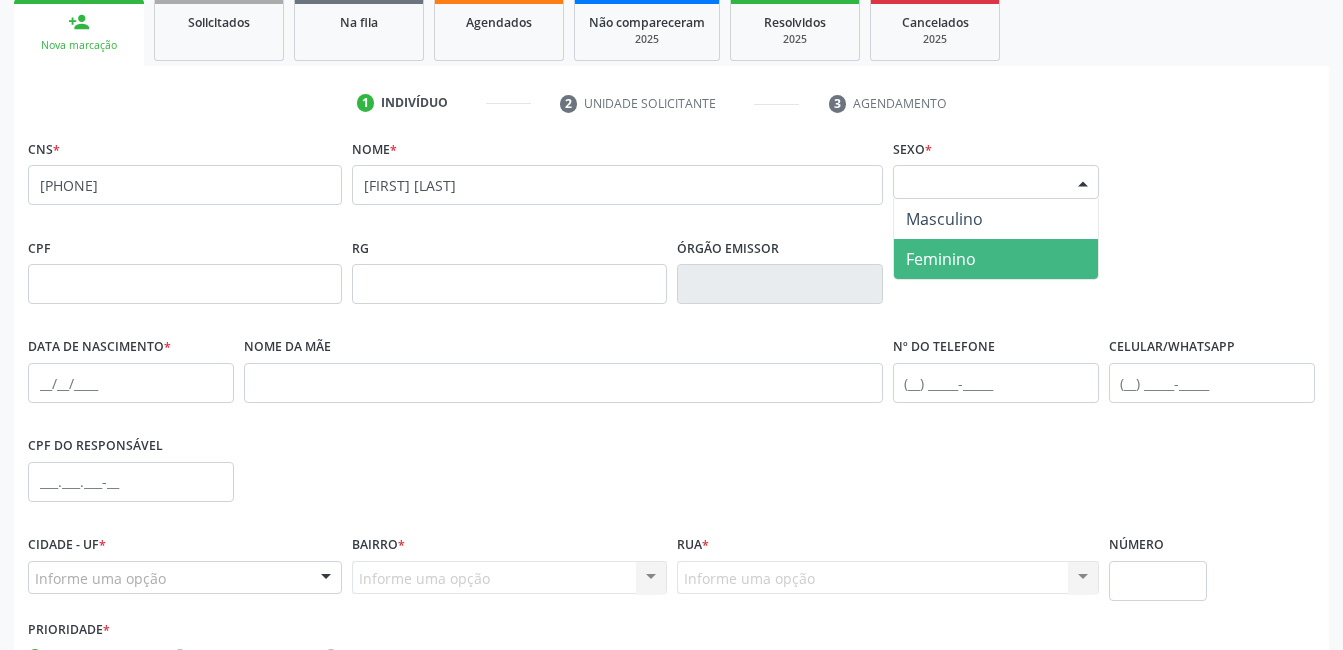 click on "Feminino" at bounding box center [941, 259] 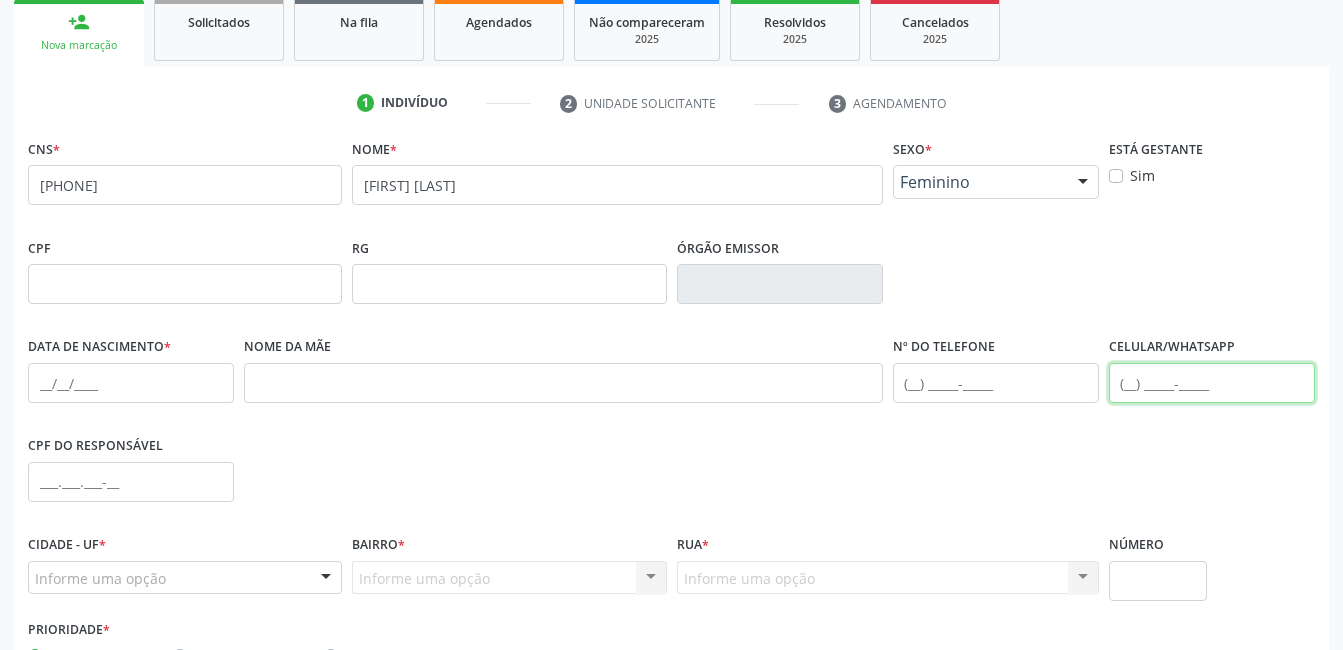 click at bounding box center [1212, 383] 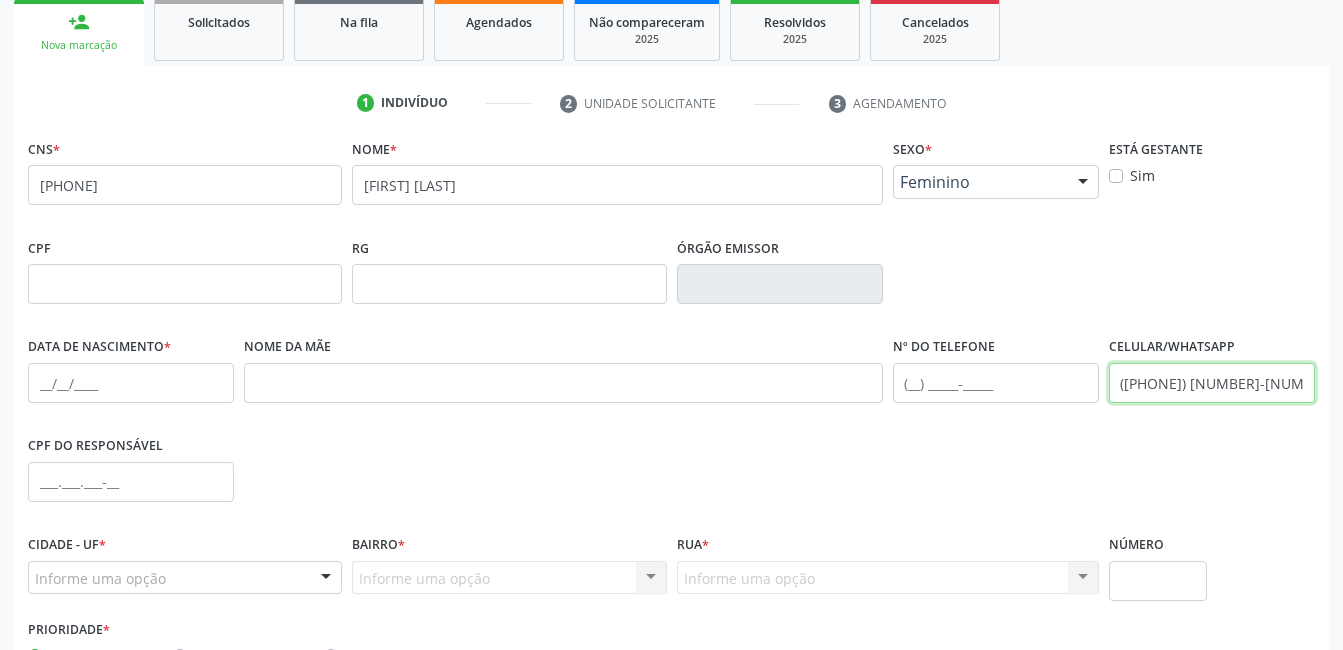 scroll, scrollTop: 400, scrollLeft: 0, axis: vertical 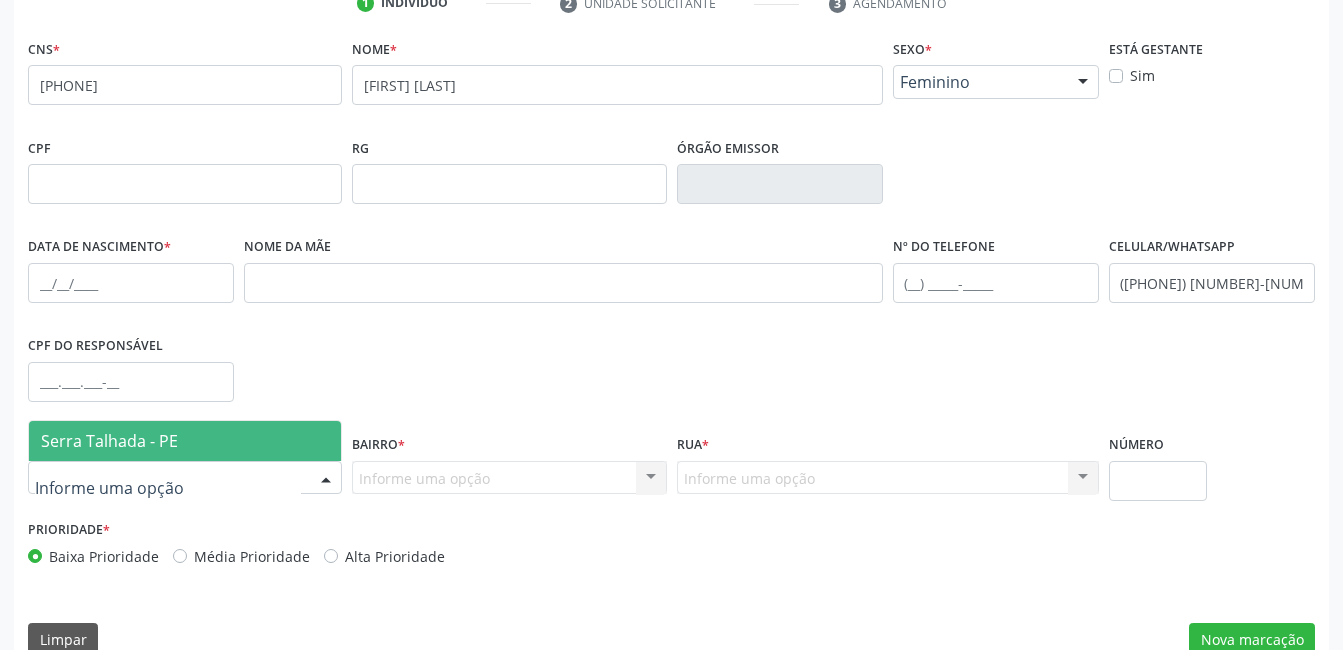 click at bounding box center [326, 479] 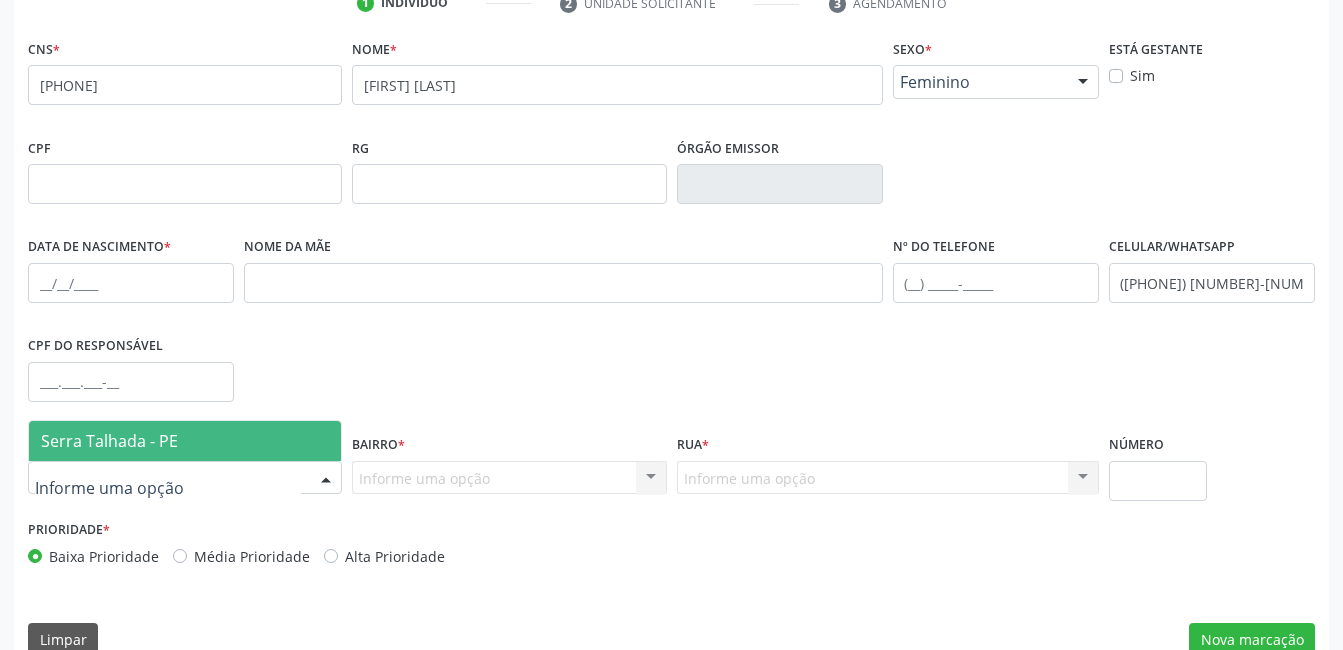 click on "Serra Talhada - PE" at bounding box center [185, 441] 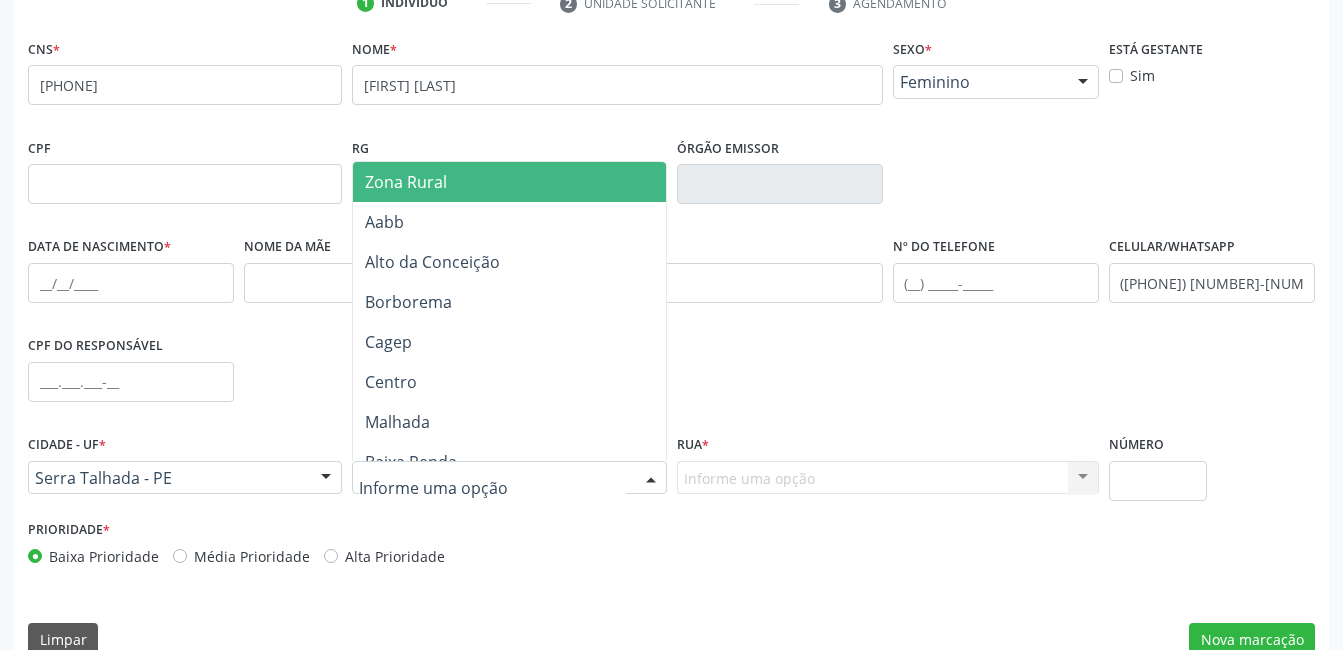click at bounding box center (509, 478) 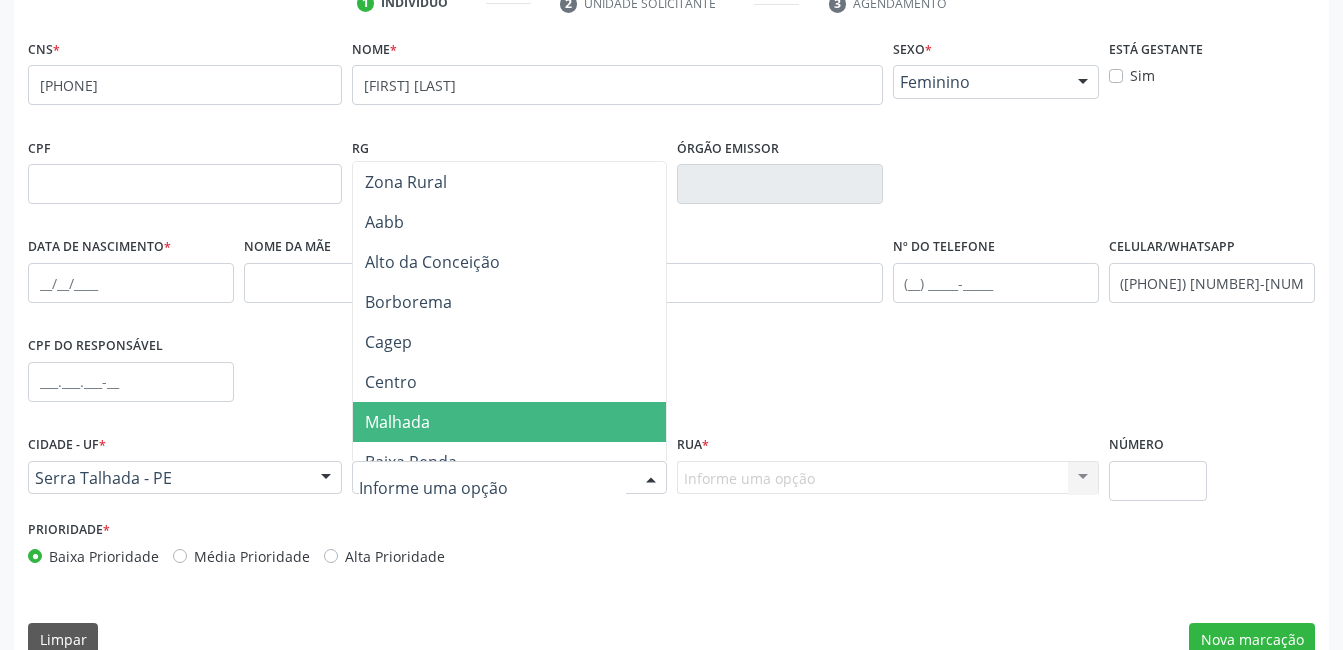 scroll, scrollTop: 300, scrollLeft: 0, axis: vertical 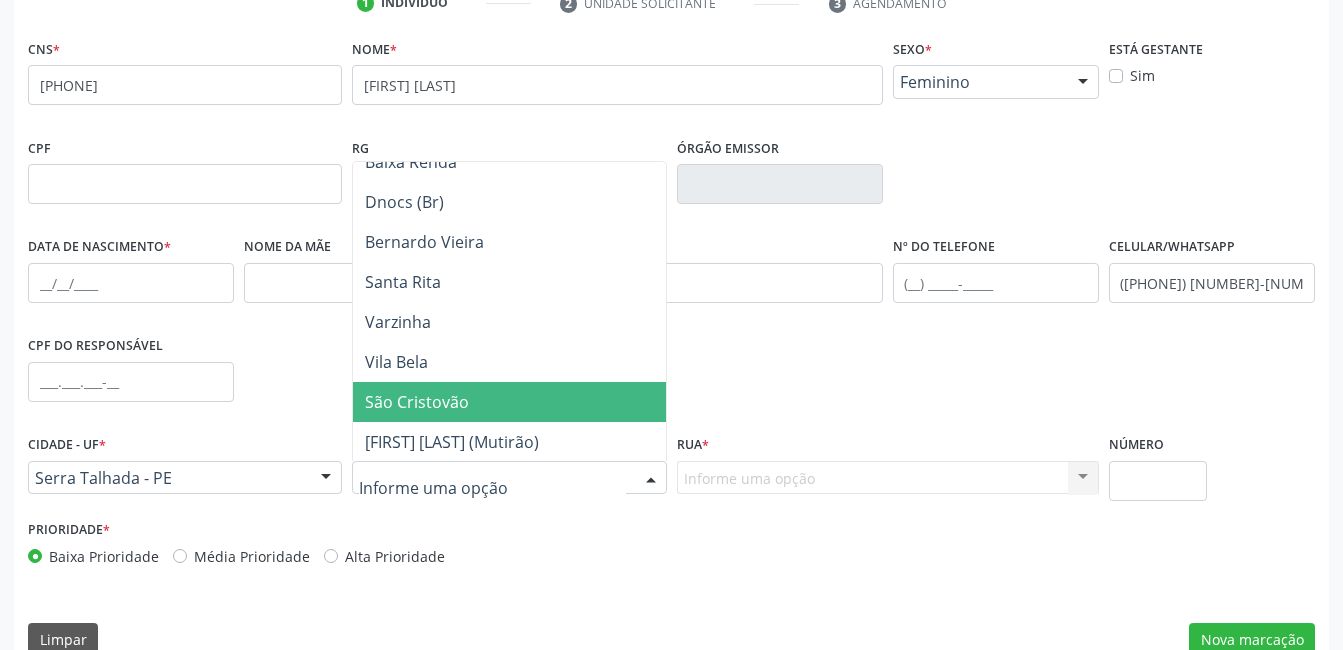click on "São Cristovão" at bounding box center (509, 402) 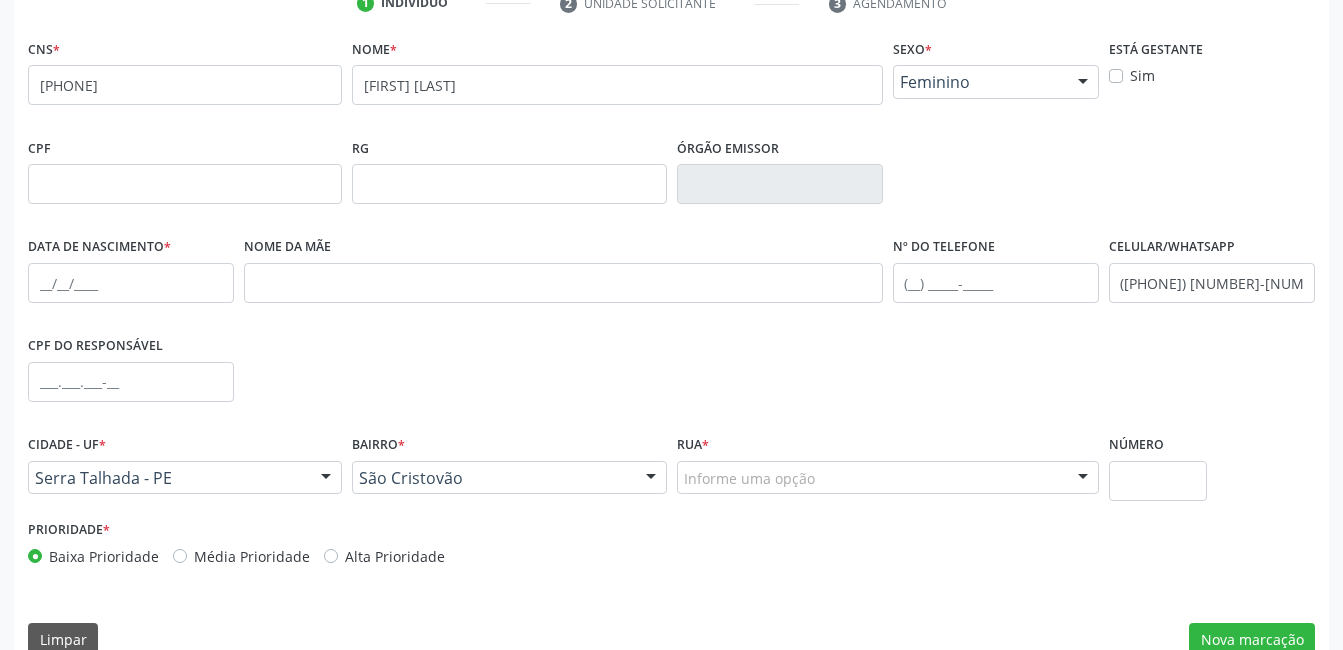 click on "Informe uma opção" at bounding box center [888, 478] 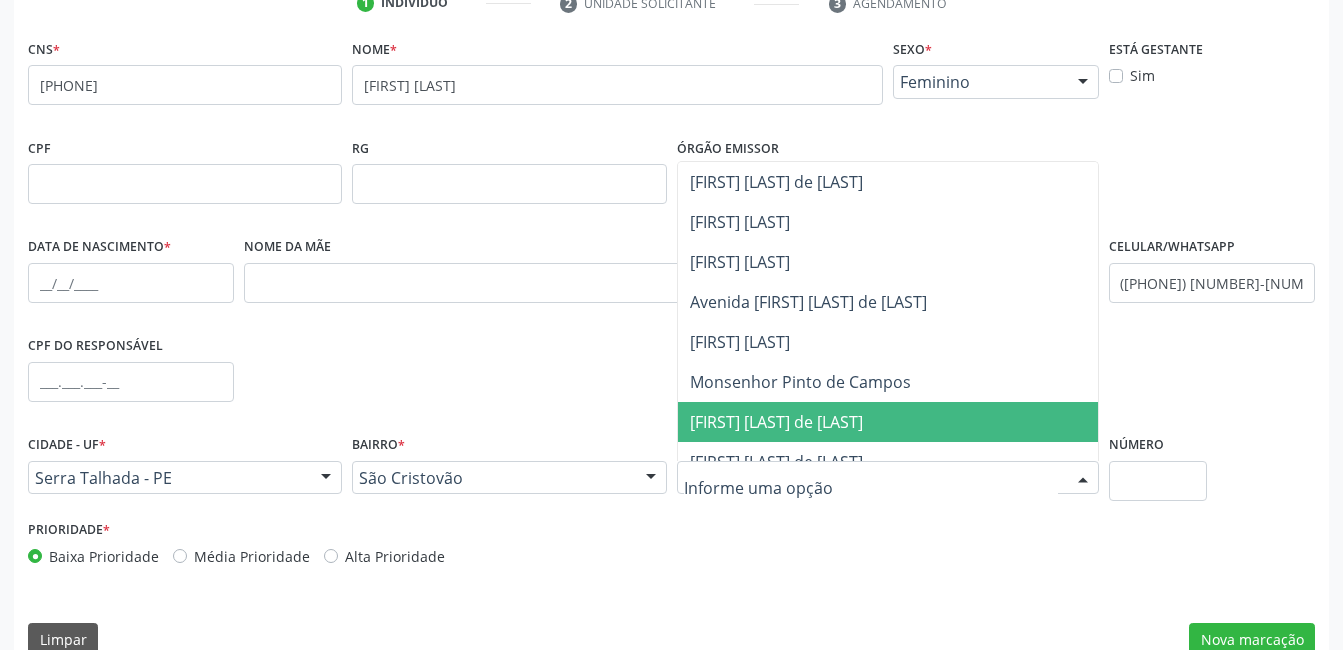 scroll, scrollTop: 500, scrollLeft: 0, axis: vertical 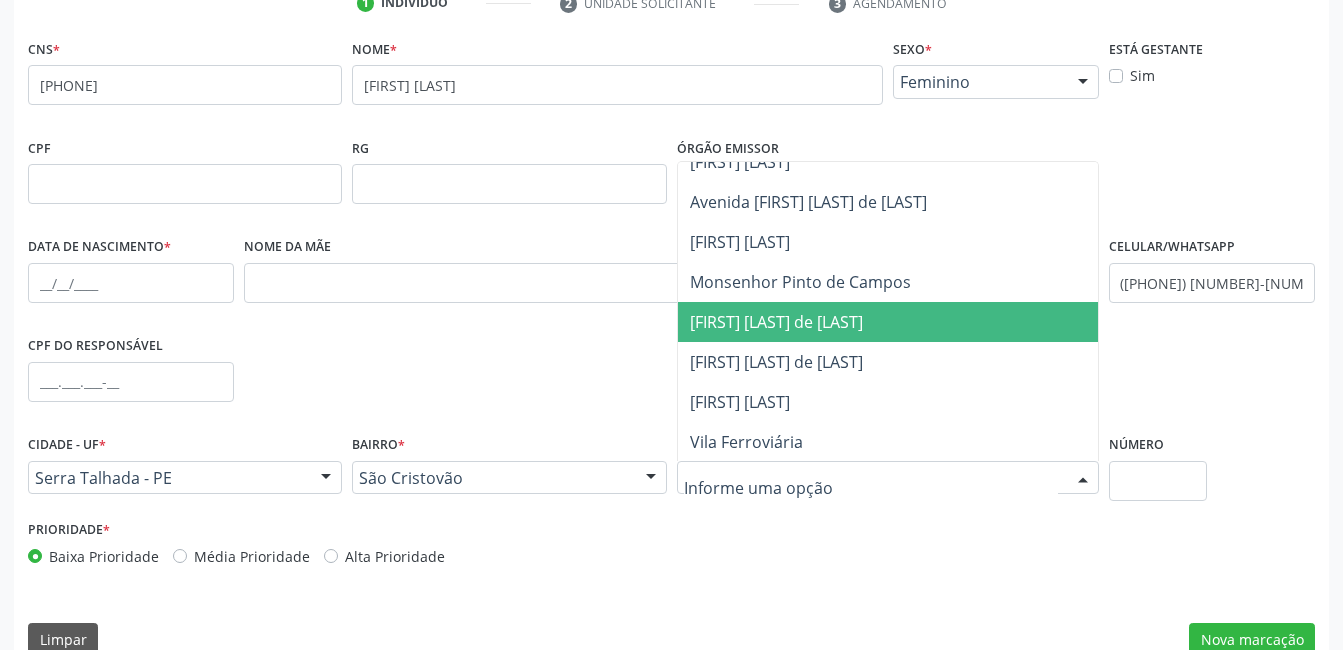 click on "Manoel Tomé de Souza" at bounding box center (888, 322) 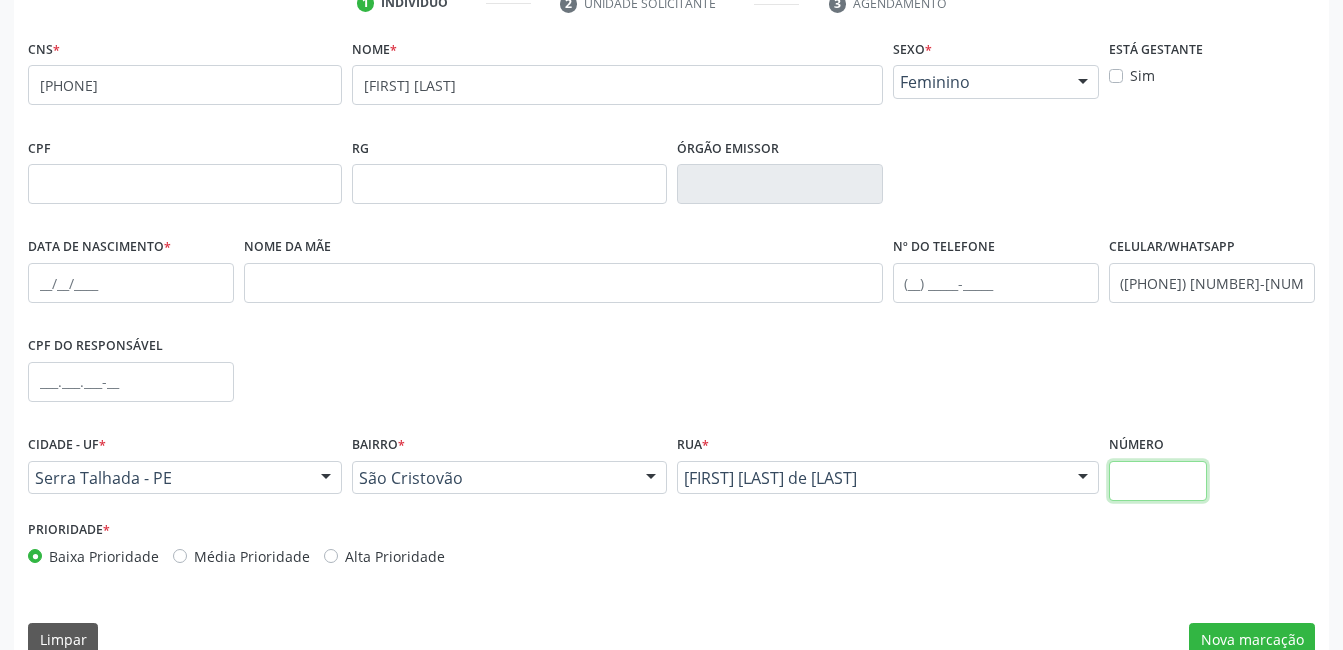click at bounding box center (1158, 481) 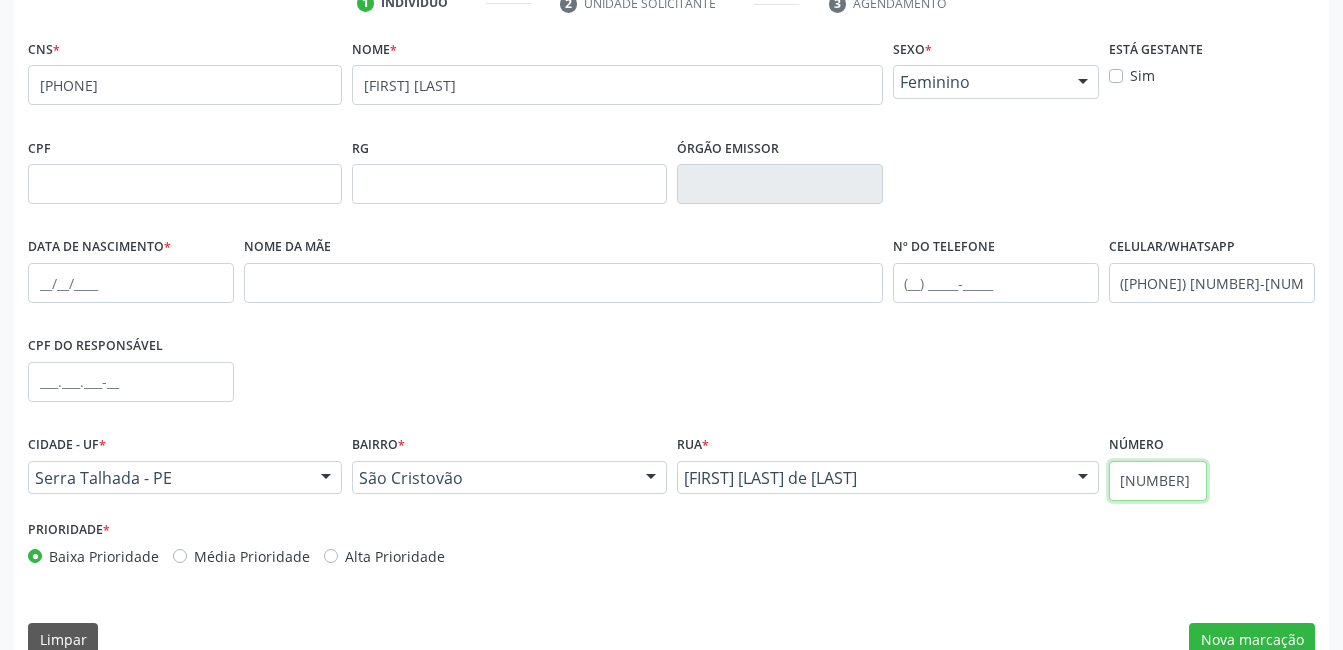 scroll, scrollTop: 434, scrollLeft: 0, axis: vertical 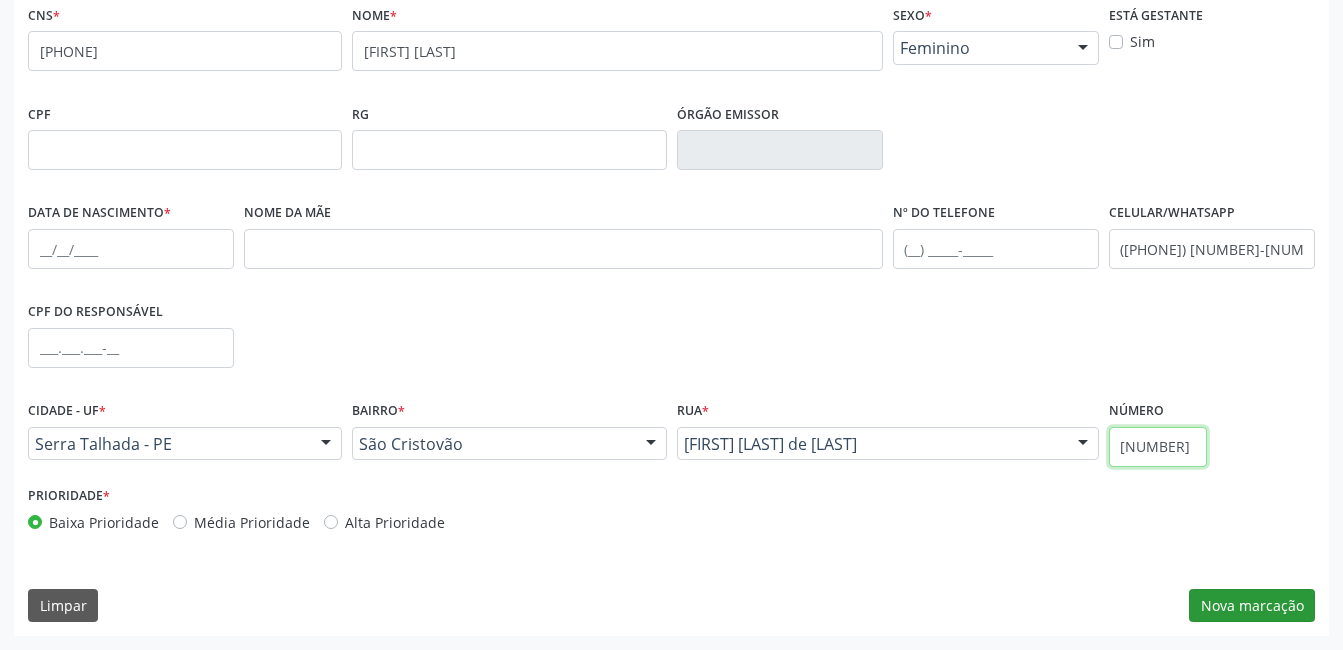 type on "315" 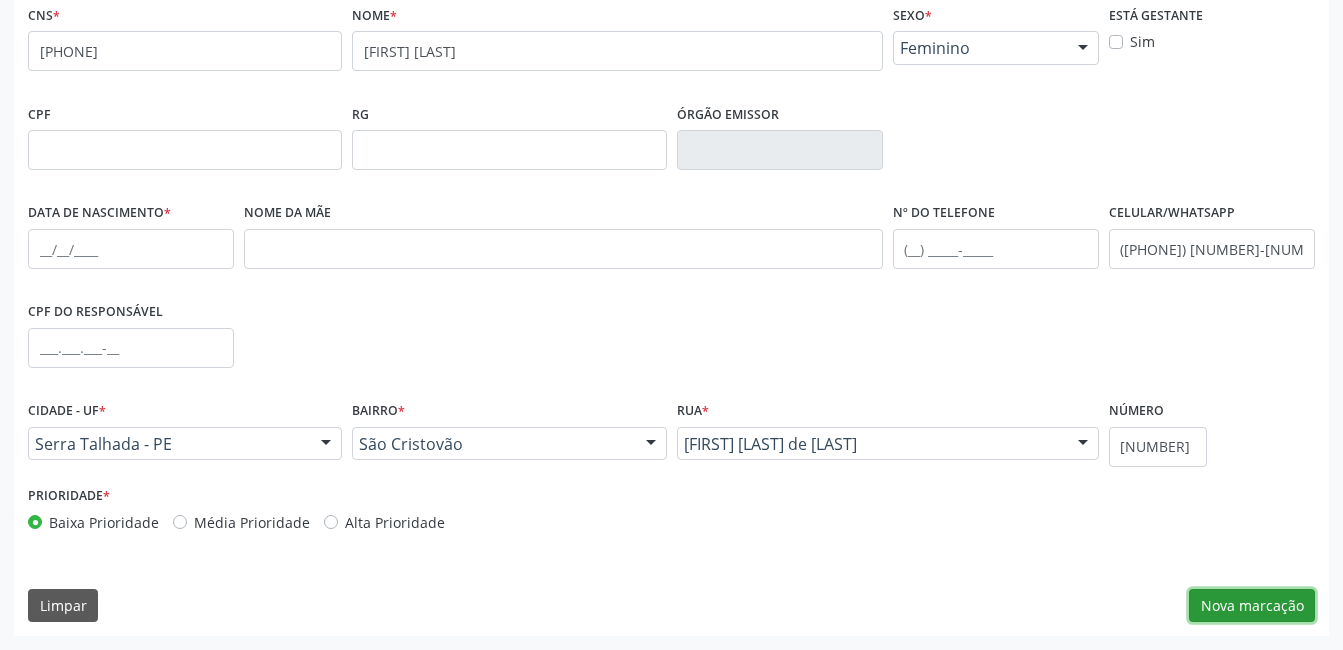 click on "Nova marcação" at bounding box center [1252, 606] 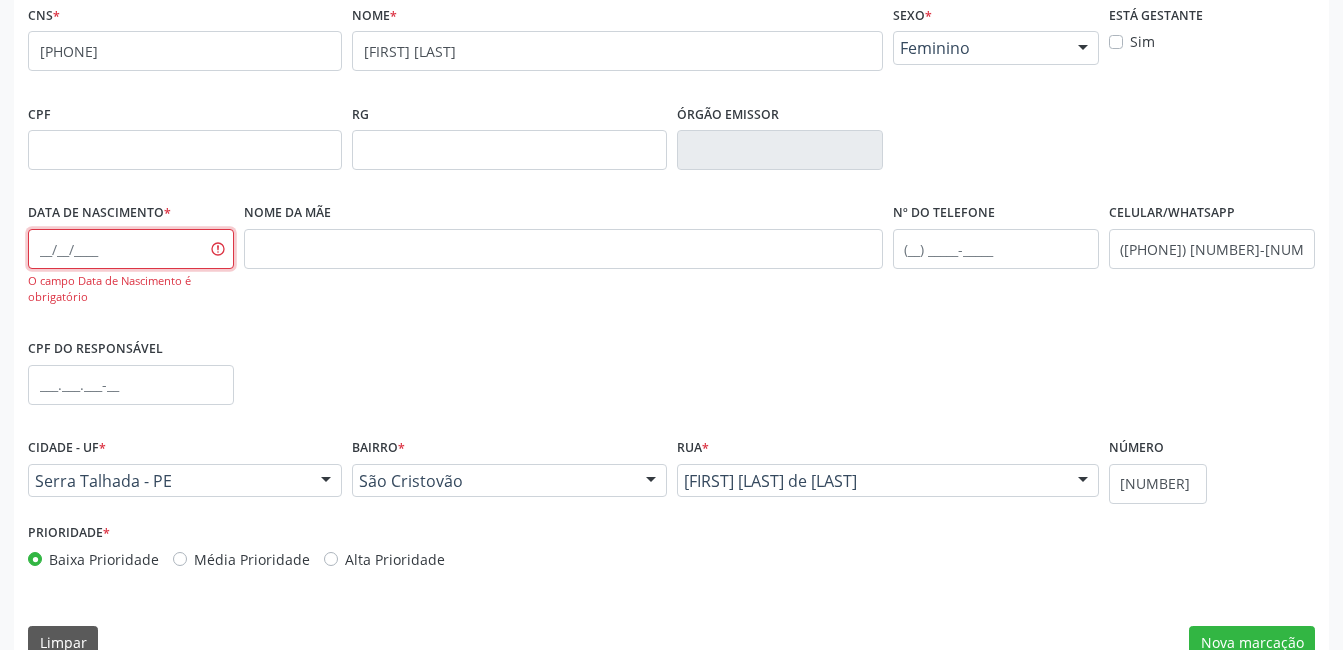 click at bounding box center (131, 249) 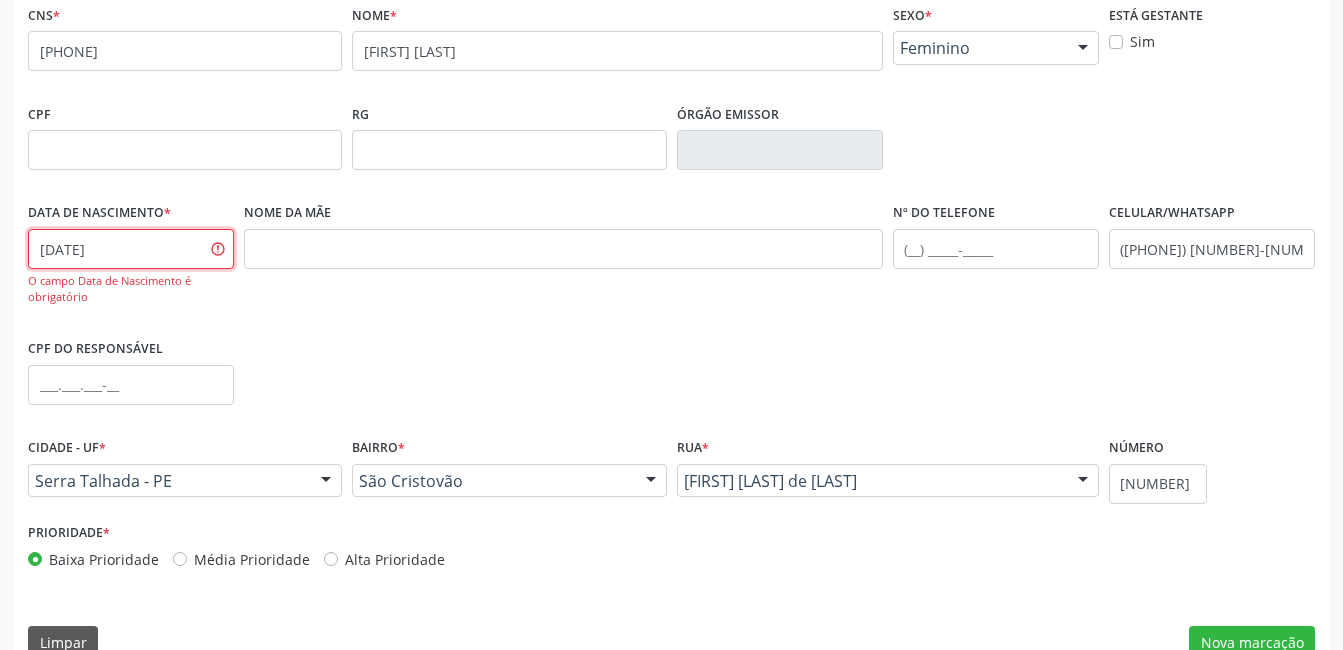 scroll, scrollTop: 471, scrollLeft: 0, axis: vertical 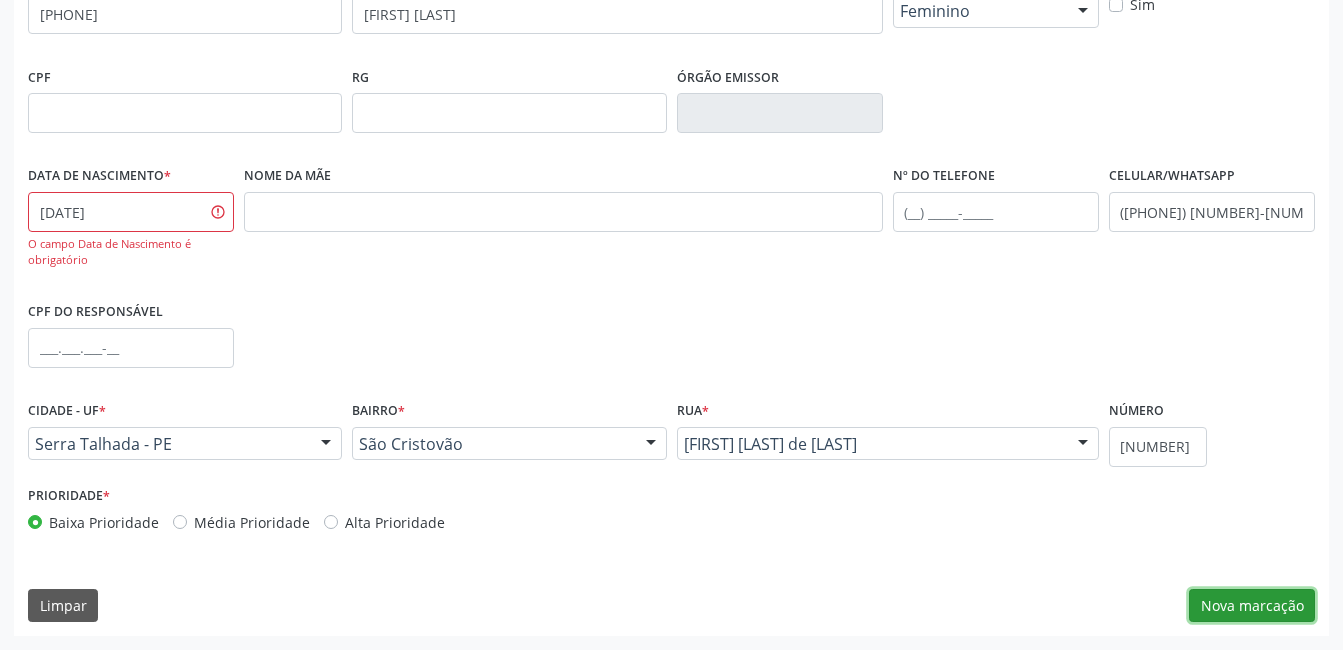 click on "Nova marcação" at bounding box center (1252, 606) 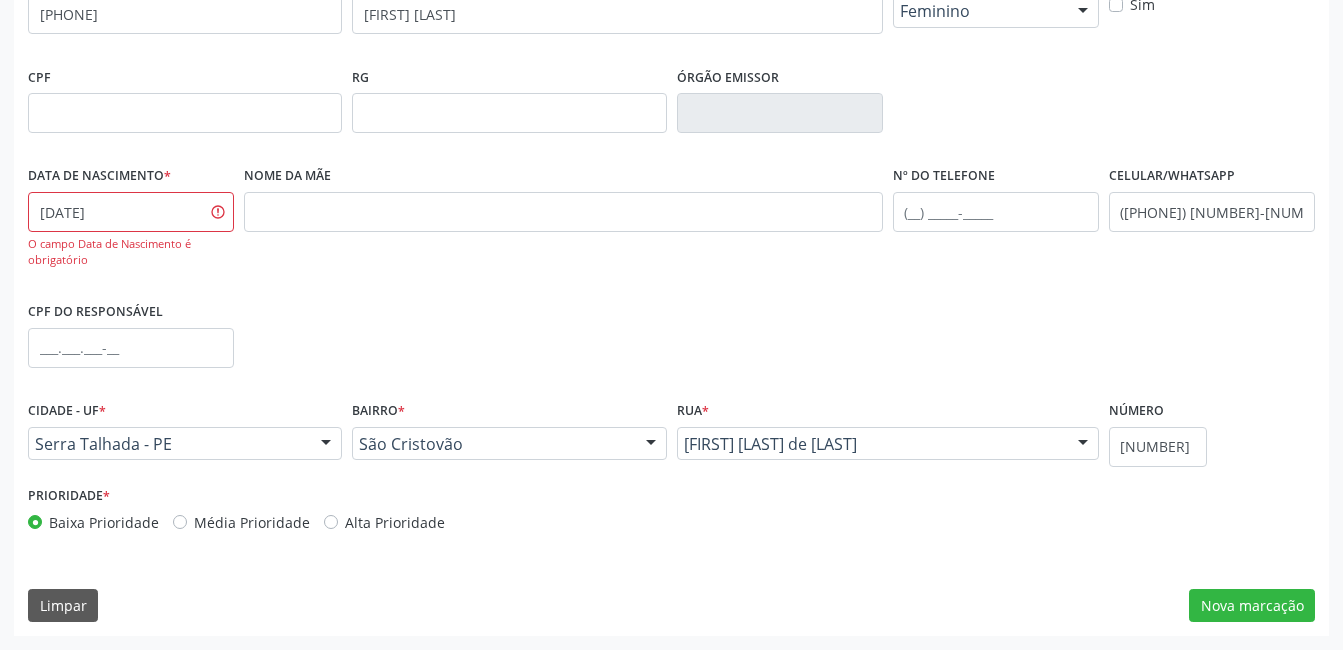 scroll, scrollTop: 256, scrollLeft: 0, axis: vertical 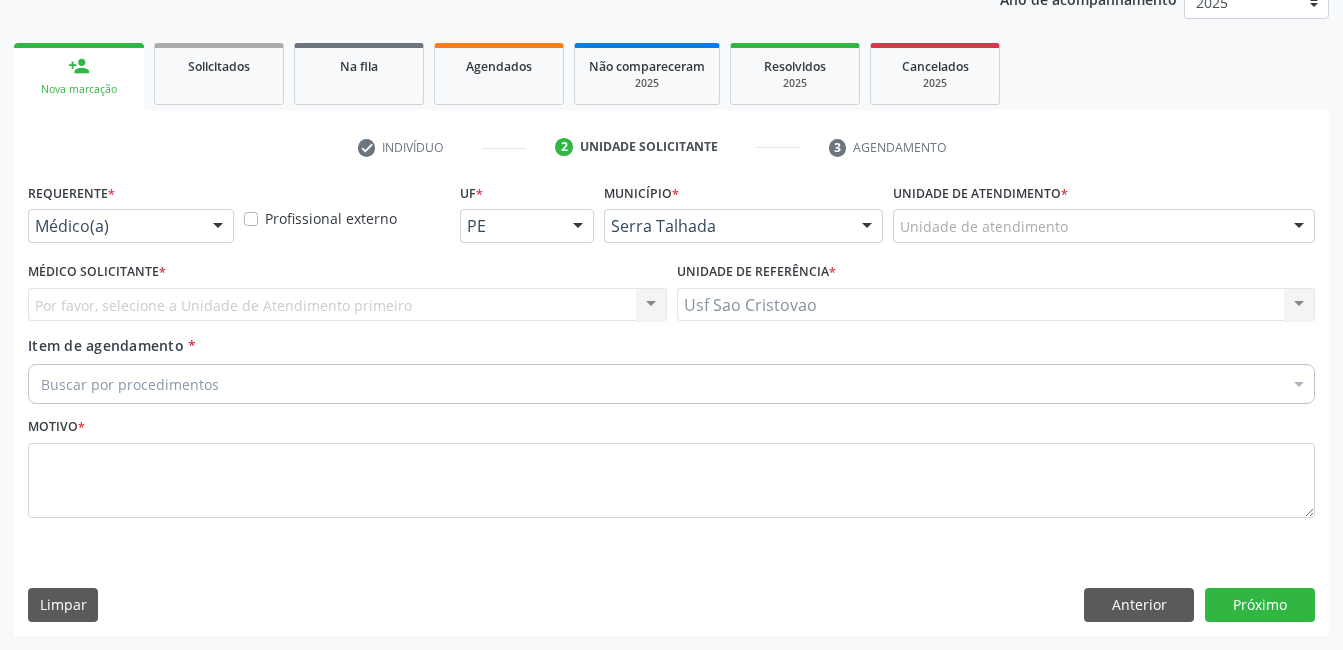 click on "Médico(a)" at bounding box center [131, 226] 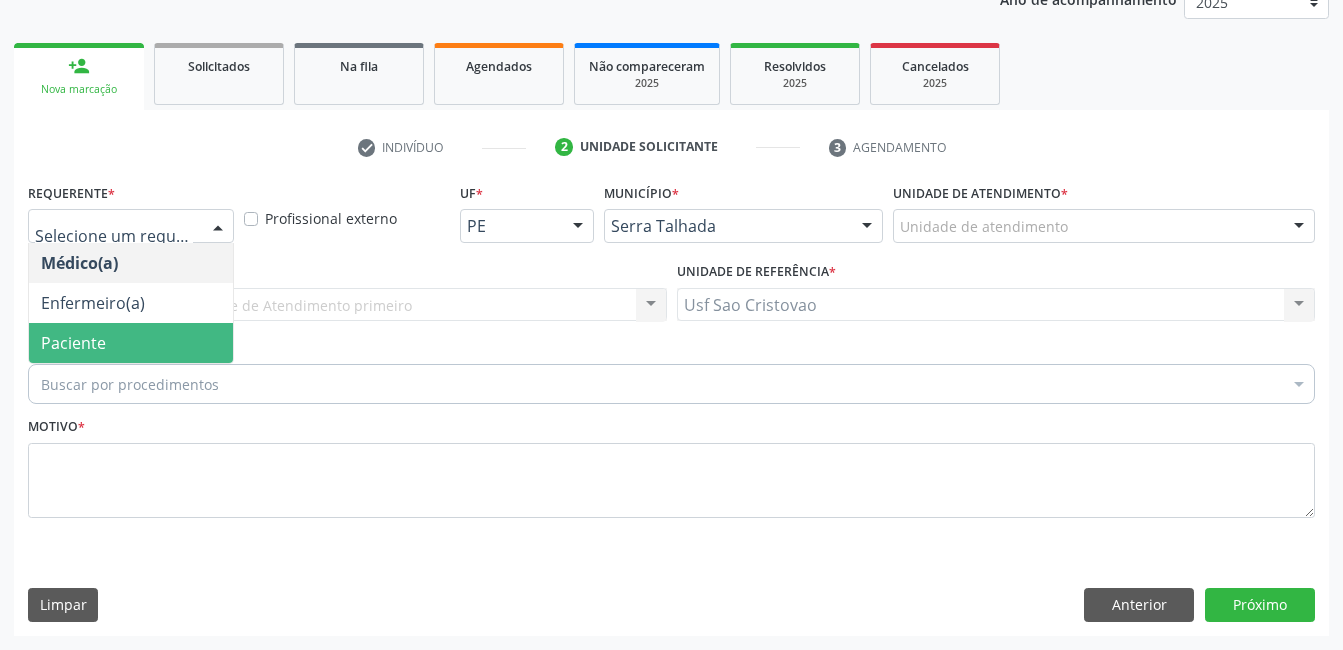 click on "Paciente" at bounding box center (131, 343) 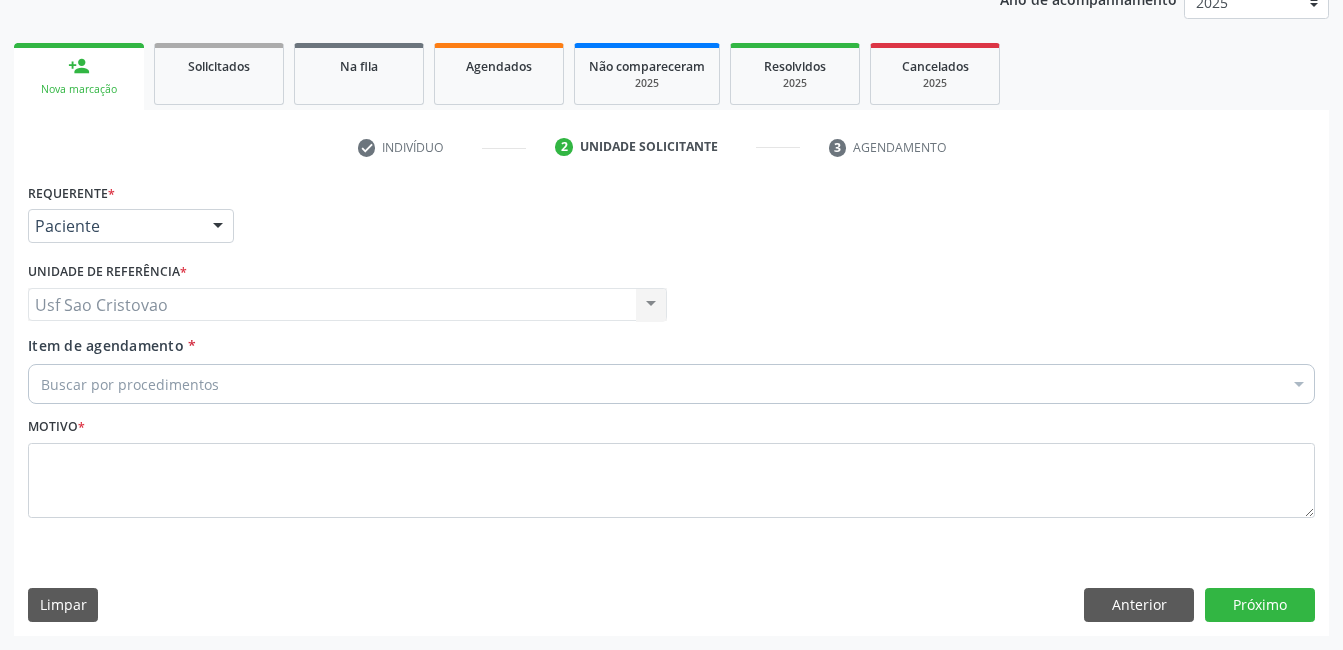 click on "Buscar por procedimentos" at bounding box center (671, 384) 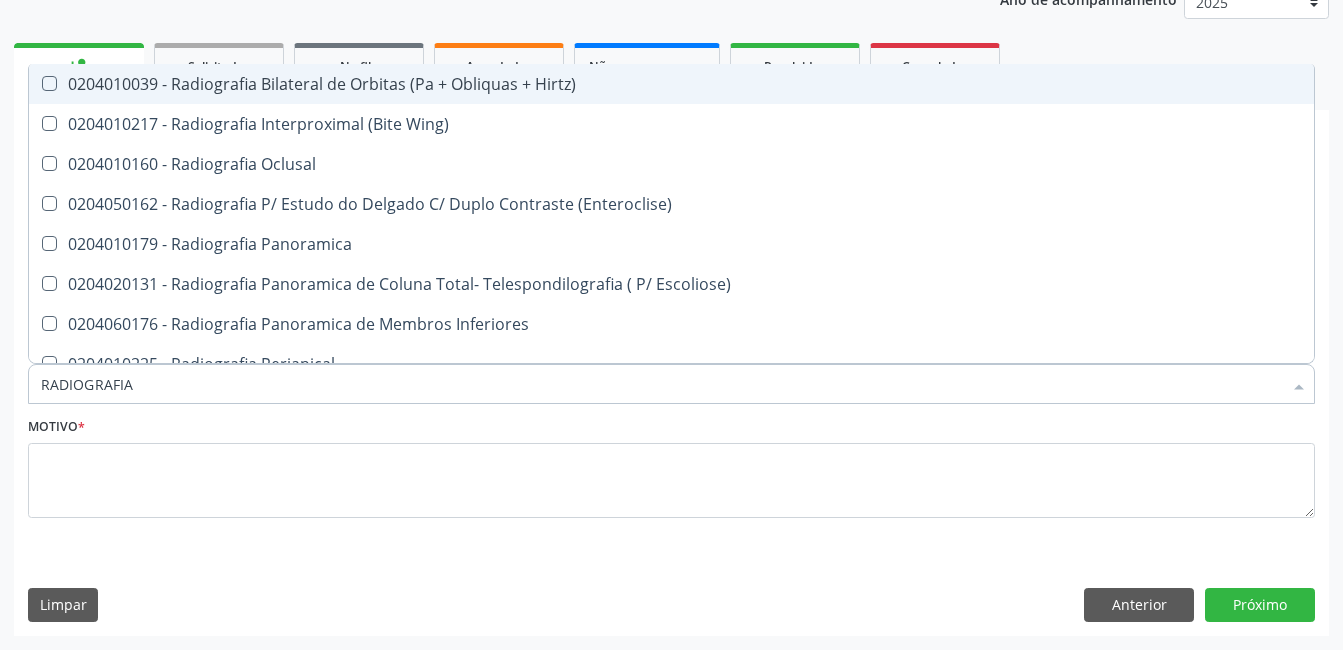 type on "RADIOGRAFIA" 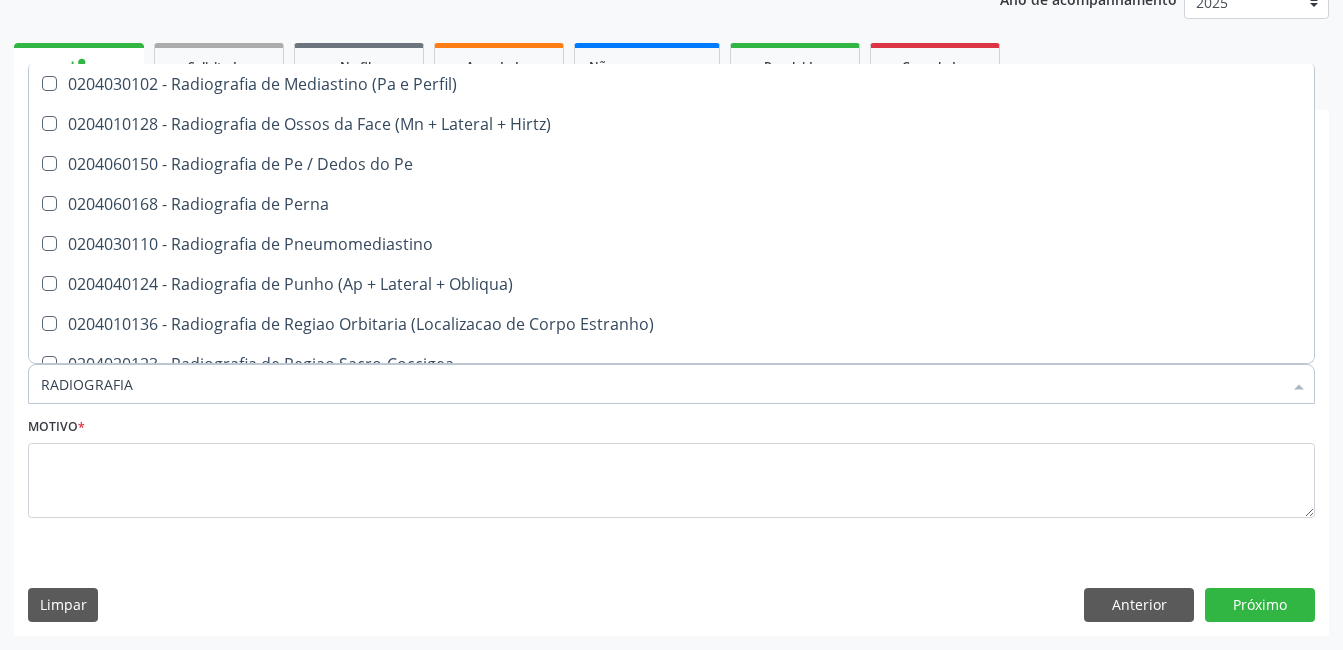 scroll, scrollTop: 2581, scrollLeft: 0, axis: vertical 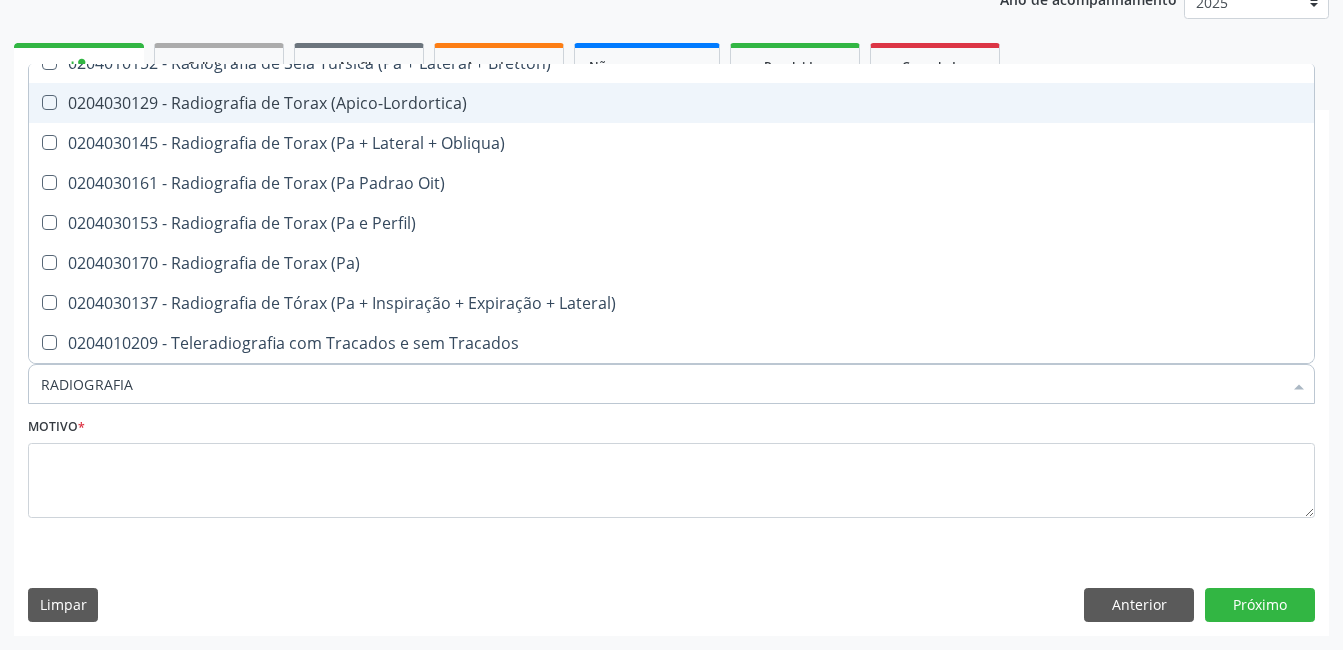 click on "0204030129 - Radiografia de Torax (Apico-Lordortica)" at bounding box center (671, 103) 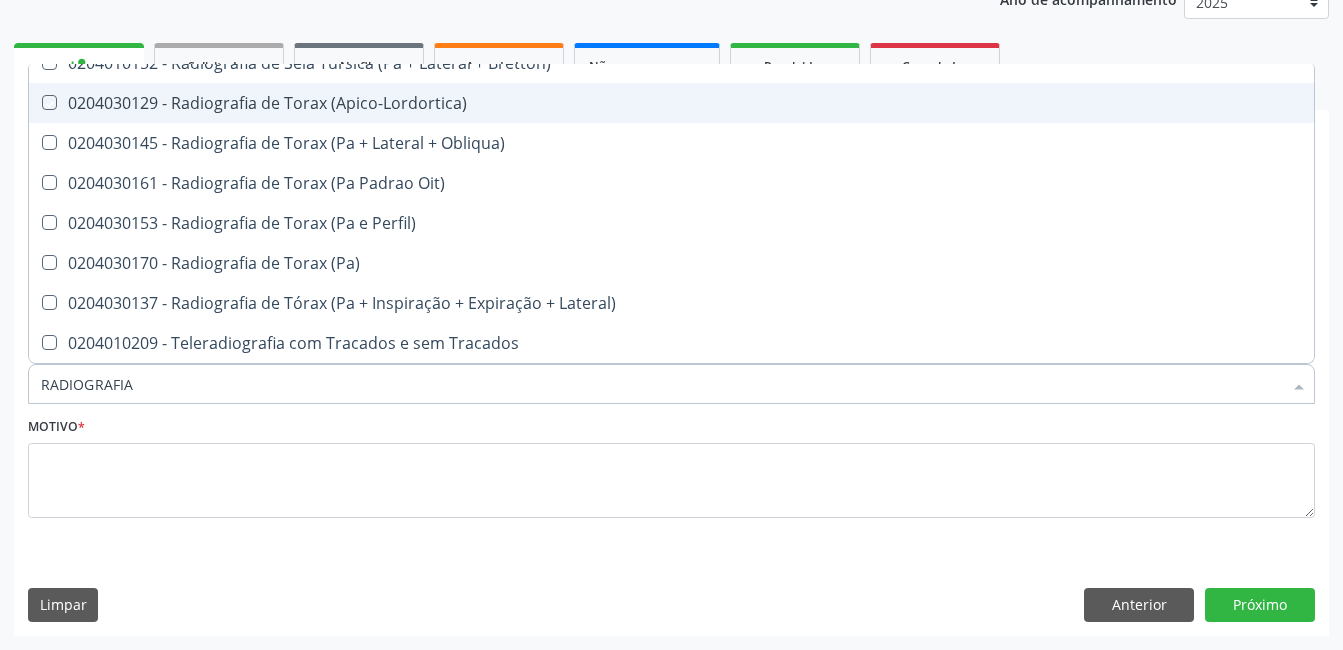 checkbox on "true" 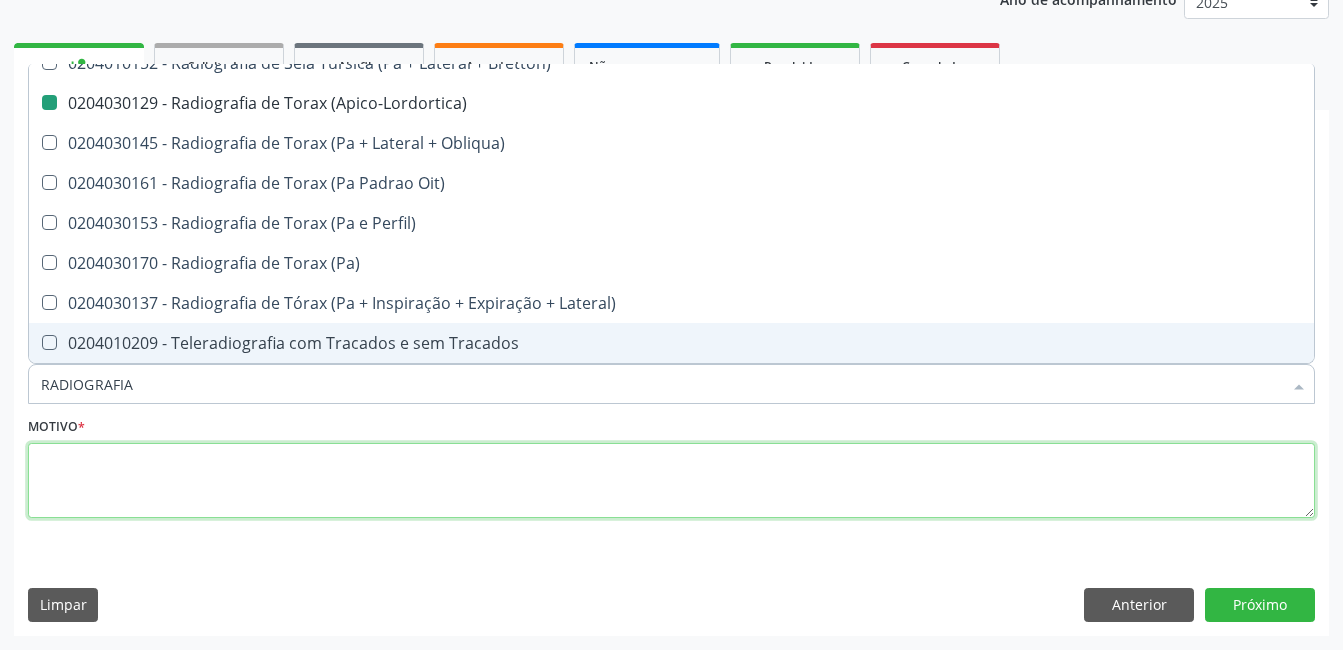 click at bounding box center [671, 481] 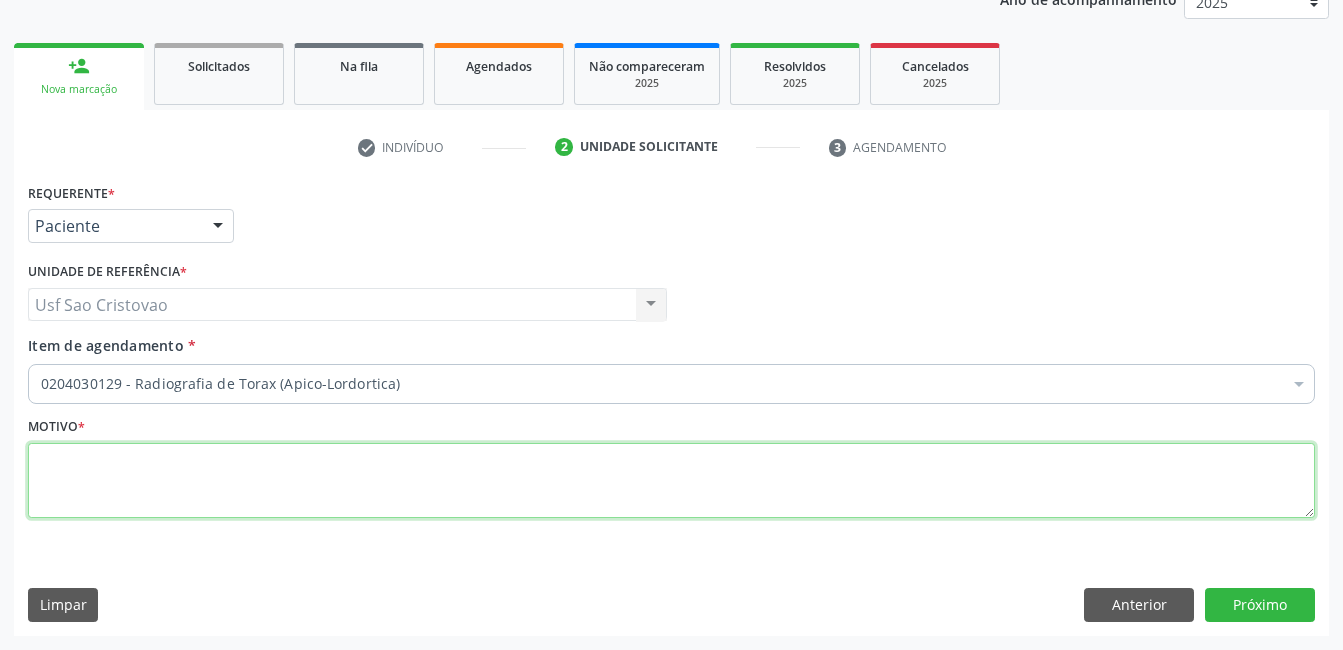 scroll, scrollTop: 0, scrollLeft: 0, axis: both 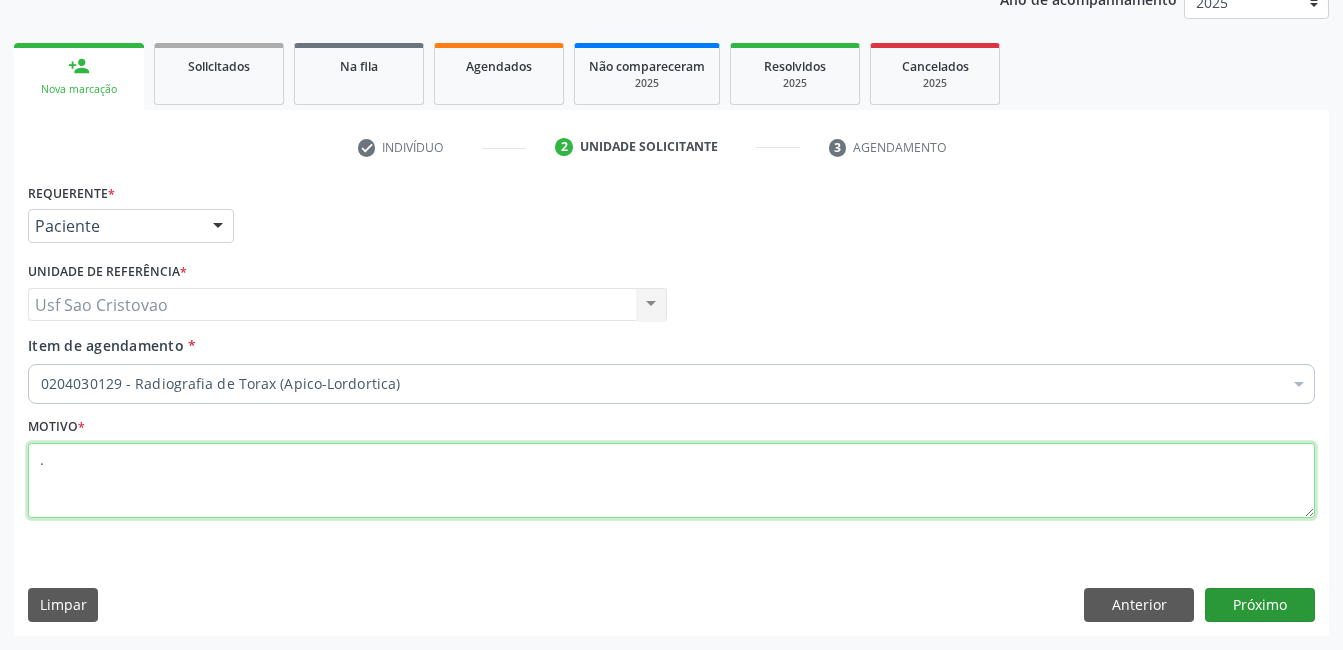 type on "." 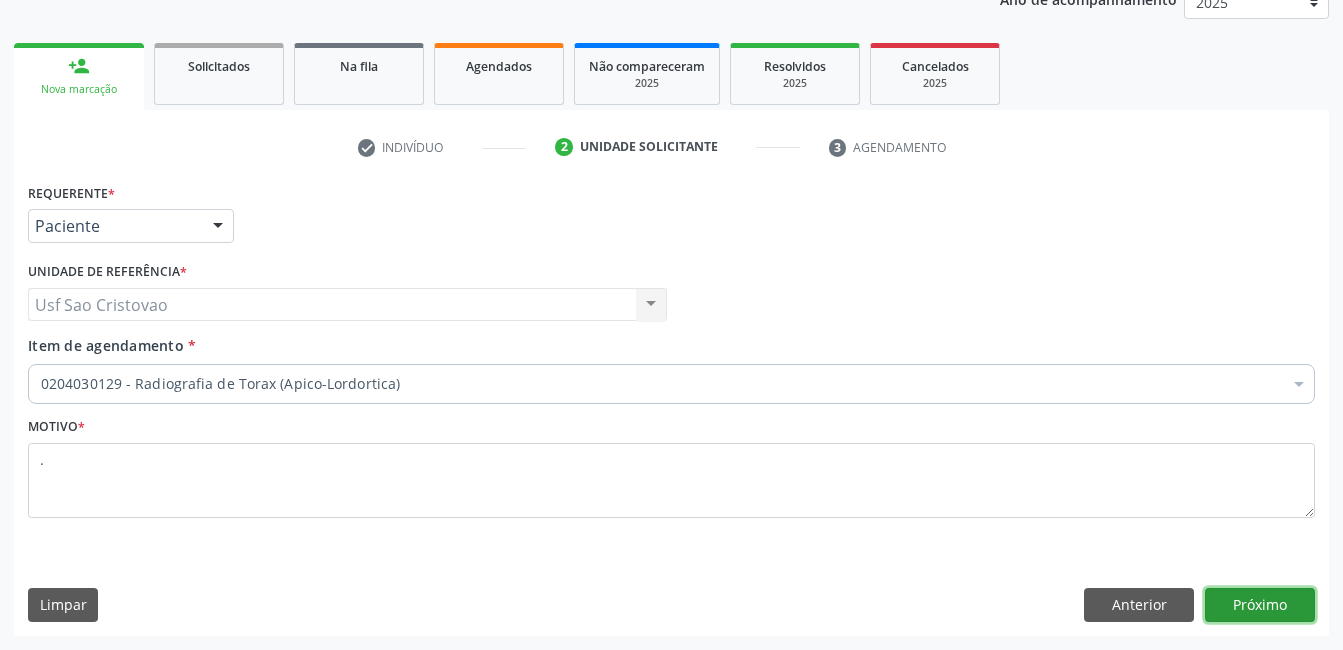 click on "Próximo" at bounding box center (1260, 605) 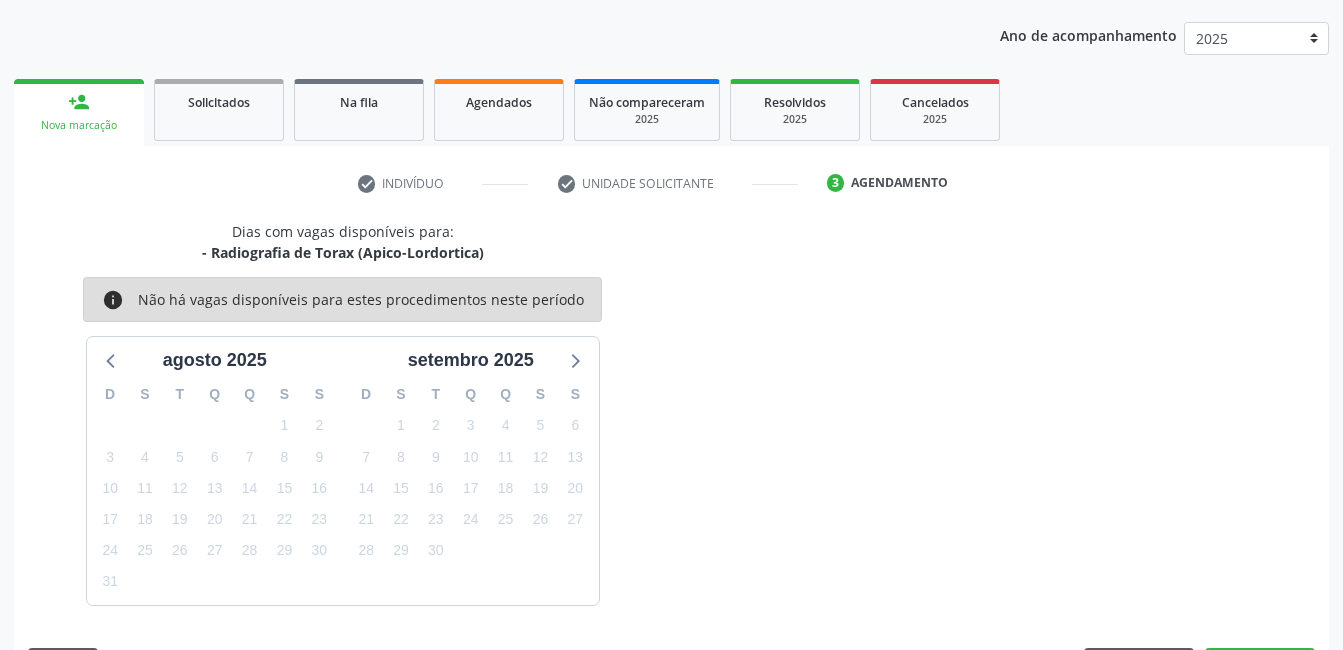 scroll, scrollTop: 256, scrollLeft: 0, axis: vertical 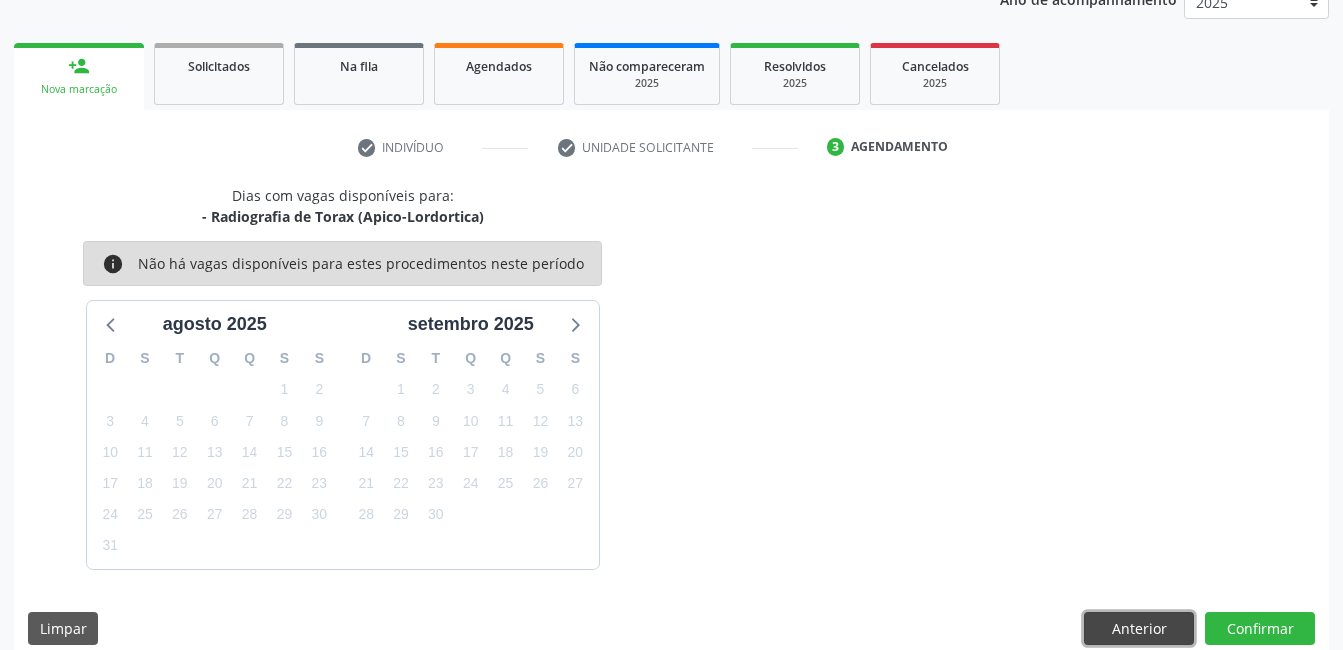 click on "Anterior" at bounding box center (1139, 629) 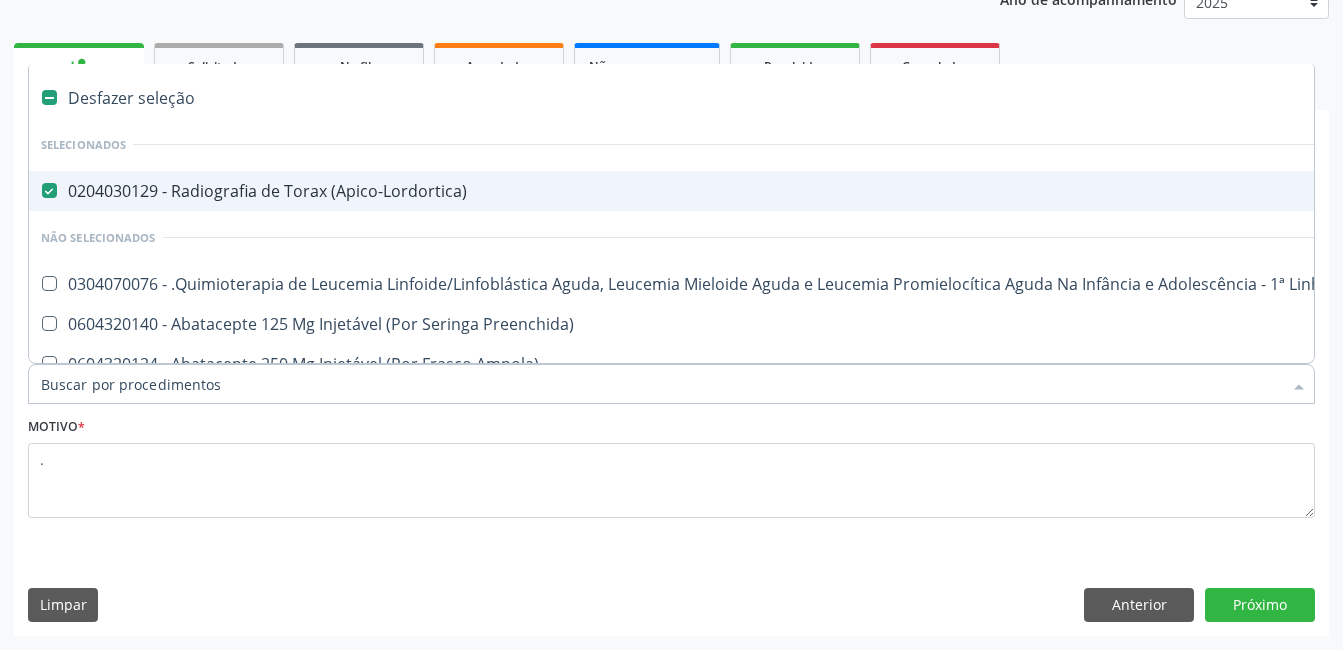 click at bounding box center [49, 190] 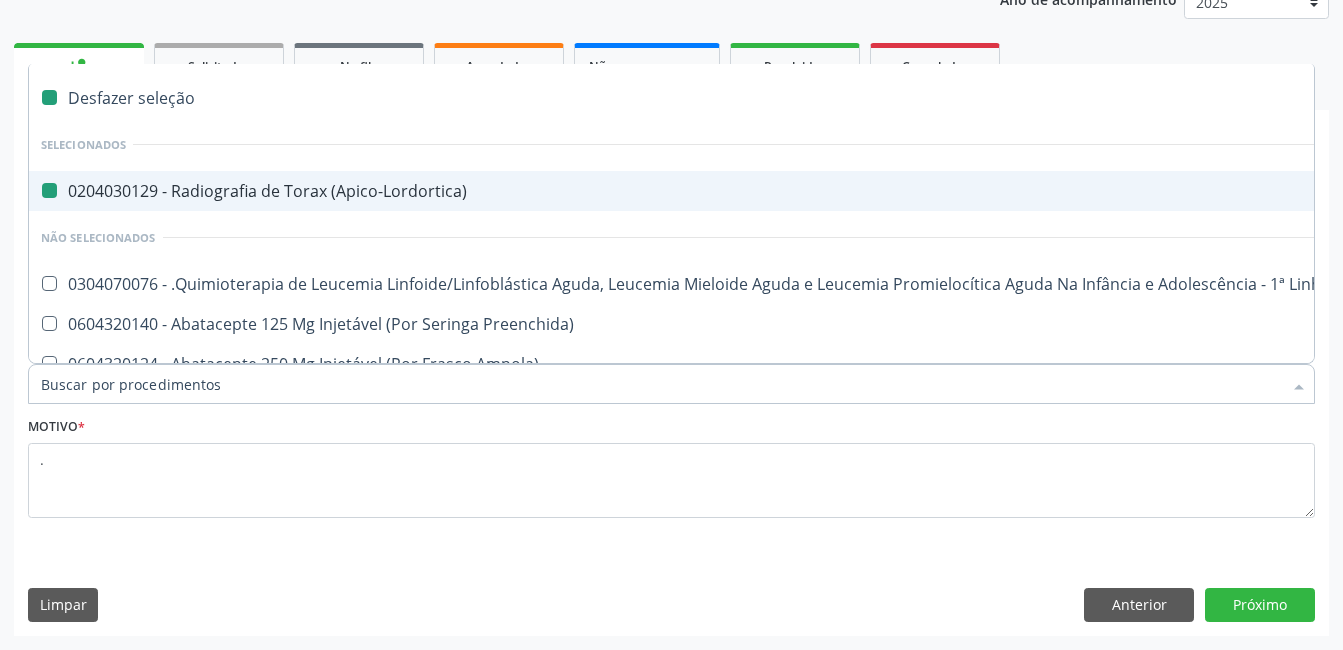 checkbox on "false" 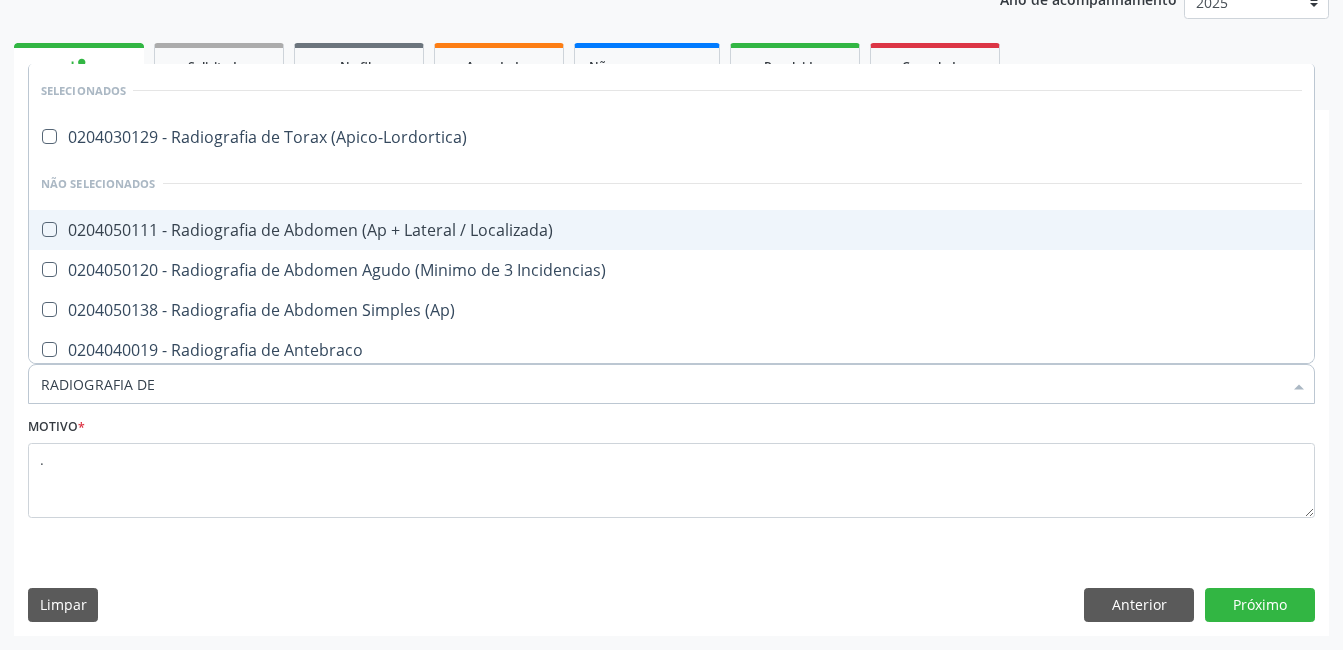 type on "RADIOGRAFIA DE T" 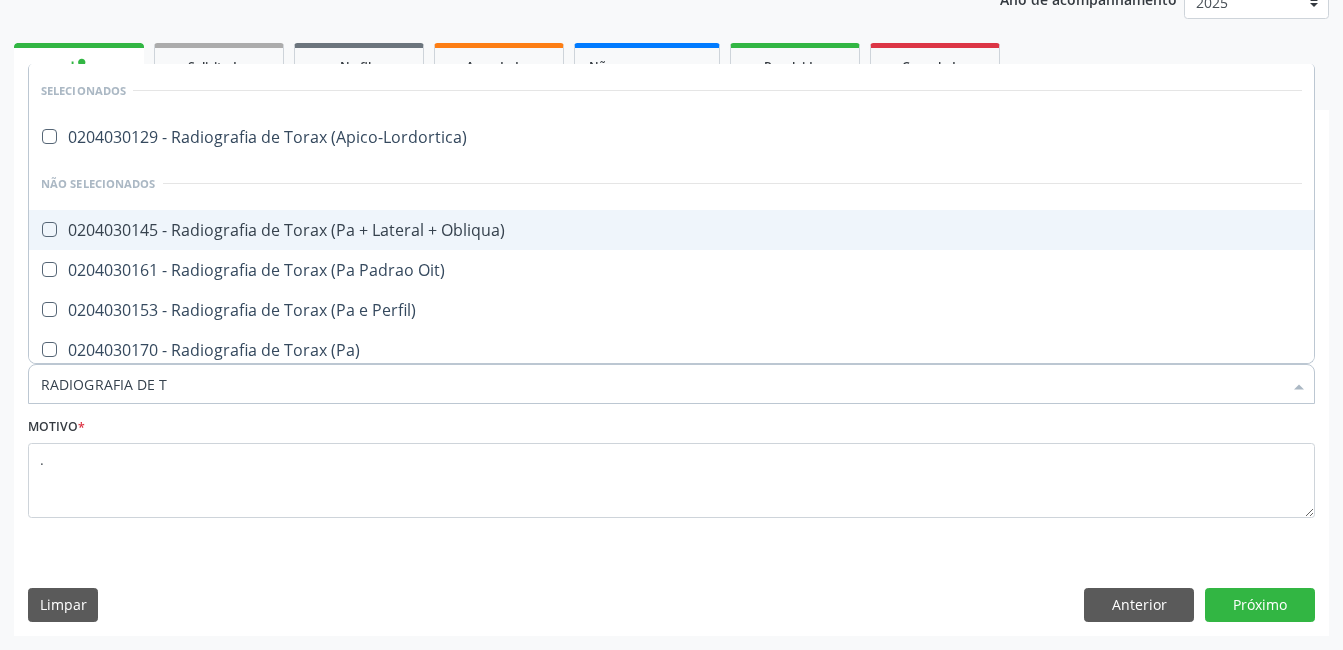click on "0204030145 - Radiografia de Torax (Pa + Lateral + Obliqua)" at bounding box center (671, 230) 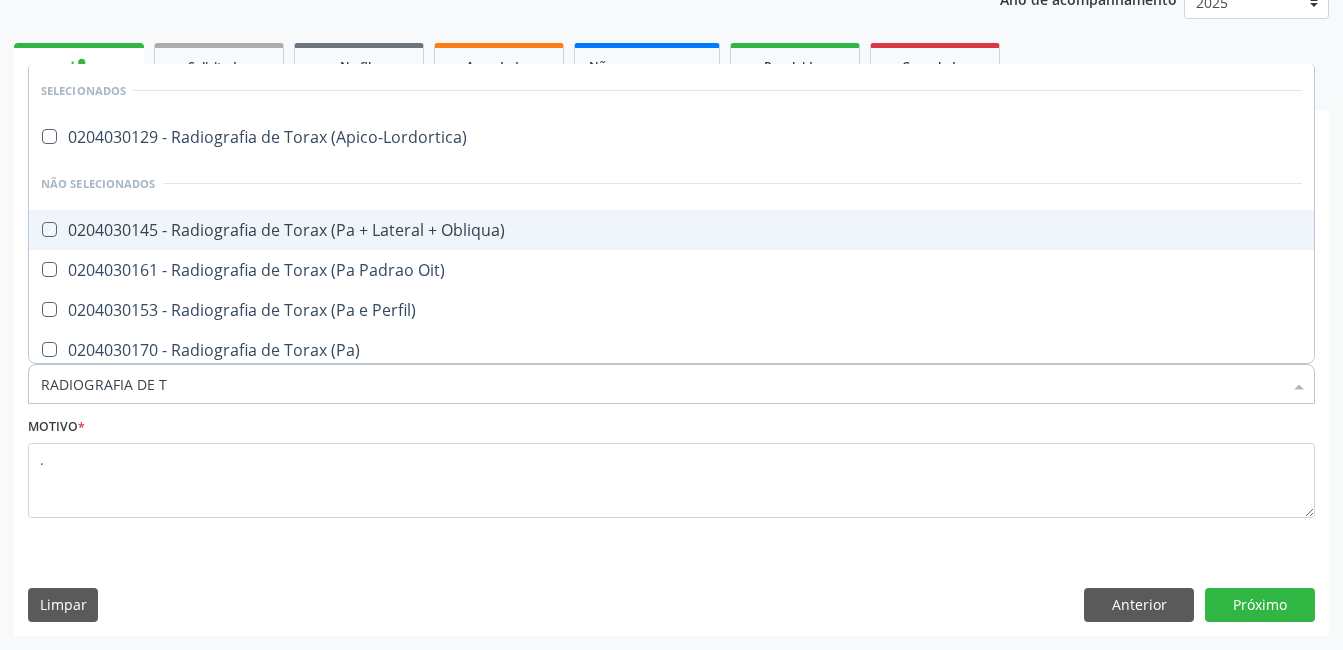 checkbox on "true" 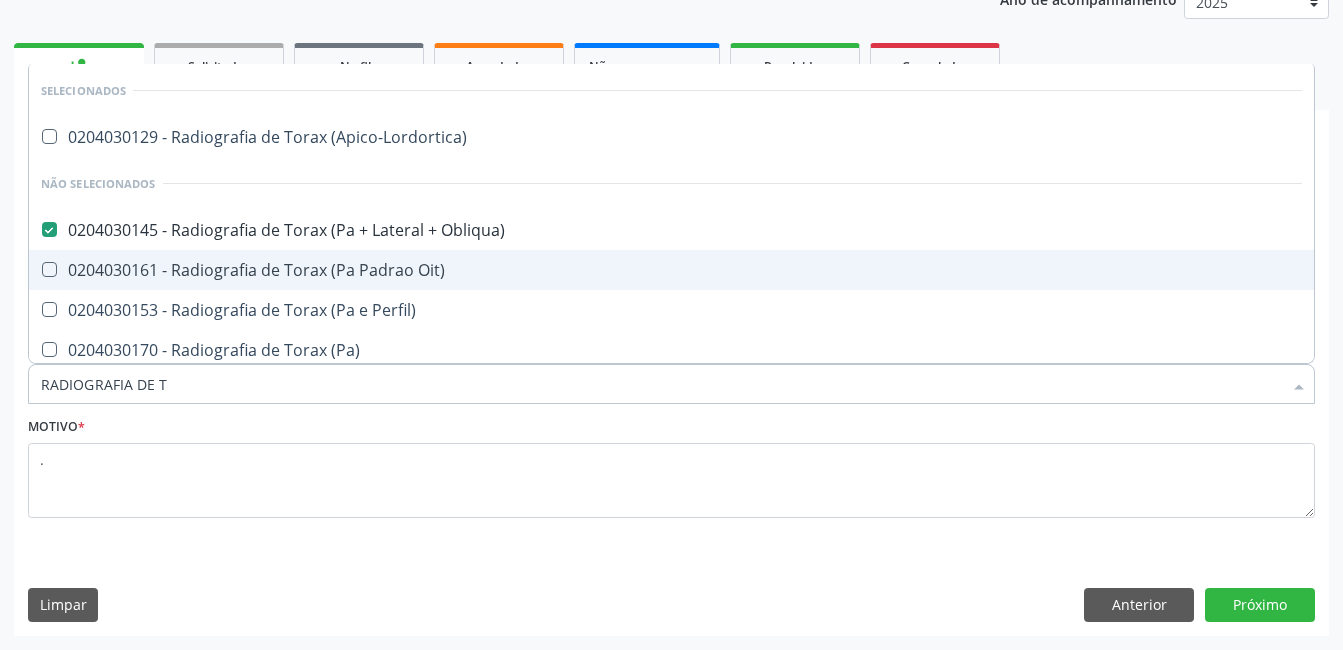 type on "RADIOGRAFIA DE T" 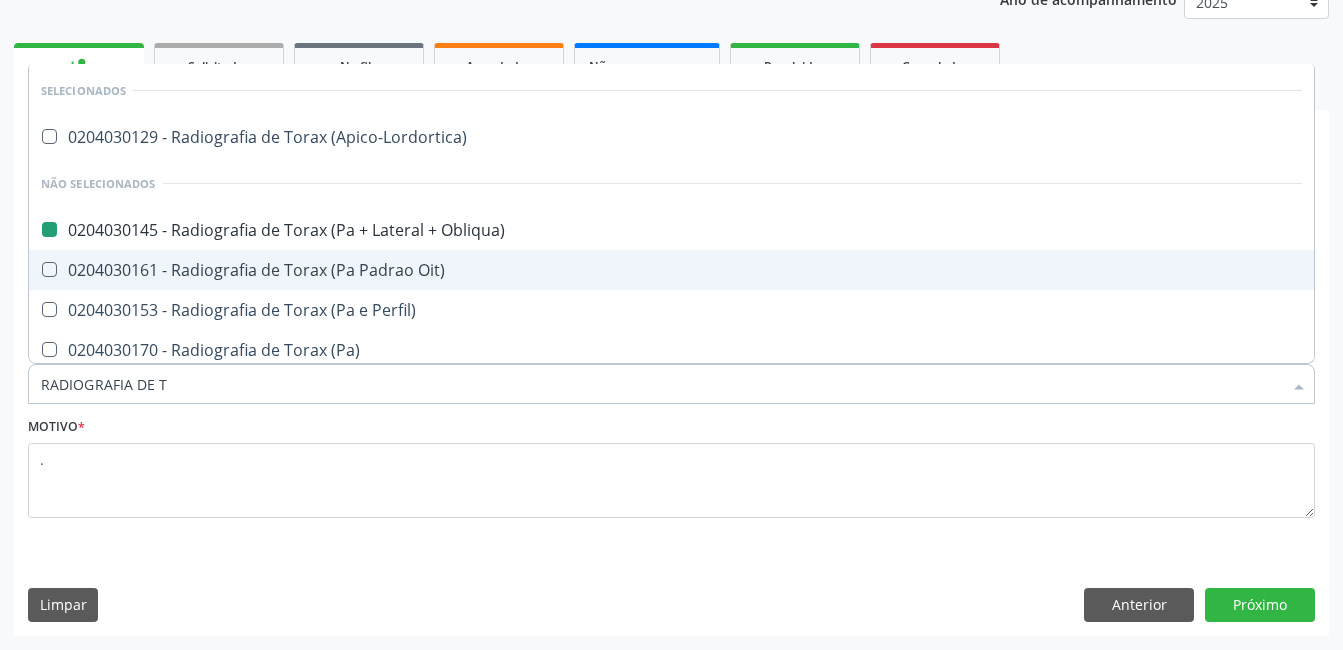 drag, startPoint x: 371, startPoint y: 577, endPoint x: 1282, endPoint y: 522, distance: 912.65875 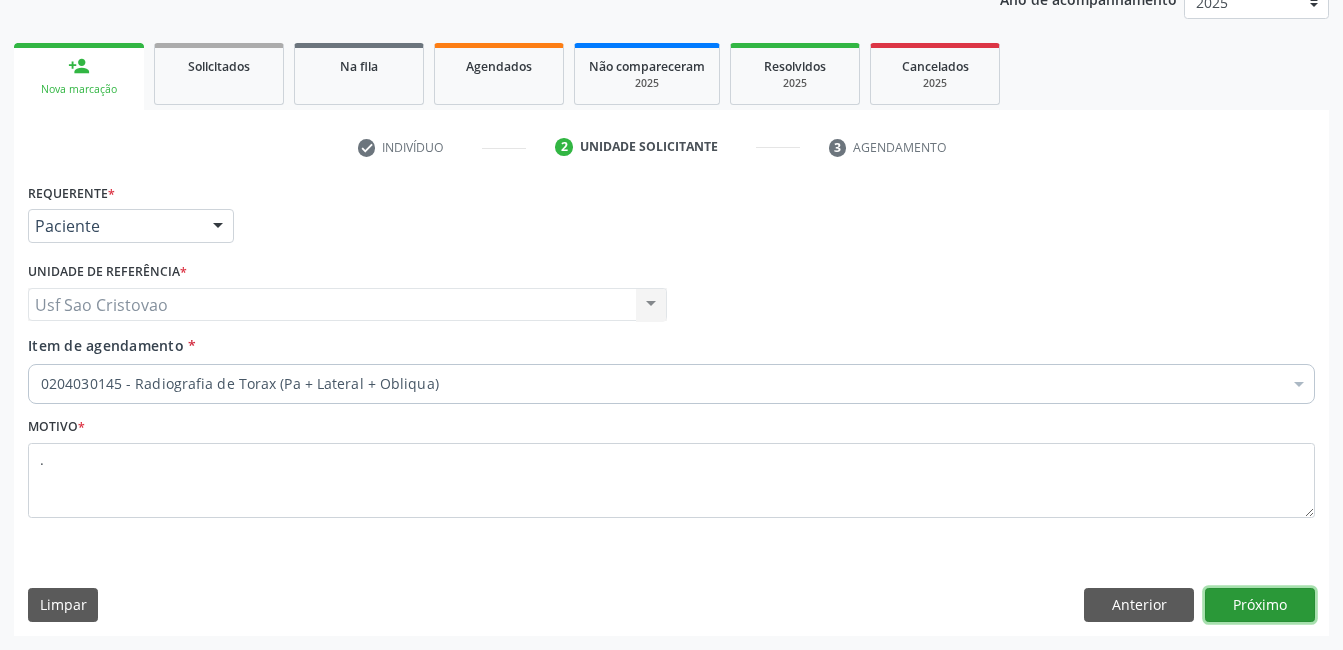 click on "Próximo" at bounding box center (1260, 605) 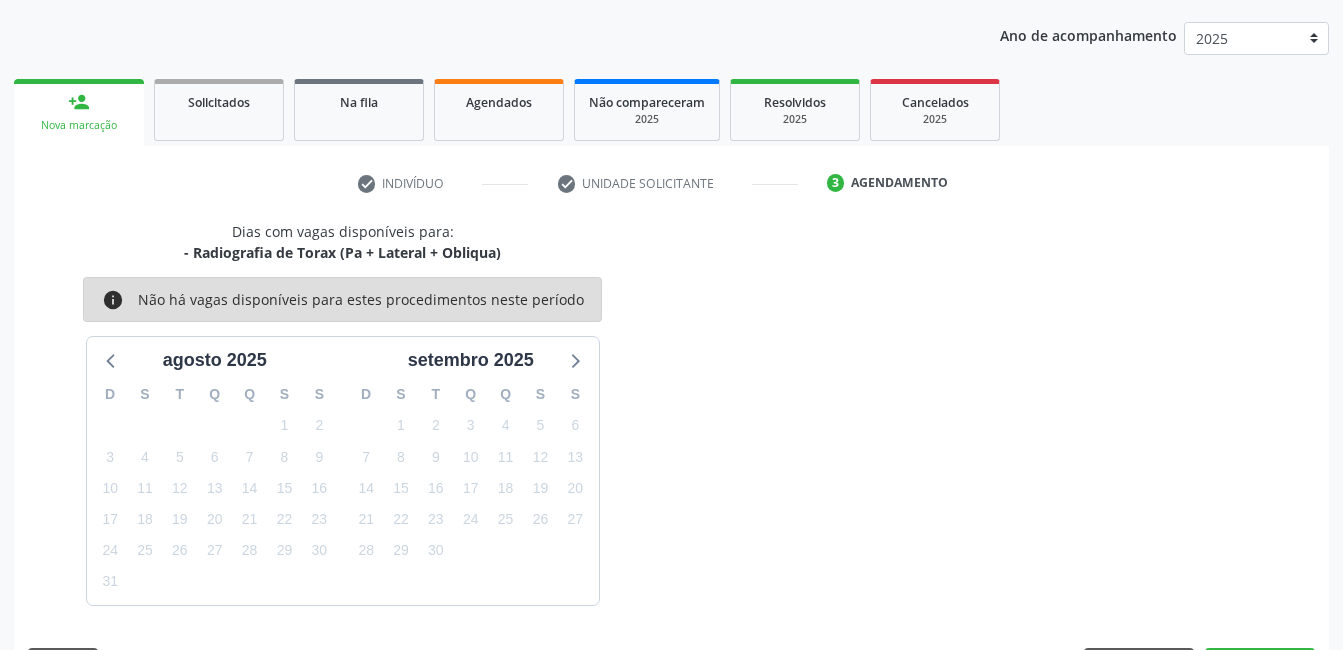 scroll, scrollTop: 256, scrollLeft: 0, axis: vertical 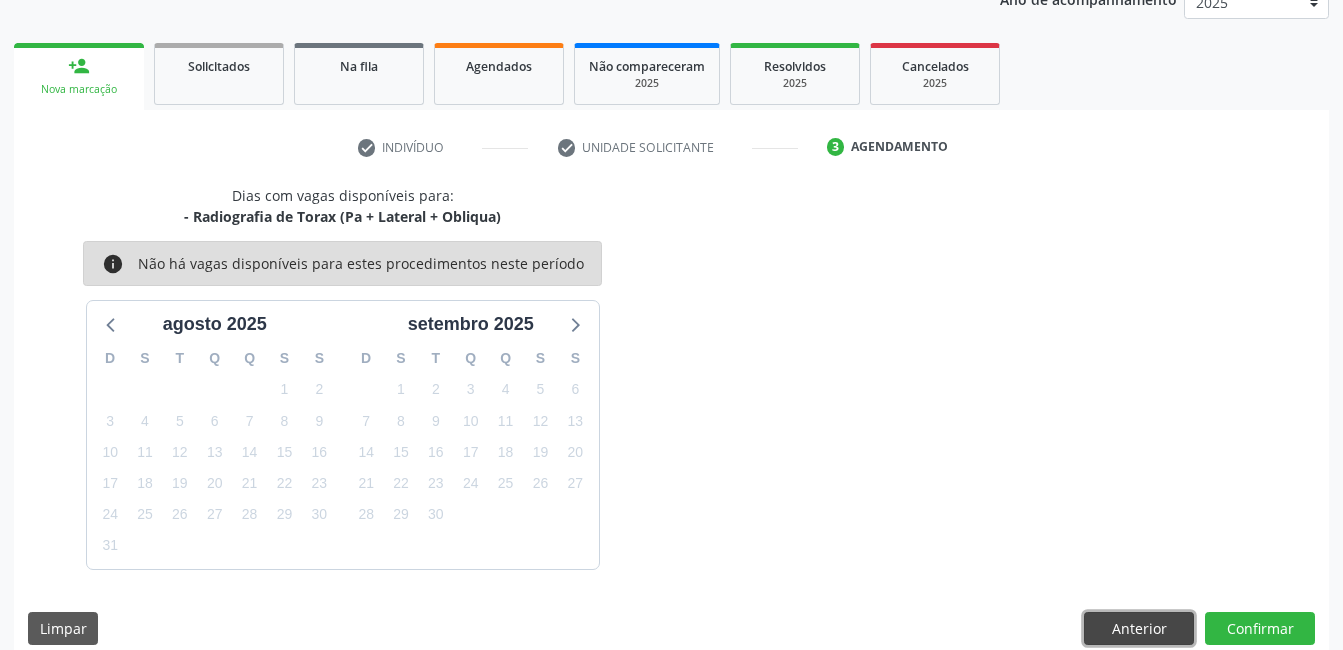 click on "Anterior" at bounding box center [1139, 629] 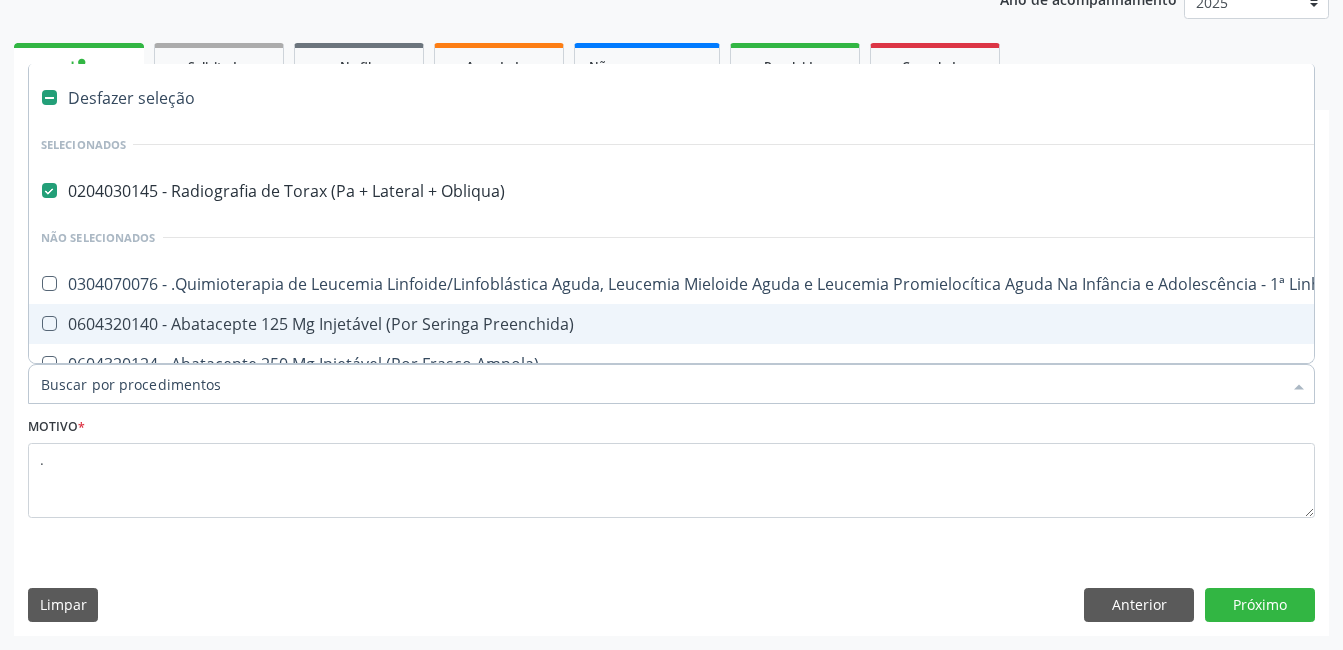 drag, startPoint x: 383, startPoint y: 384, endPoint x: -4, endPoint y: 398, distance: 387.25314 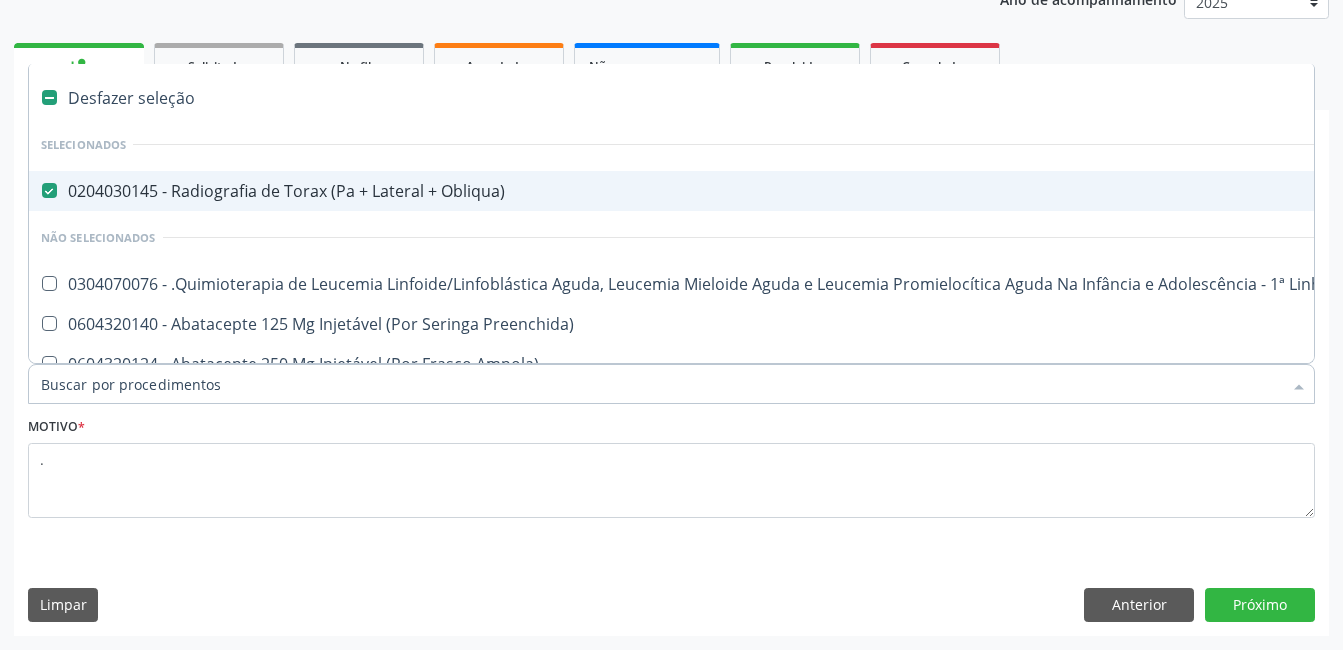 click at bounding box center (49, 190) 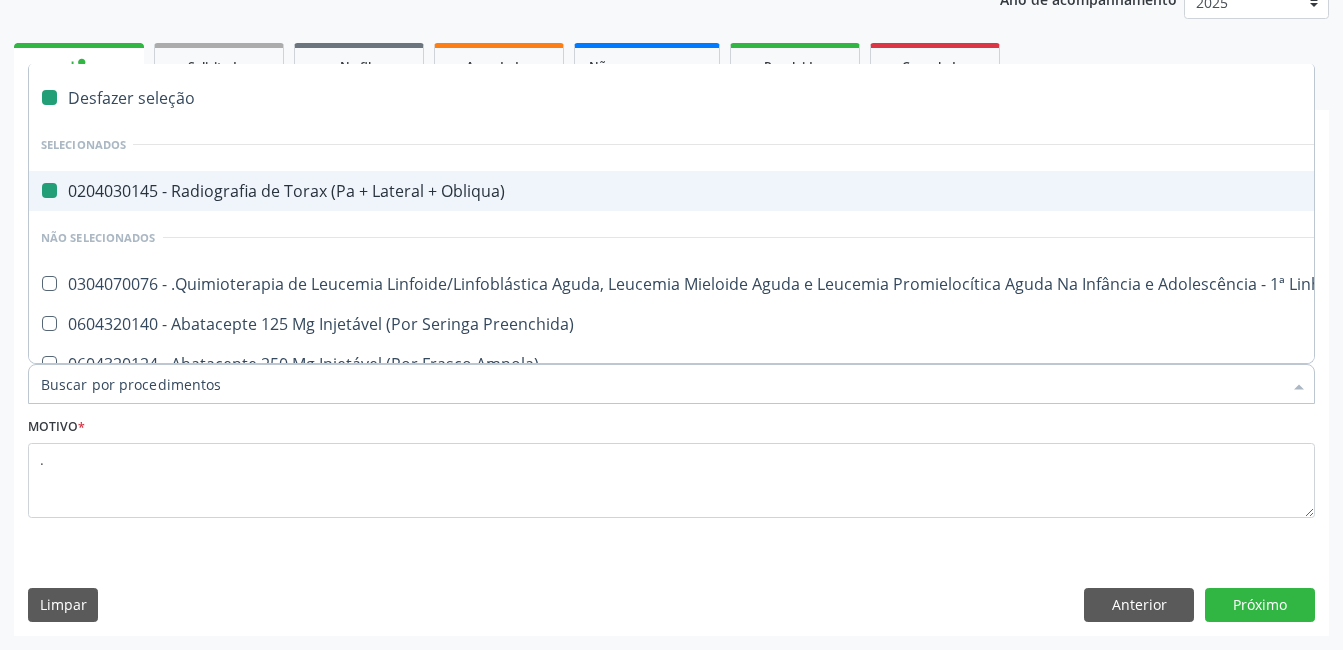 checkbox on "false" 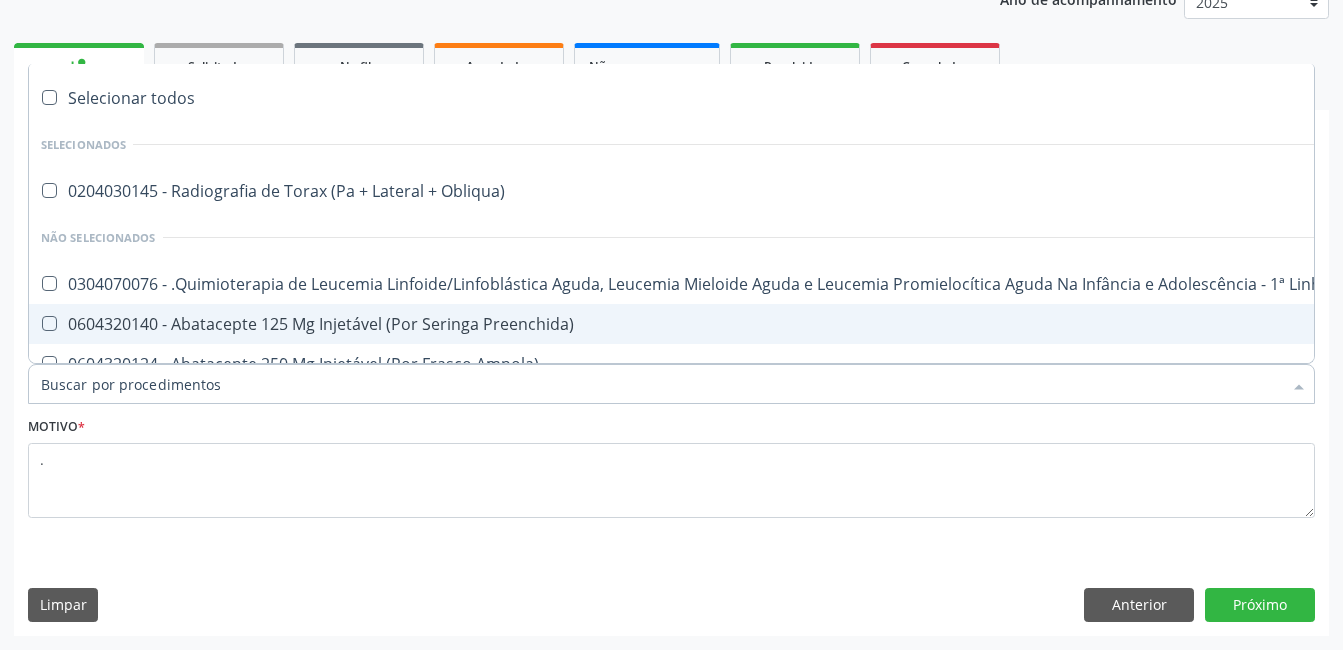 click on "Motivo
*
." at bounding box center (671, 465) 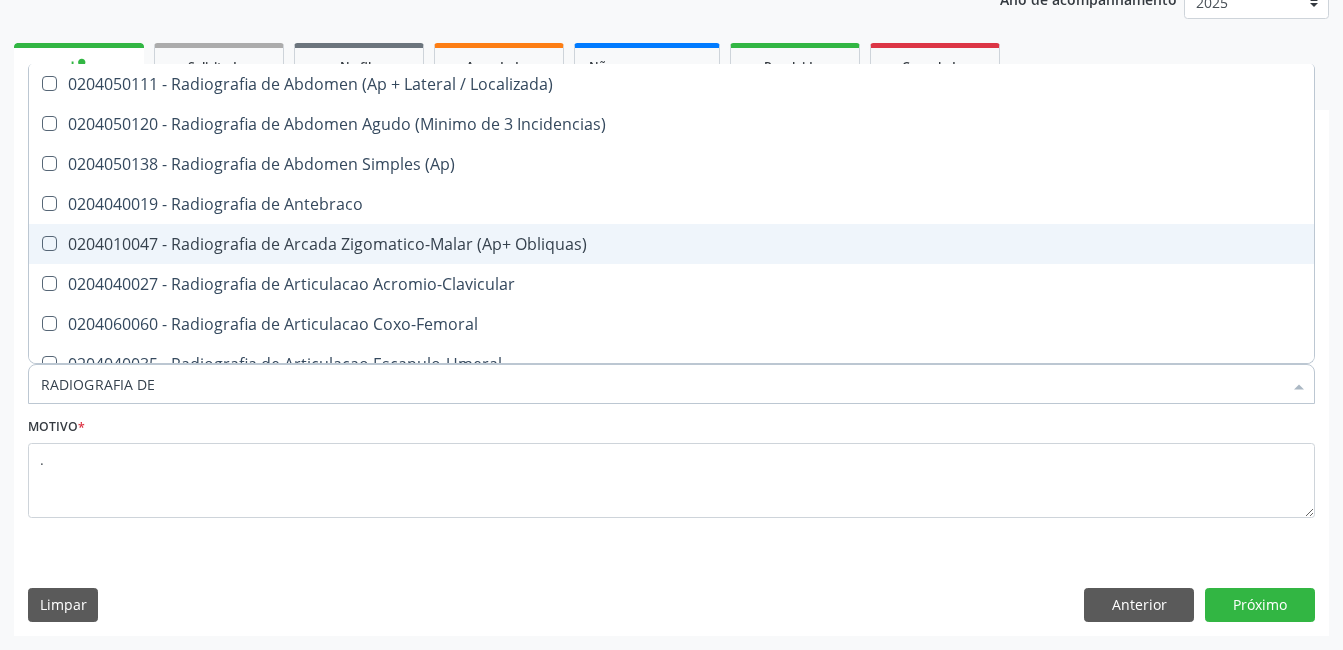 type on "RADIOGRAFIA DE T" 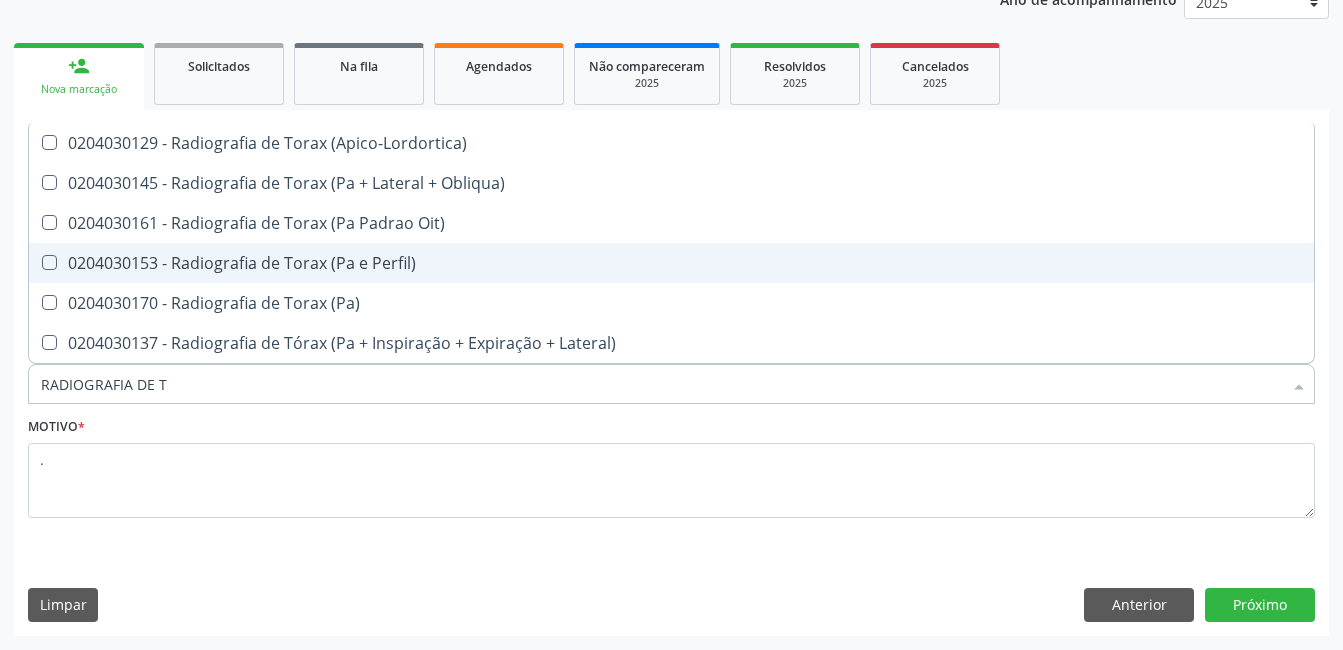 click at bounding box center (49, 262) 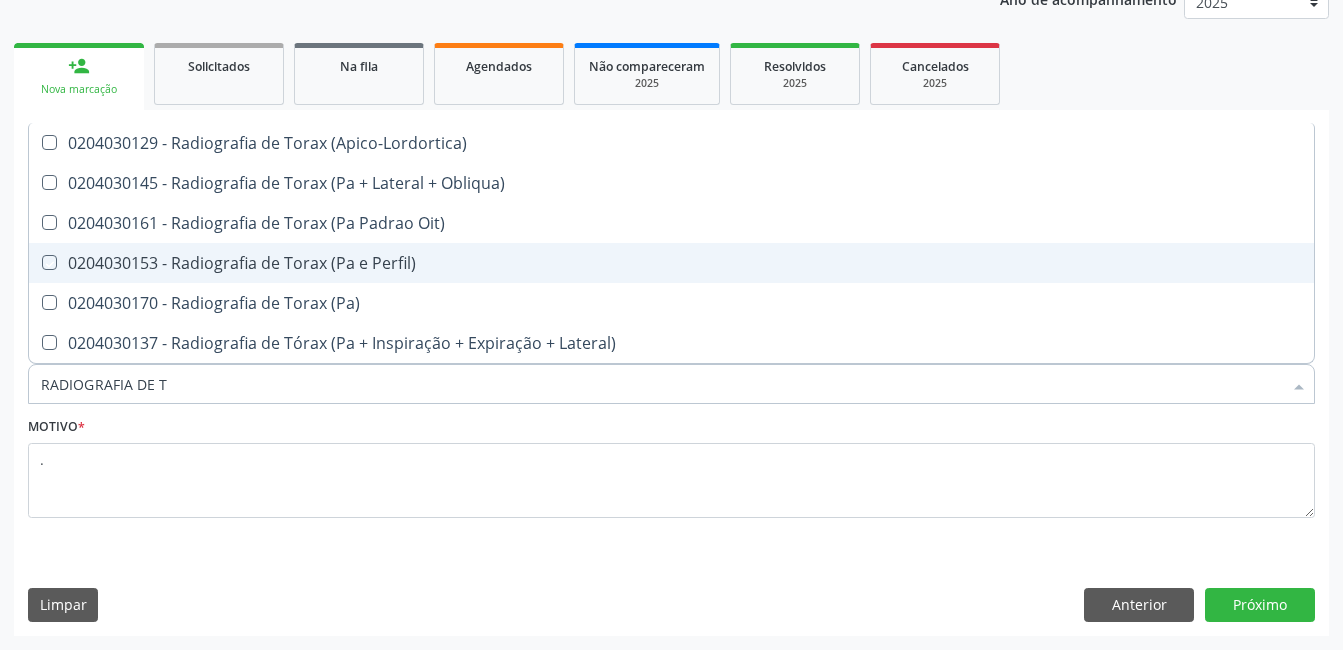 checkbox on "true" 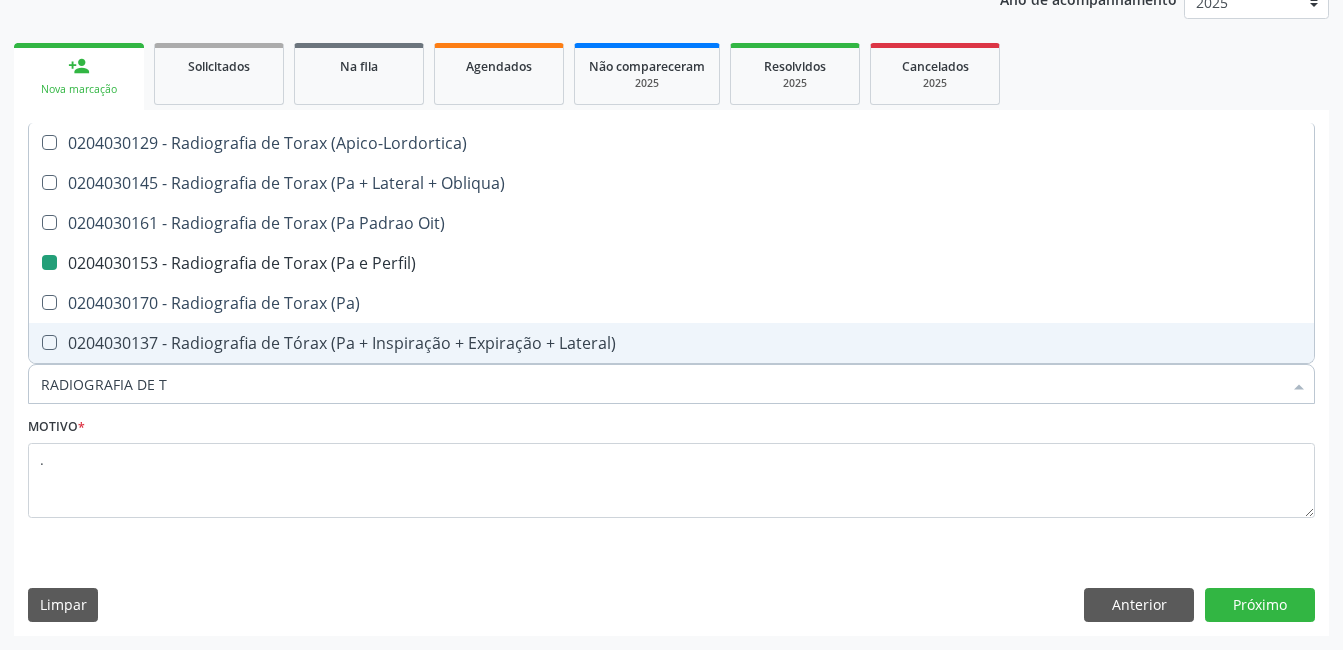 click on "Limpar
Anterior
Próximo" at bounding box center (671, 605) 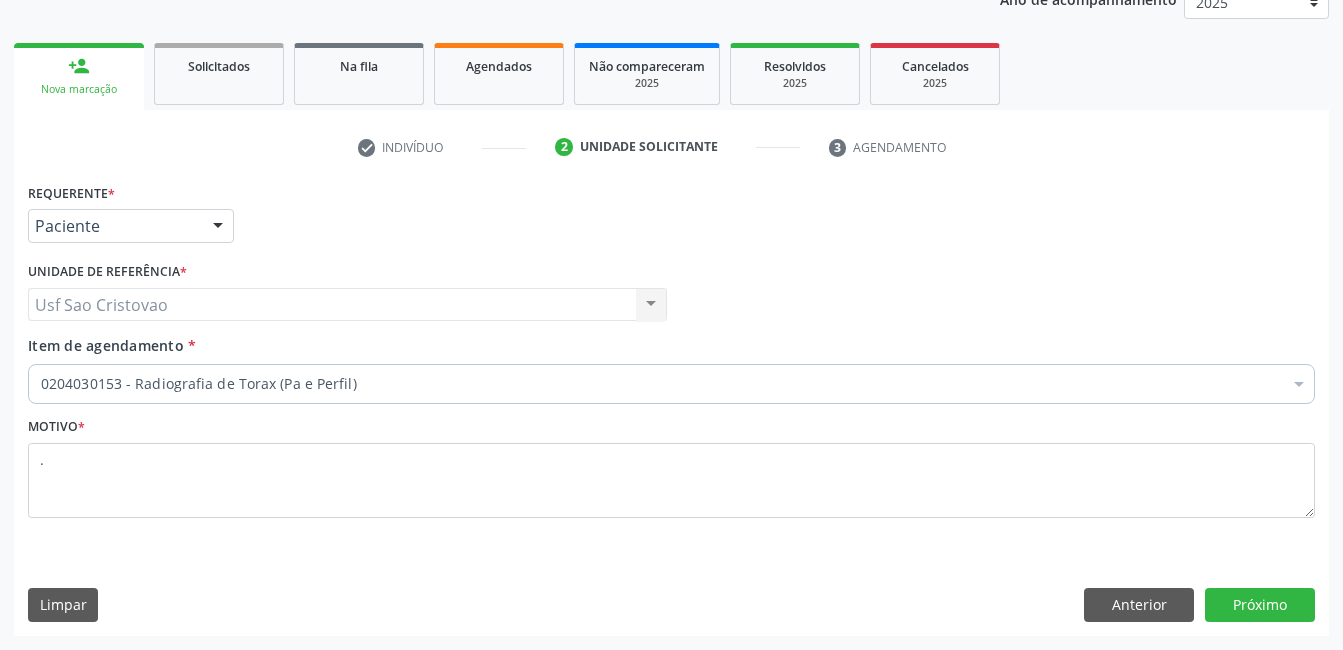 type 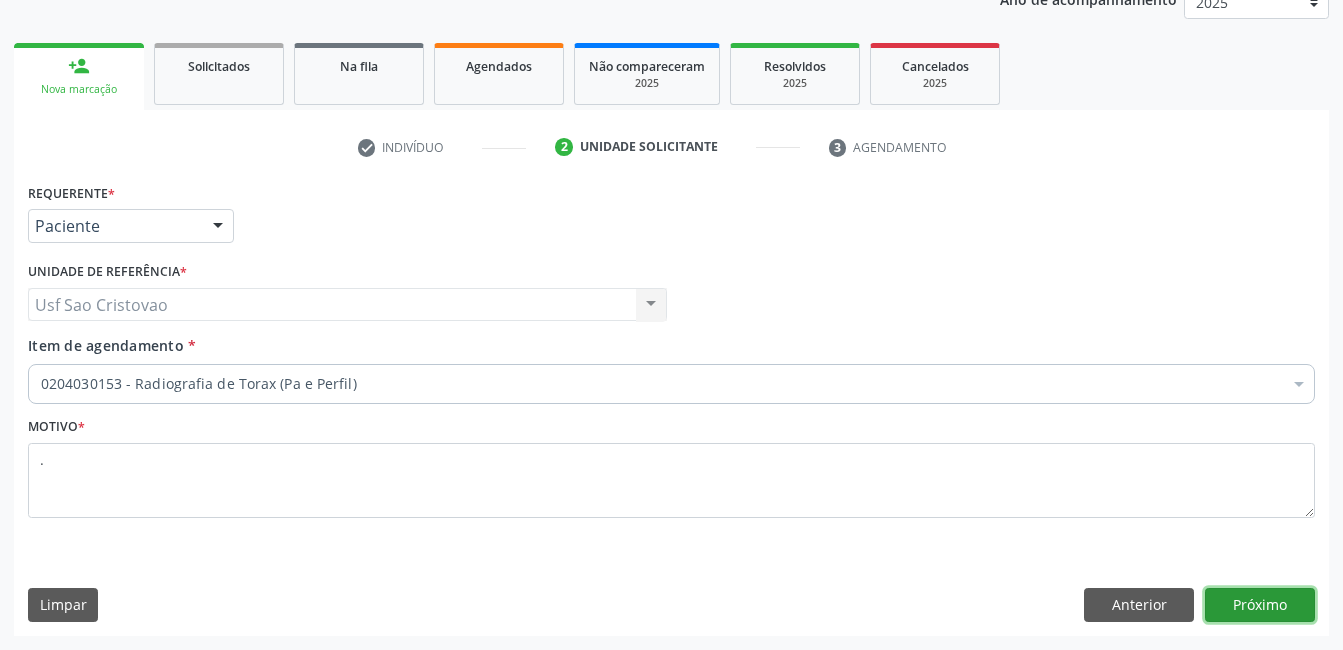 click on "Próximo" at bounding box center [1260, 605] 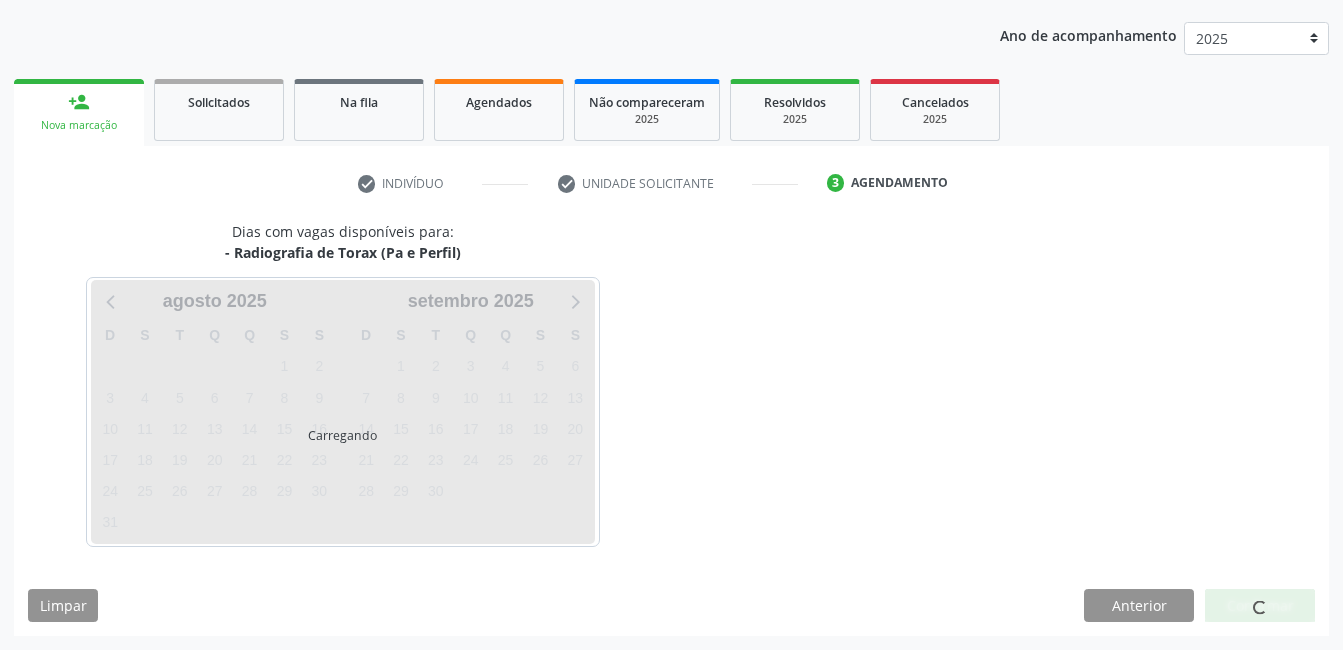 scroll, scrollTop: 256, scrollLeft: 0, axis: vertical 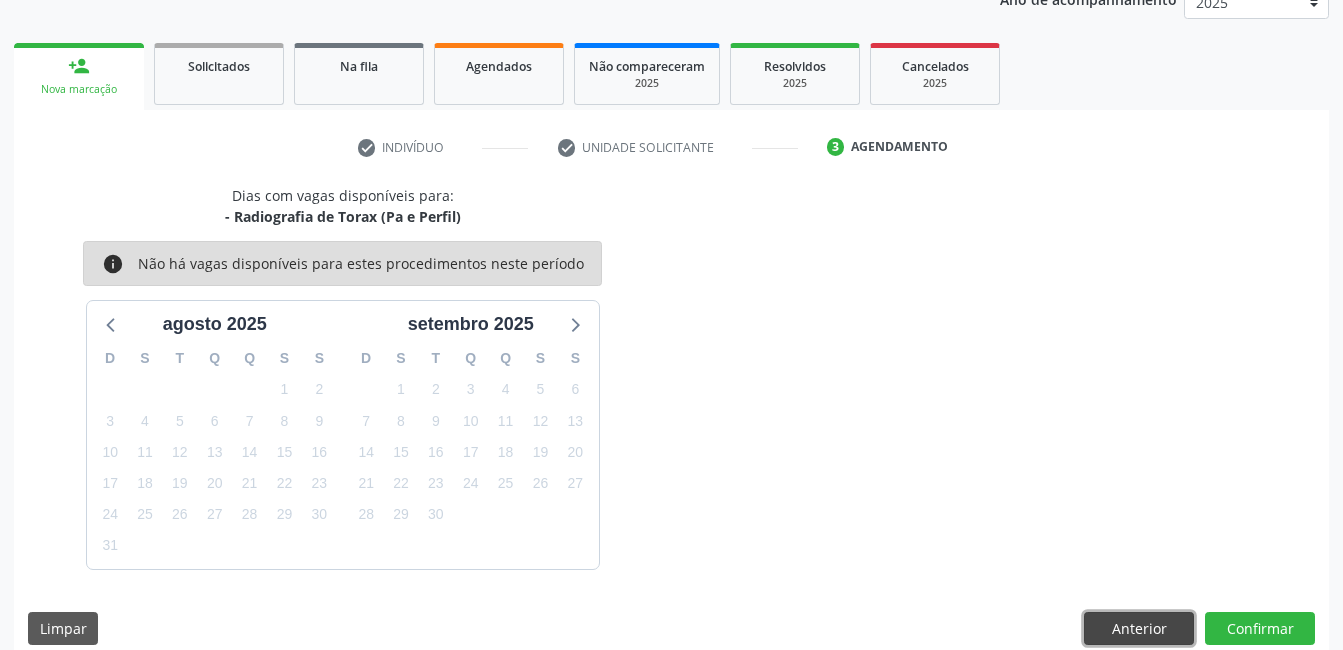 click on "Anterior" at bounding box center (1139, 629) 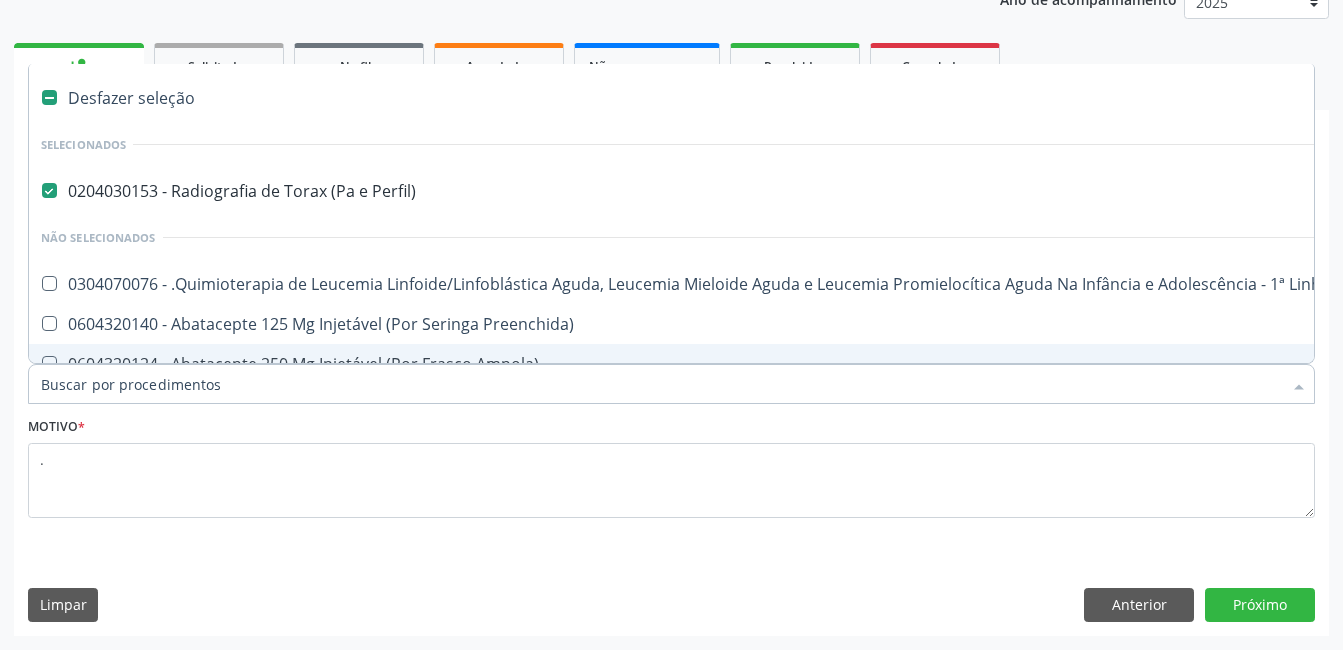 drag, startPoint x: 360, startPoint y: 389, endPoint x: 137, endPoint y: 397, distance: 223.14345 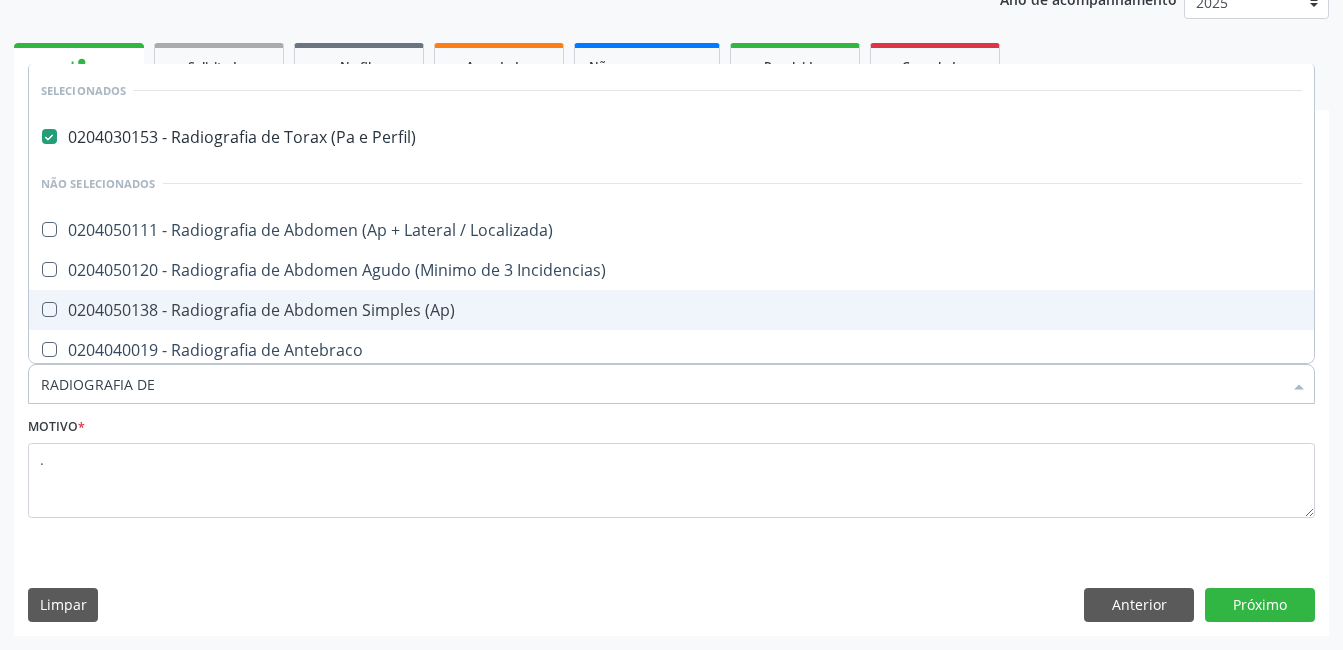 type on "RADIOGRAFIA DE T" 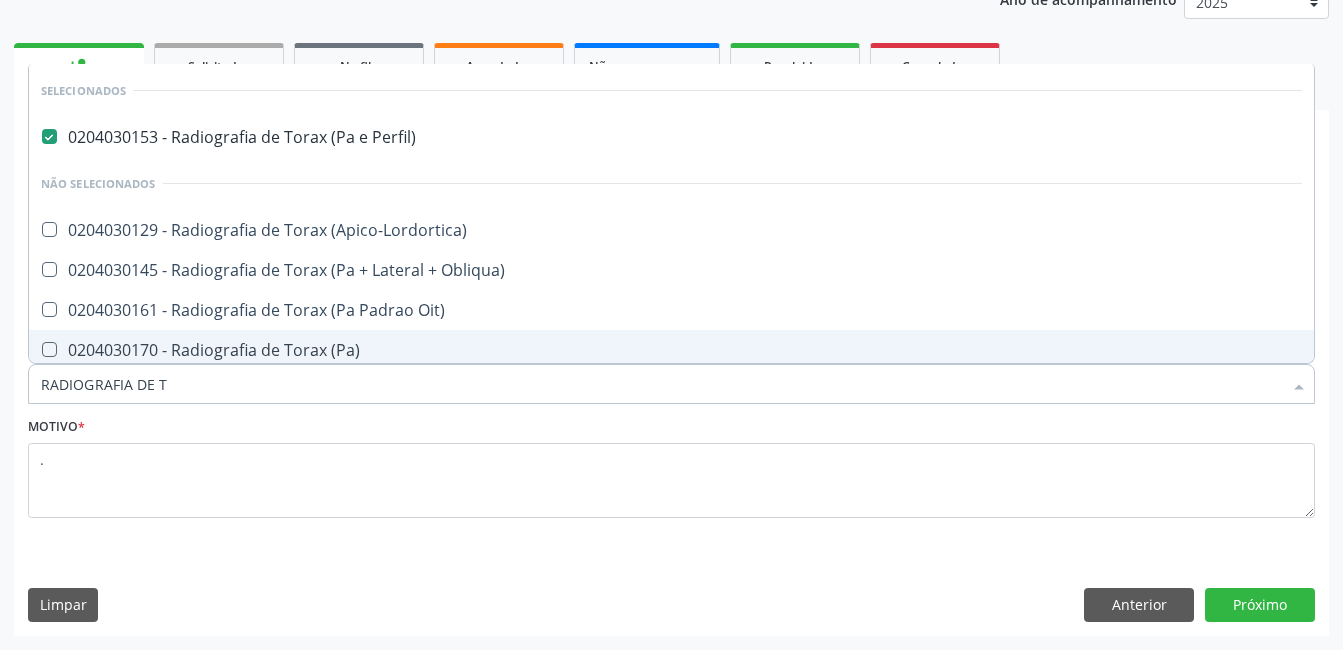 click at bounding box center [49, 349] 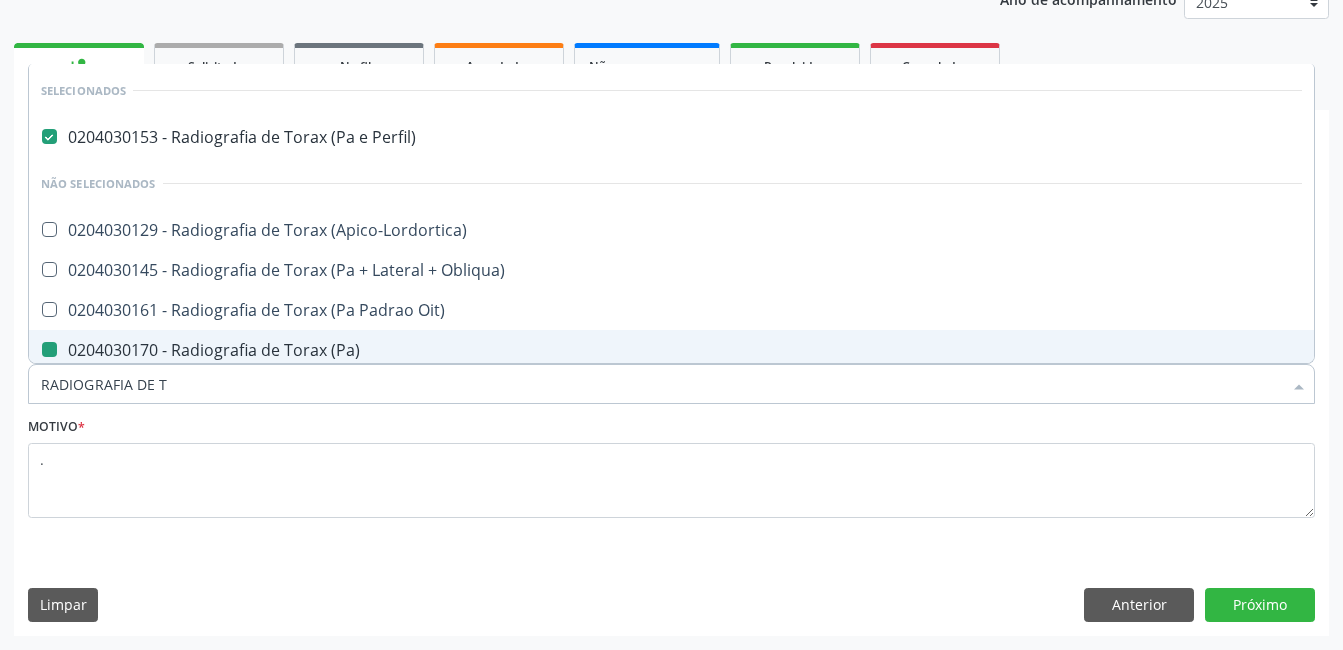drag, startPoint x: 830, startPoint y: 586, endPoint x: 1284, endPoint y: 532, distance: 457.20016 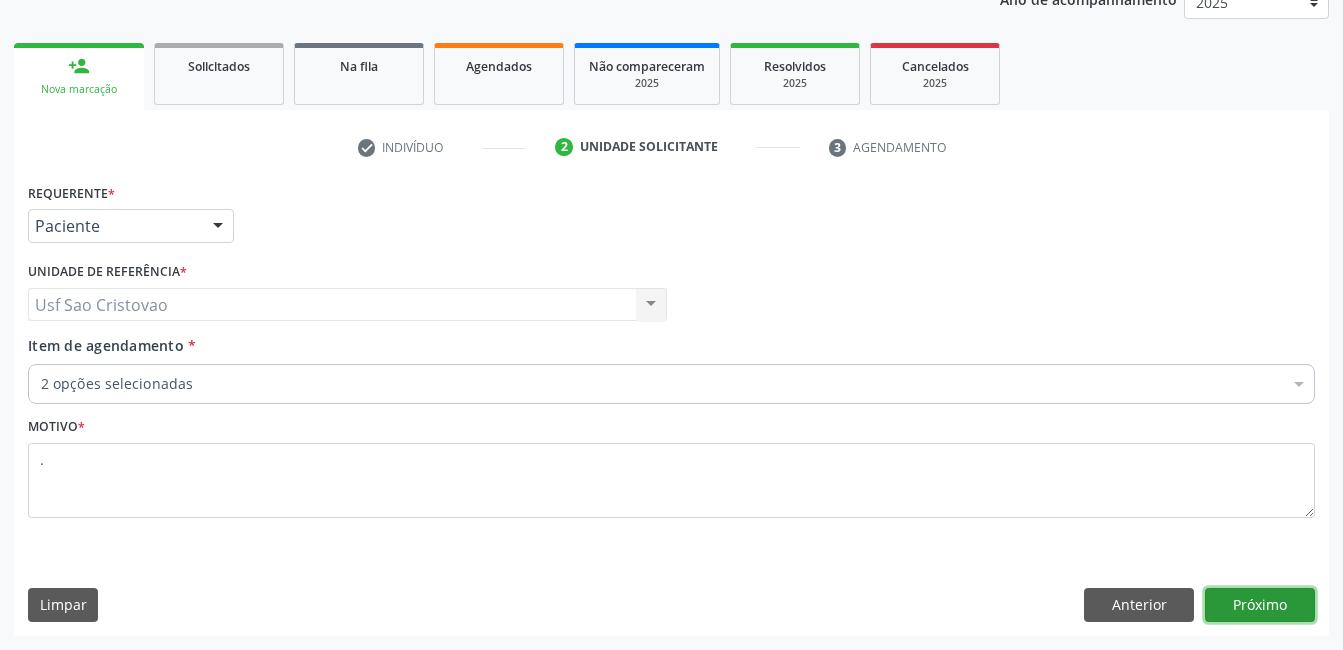 click on "Próximo" at bounding box center (1260, 605) 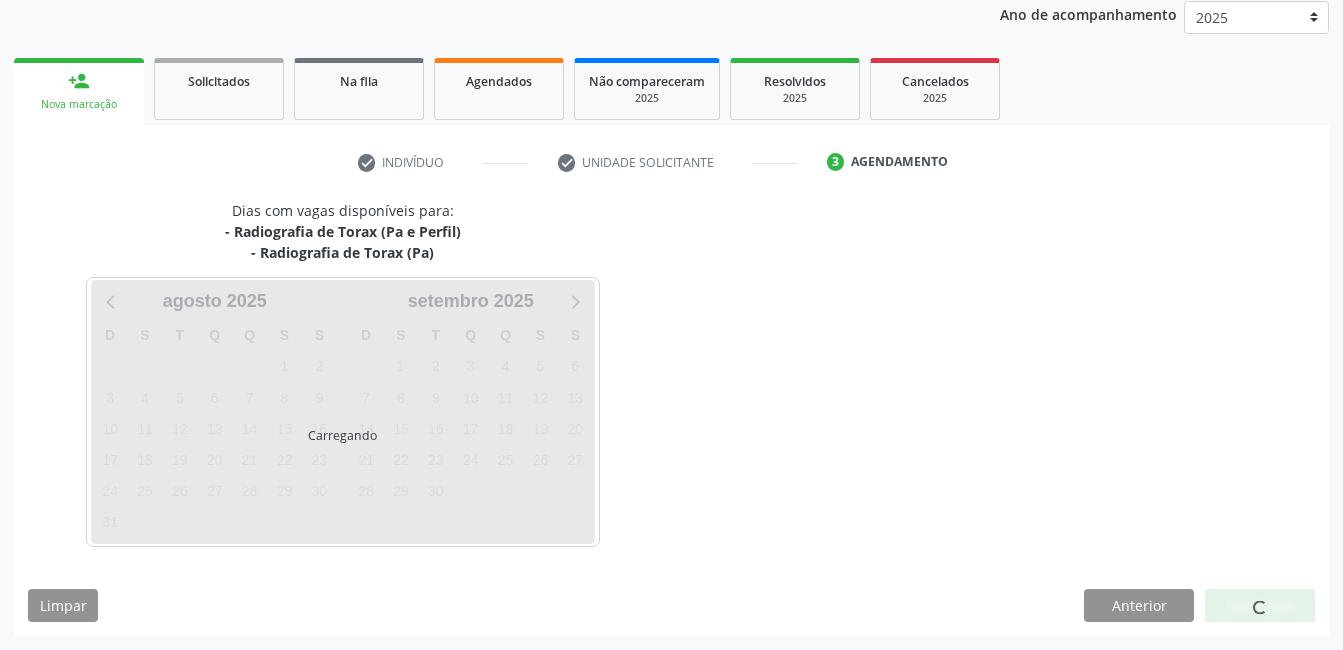scroll, scrollTop: 256, scrollLeft: 0, axis: vertical 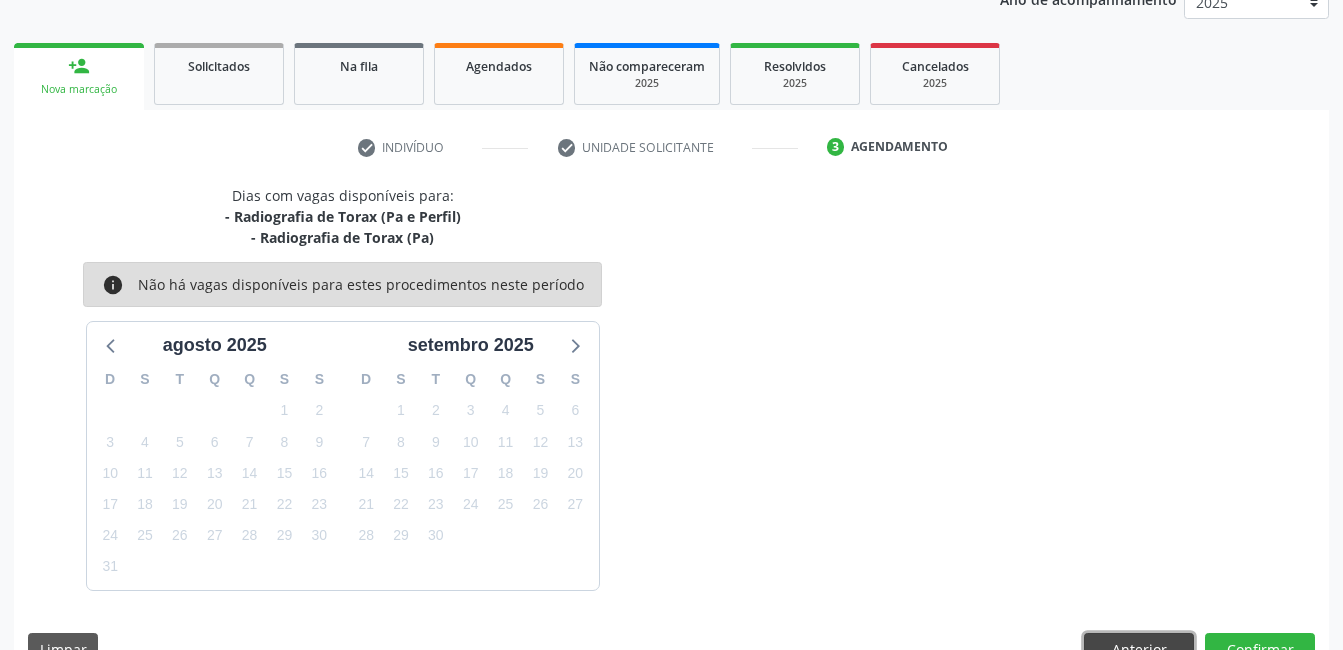 click on "Anterior" at bounding box center [1139, 650] 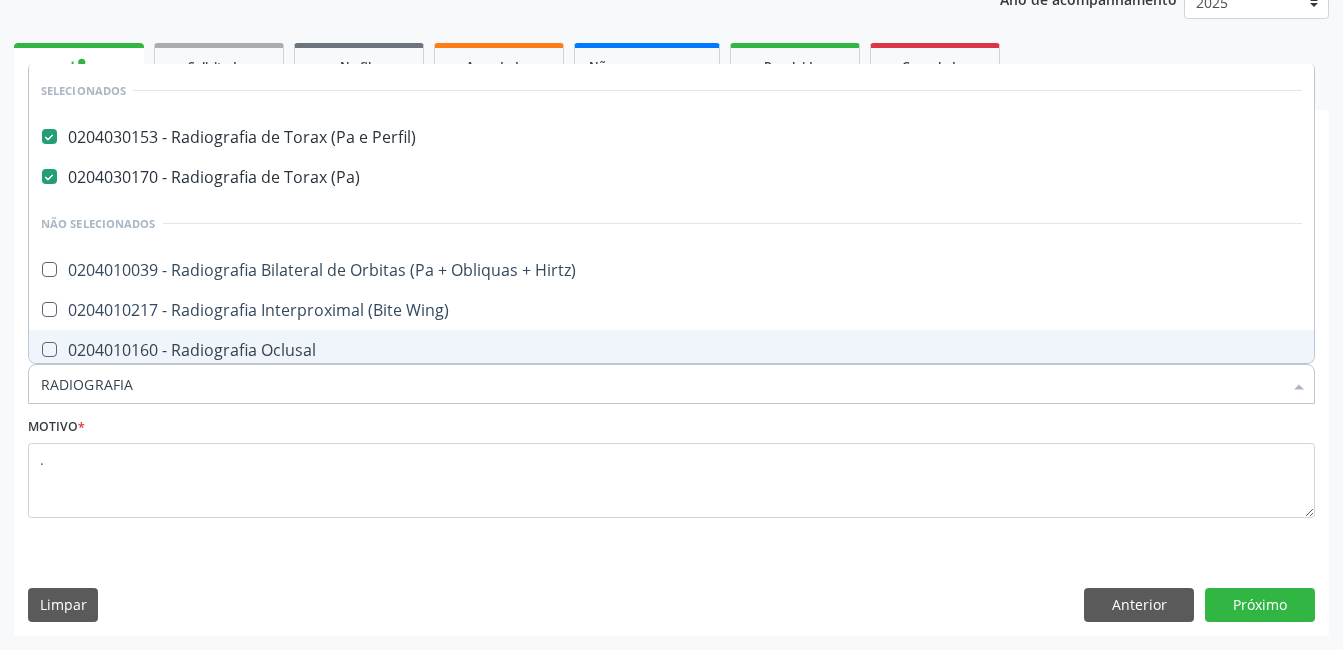 type on "RADIOGRAFIA" 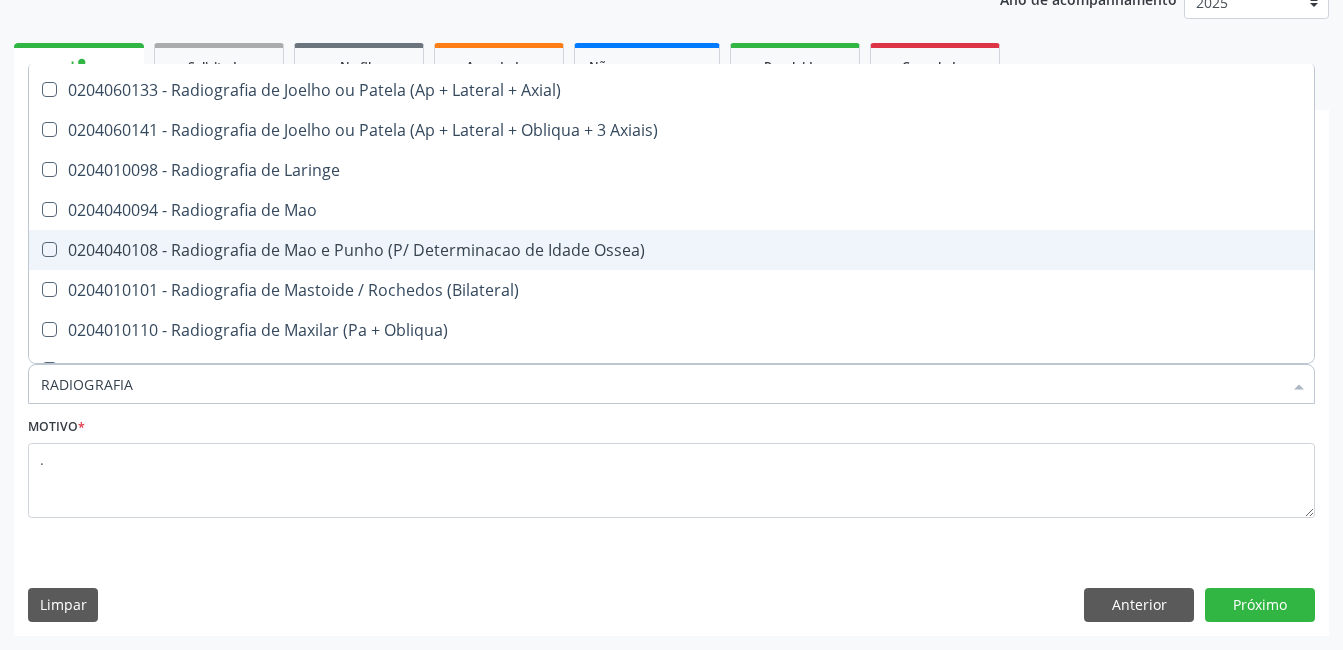 scroll, scrollTop: 2200, scrollLeft: 0, axis: vertical 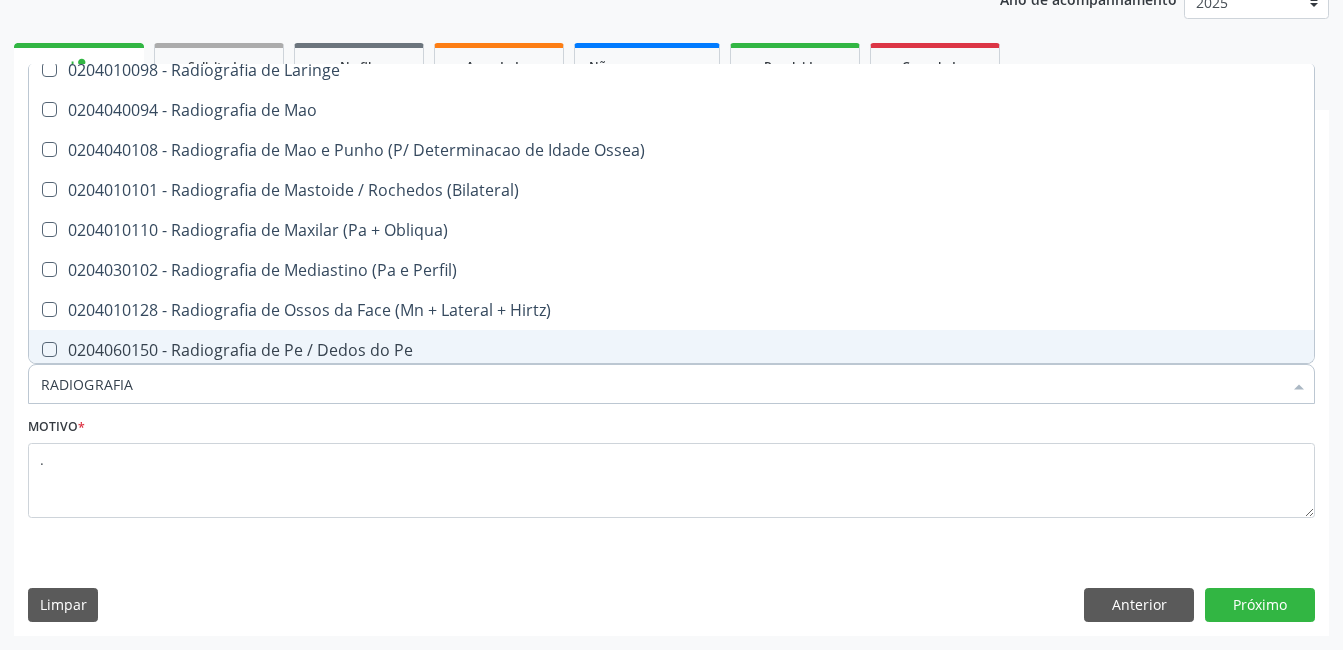 click at bounding box center [49, 349] 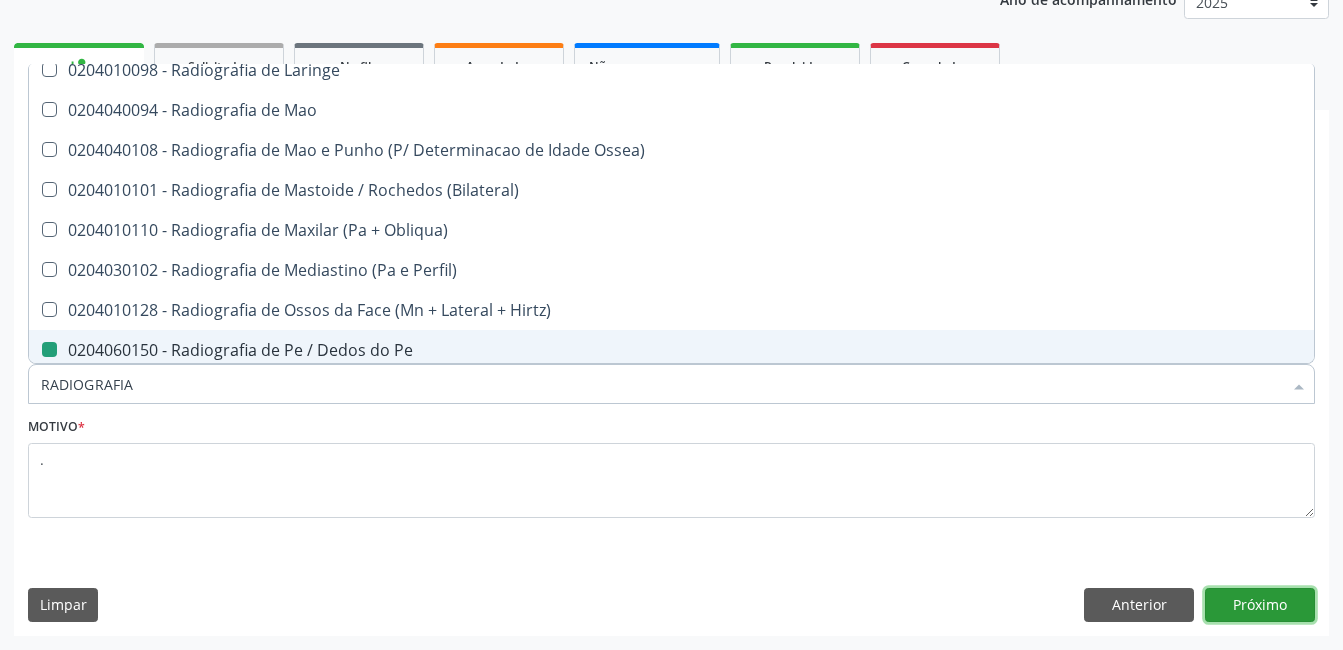 click on "Próximo" at bounding box center [1260, 605] 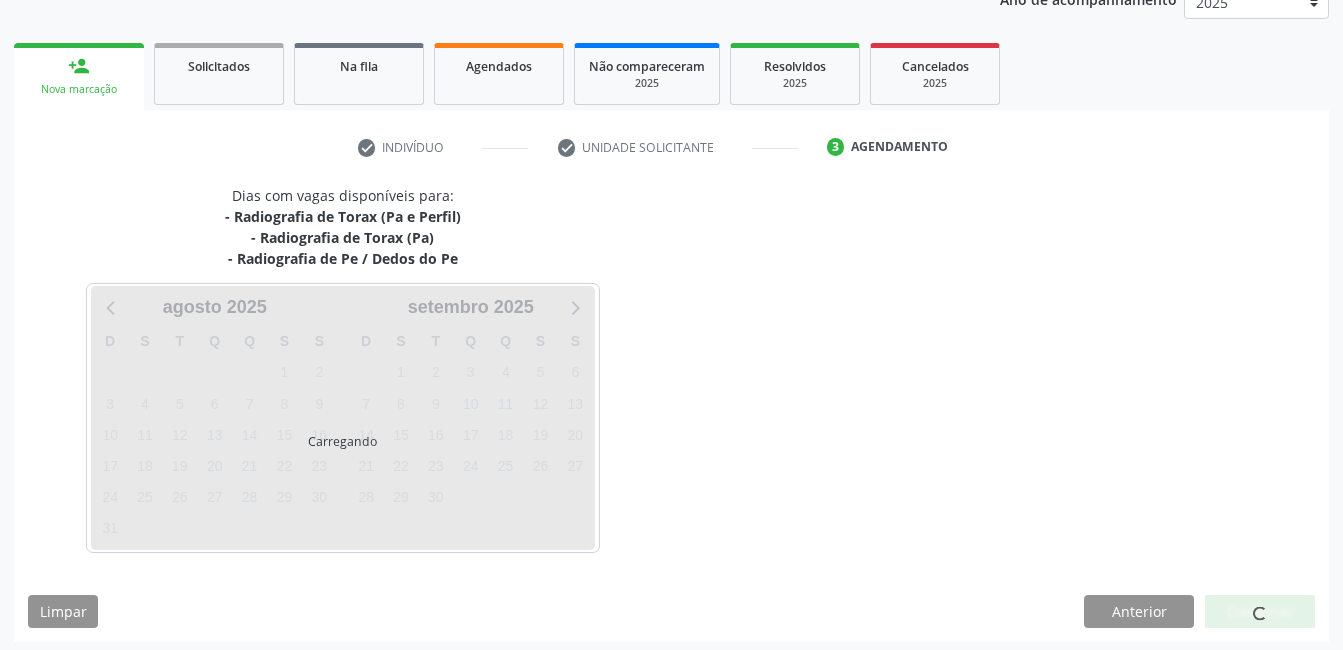 scroll, scrollTop: 0, scrollLeft: 0, axis: both 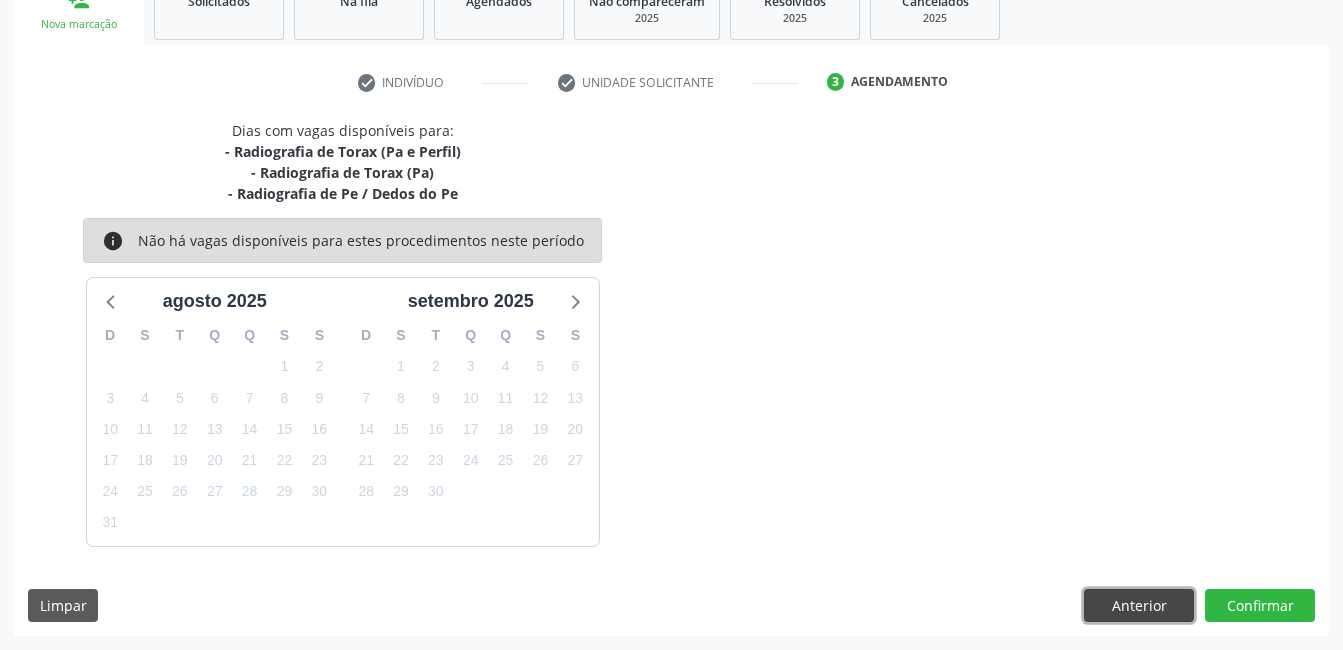 click on "Anterior" at bounding box center (1139, 606) 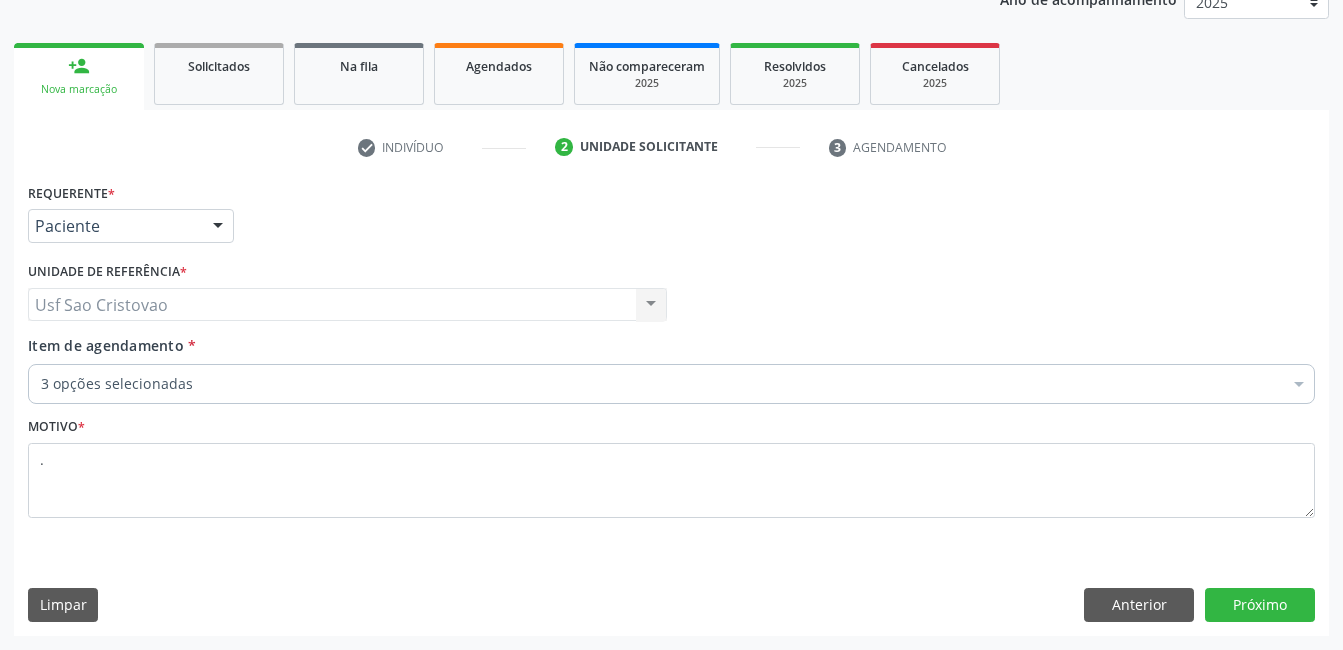 scroll, scrollTop: 256, scrollLeft: 0, axis: vertical 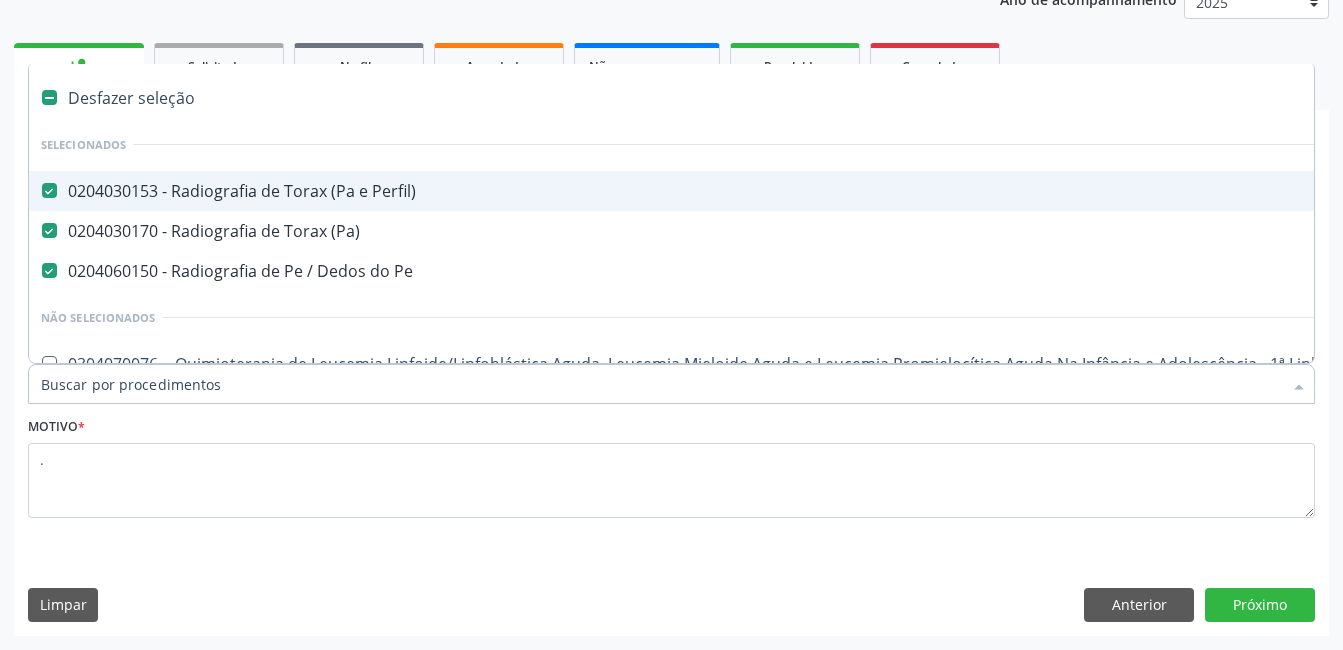 click on "0204030153 - Radiografia de Torax (Pa e Perfil)" at bounding box center [819, 191] 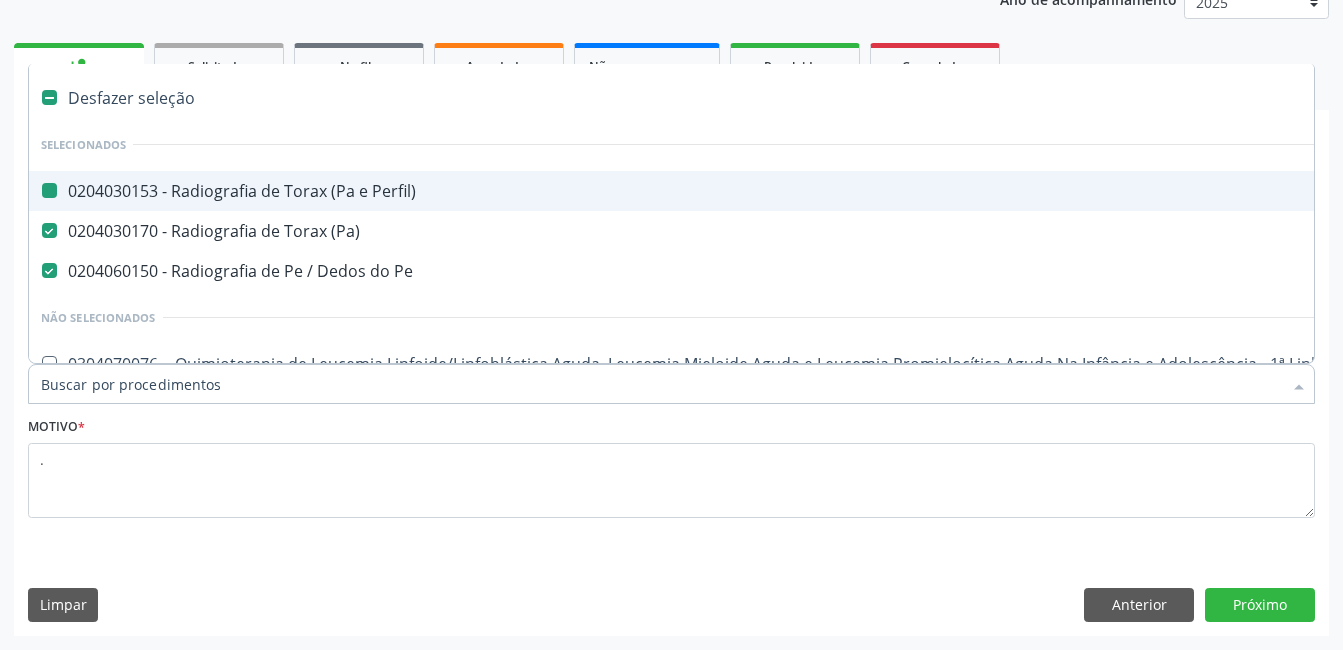 checkbox on "false" 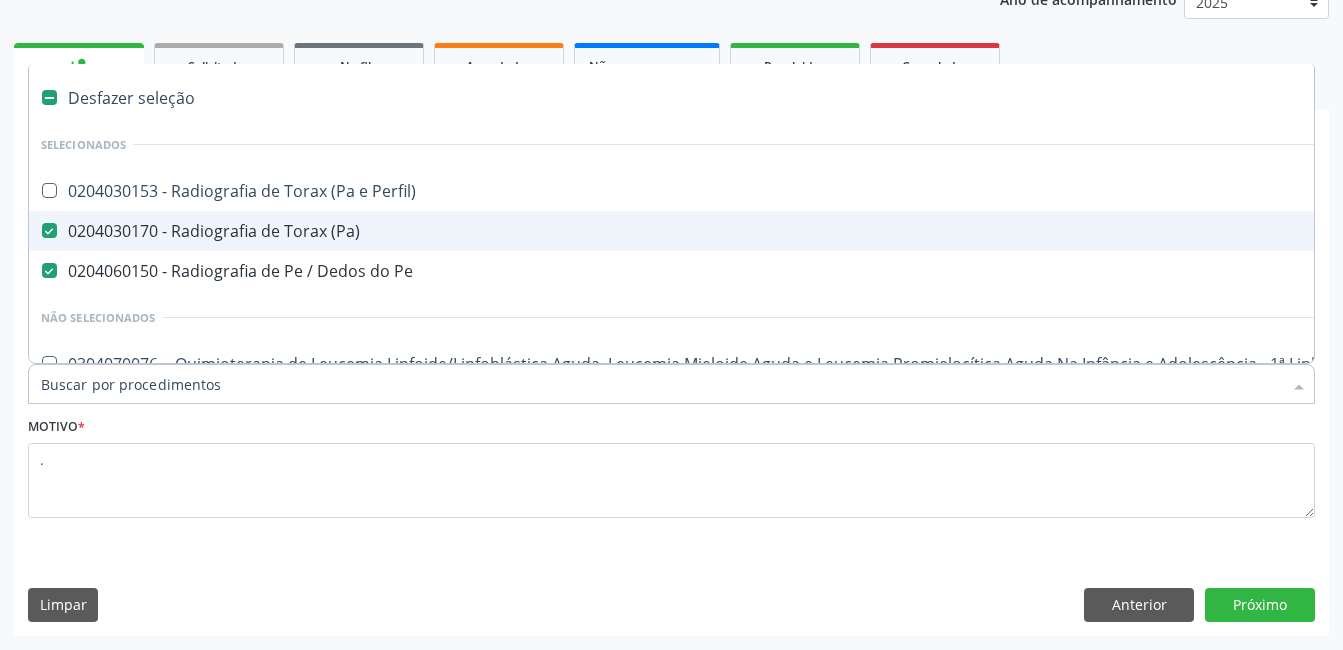 click on "0204030170 - Radiografia de Torax (Pa)" at bounding box center [819, 231] 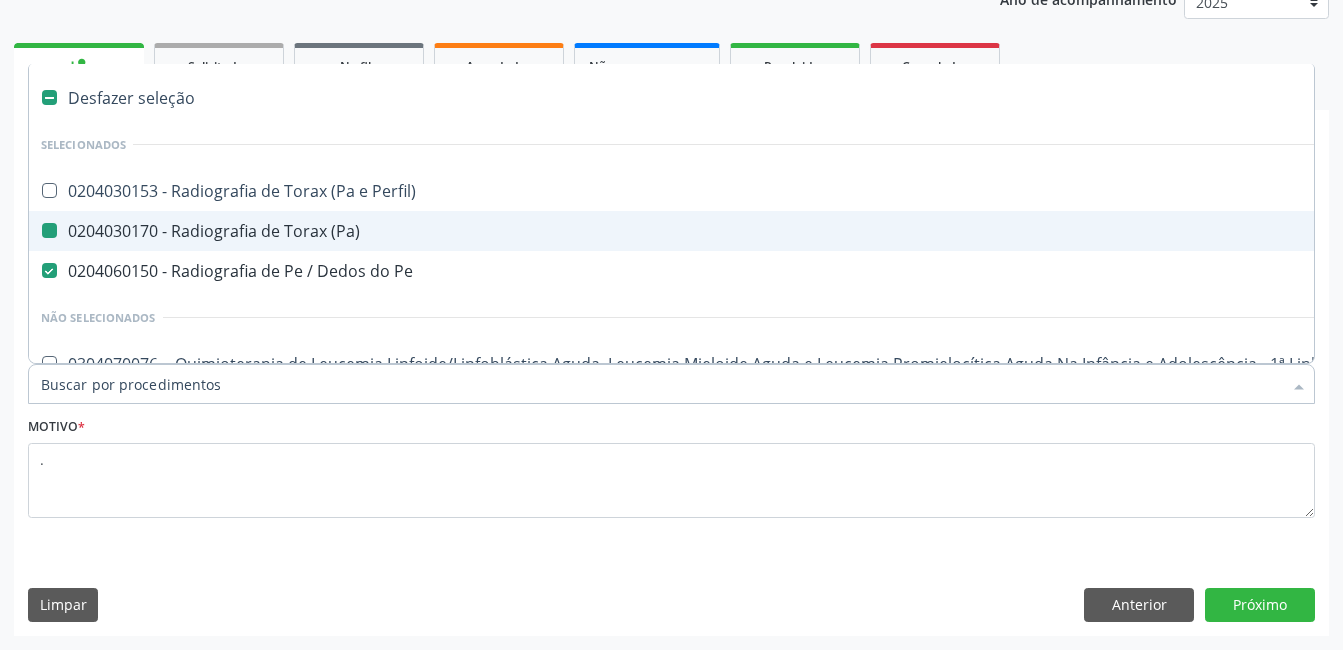 checkbox on "false" 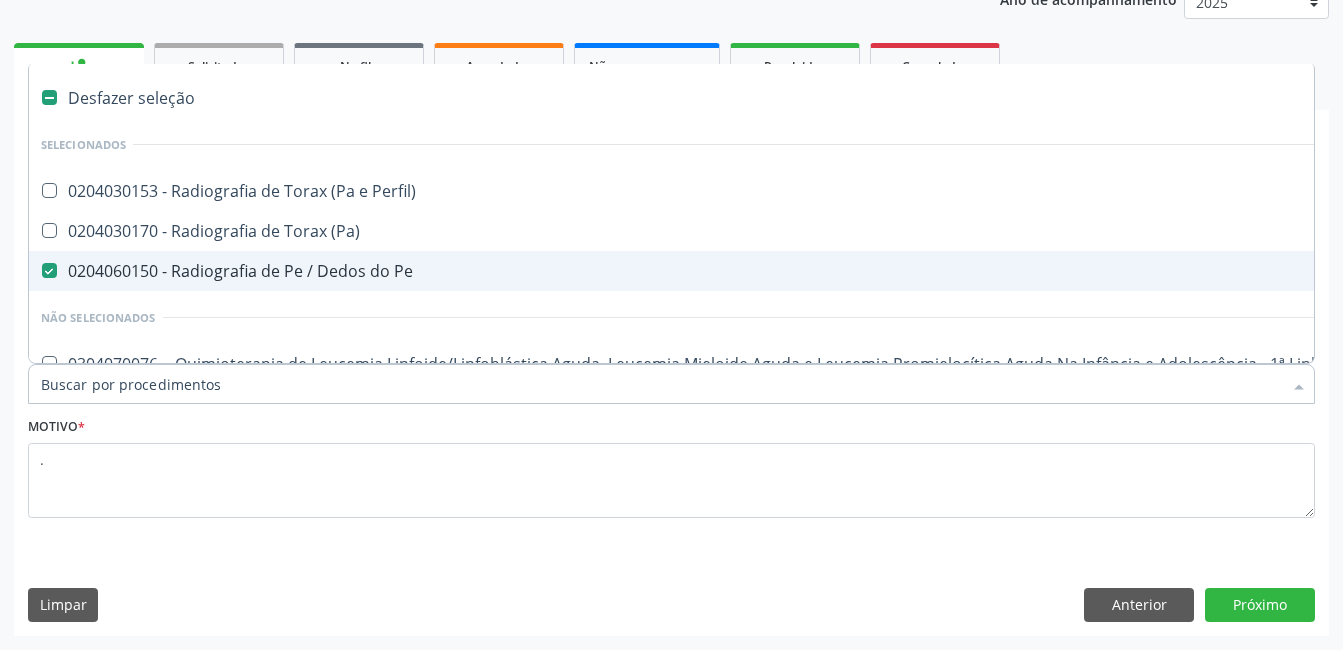 click on "0204060150 - Radiografia de Pe / Dedos do Pe" at bounding box center (819, 271) 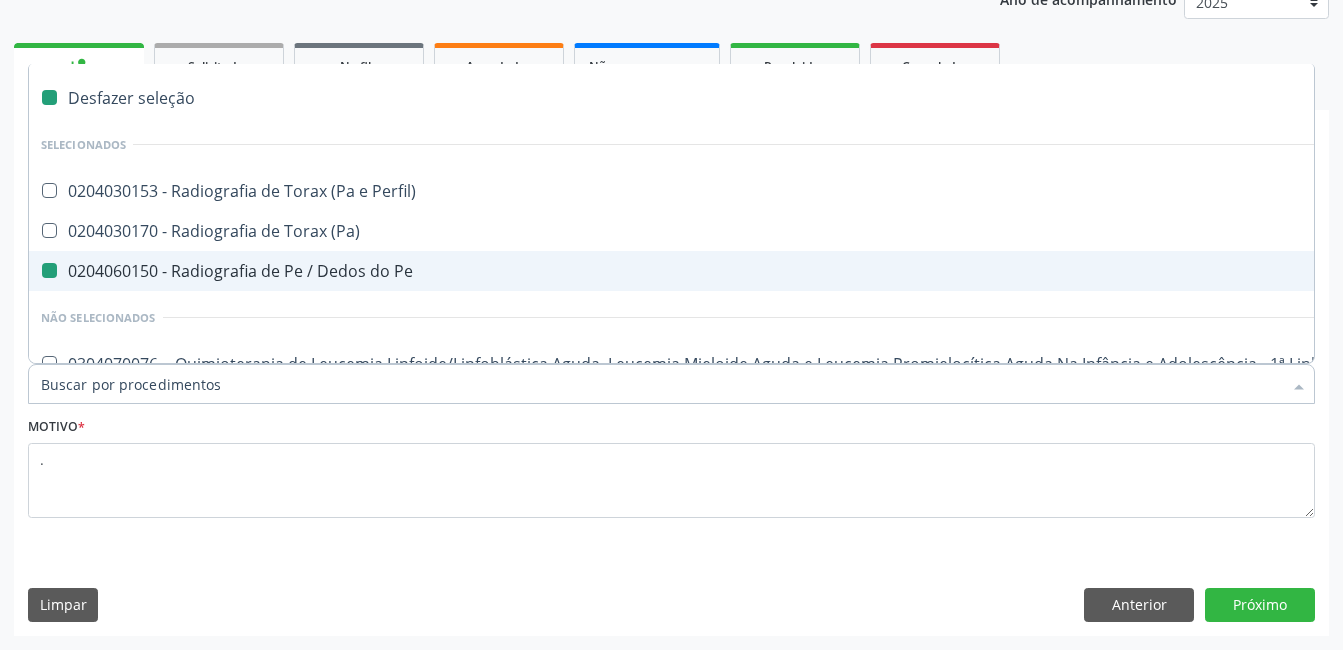 checkbox on "false" 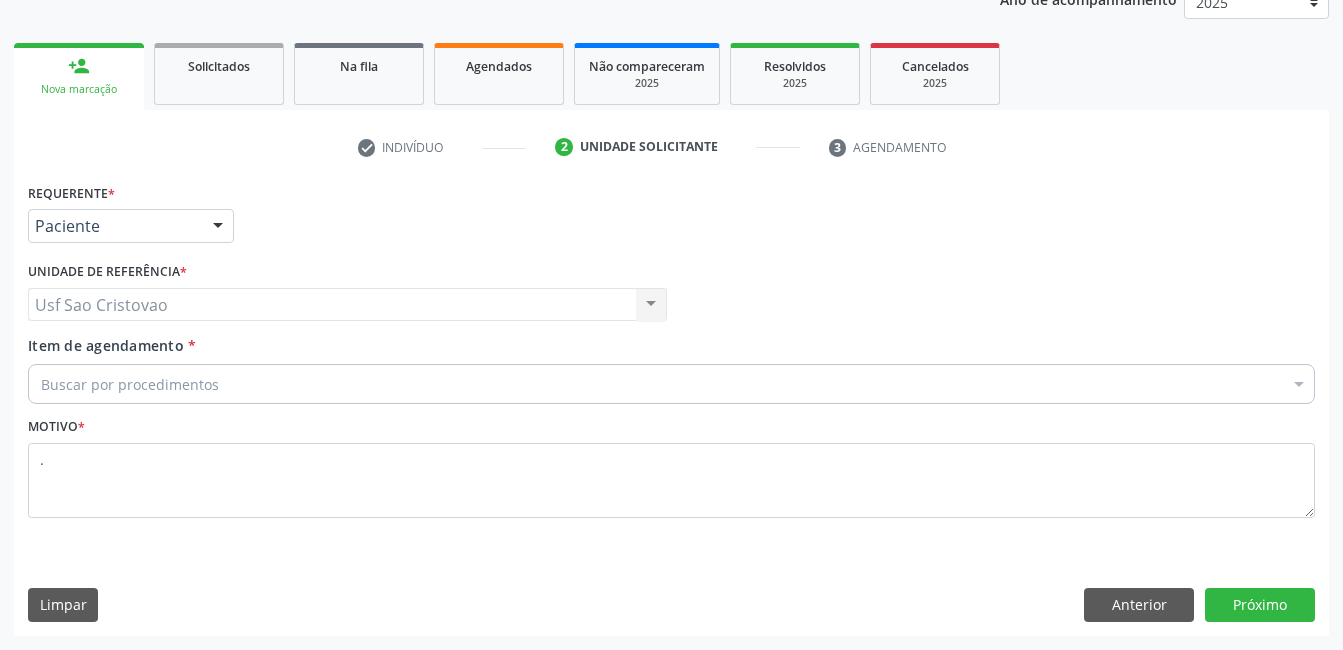 click at bounding box center [218, 227] 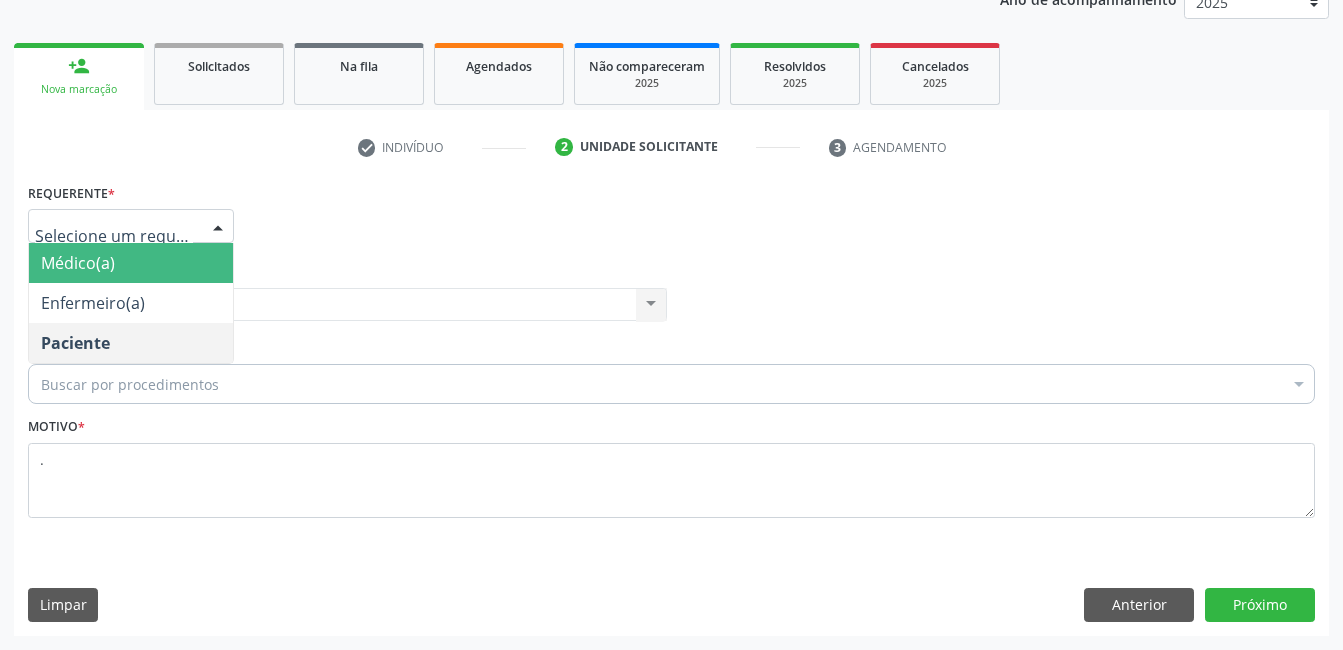 click on "Requerente
*
Médico(a)   Enfermeiro(a)   Paciente
Nenhum resultado encontrado para: "   "
Não há nenhuma opção para ser exibida.
UF
PE         PE
Nenhum resultado encontrado para: "   "
Não há nenhuma opção para ser exibida.
Município
Serra Talhada         Serra Talhada
Nenhum resultado encontrado para: "   "
Não há nenhuma opção para ser exibida." at bounding box center (671, 217) 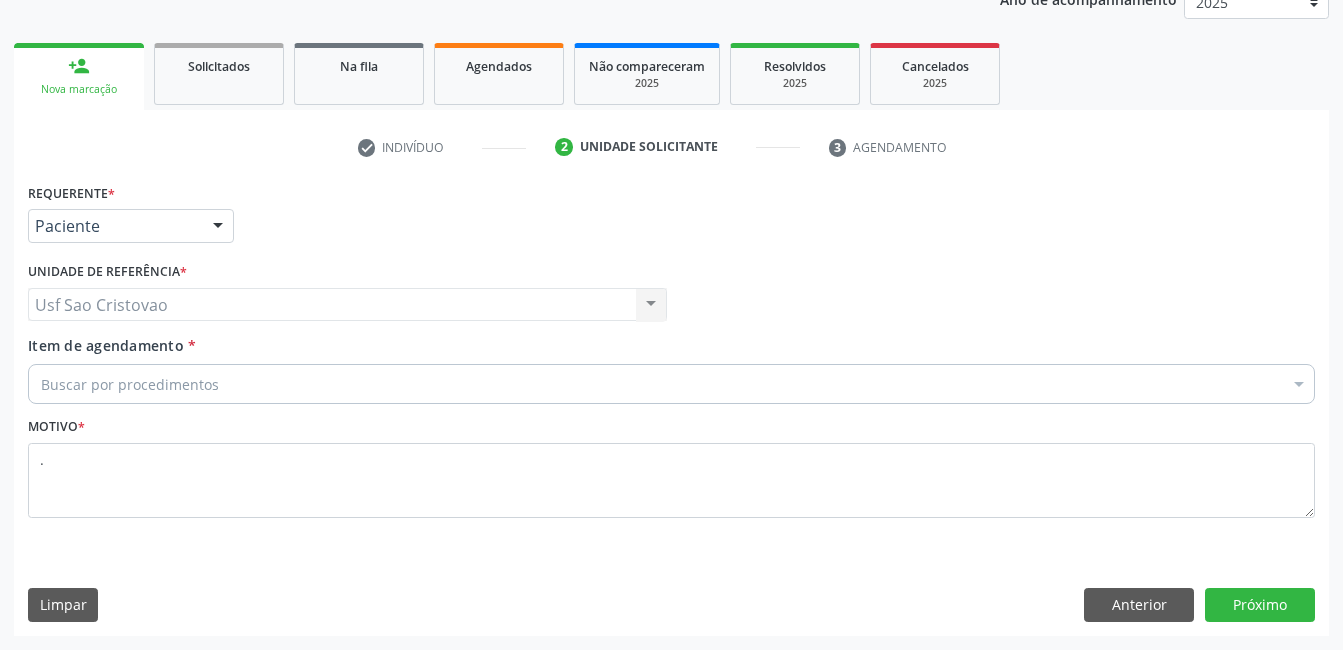click on "Buscar por procedimentos" at bounding box center [671, 384] 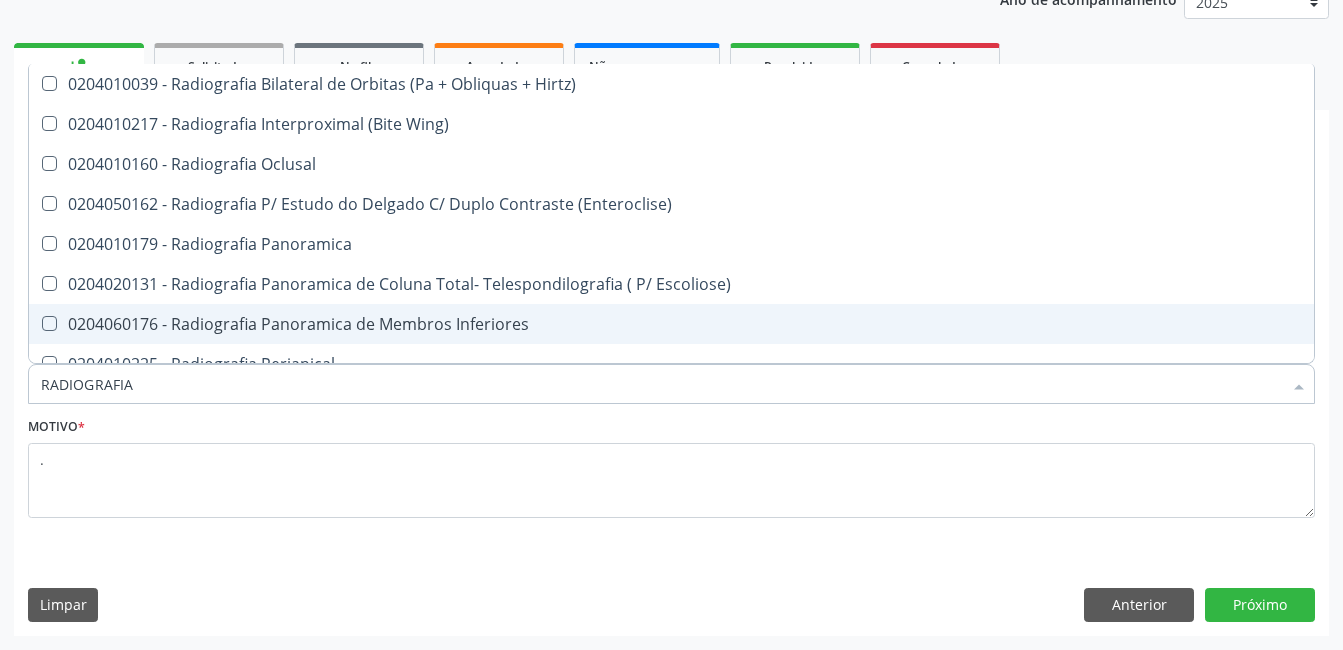 type on "RADIOGRAFIA" 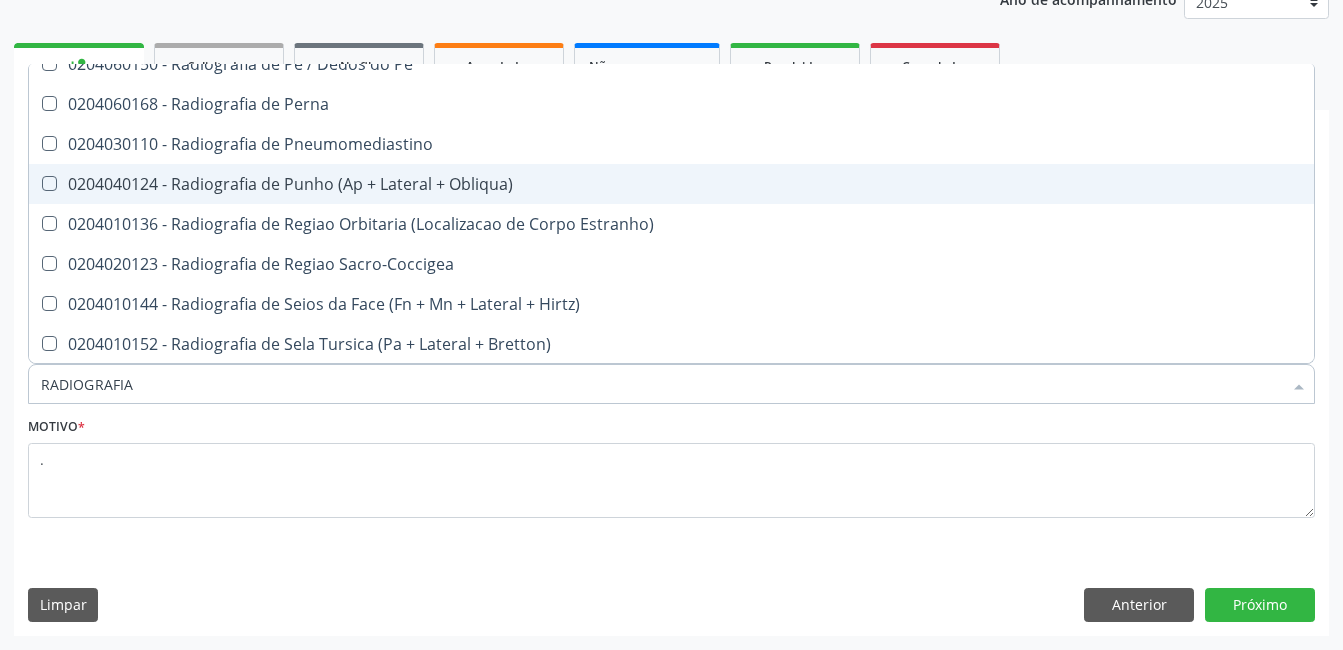 scroll, scrollTop: 2200, scrollLeft: 0, axis: vertical 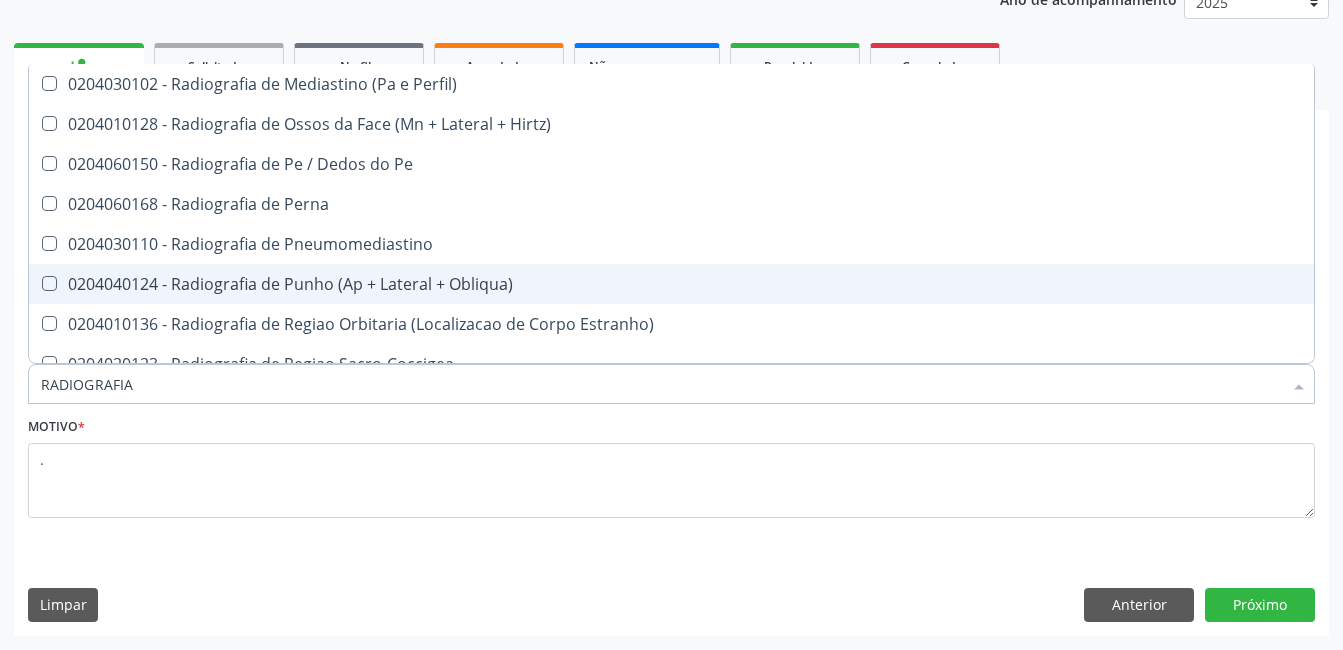 click on "0204040124 - Radiografia de Punho (Ap + Lateral + Obliqua)" at bounding box center (671, 284) 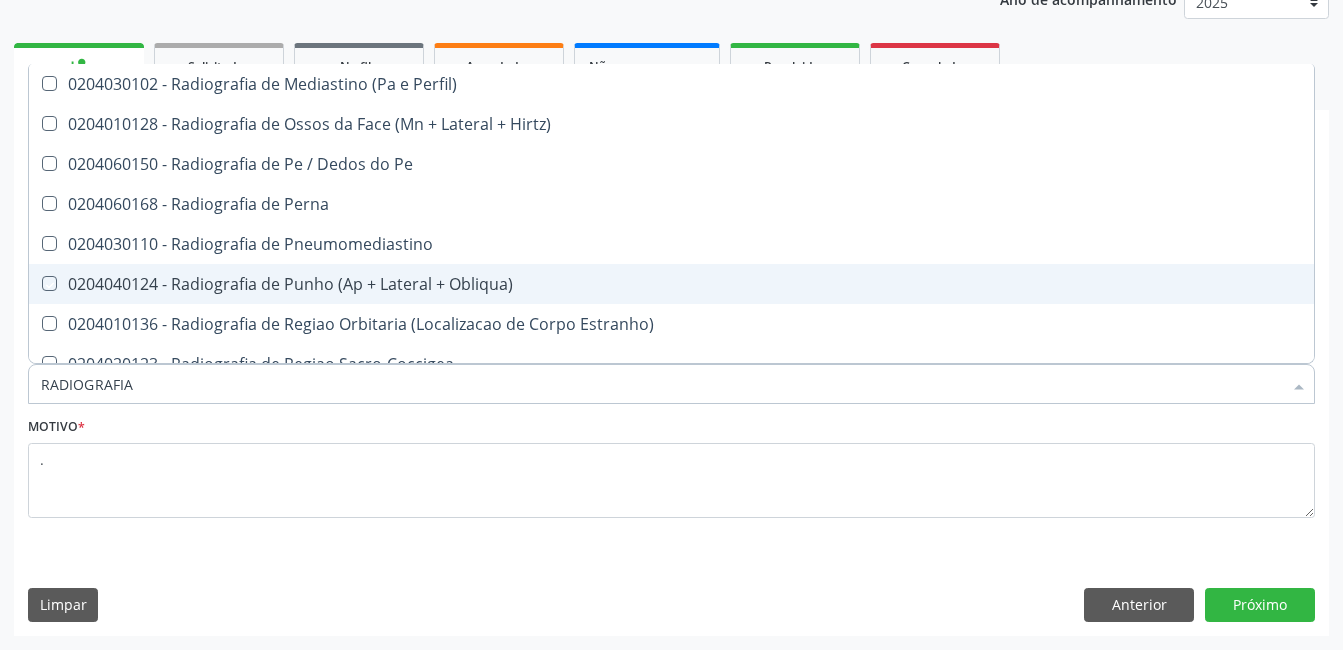 checkbox on "true" 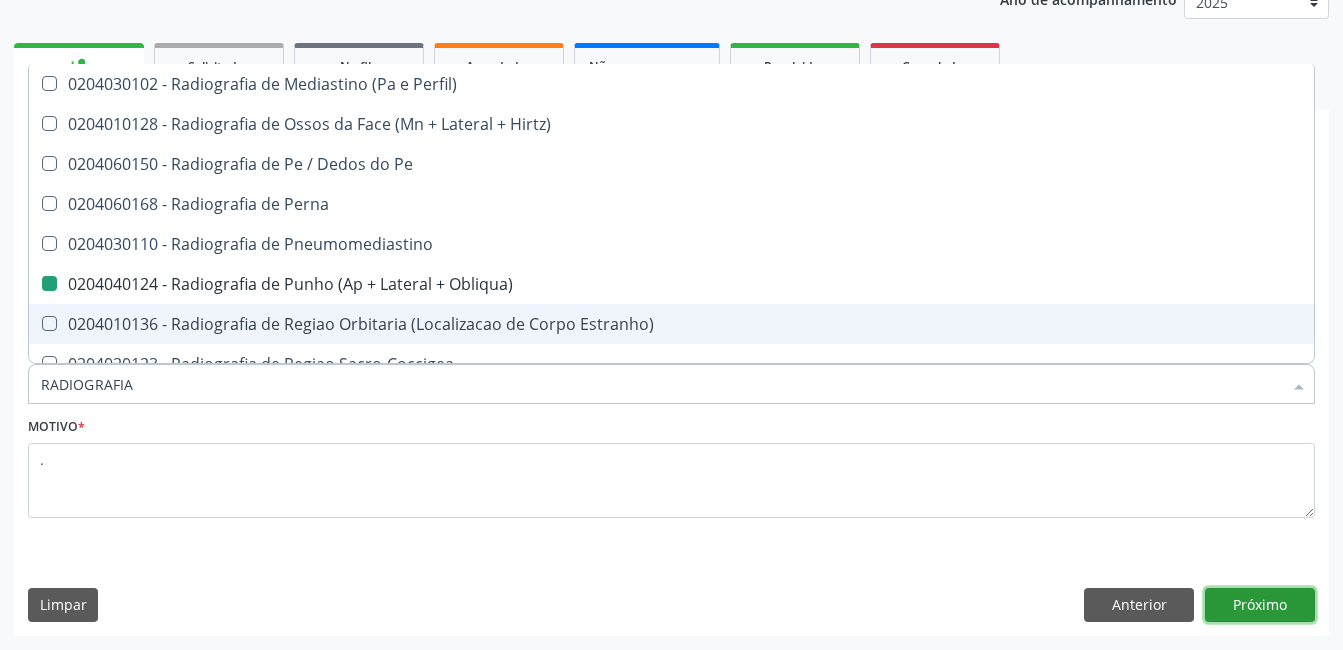 click on "Próximo" at bounding box center [1260, 605] 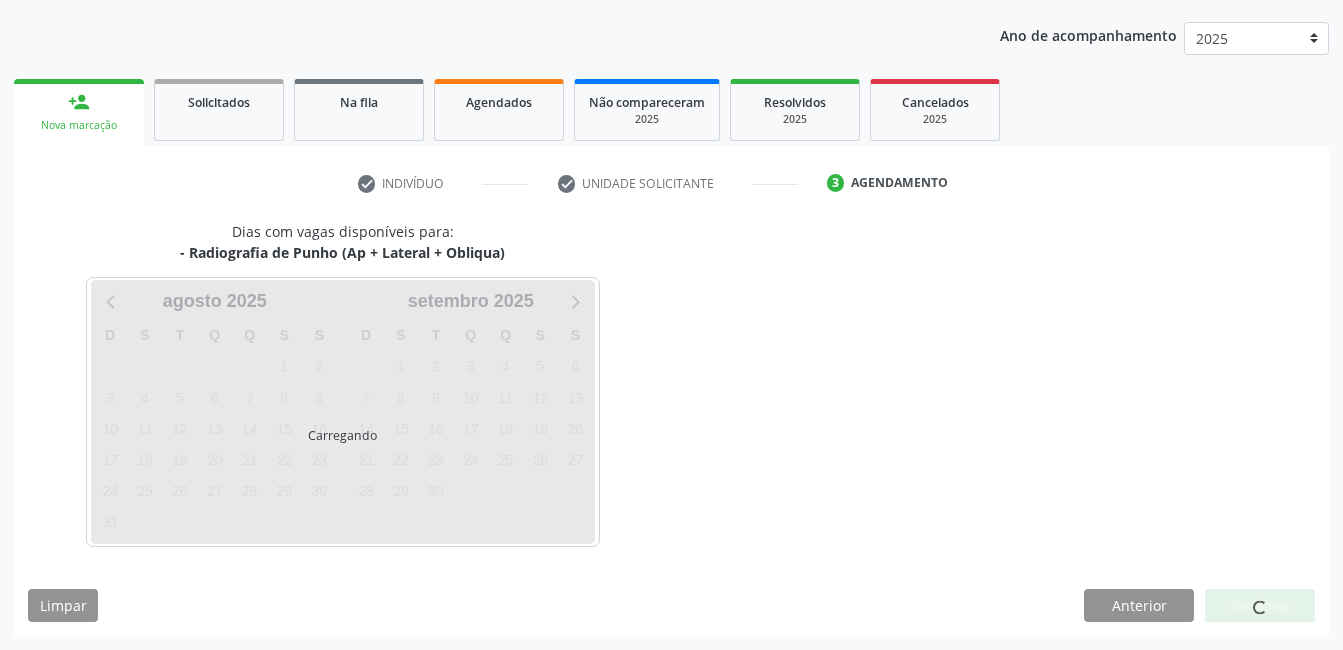 scroll, scrollTop: 220, scrollLeft: 0, axis: vertical 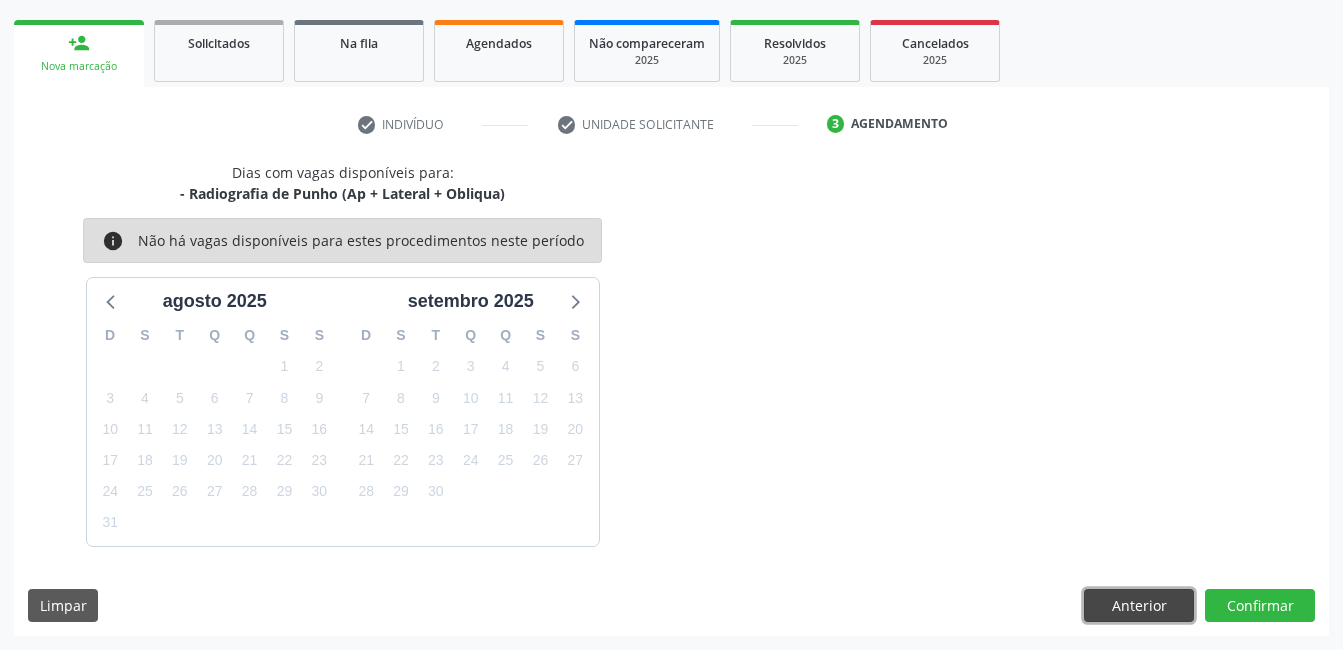 click on "Anterior" at bounding box center (1139, 606) 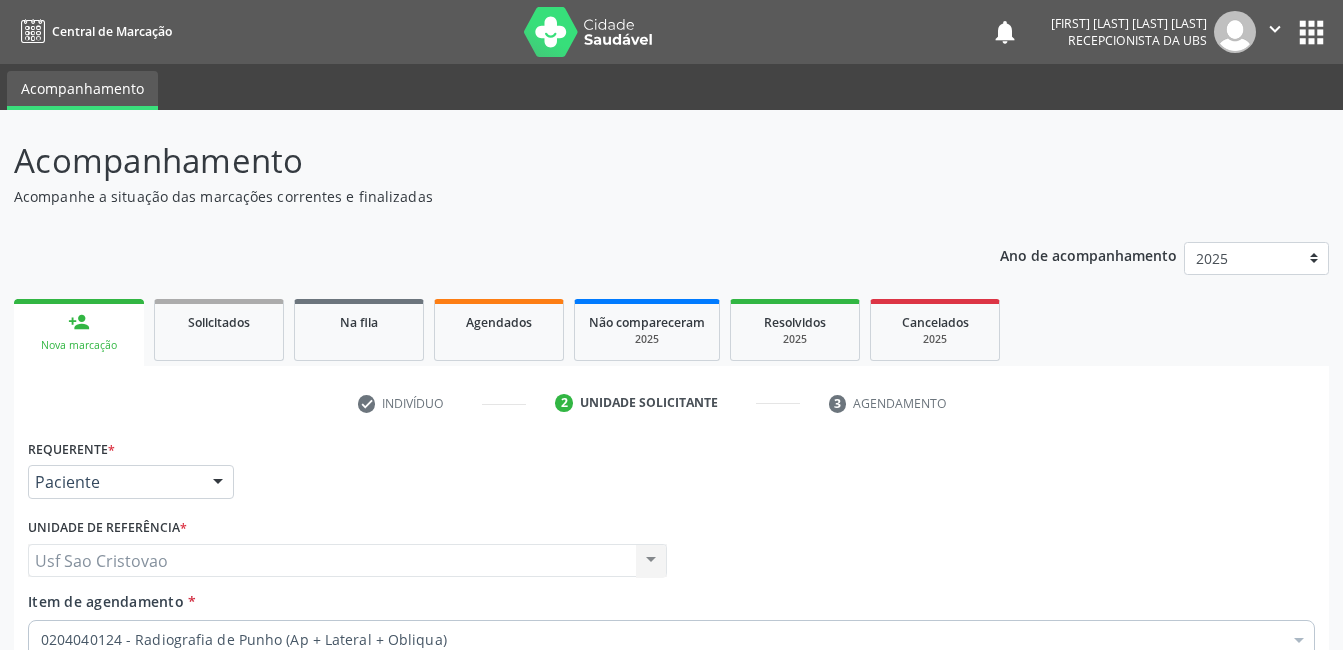 scroll, scrollTop: 256, scrollLeft: 0, axis: vertical 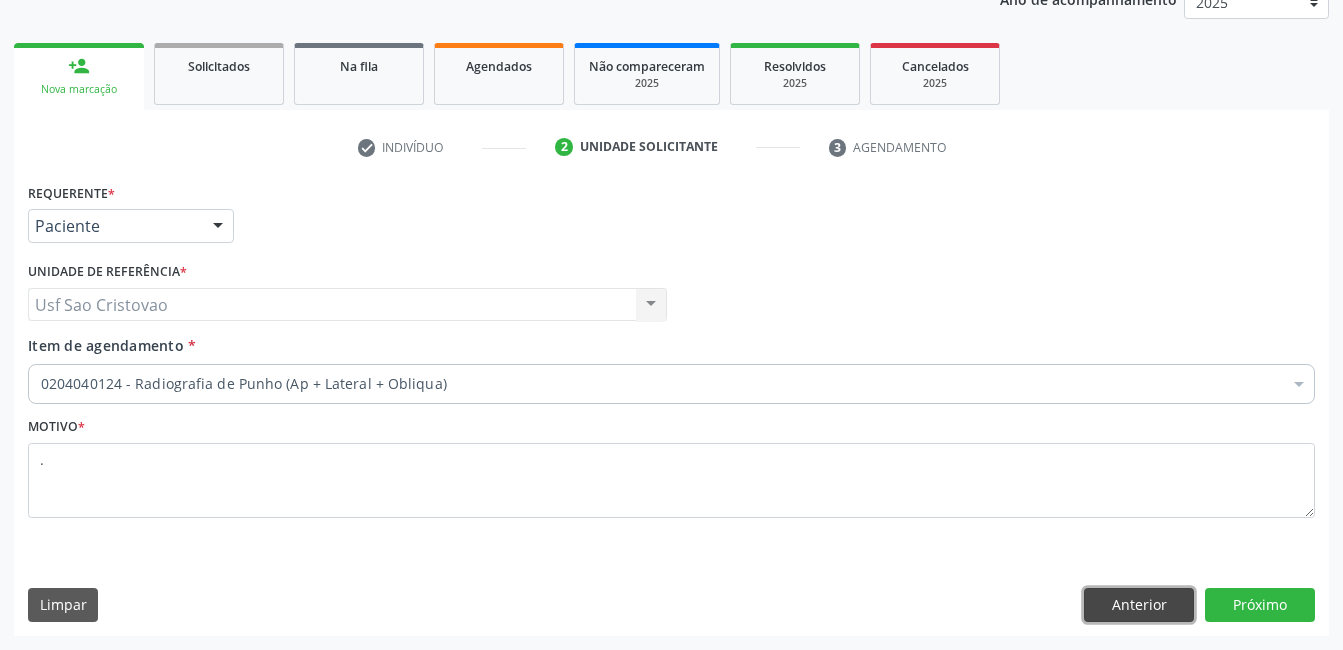 click on "Anterior" at bounding box center [1139, 605] 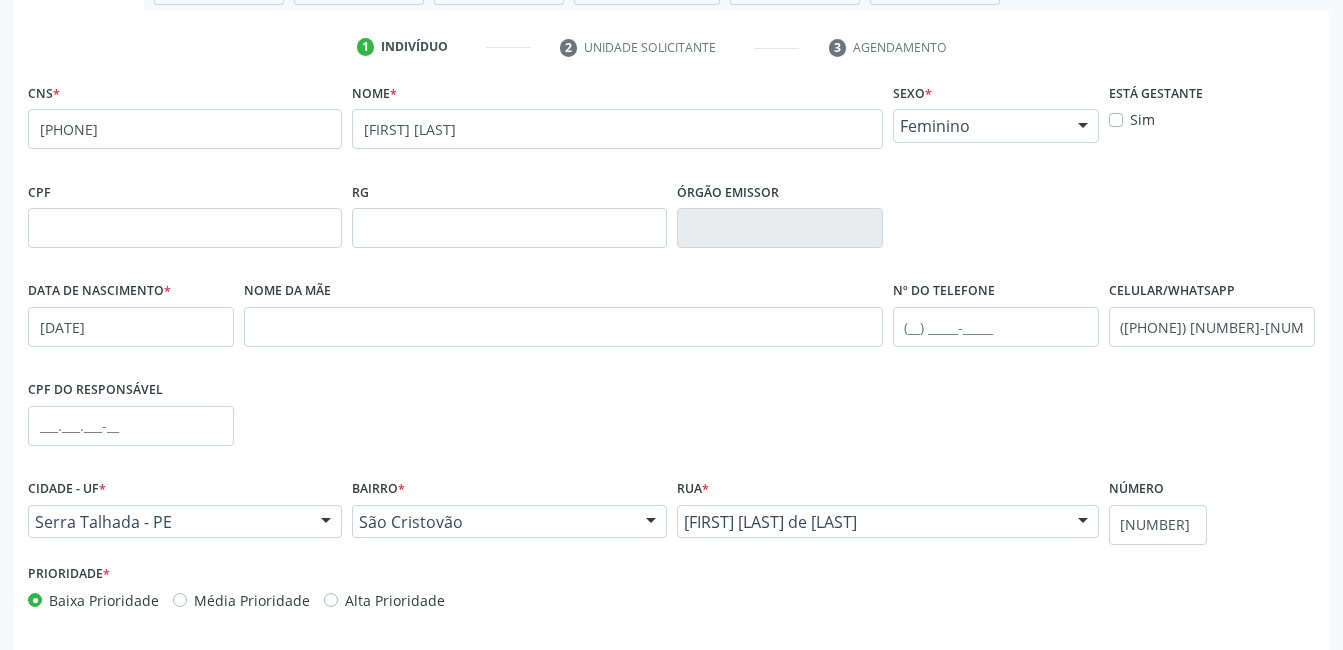 scroll, scrollTop: 434, scrollLeft: 0, axis: vertical 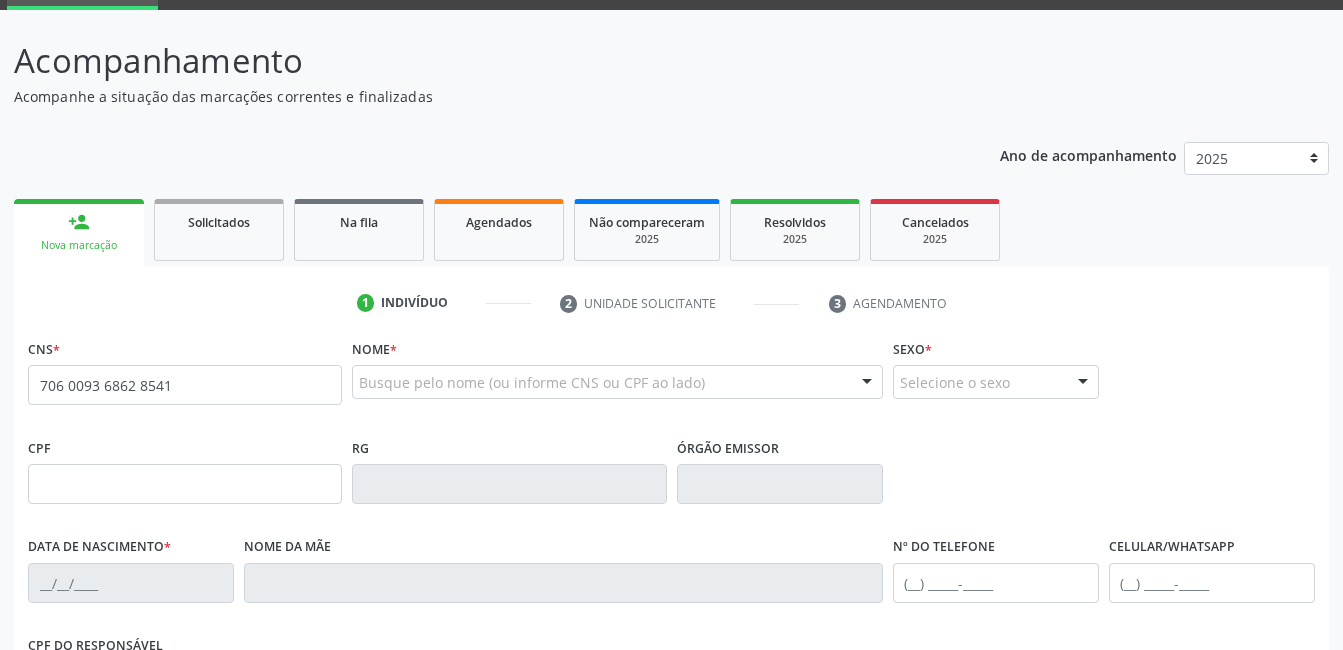 type on "706 0093 6862 8541" 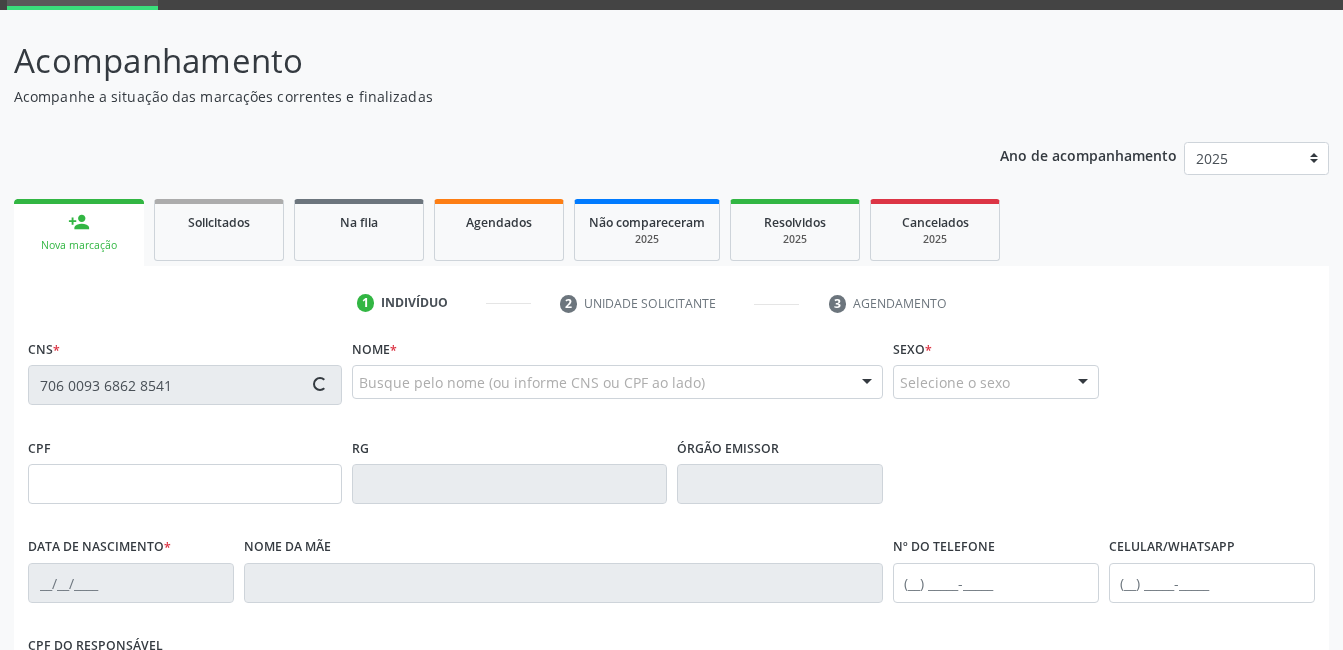 type on "501.096.004-44" 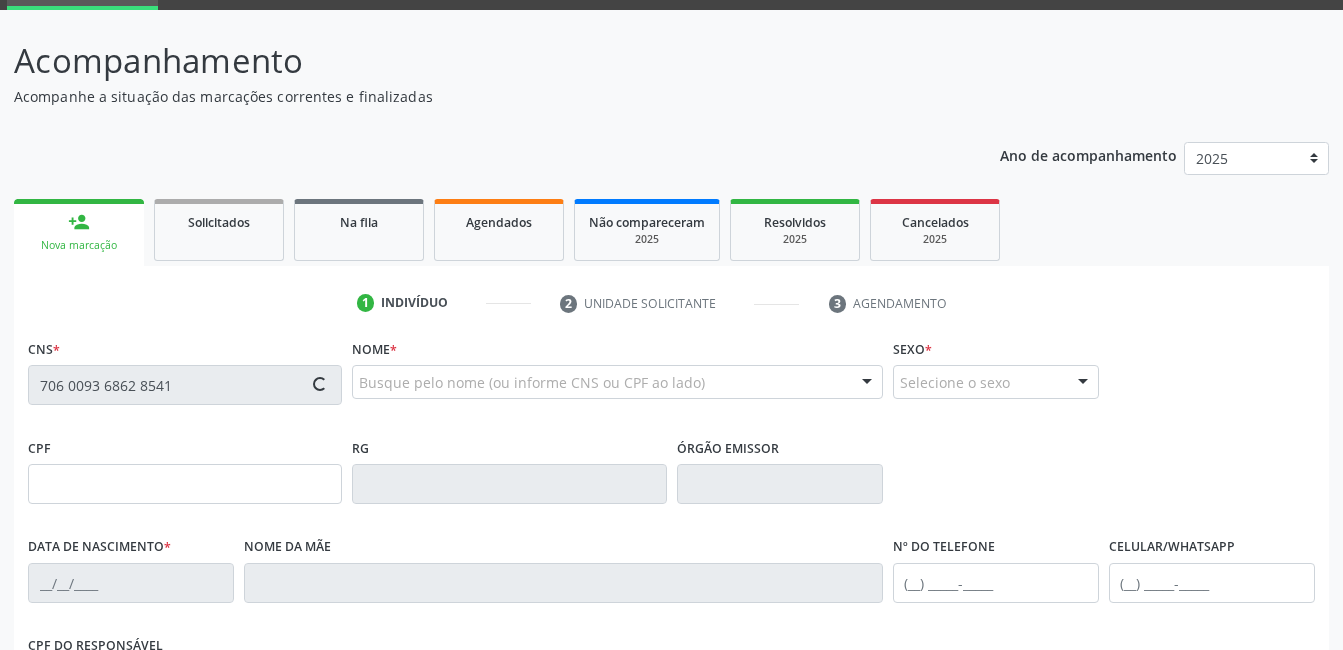 type on "22/09/1966" 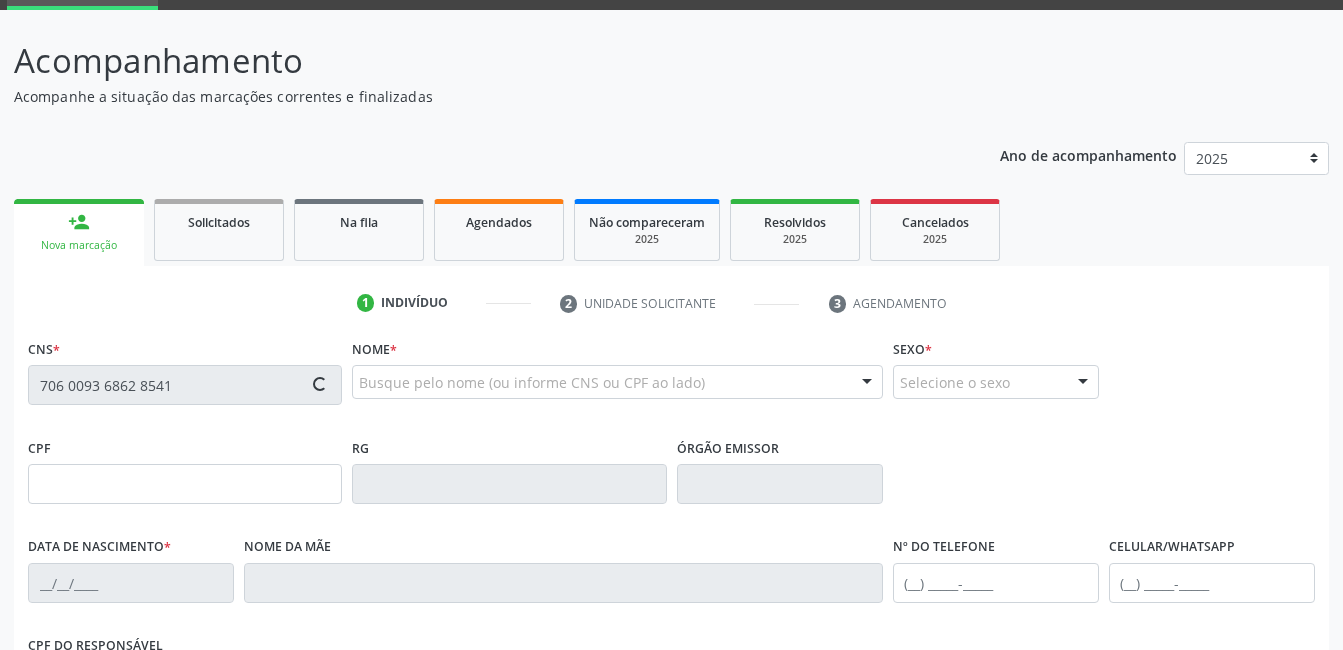 type on "(87) 99652-0304" 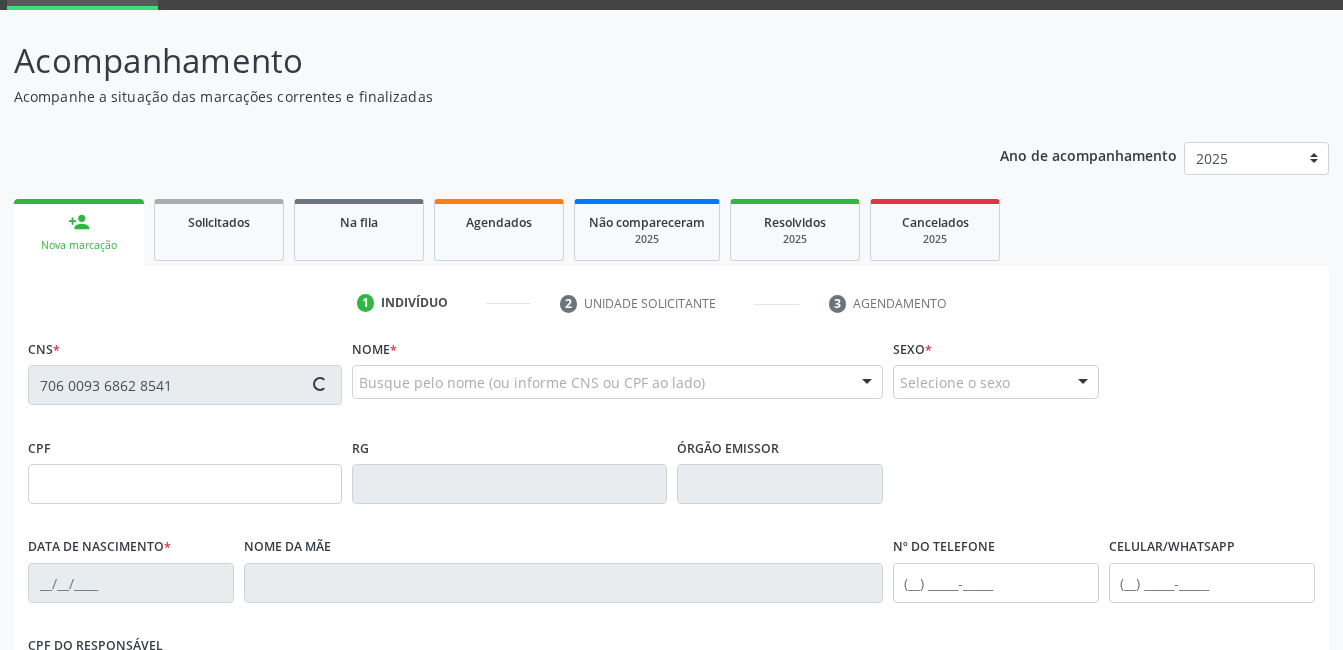type on "(87) 99652-0304" 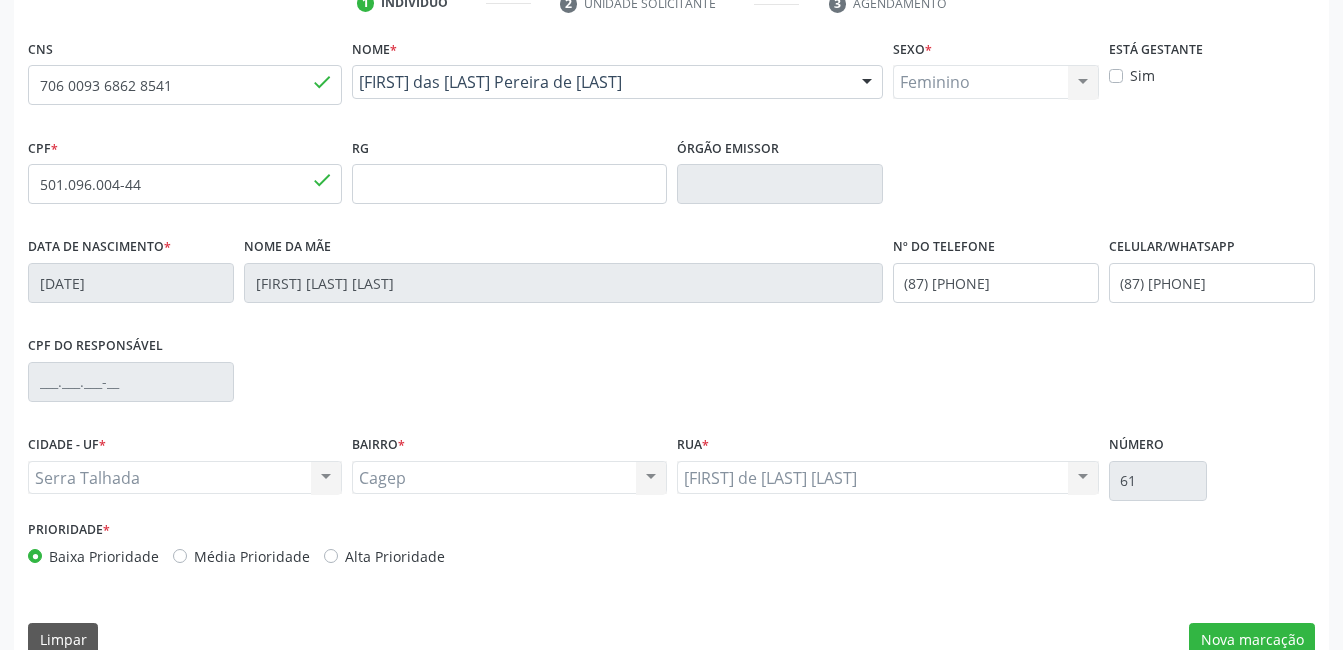scroll, scrollTop: 434, scrollLeft: 0, axis: vertical 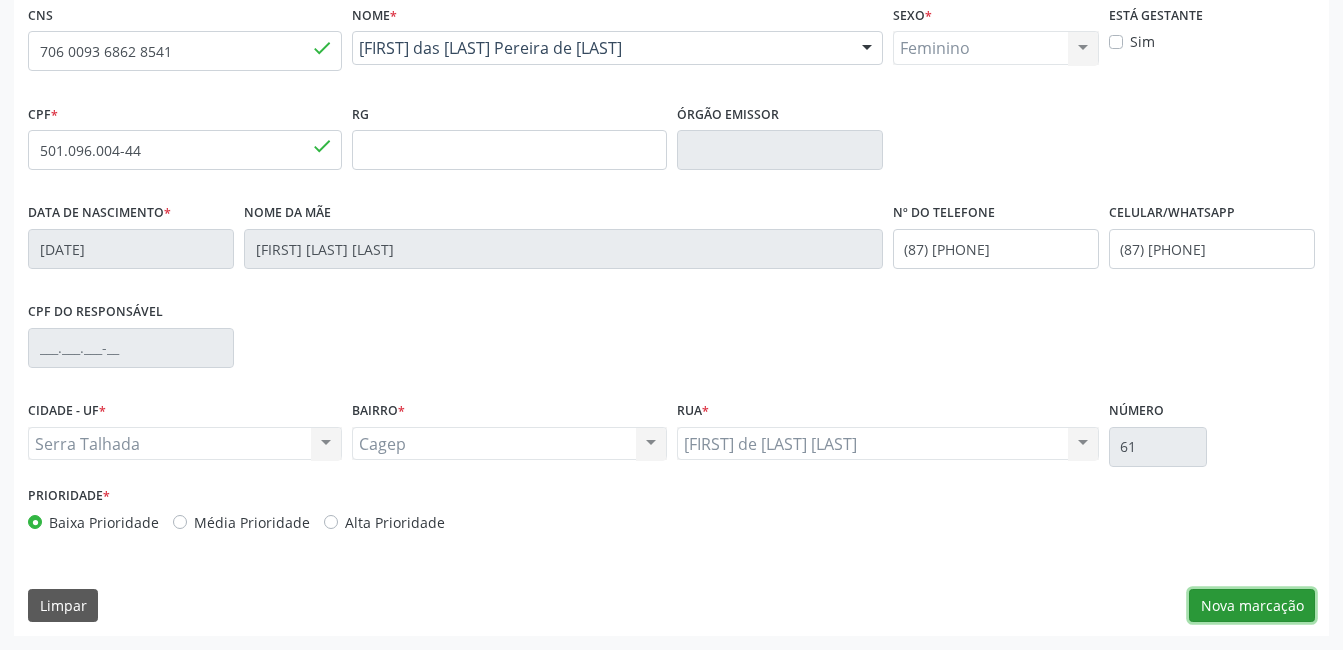click on "Nova marcação" at bounding box center [1252, 606] 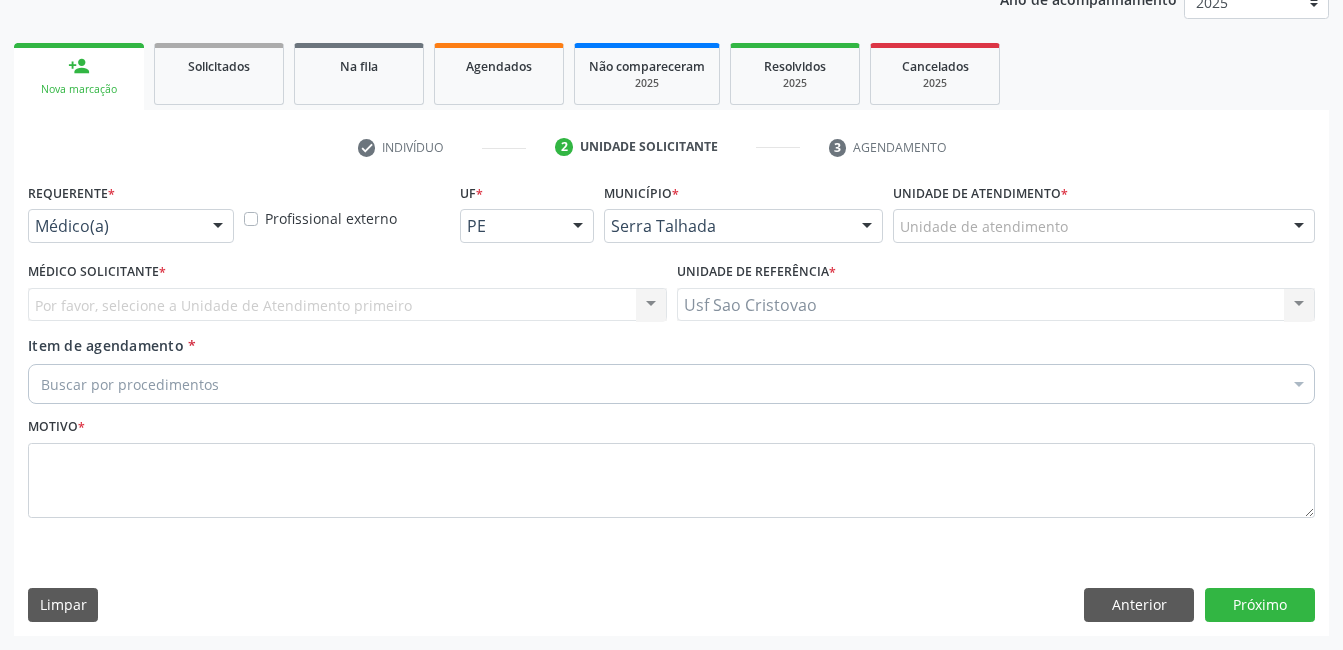 scroll, scrollTop: 256, scrollLeft: 0, axis: vertical 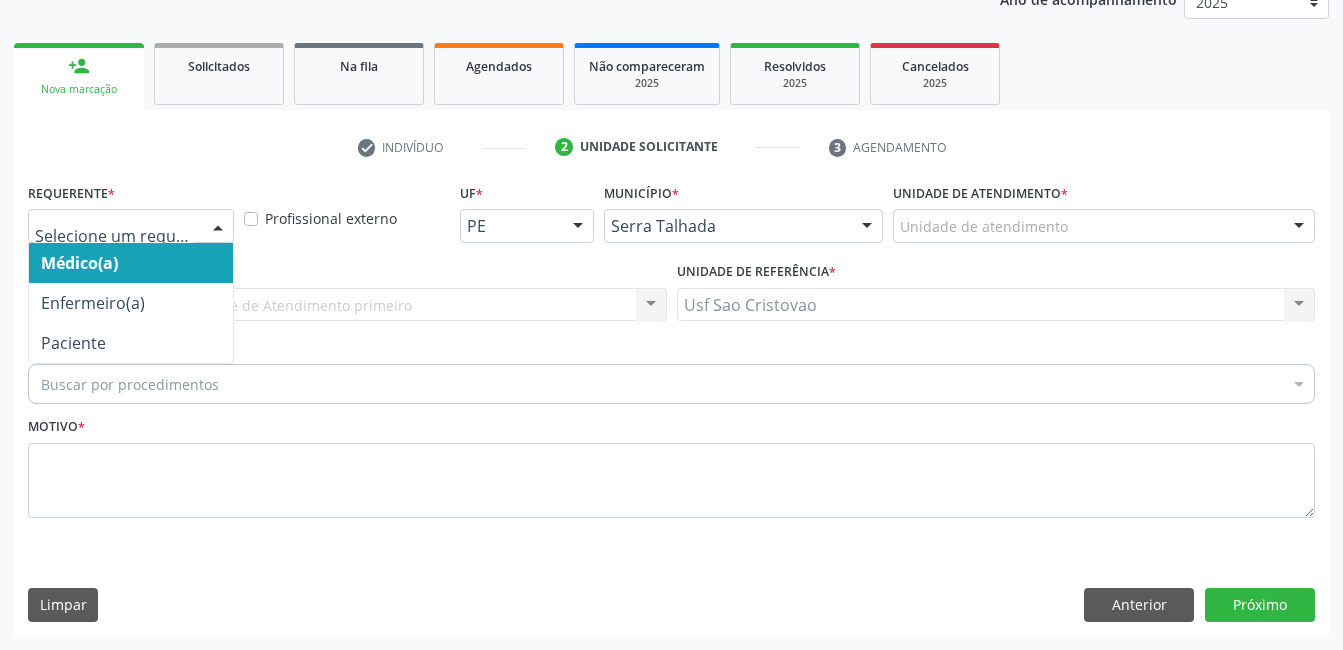 click at bounding box center (131, 226) 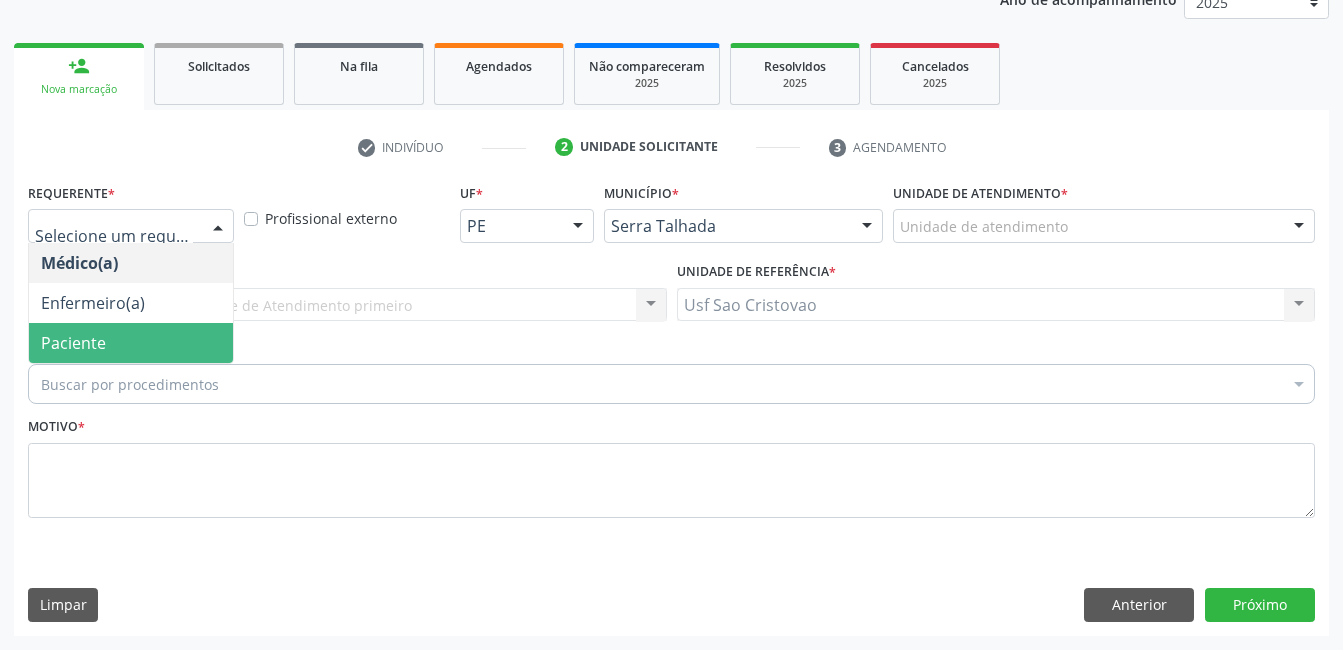 click on "Paciente" at bounding box center (131, 343) 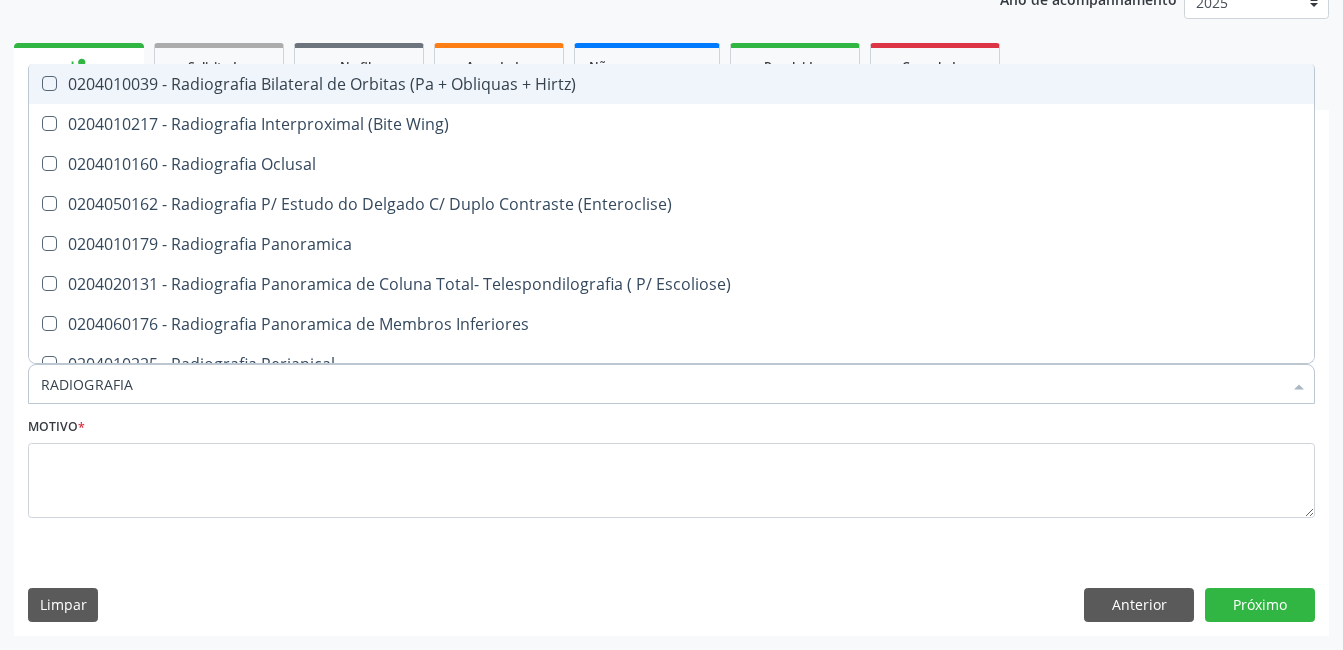 type on "RADIOGRAFIA" 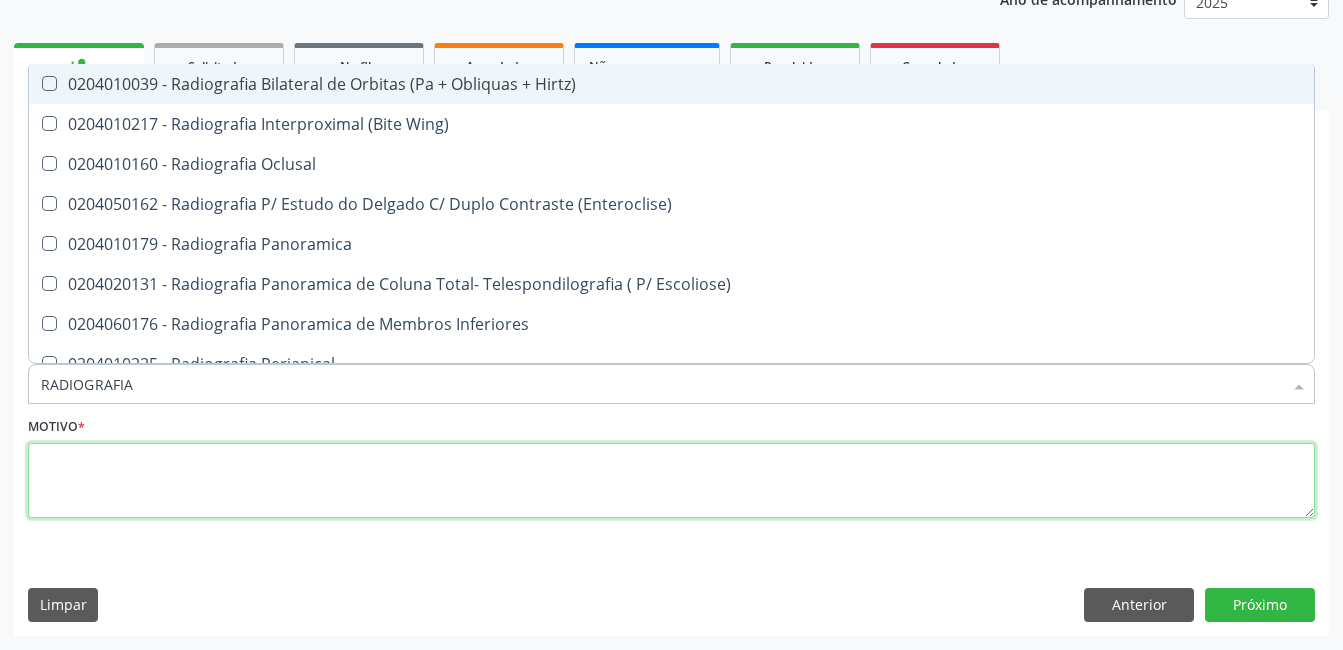 click at bounding box center [671, 481] 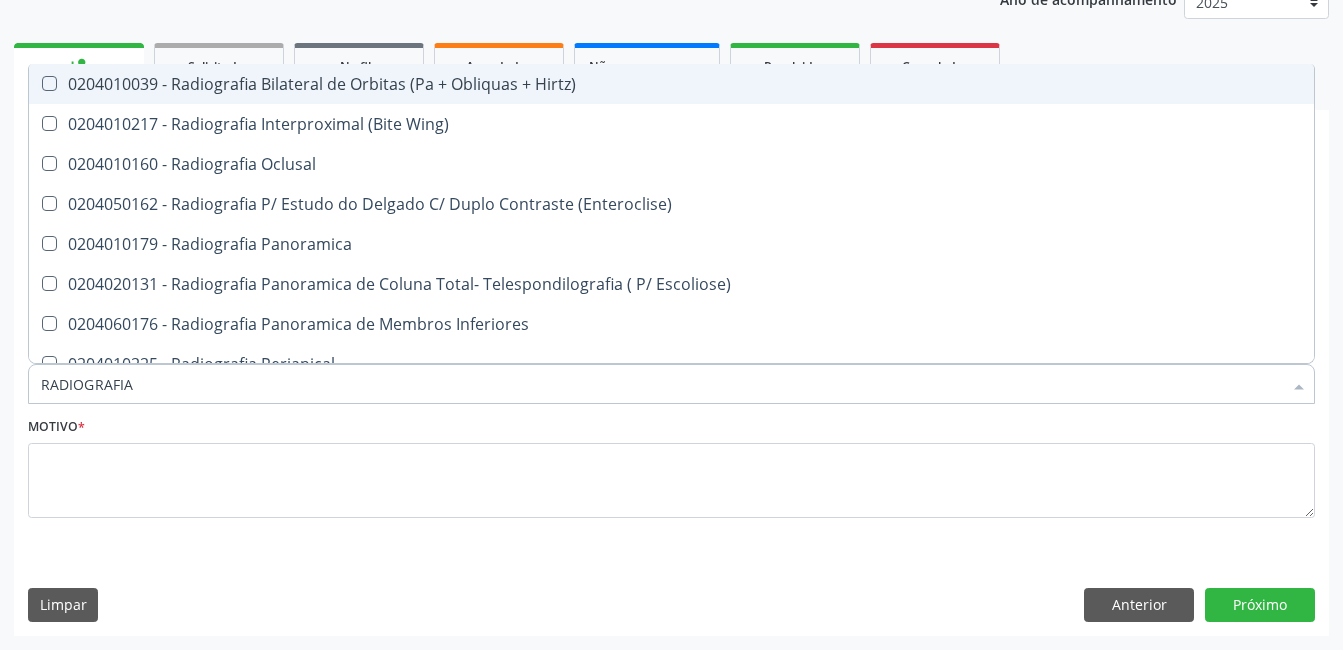 type on "RADIOGRAFIA" 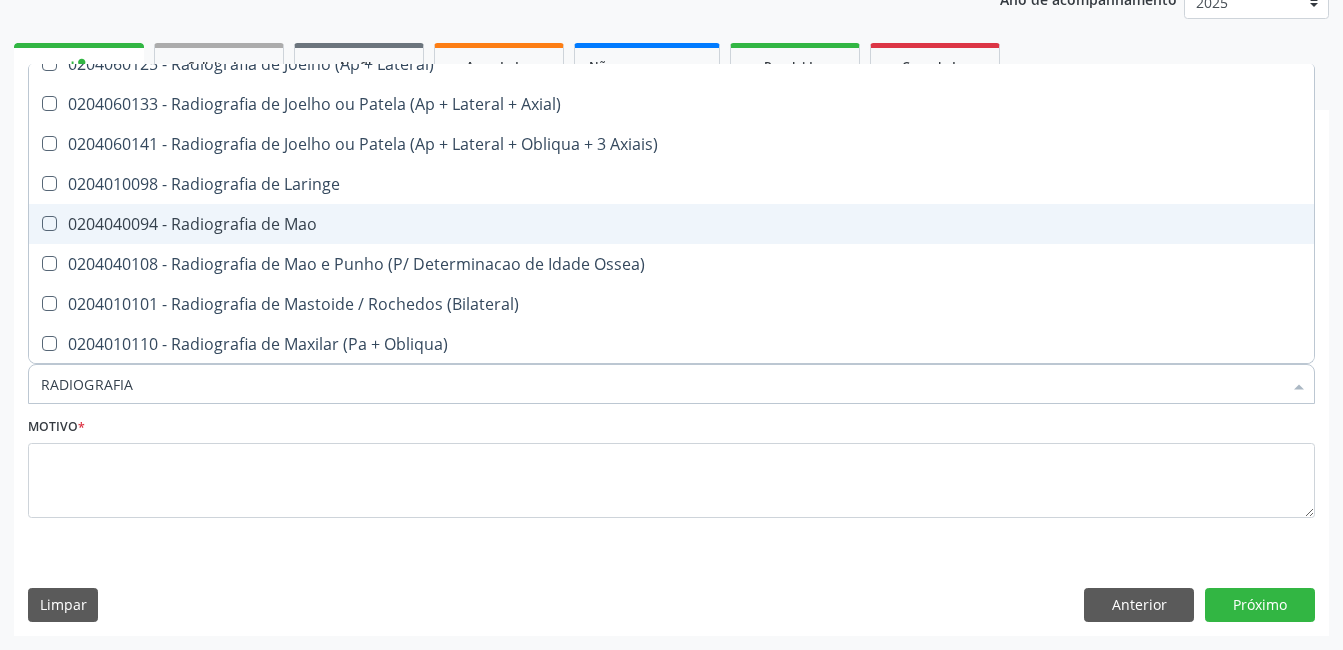scroll, scrollTop: 2100, scrollLeft: 0, axis: vertical 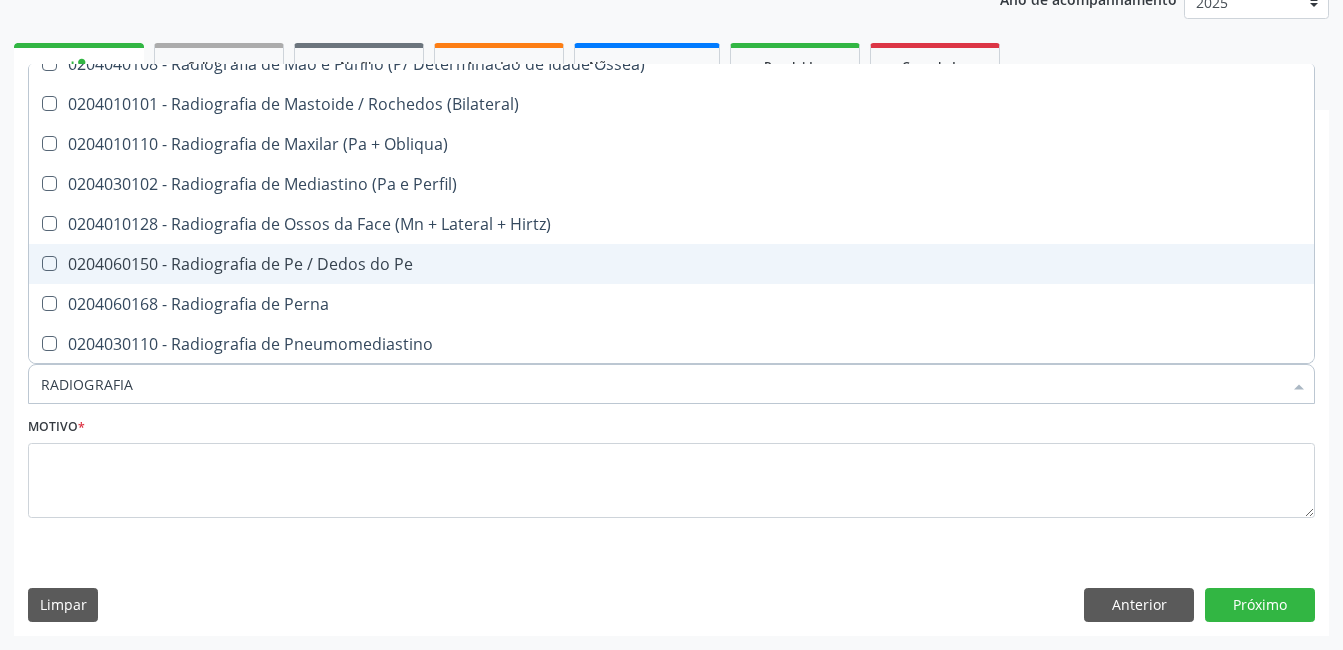 click on "0204060150 - Radiografia de Pe / Dedos do Pe" at bounding box center [671, 264] 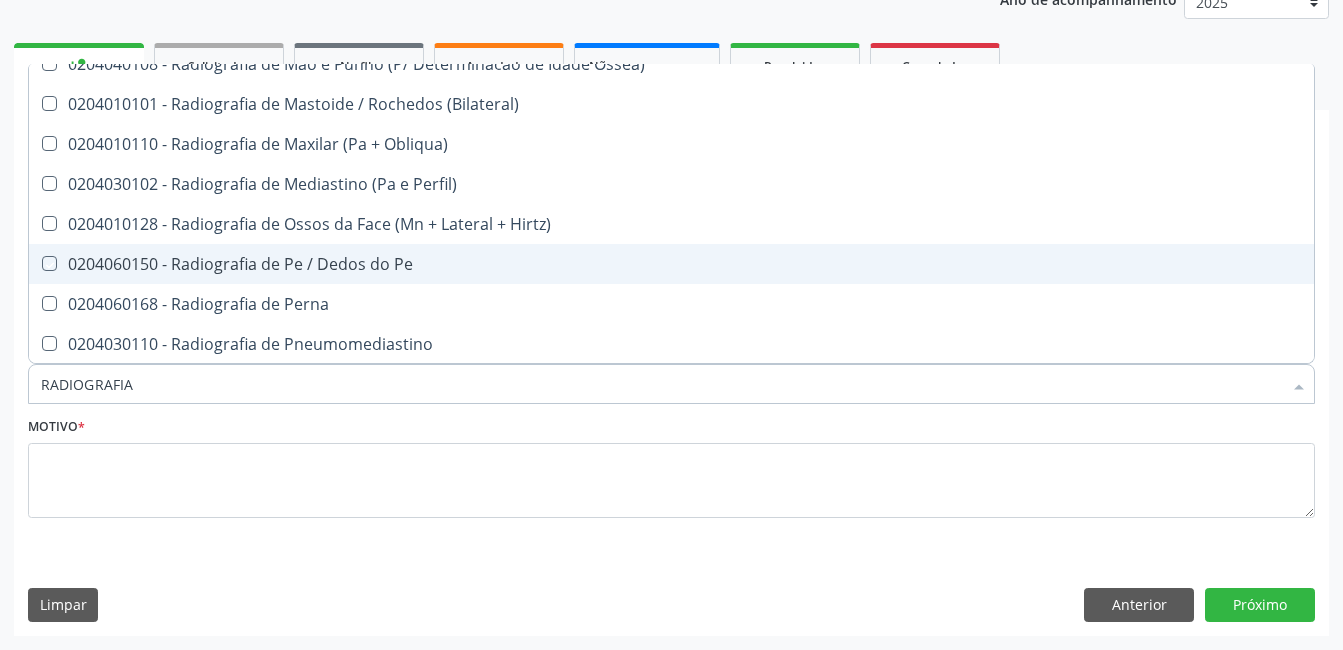 checkbox on "true" 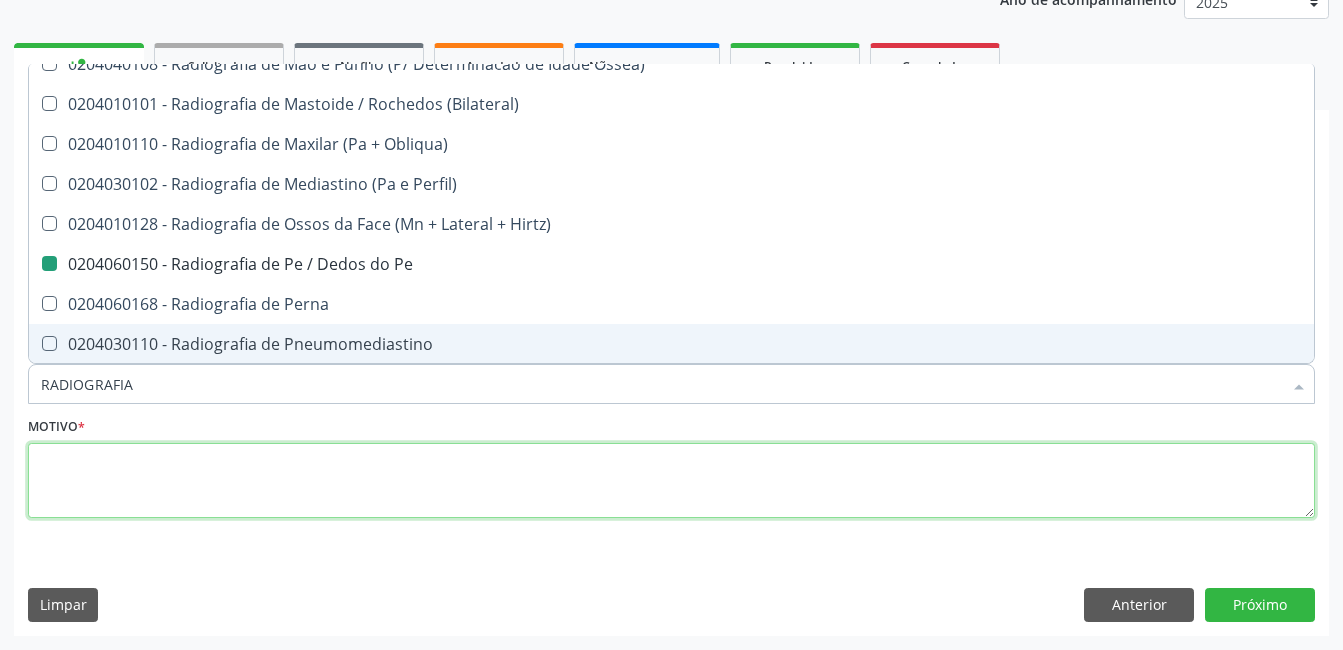 click at bounding box center (671, 481) 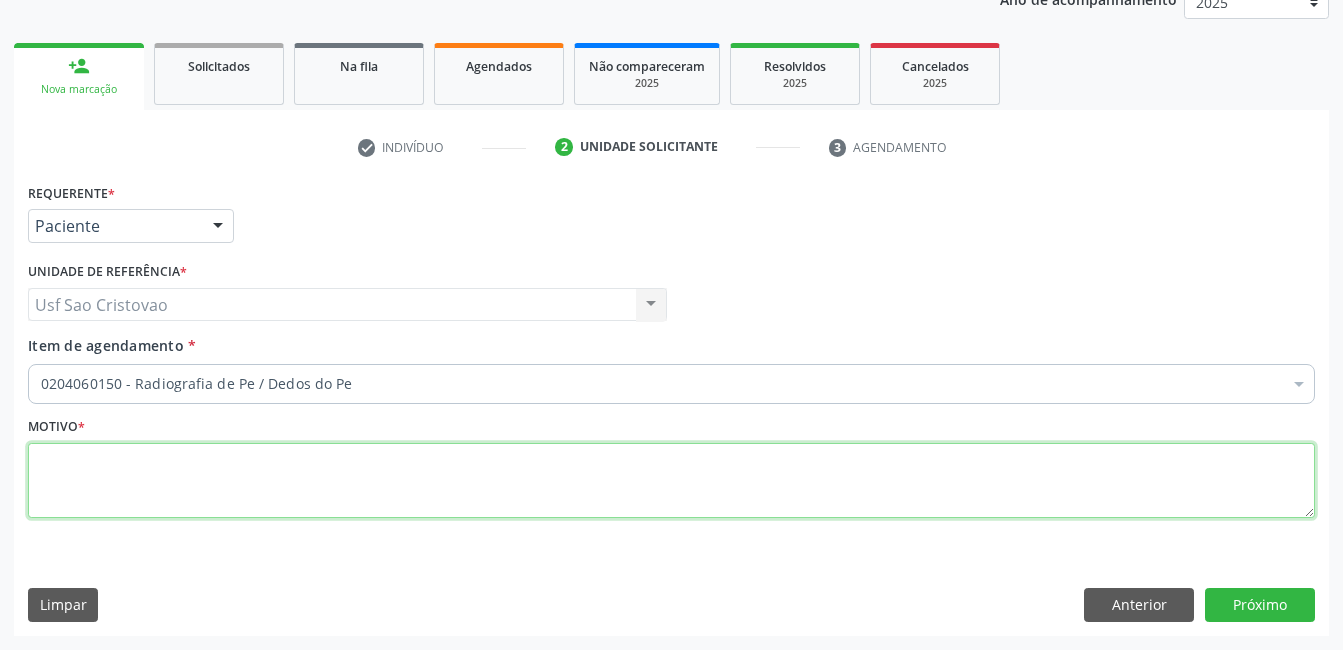 scroll, scrollTop: 0, scrollLeft: 0, axis: both 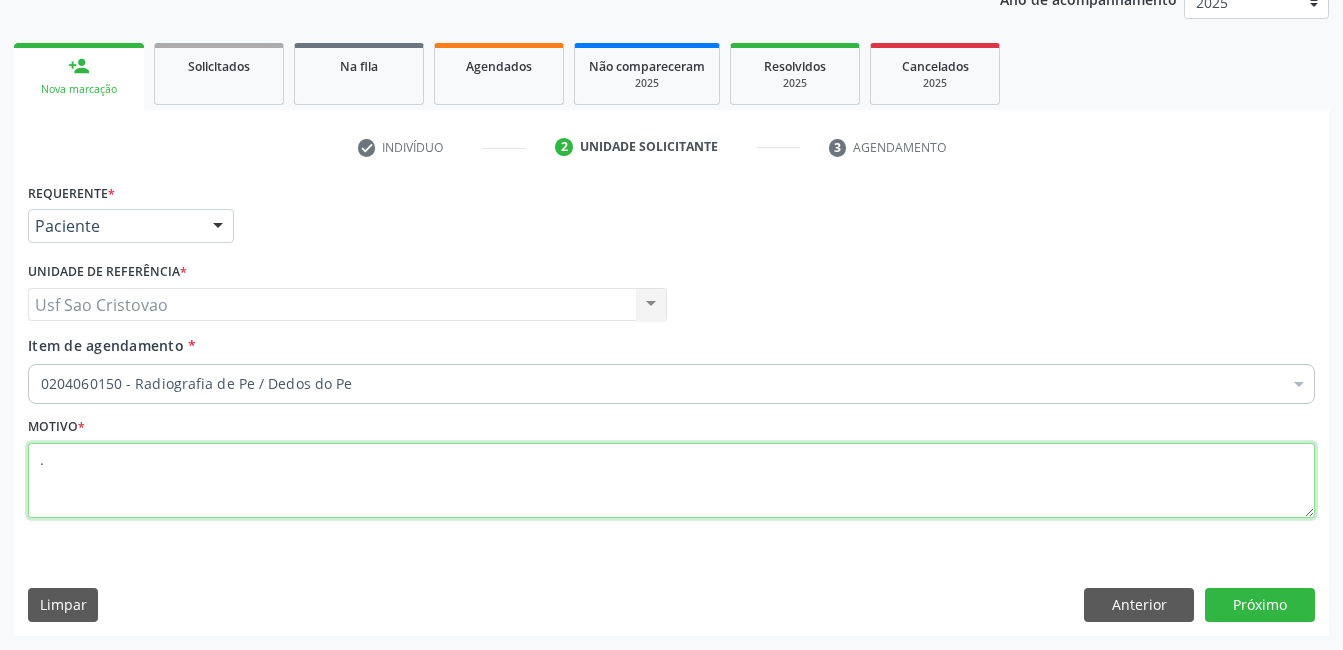 type on "." 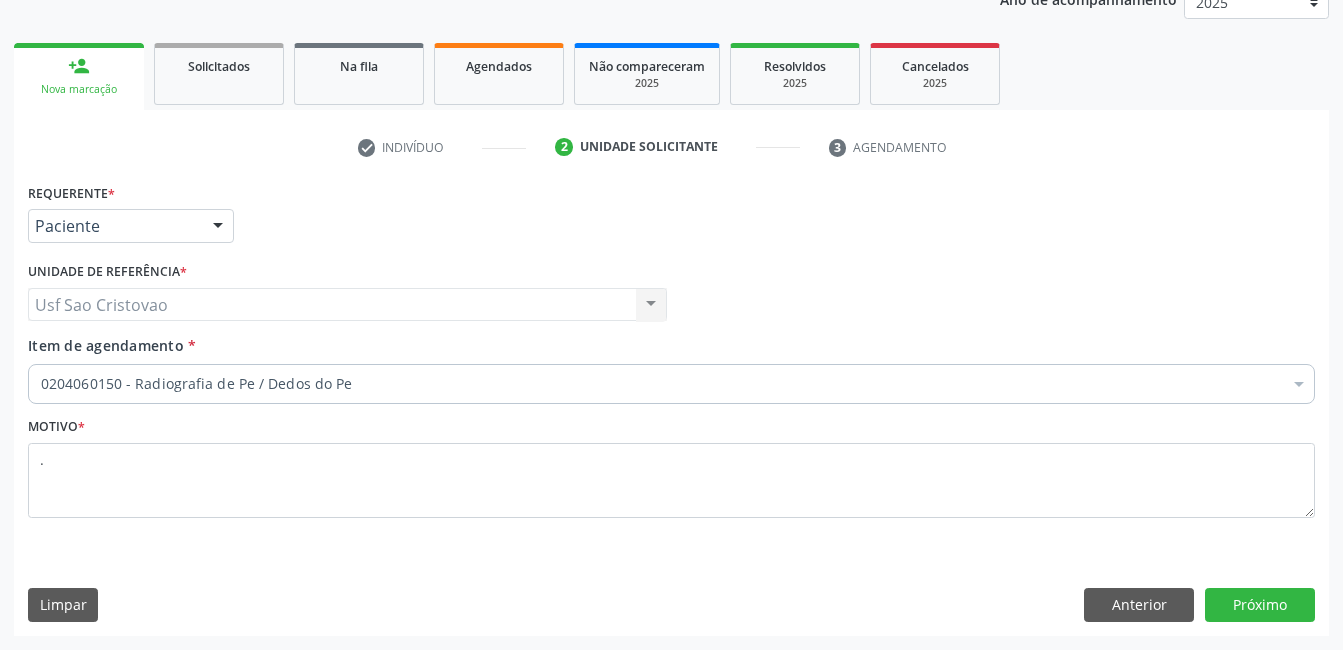click on "Limpar
Anterior
Próximo" at bounding box center [671, 605] 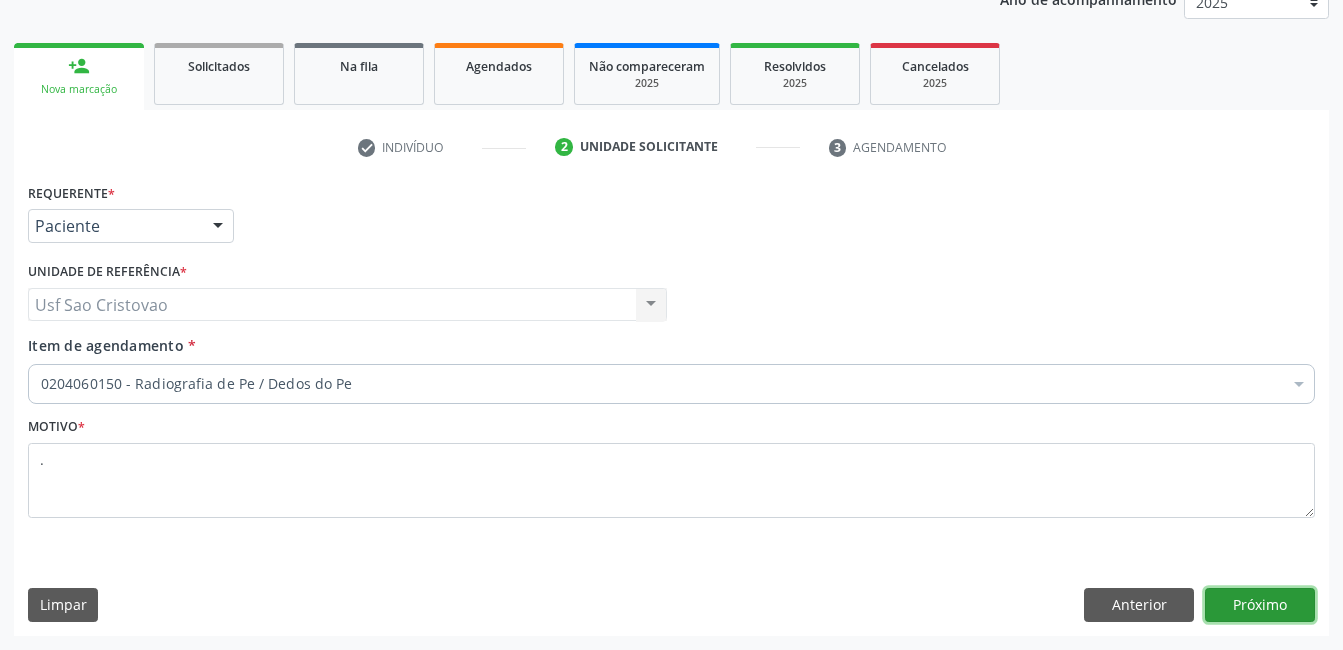 click on "Próximo" at bounding box center [1260, 605] 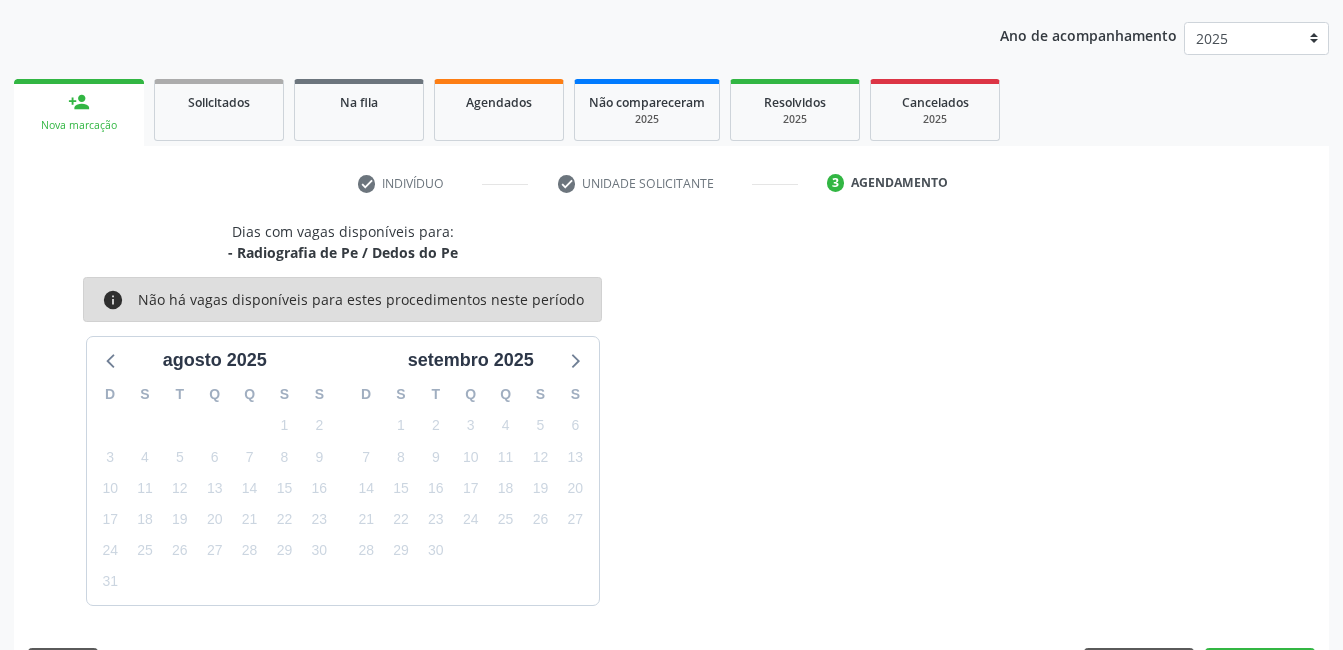 scroll, scrollTop: 256, scrollLeft: 0, axis: vertical 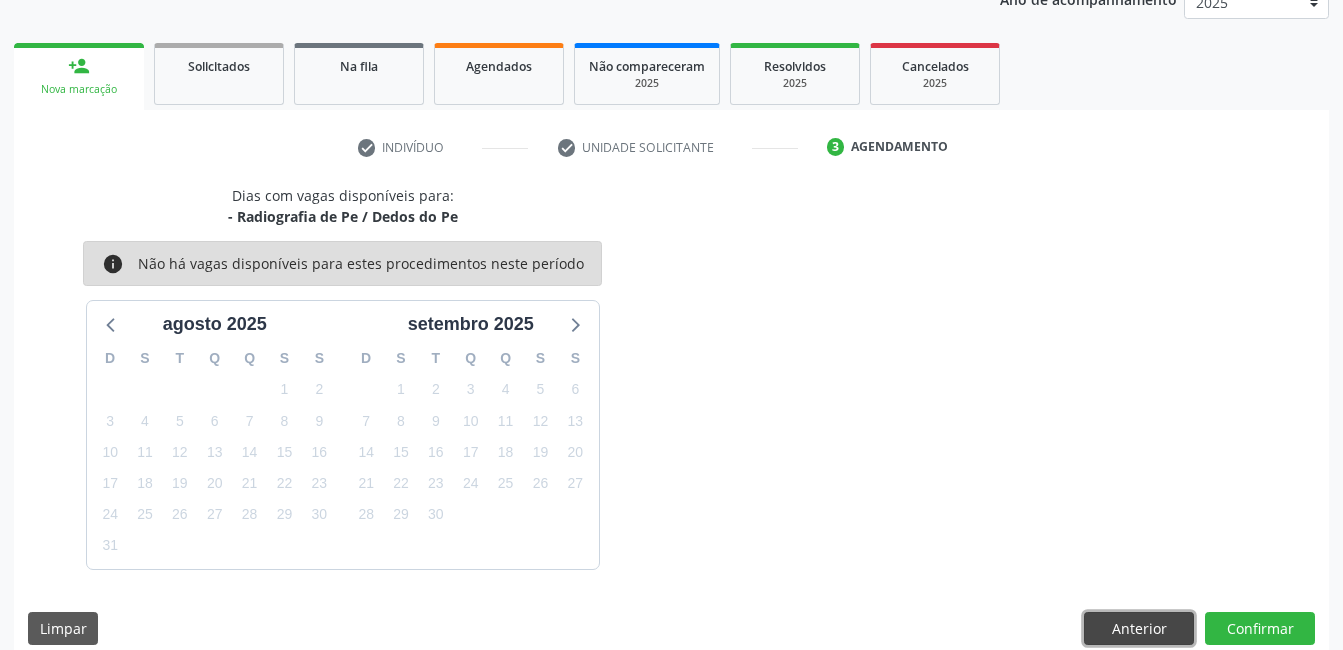 click on "Anterior" at bounding box center [1139, 629] 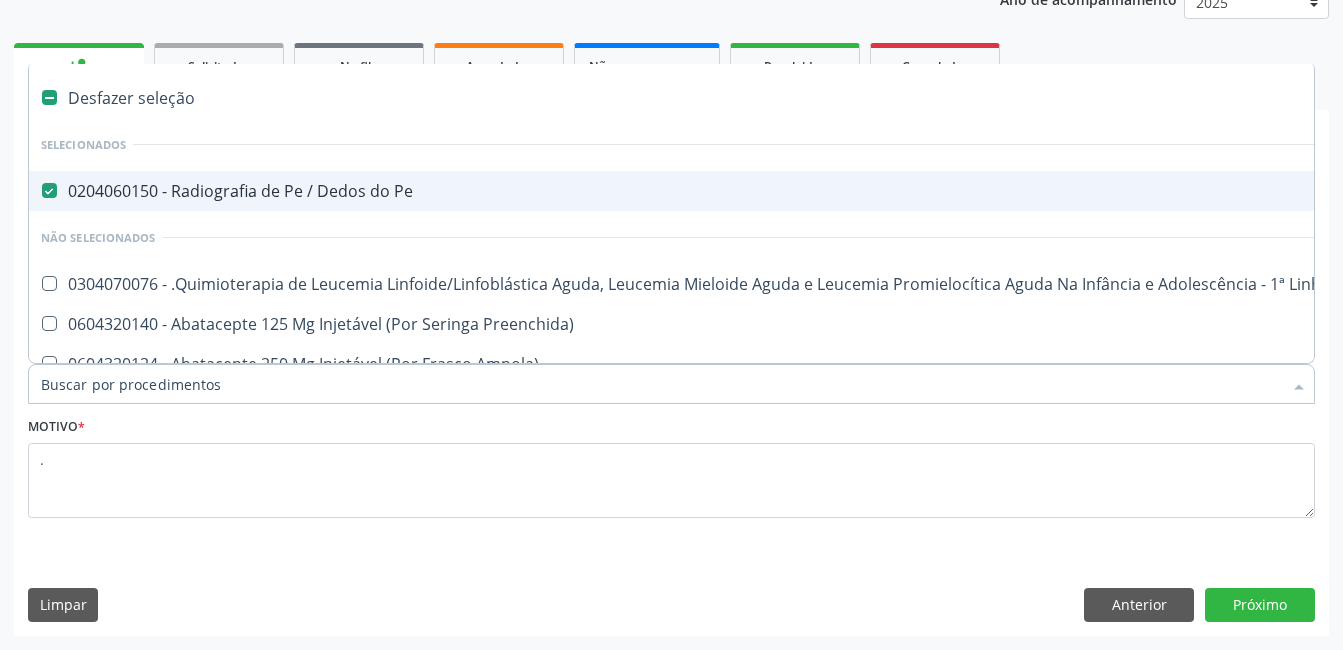click at bounding box center [49, 190] 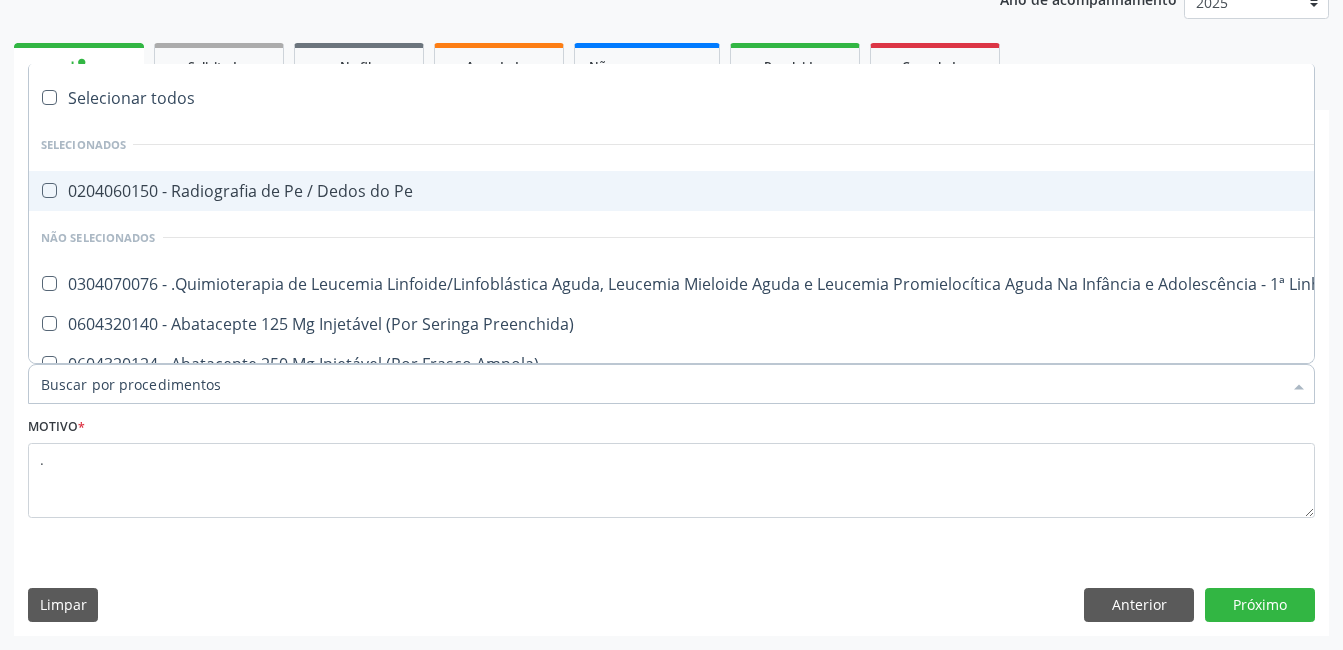 click at bounding box center (49, 190) 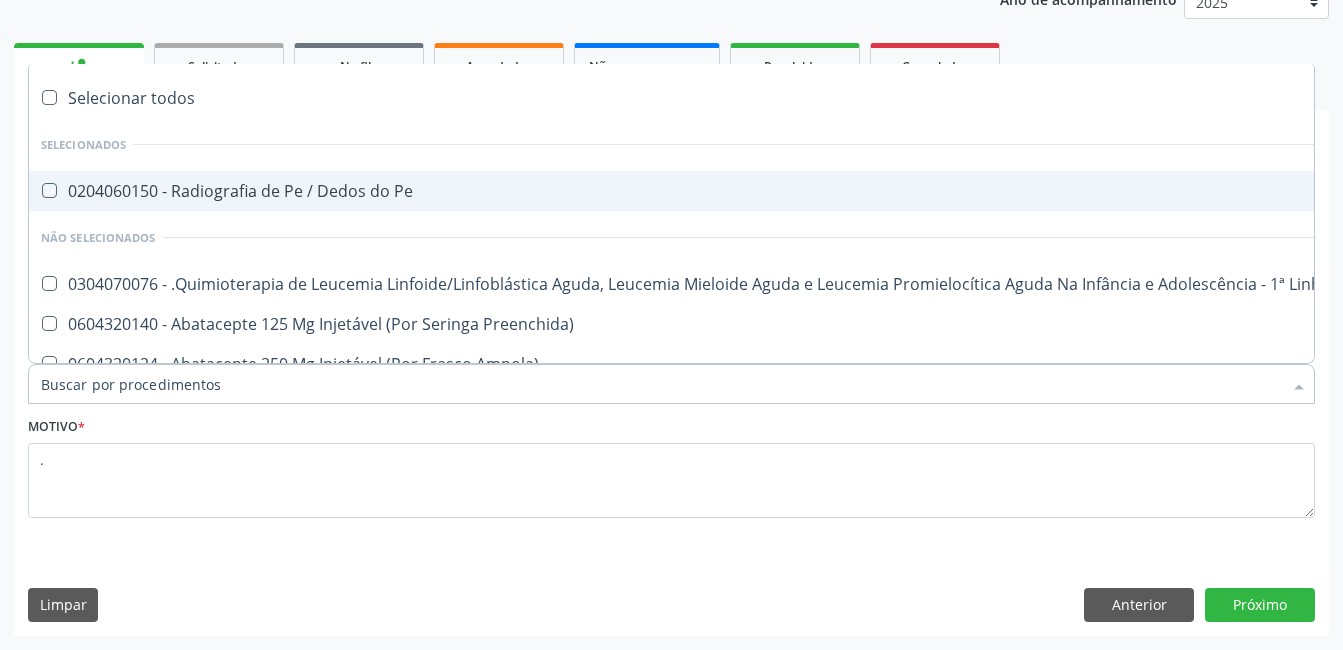 checkbox on "true" 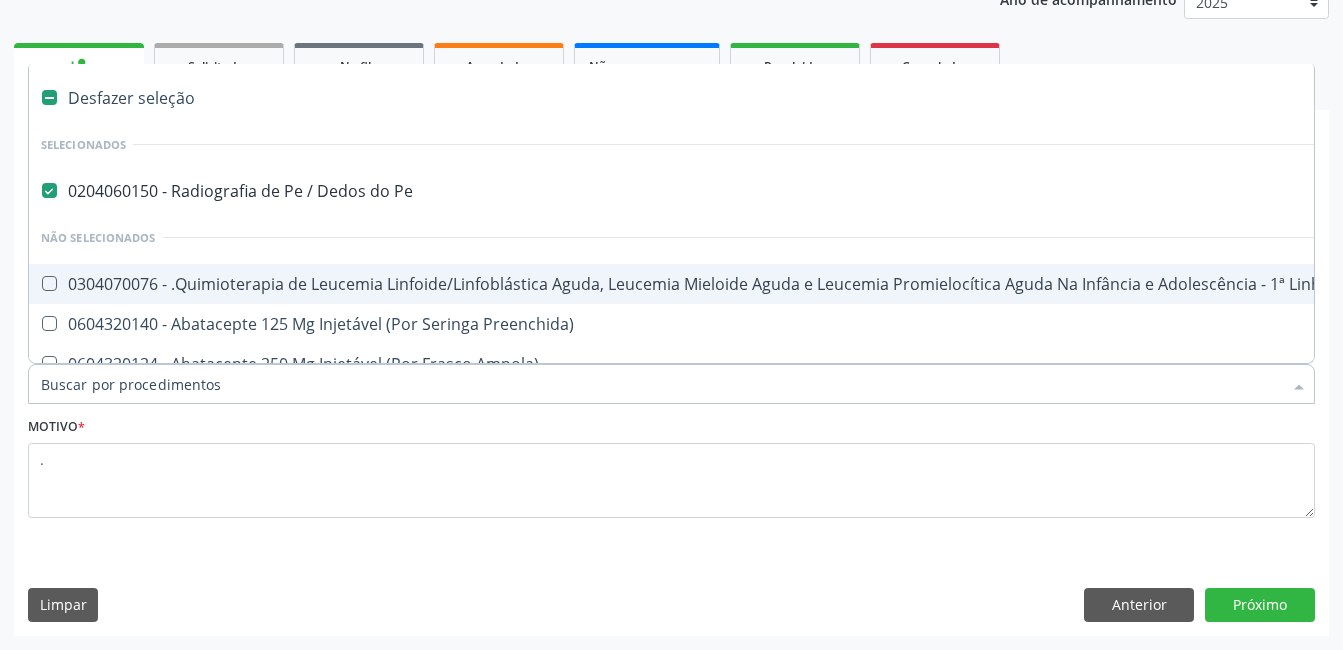 click on "Requerente
*
Paciente         Médico(a)   Enfermeiro(a)   Paciente
Nenhum resultado encontrado para: "   "
Não há nenhuma opção para ser exibida.
UF
PE         PE
Nenhum resultado encontrado para: "   "
Não há nenhuma opção para ser exibida.
Município
Serra Talhada         Serra Talhada
Nenhum resultado encontrado para: "   "
Não há nenhuma opção para ser exibida.
Médico Solicitante
Por favor, selecione a Unidade de Atendimento primeiro
Nenhum resultado encontrado para: "   "
Não há nenhuma opção para ser exibida.
Unidade de referência
*
Usf Sao Cristovao         Usf Sao Cristovao
Nenhum resultado encontrado para: "   "
Não há nenhuma opção para ser exibida.
Item de agendamento
*" at bounding box center [671, 406] 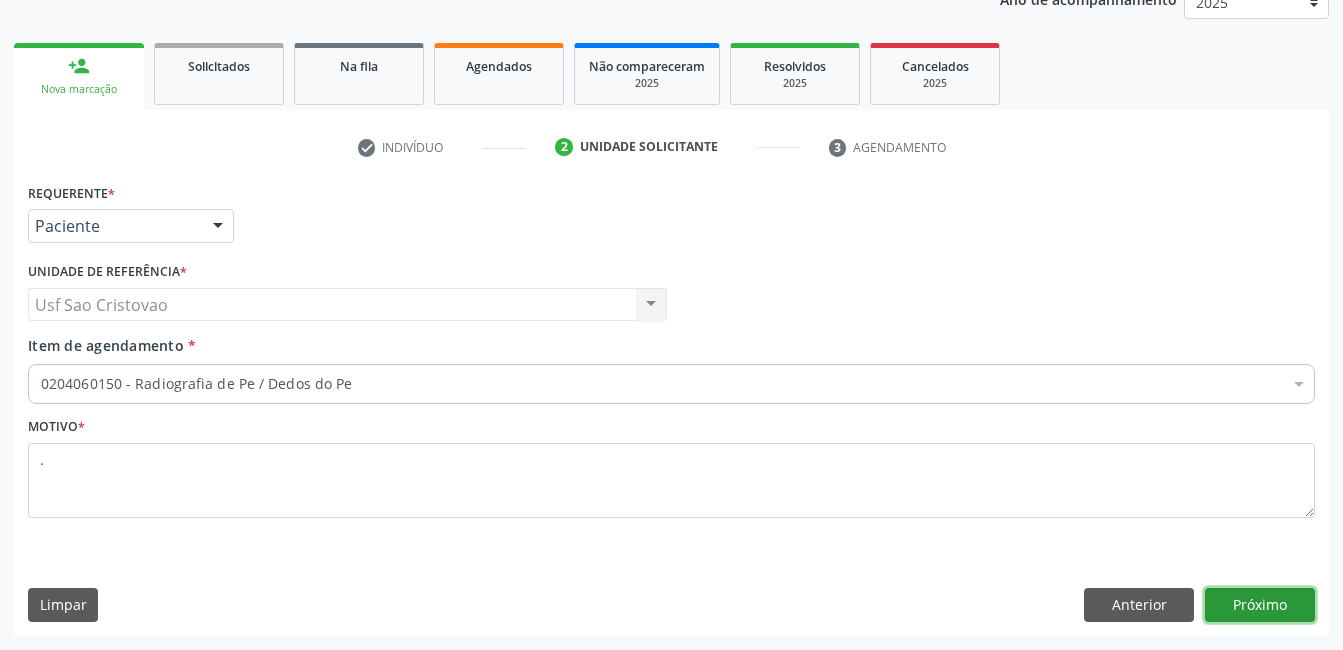 click on "Próximo" at bounding box center [1260, 605] 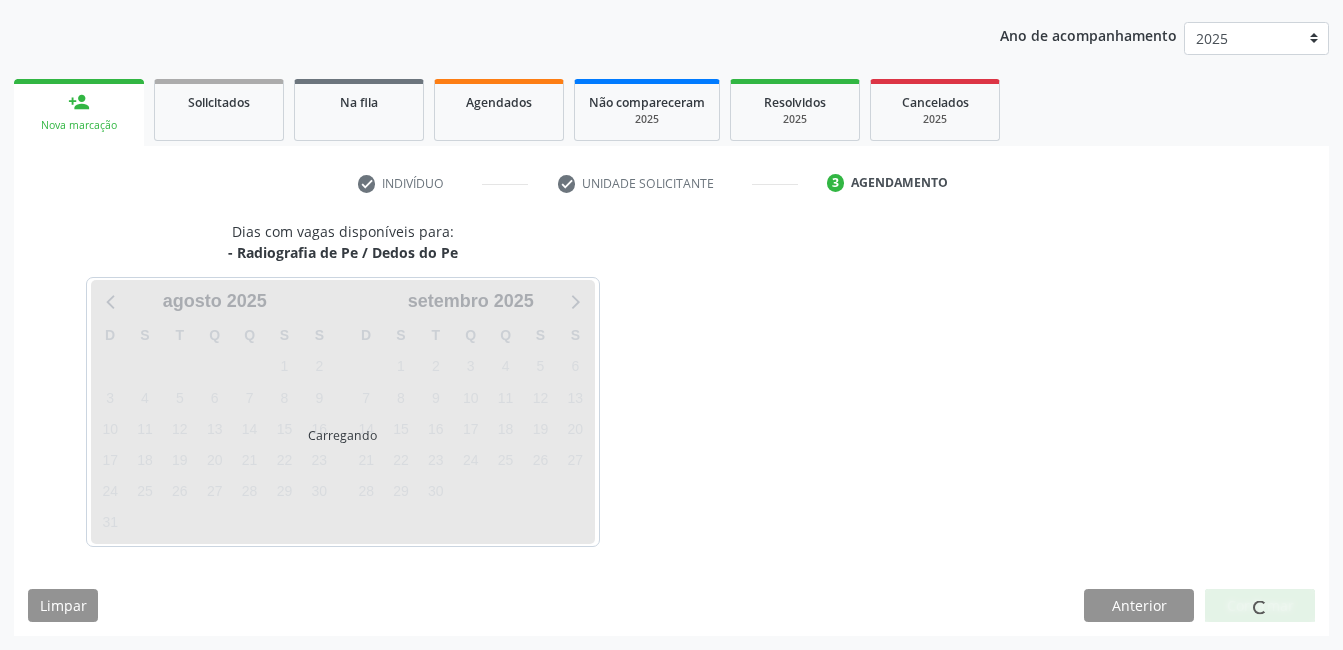 scroll, scrollTop: 220, scrollLeft: 0, axis: vertical 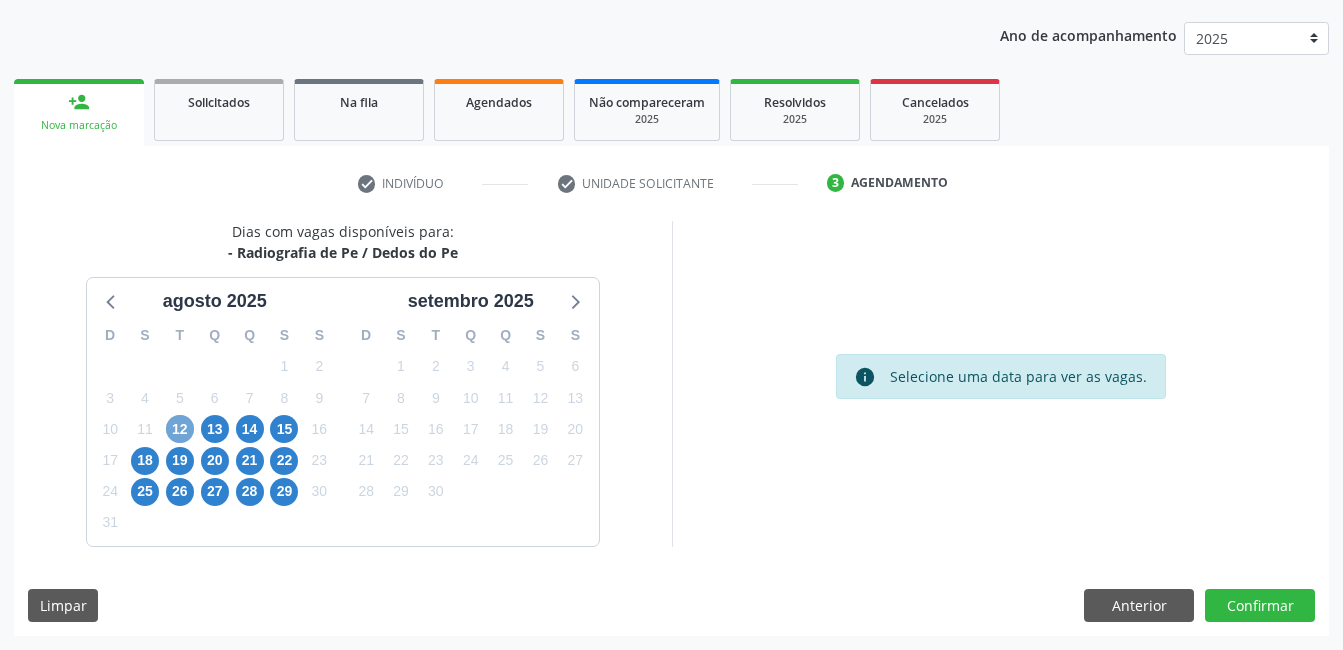 click on "12" at bounding box center [180, 429] 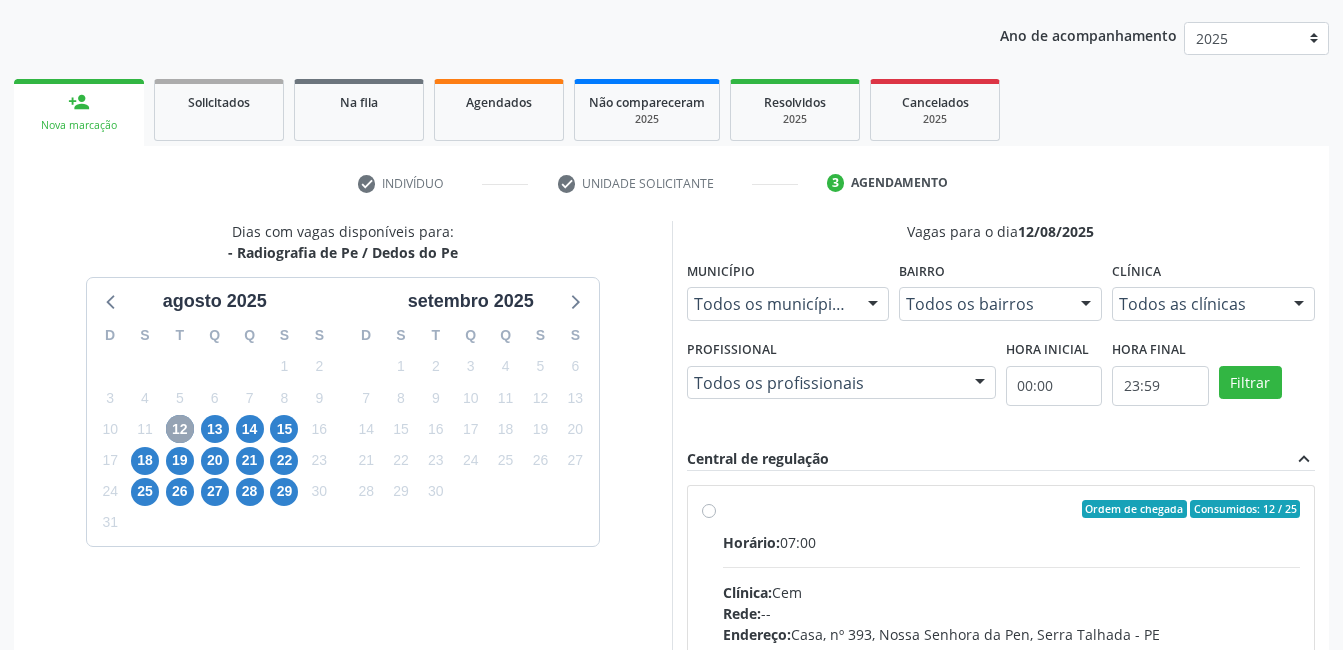 scroll, scrollTop: 420, scrollLeft: 0, axis: vertical 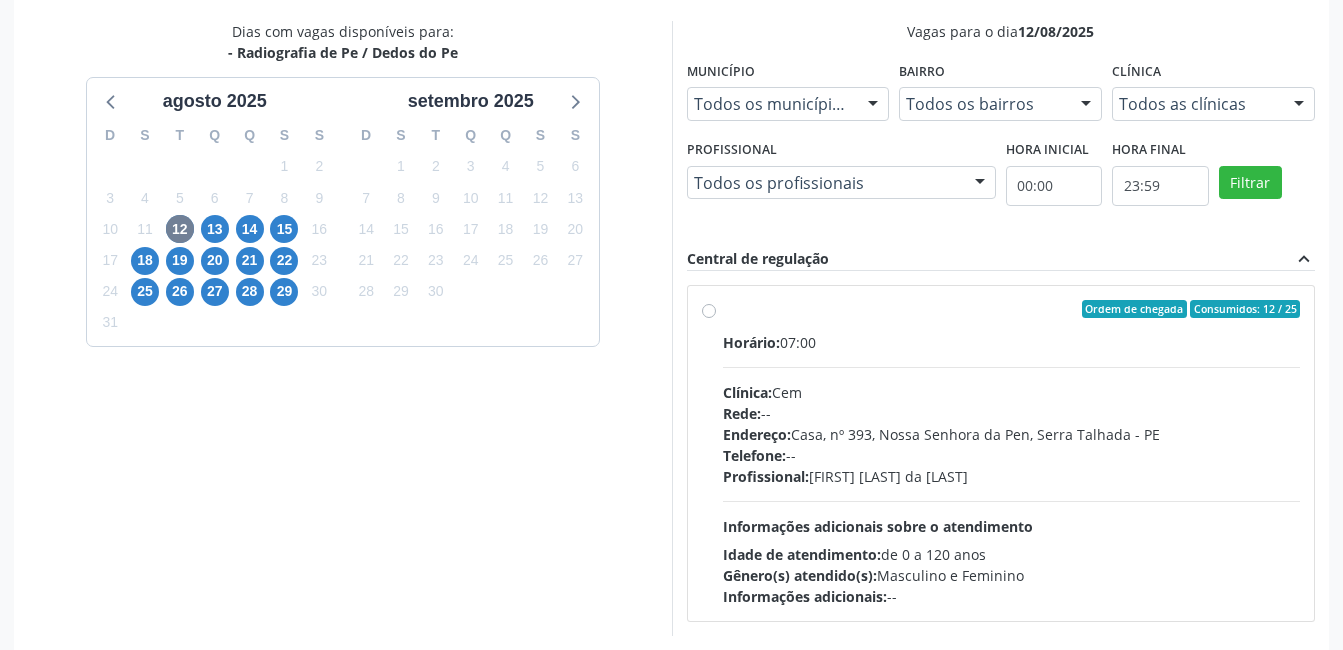 click on "Ordem de chegada
Consumidos: 12 / 25
Horário:   07:00
Clínica:  Cem
Rede:
--
Endereço:   Casa, nº 393, Nossa Senhora da Pen, Serra Talhada - PE
Telefone:   --
Profissional:
Ebenone Antonio da Silva
Informações adicionais sobre o atendimento
Idade de atendimento:
de 0 a 120 anos
Gênero(s) atendido(s):
Masculino e Feminino
Informações adicionais:
--" at bounding box center [1012, 453] 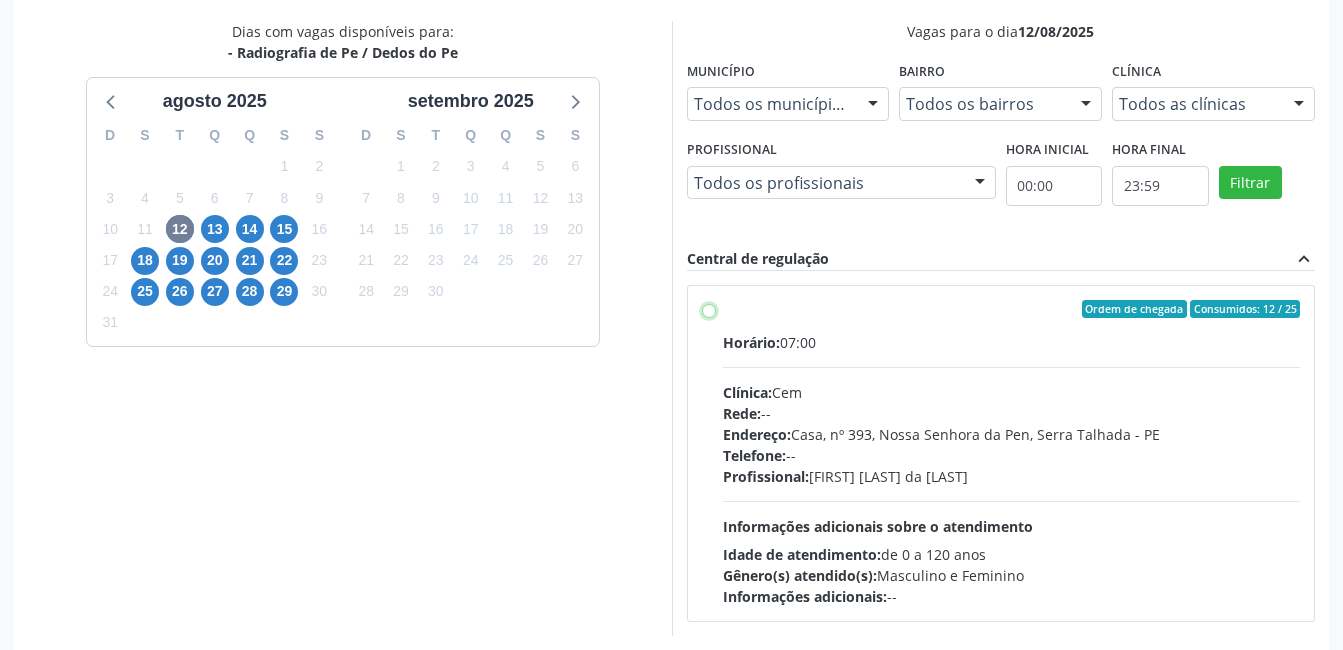 click on "Ordem de chegada
Consumidos: 12 / 25
Horário:   07:00
Clínica:  Cem
Rede:
--
Endereço:   Casa, nº 393, Nossa Senhora da Pen, Serra Talhada - PE
Telefone:   --
Profissional:
Ebenone Antonio da Silva
Informações adicionais sobre o atendimento
Idade de atendimento:
de 0 a 120 anos
Gênero(s) atendido(s):
Masculino e Feminino
Informações adicionais:
--" at bounding box center [709, 309] 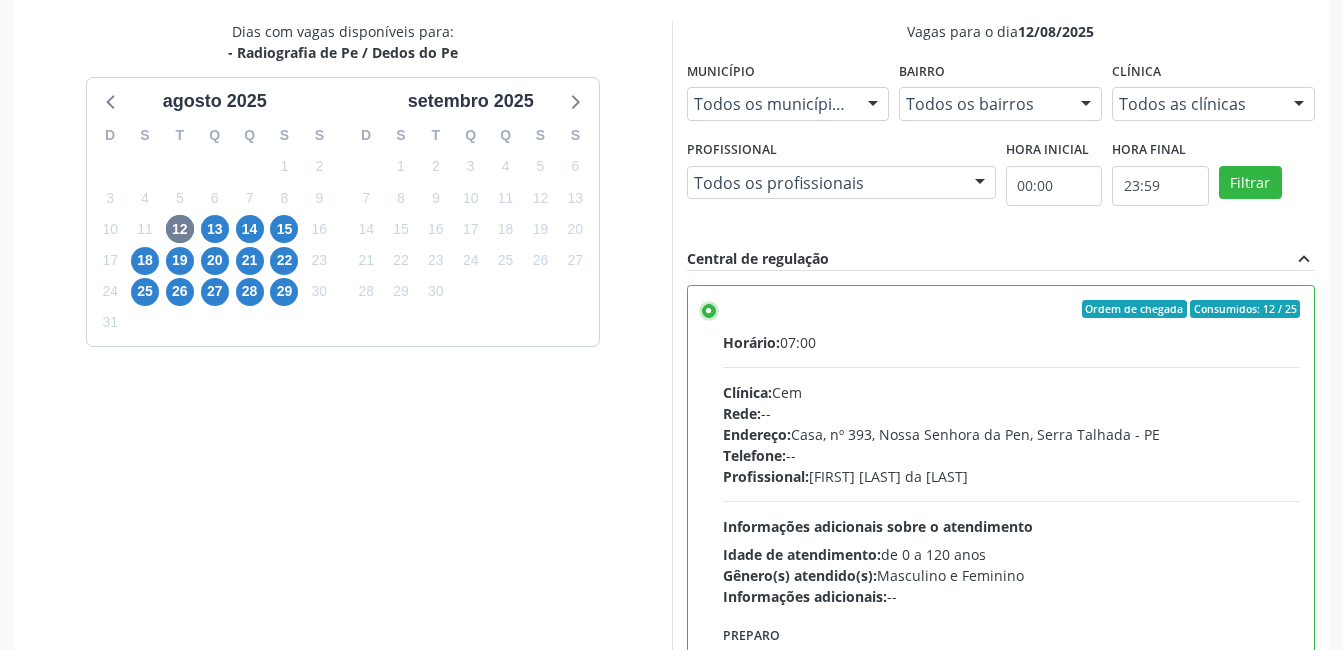 scroll, scrollTop: 99, scrollLeft: 0, axis: vertical 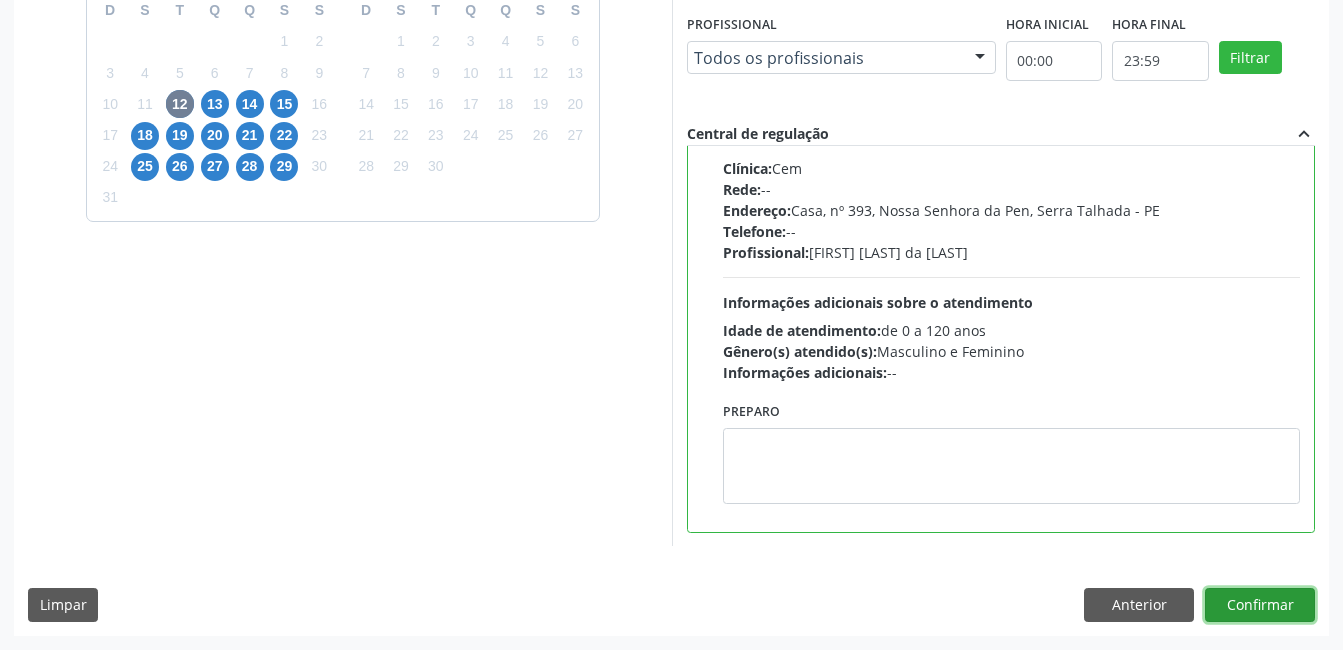 click on "Confirmar" at bounding box center [1260, 605] 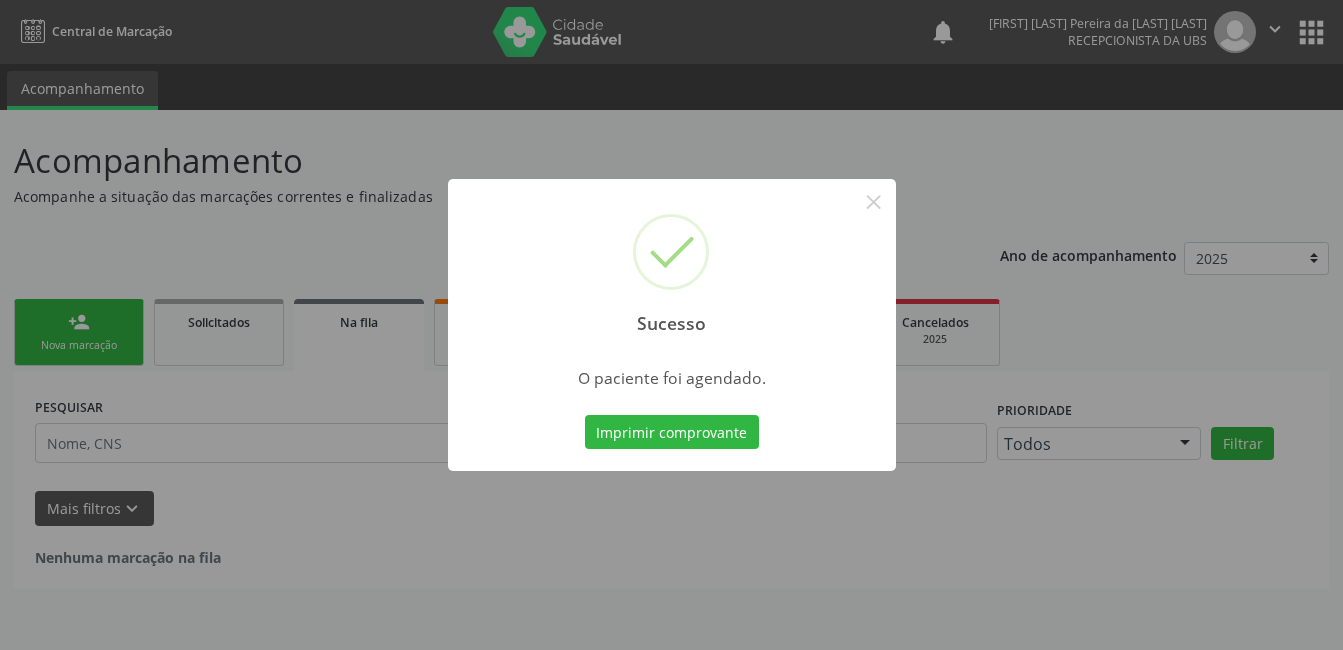 scroll, scrollTop: 0, scrollLeft: 0, axis: both 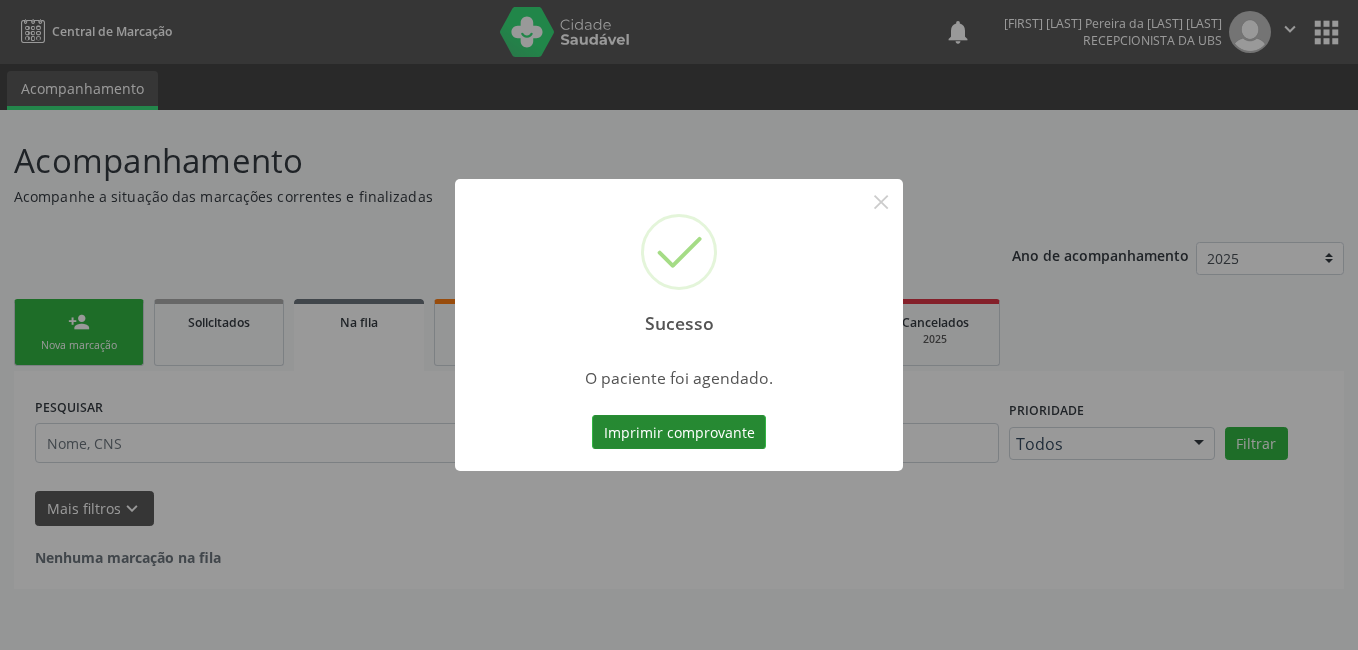 click on "Imprimir comprovante" at bounding box center (679, 432) 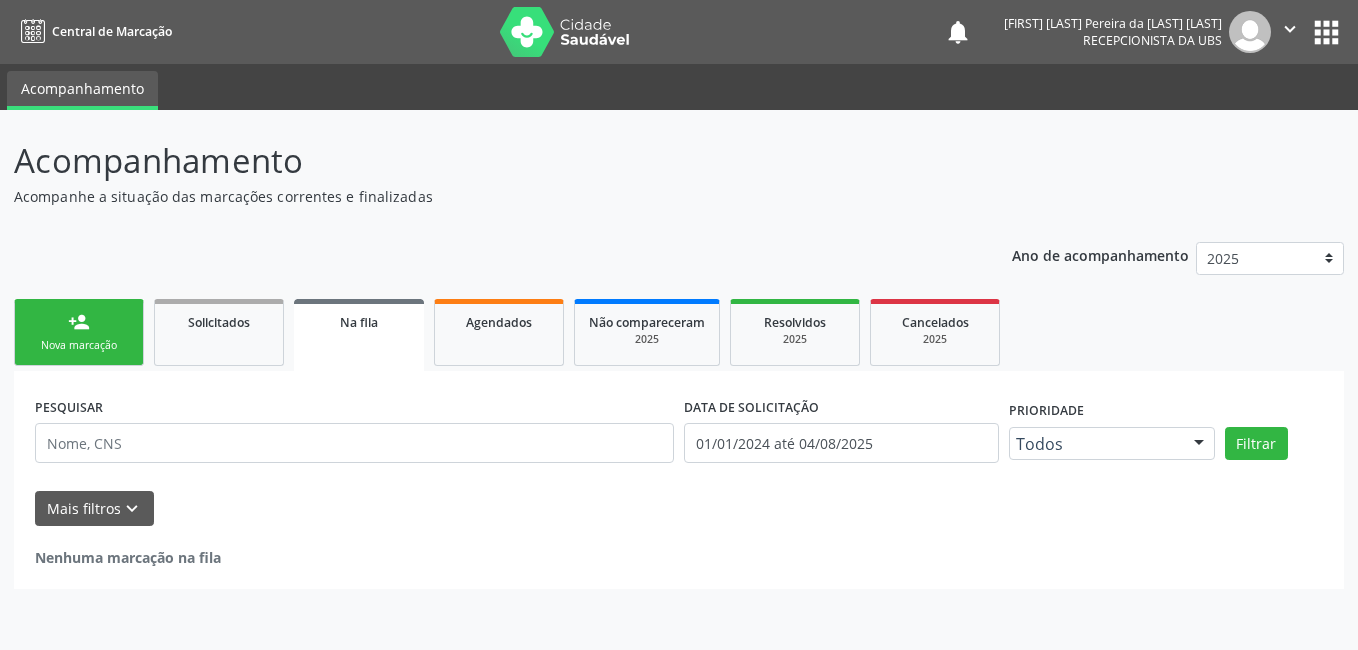 click on "person_add
Nova marcação" at bounding box center [79, 332] 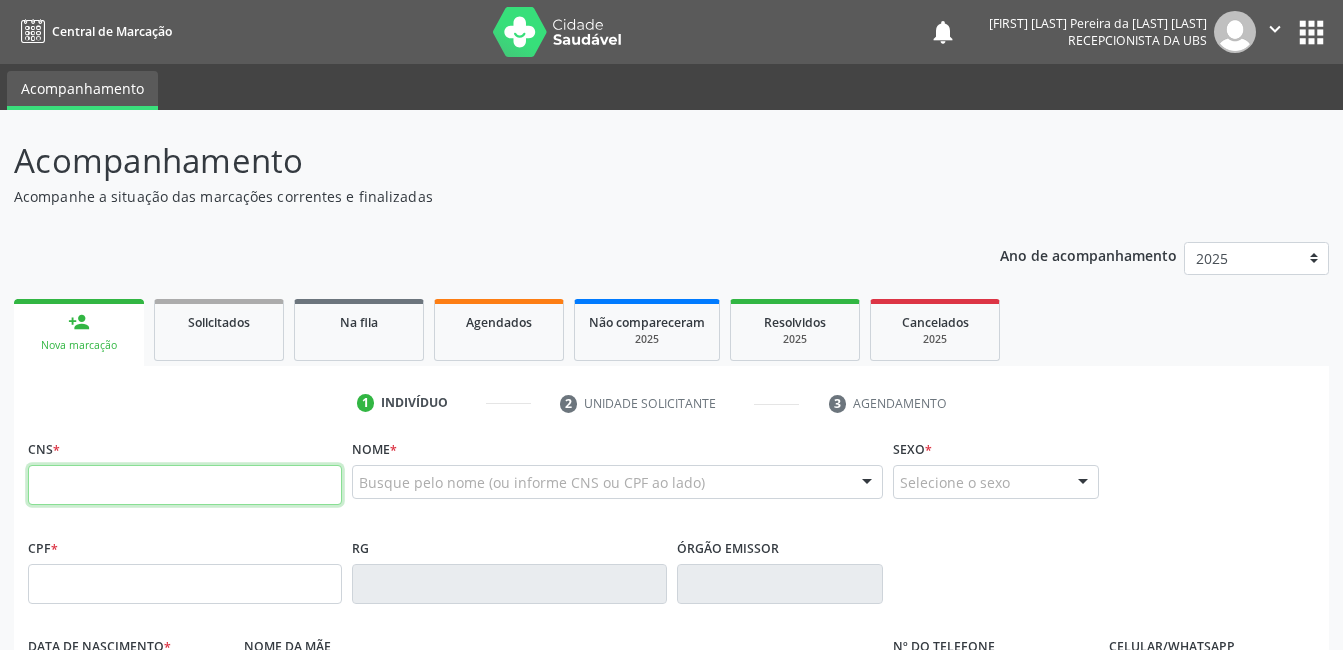 click at bounding box center [185, 485] 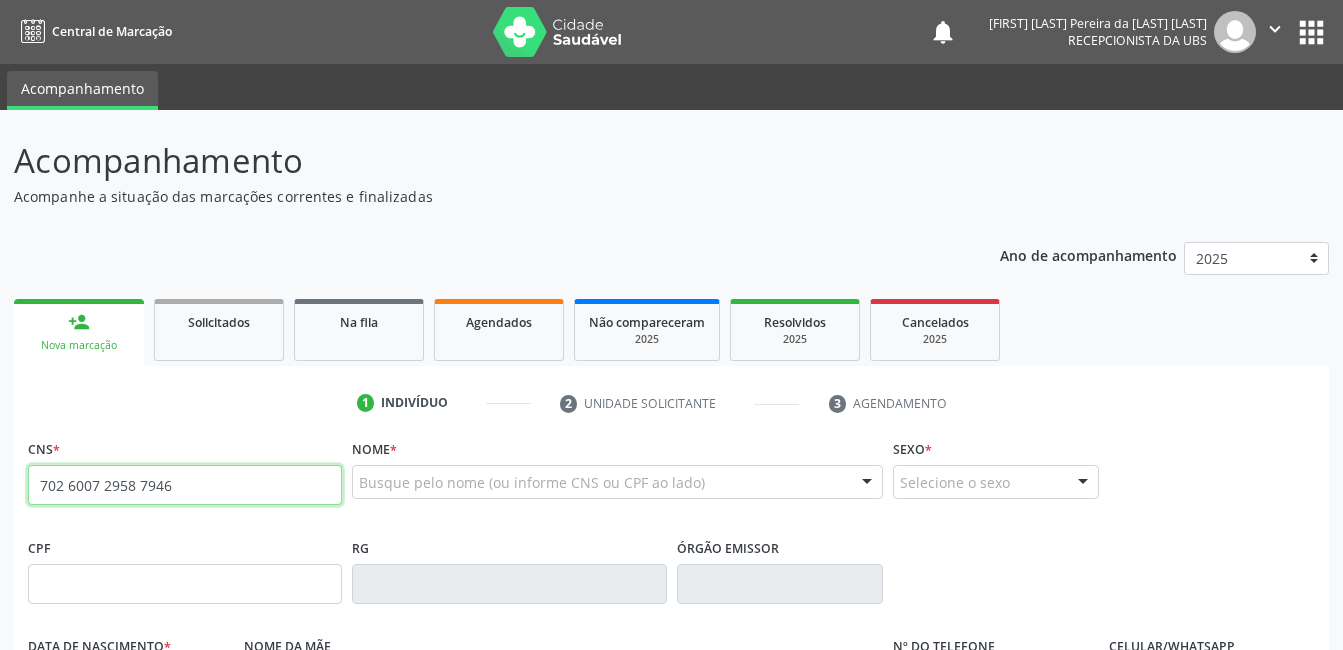 type on "[CREDIT CARD NUMBER]" 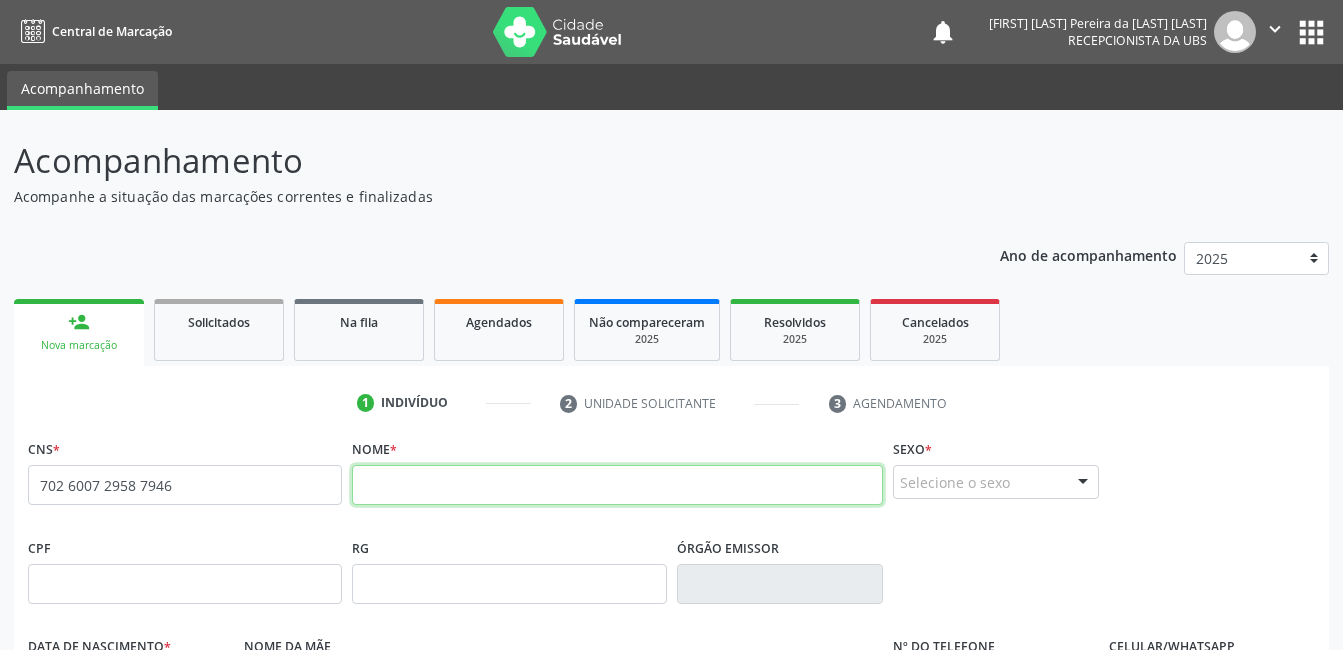 click at bounding box center [617, 485] 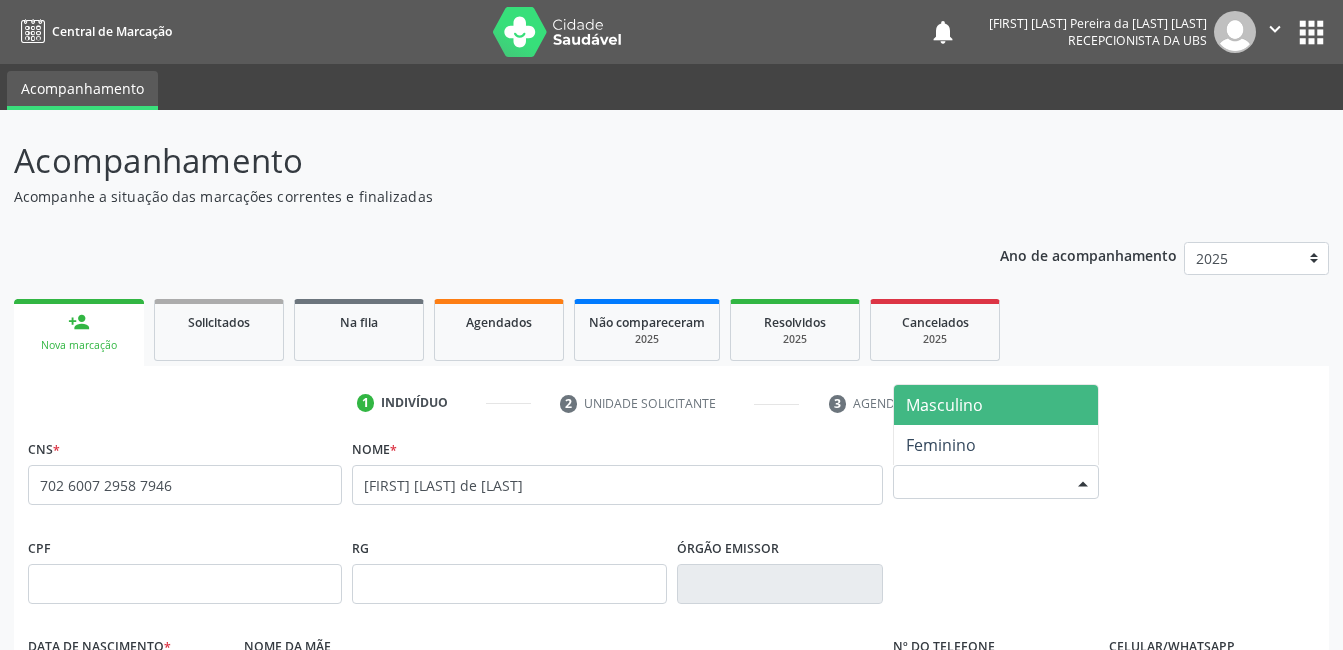 click at bounding box center [1083, 483] 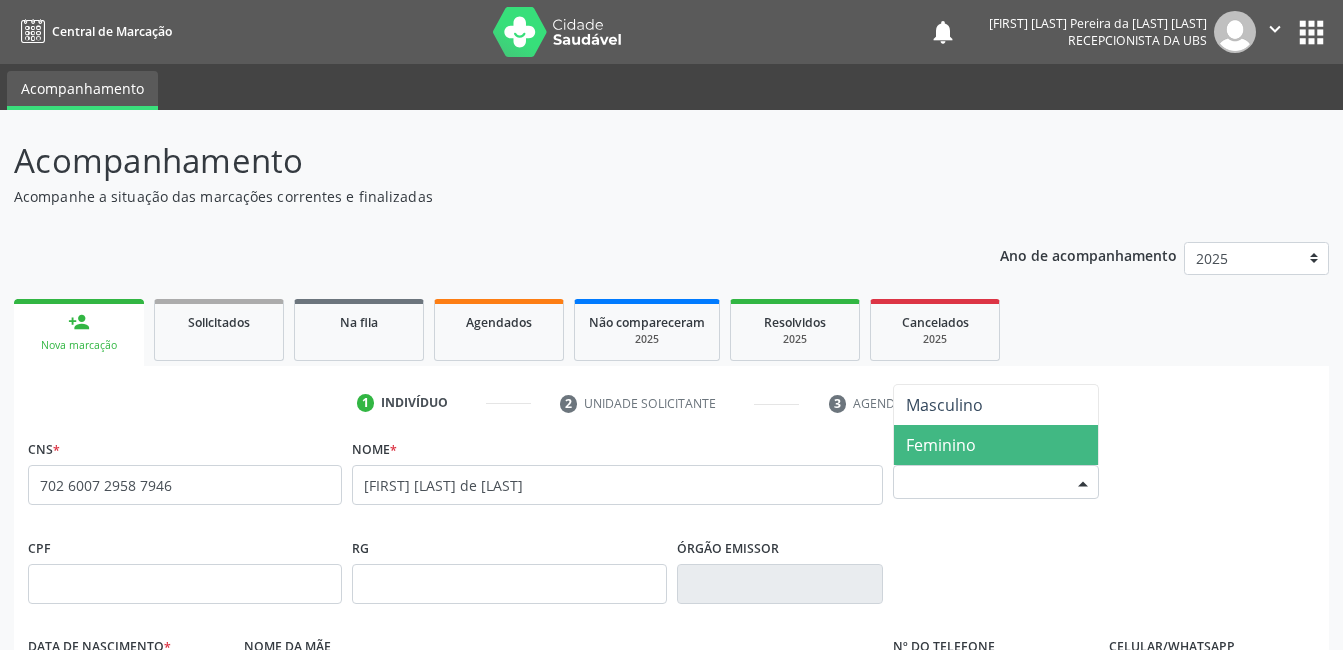 click on "Feminino" at bounding box center [996, 445] 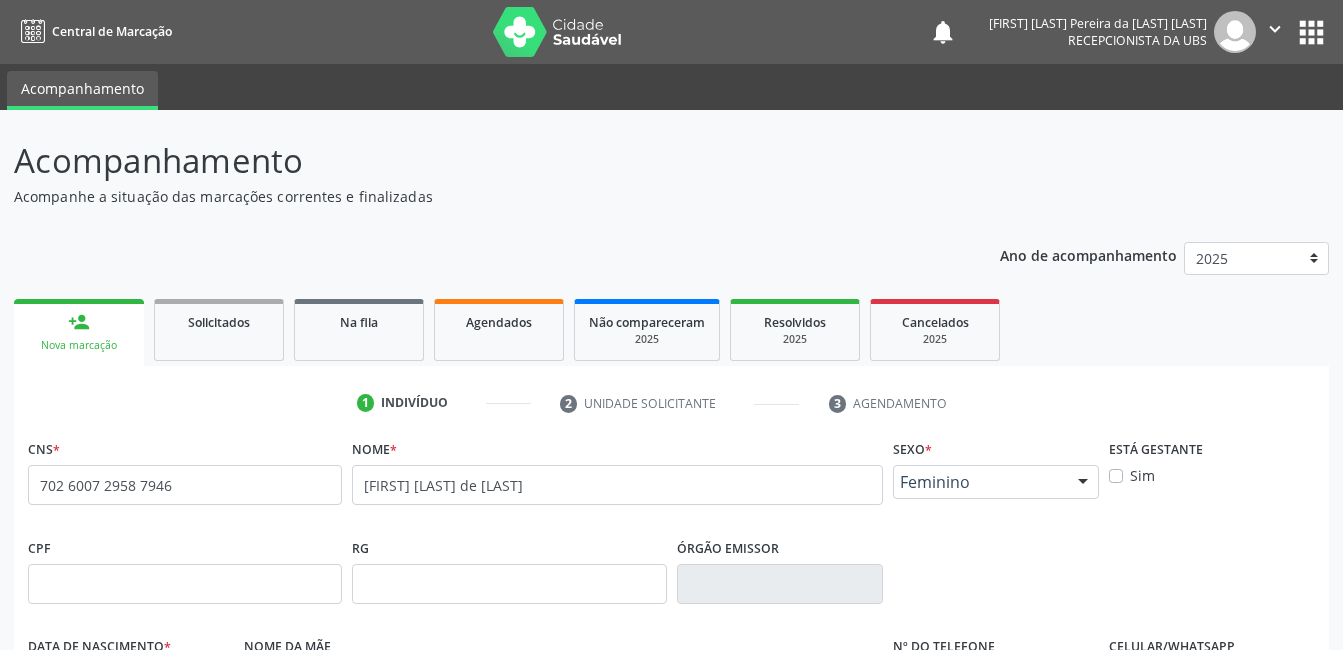 scroll, scrollTop: 200, scrollLeft: 0, axis: vertical 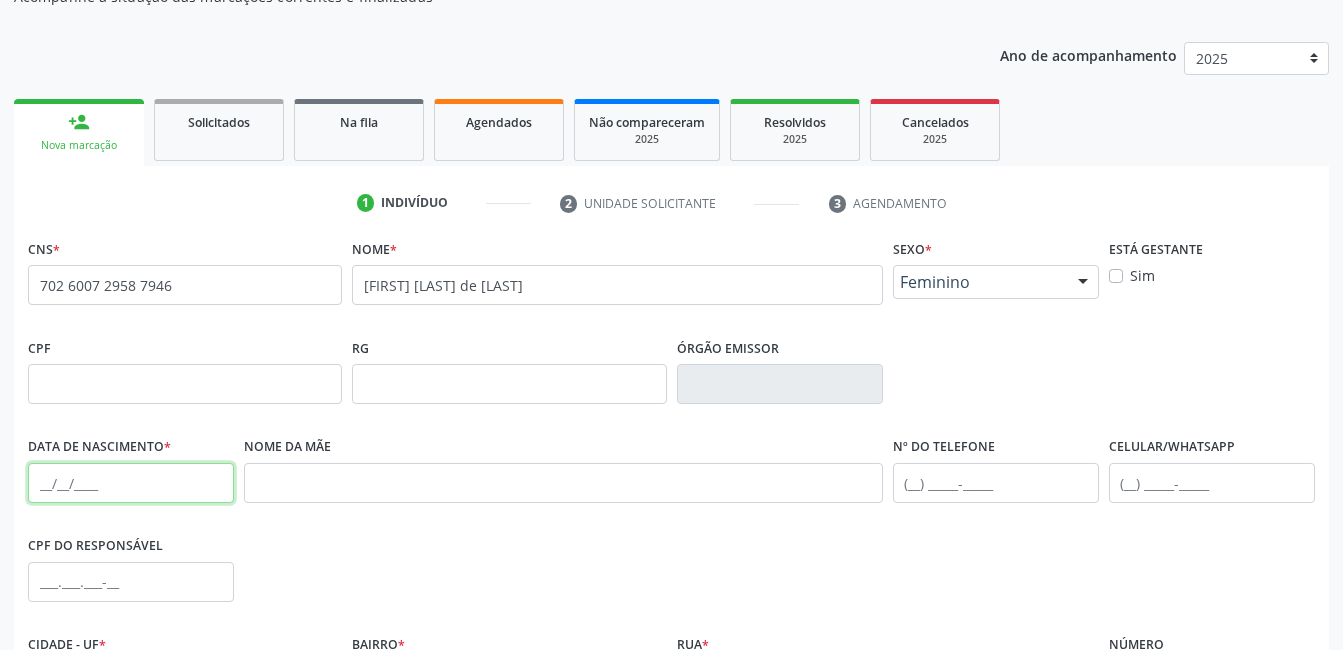 click at bounding box center (131, 483) 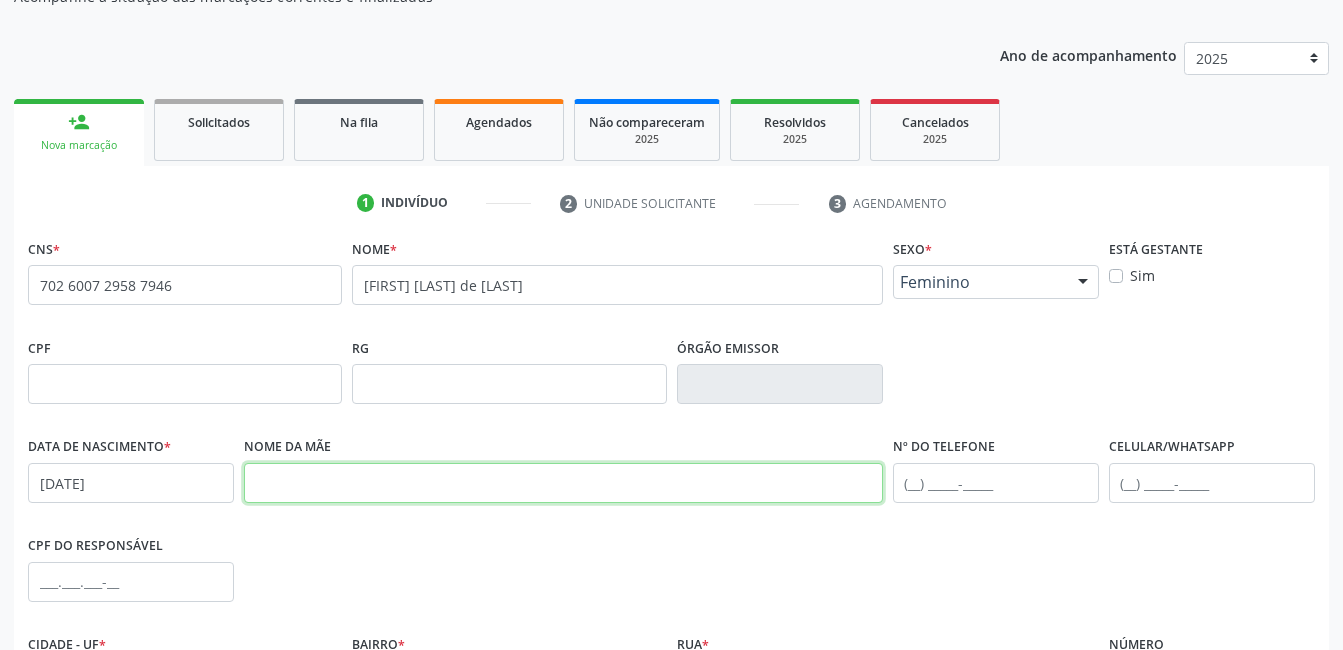 click at bounding box center [563, 483] 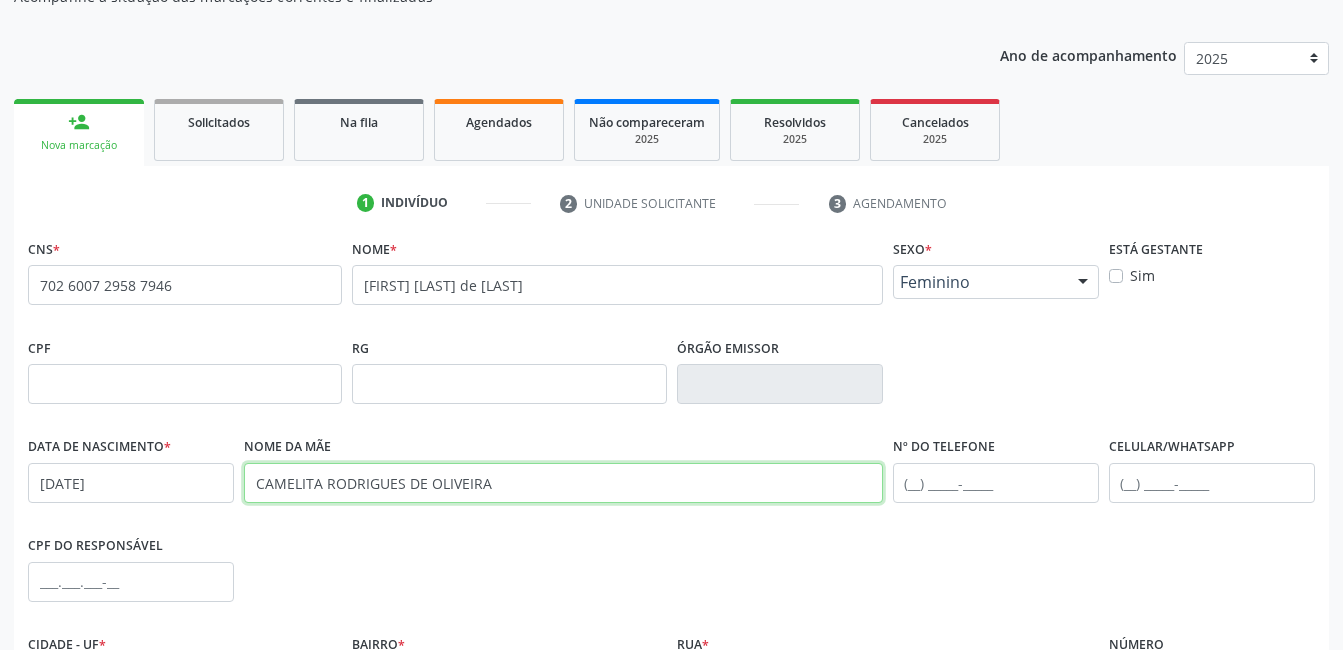 type on "CAMELITA RODRIGUES DE OLIVEIRA" 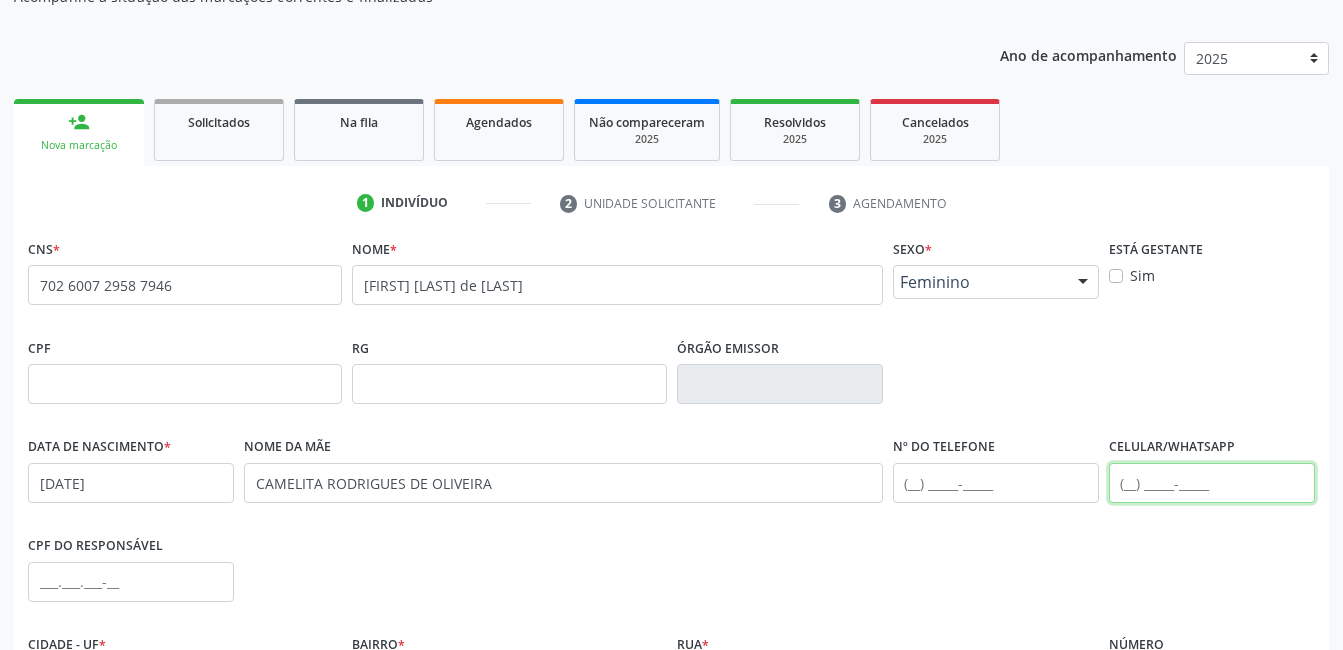 click at bounding box center (1212, 483) 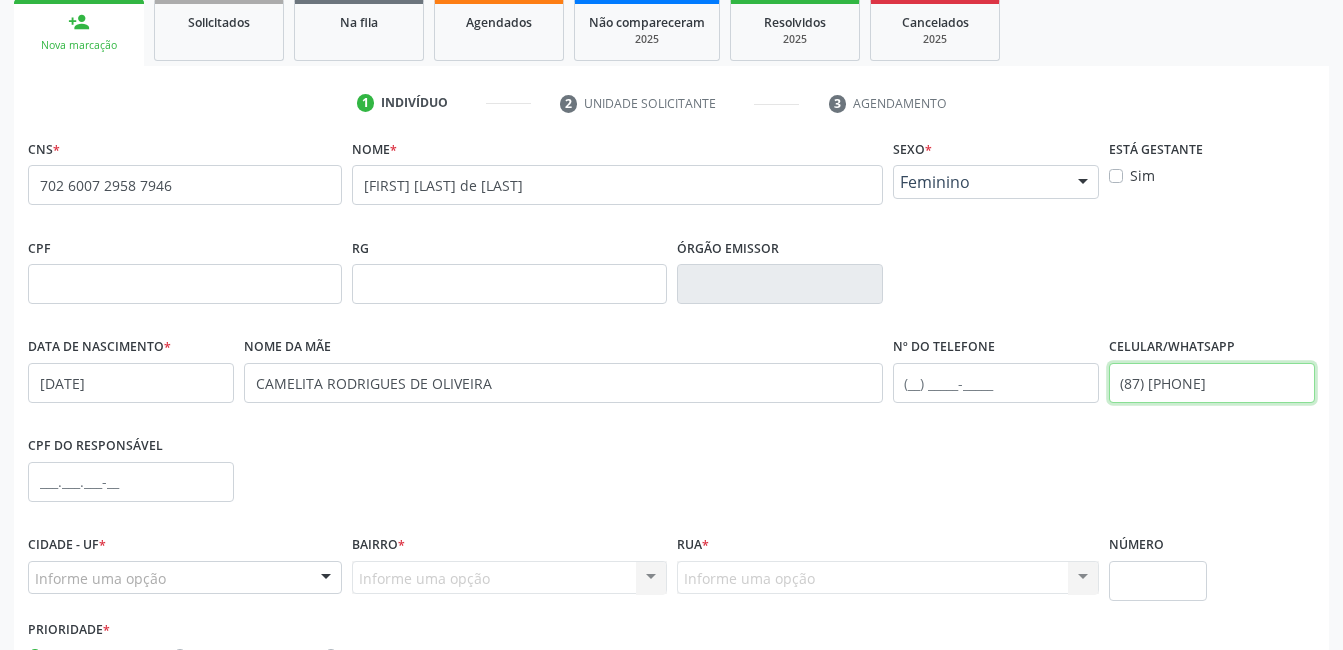 scroll, scrollTop: 400, scrollLeft: 0, axis: vertical 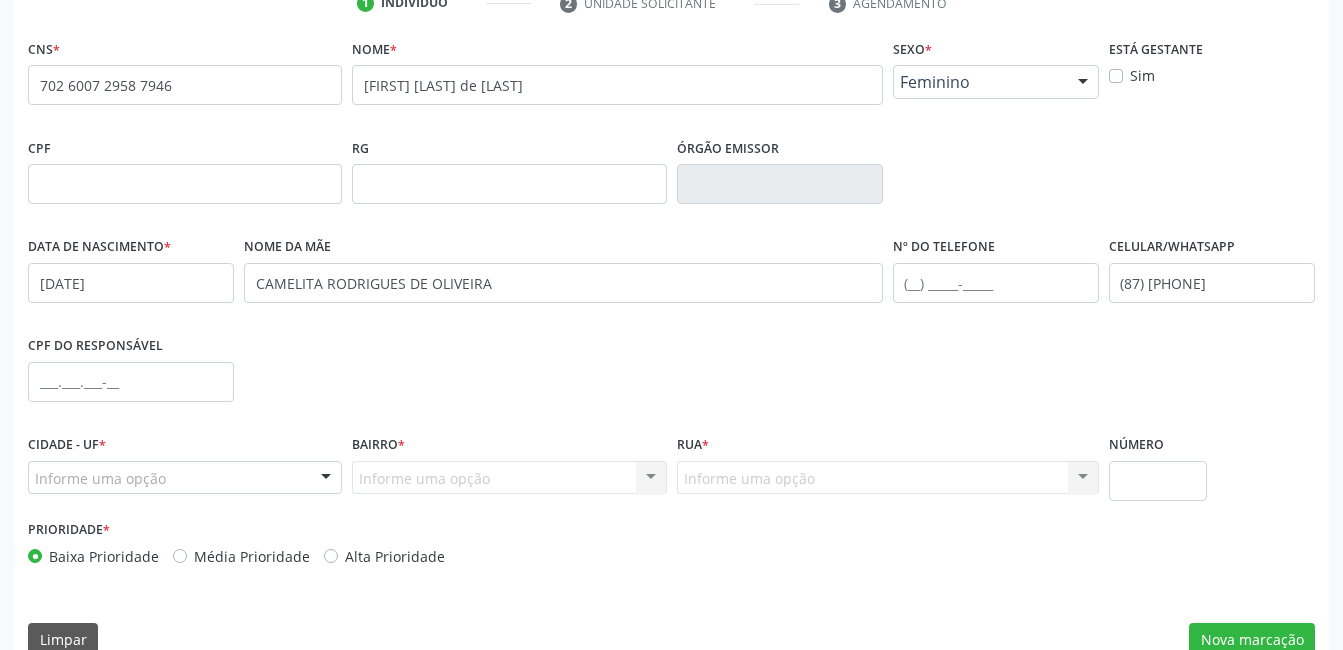 click at bounding box center [326, 479] 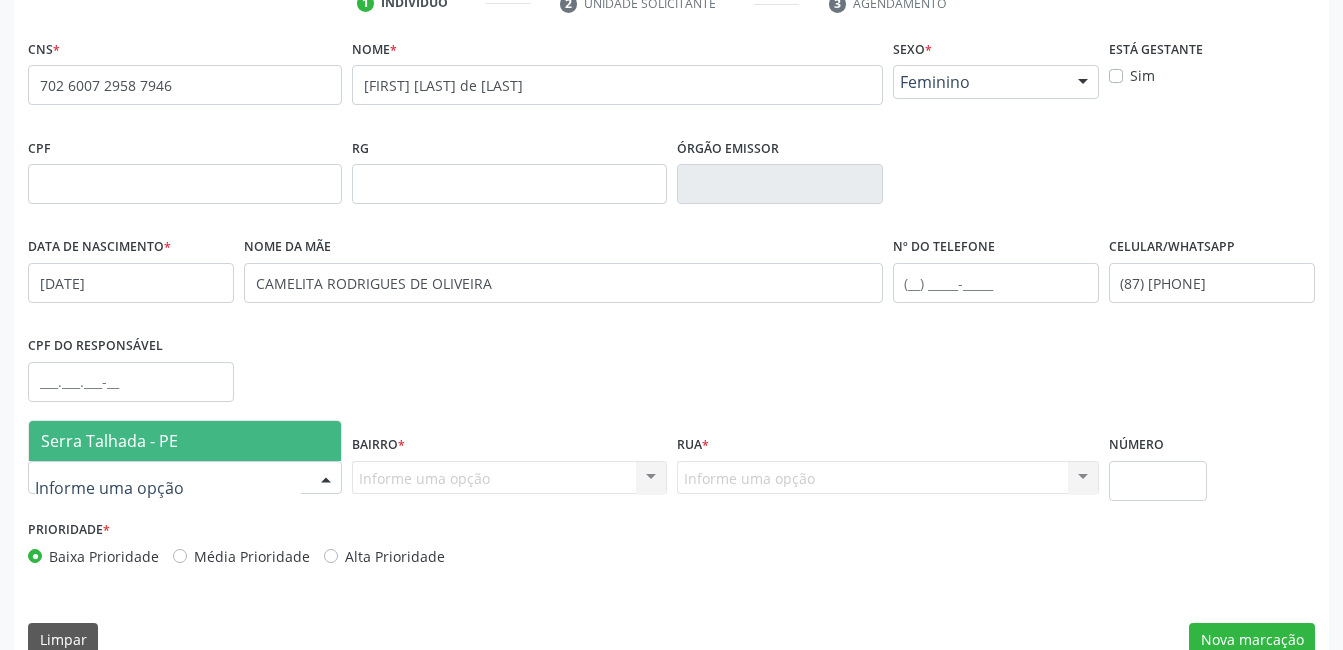 click on "Serra Talhada - PE" at bounding box center (185, 441) 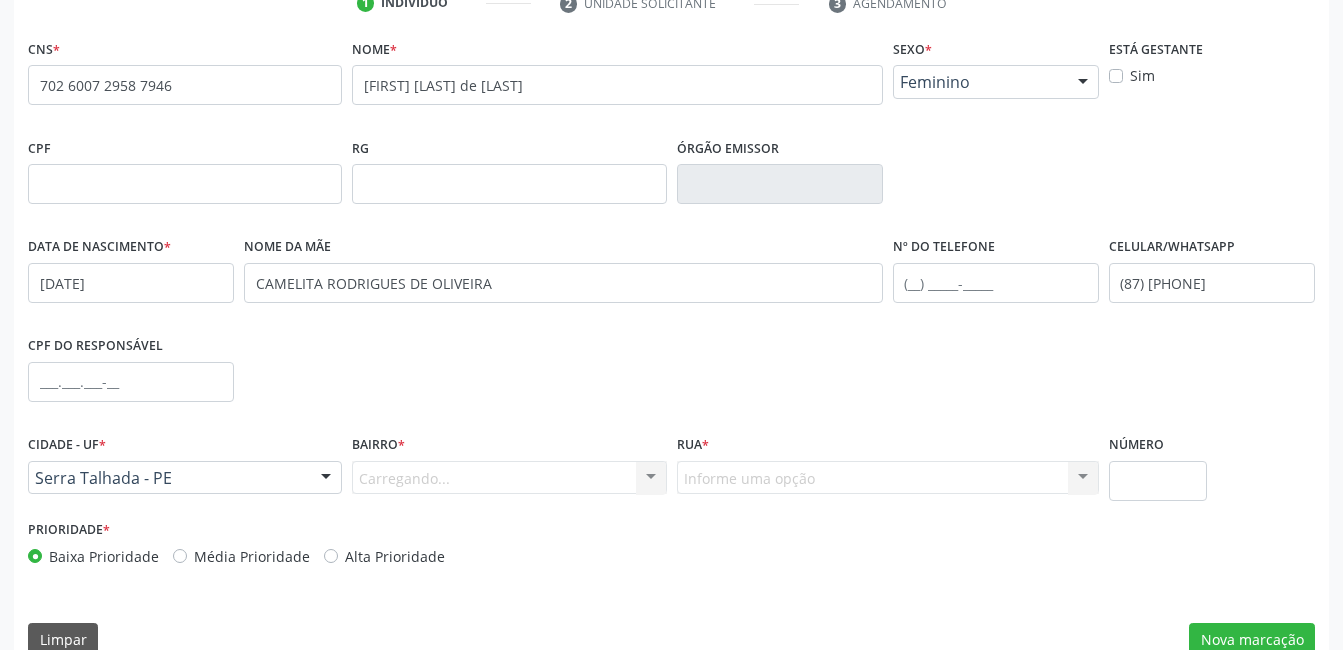 click on "Carregando...
Nenhum resultado encontrado para: "   "
Nenhuma opção encontrada. Digite para adicionar." at bounding box center (509, 478) 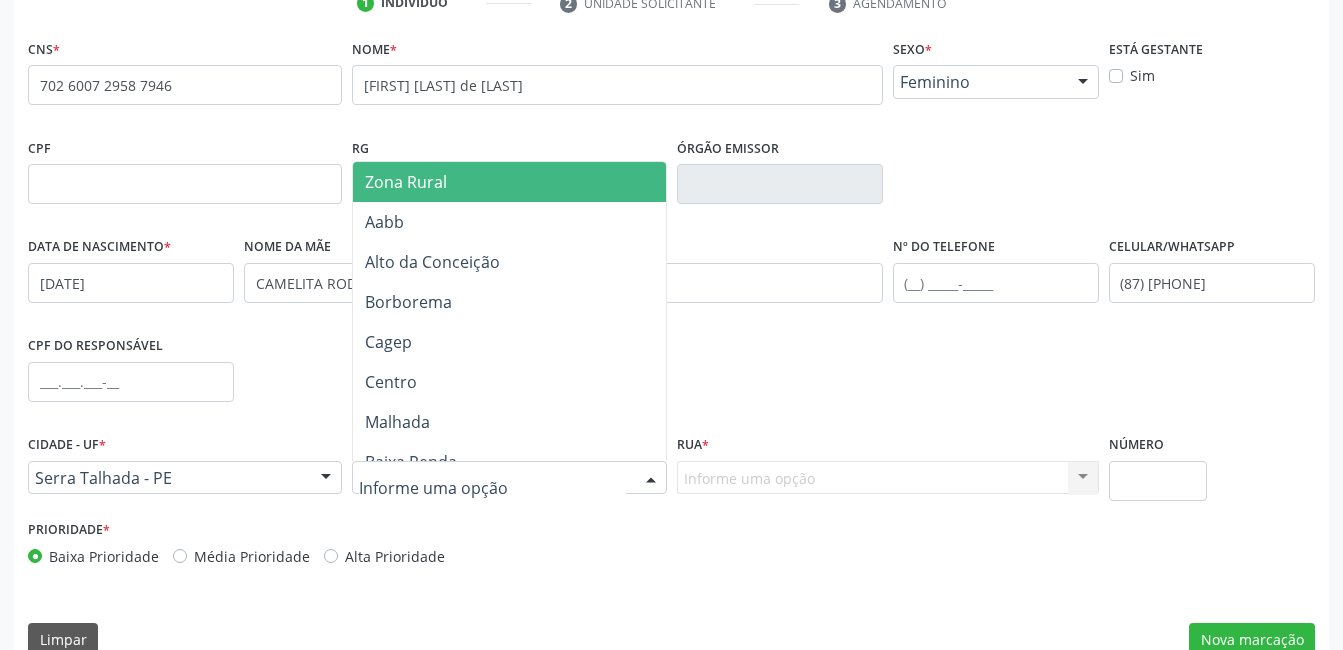 click at bounding box center (651, 479) 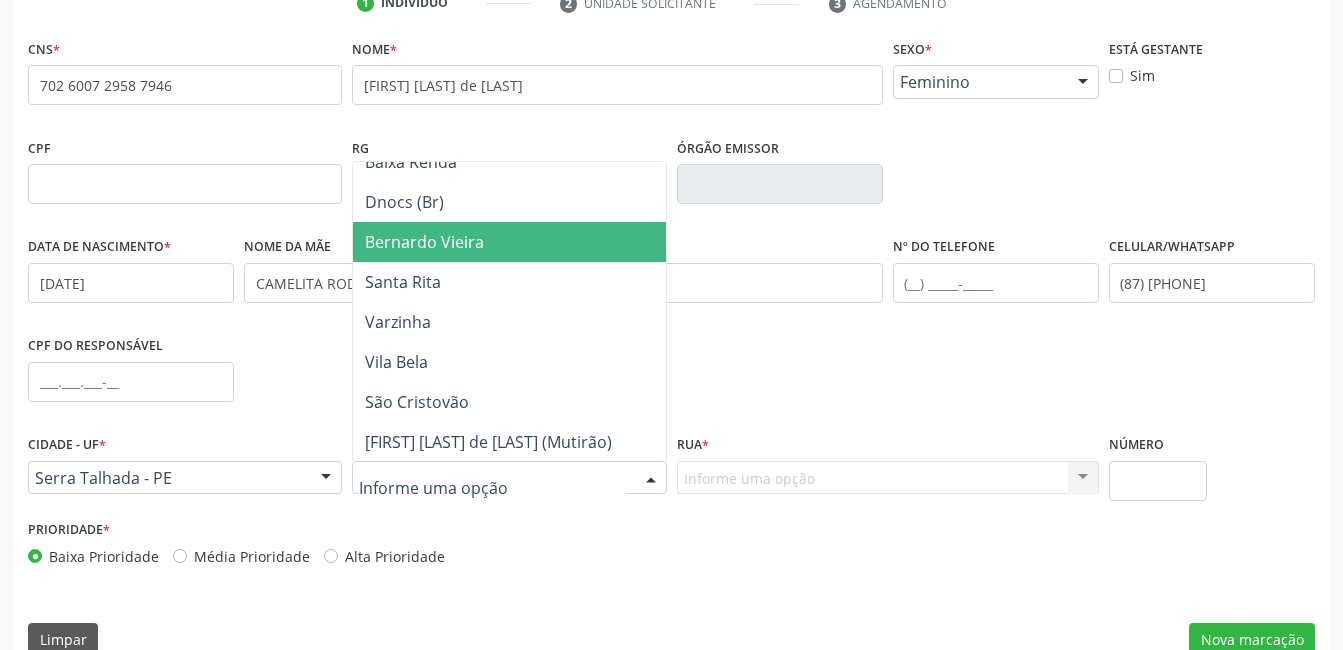 scroll, scrollTop: 400, scrollLeft: 0, axis: vertical 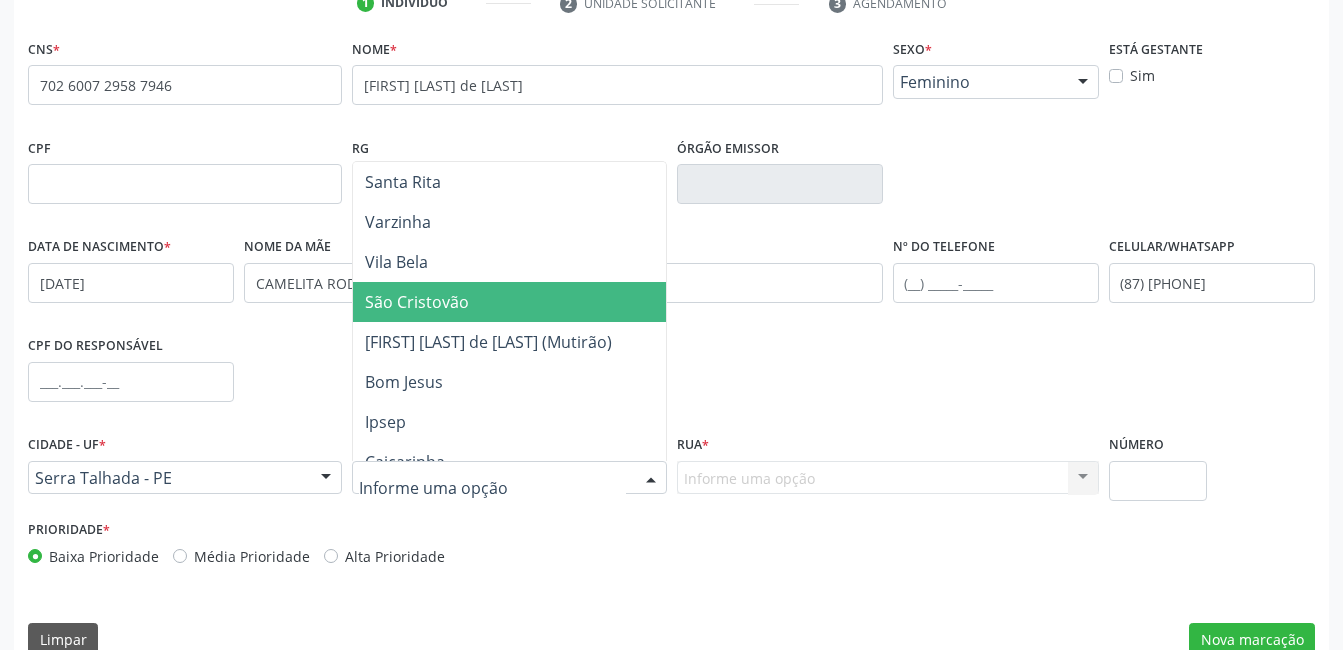 click on "São Cristovão" at bounding box center (509, 302) 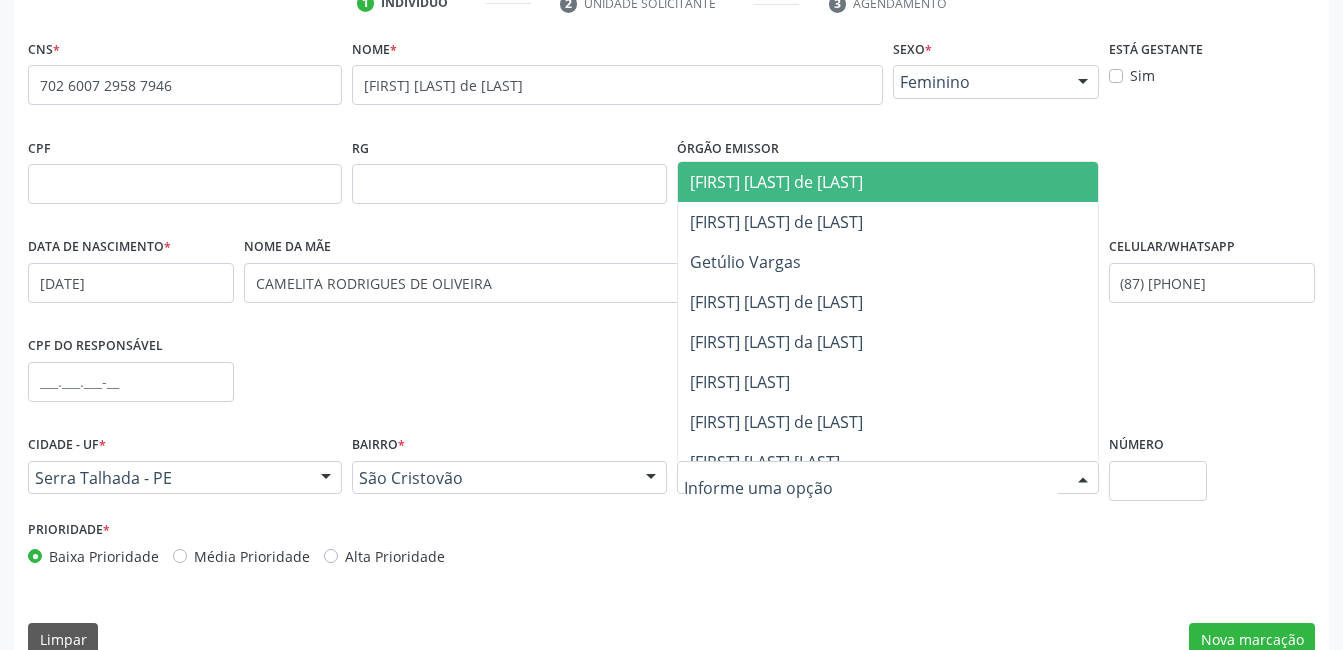 click at bounding box center [888, 478] 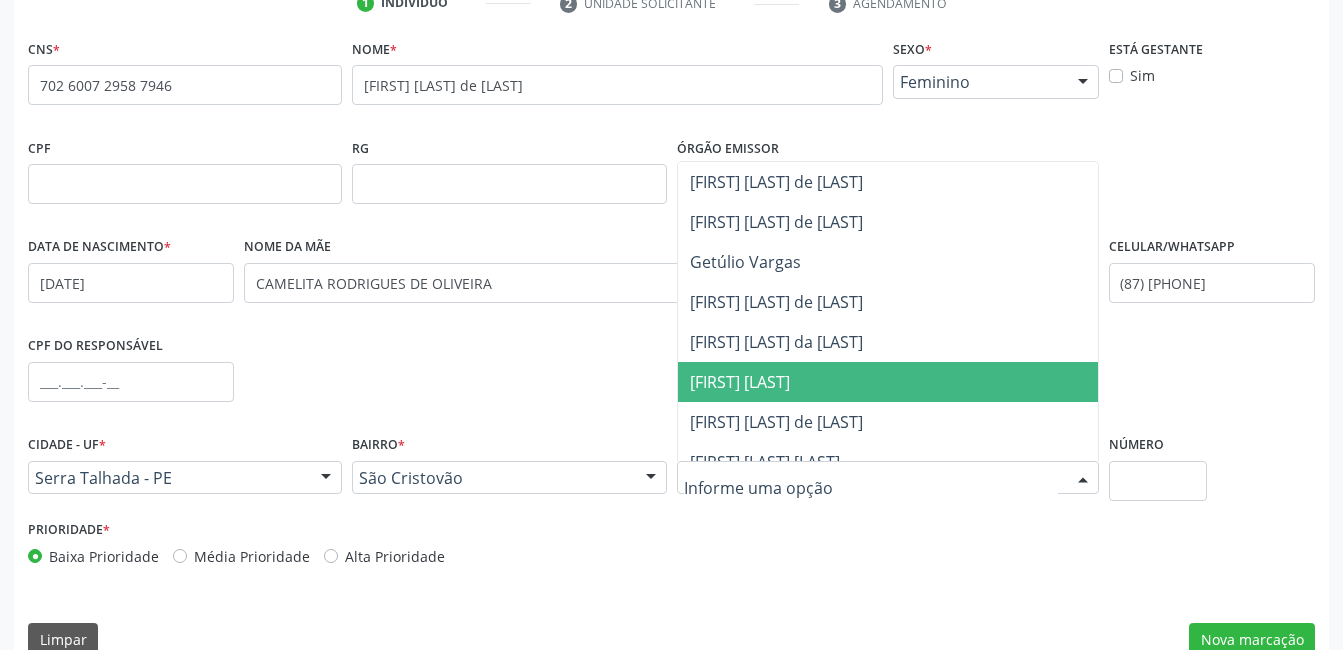 scroll, scrollTop: 200, scrollLeft: 0, axis: vertical 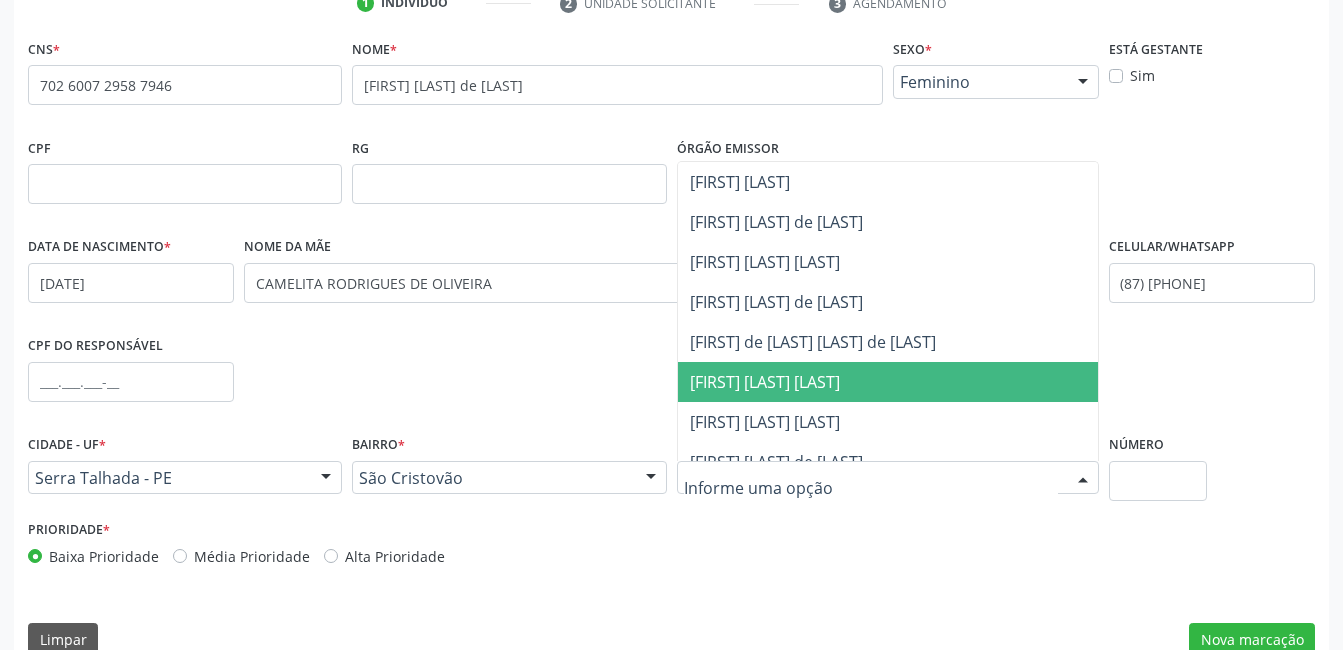 click on "Antonio Tomé Souza" at bounding box center (888, 382) 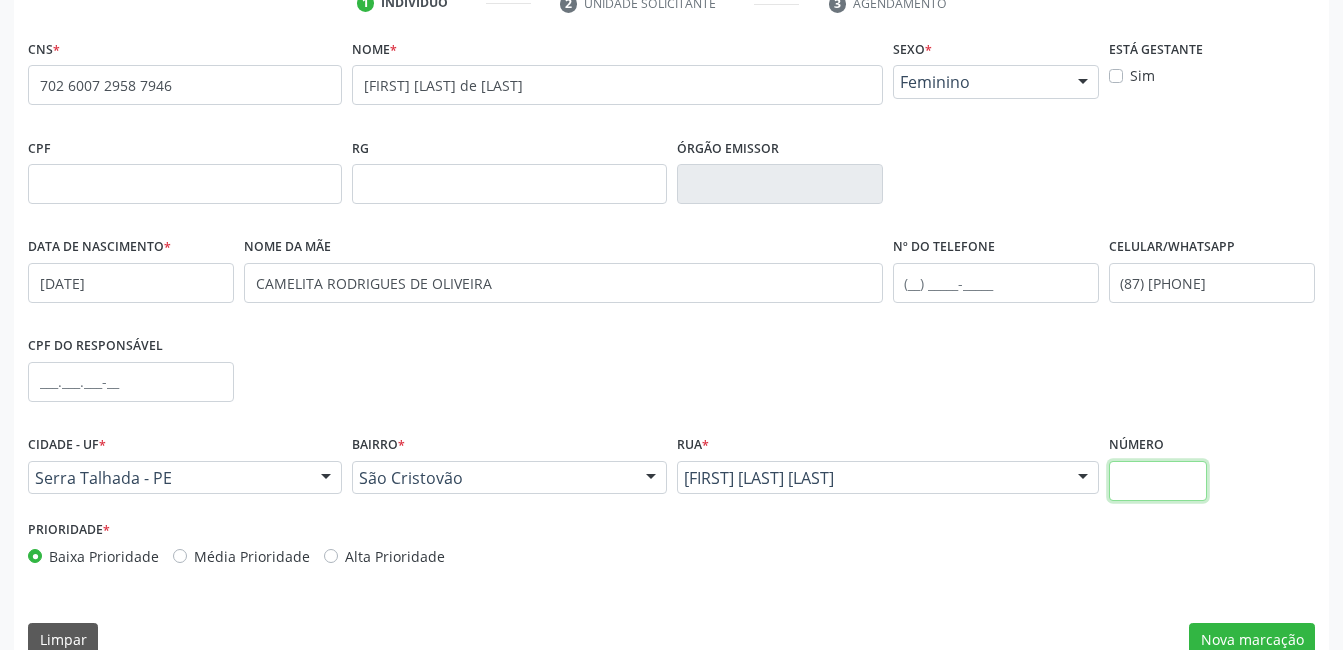 click at bounding box center [1158, 481] 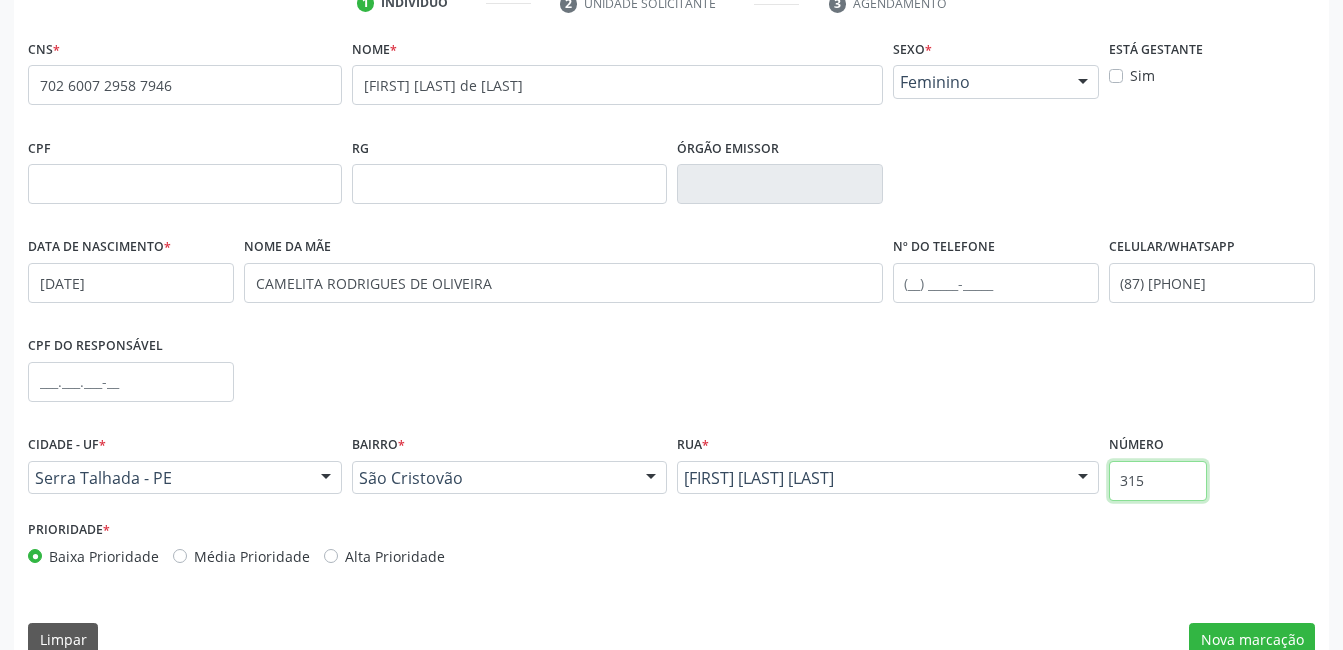 scroll, scrollTop: 434, scrollLeft: 0, axis: vertical 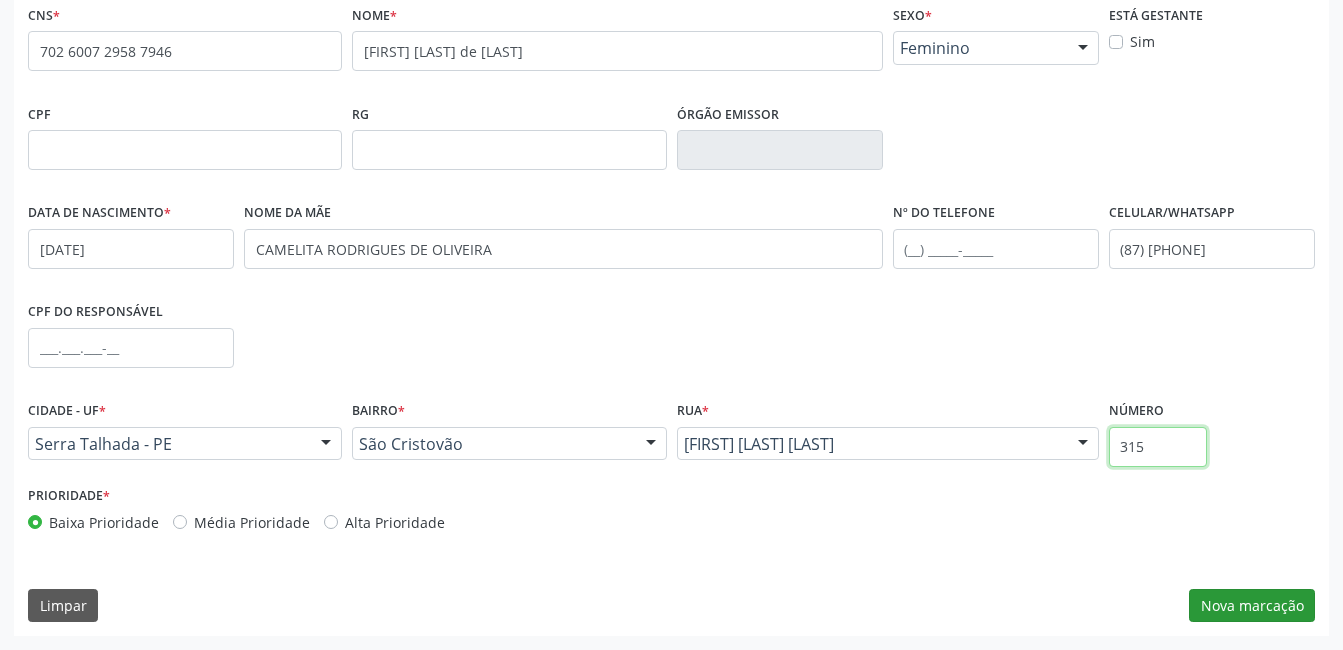 type on "315" 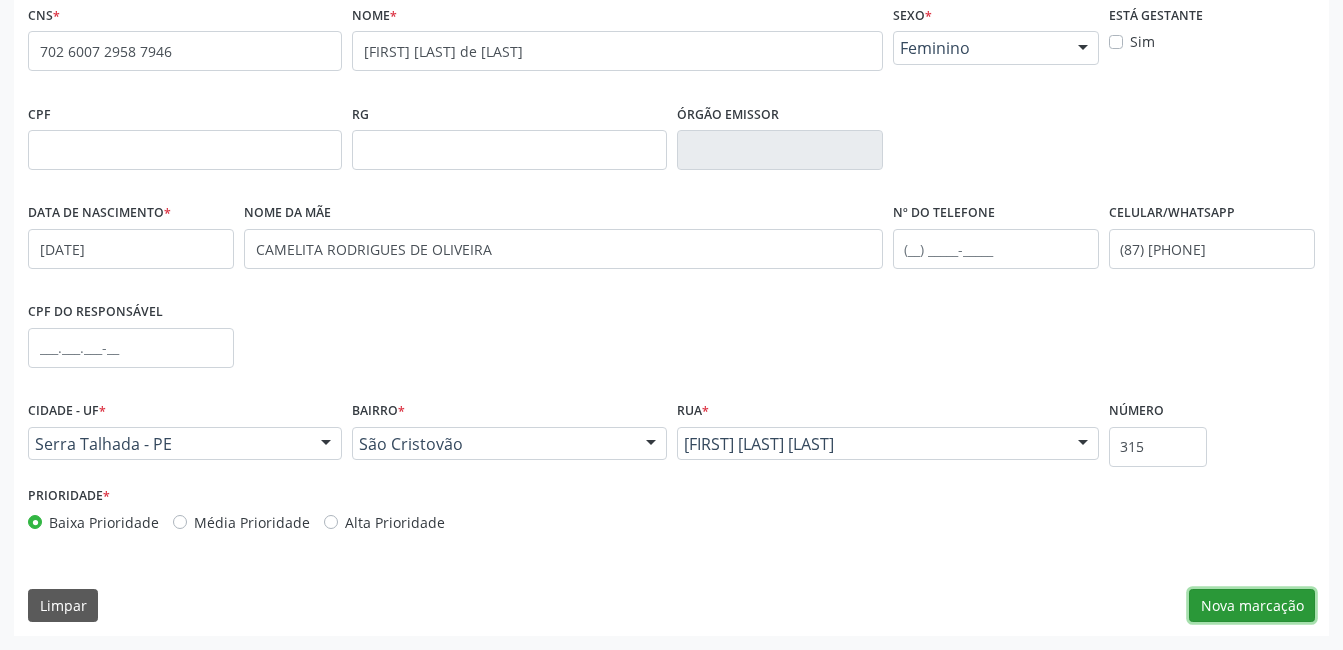 click on "Nova marcação" at bounding box center [1252, 606] 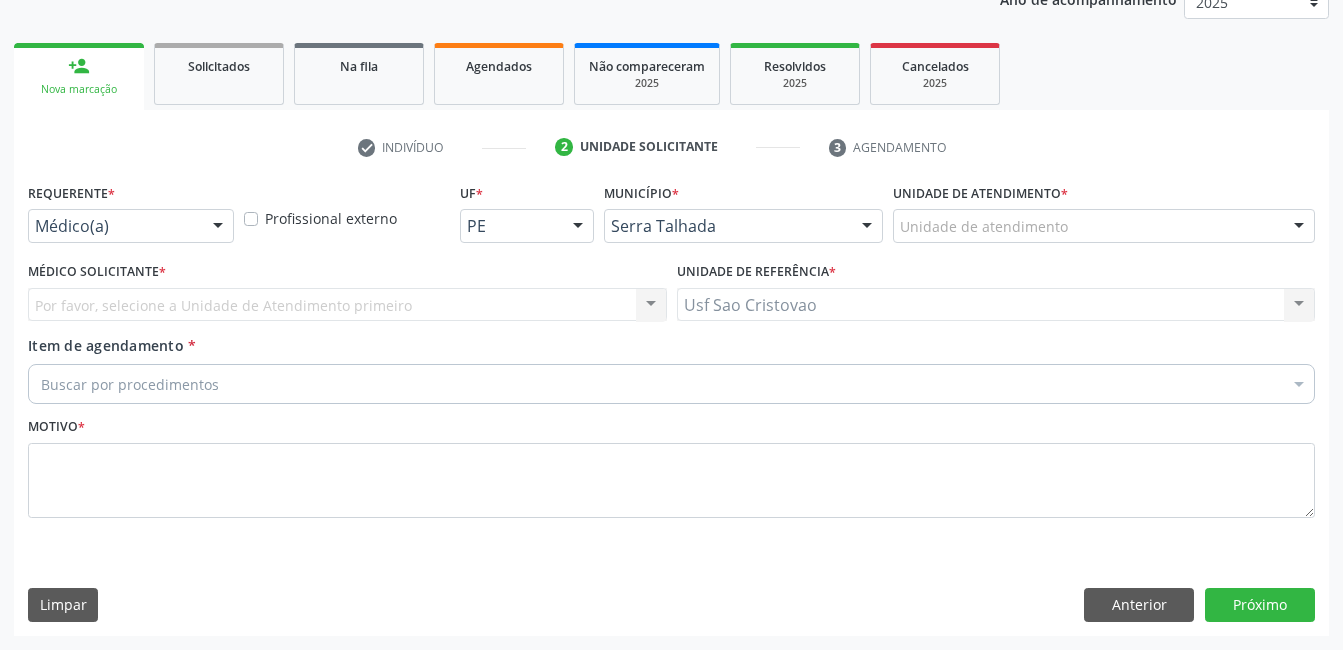 scroll, scrollTop: 256, scrollLeft: 0, axis: vertical 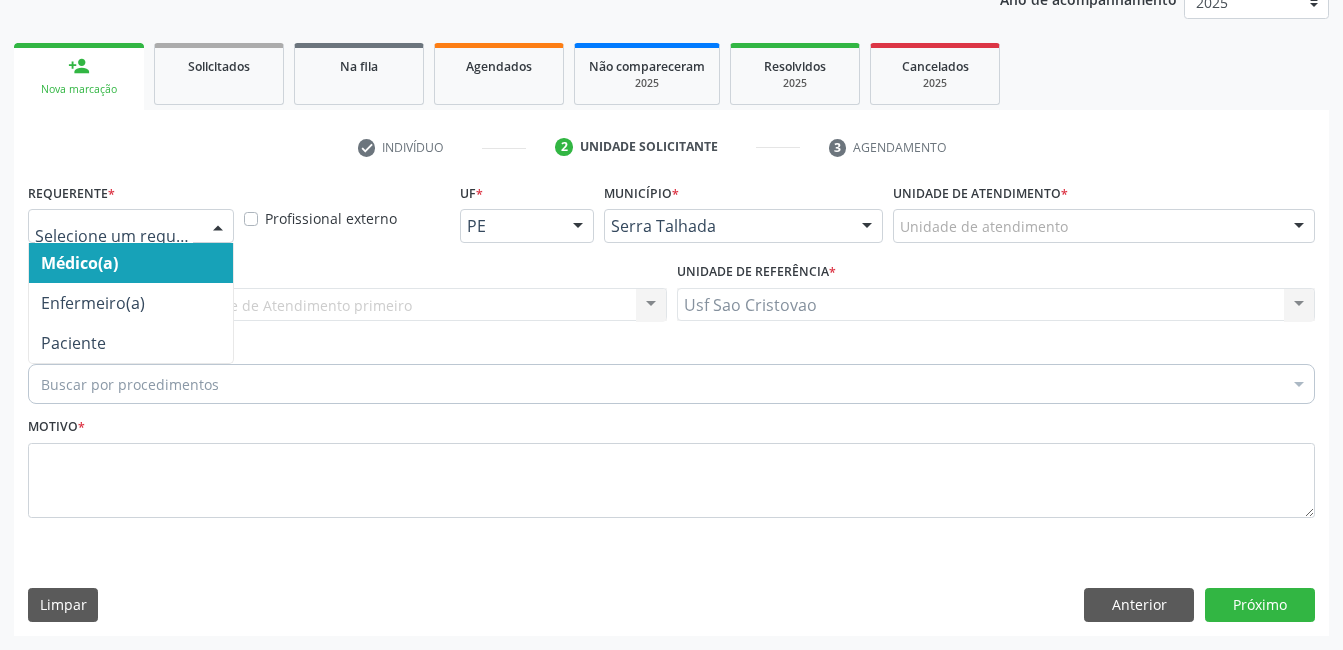 click at bounding box center [218, 227] 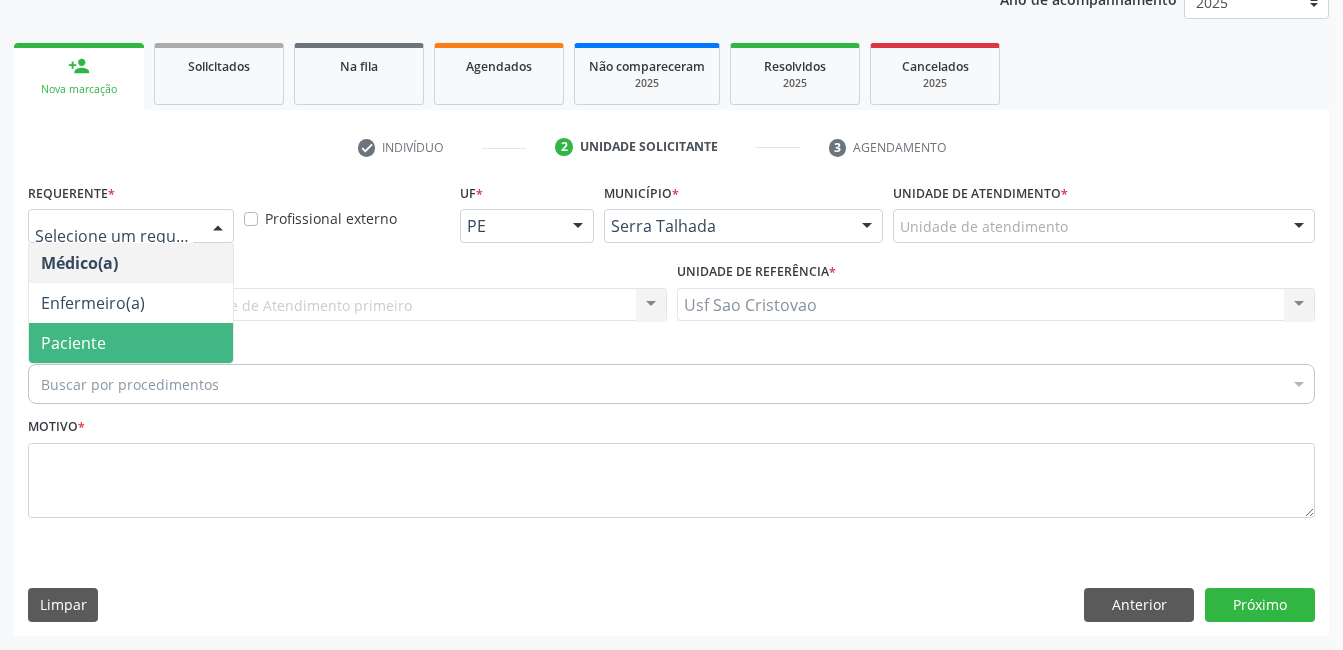 click on "Paciente" at bounding box center [131, 343] 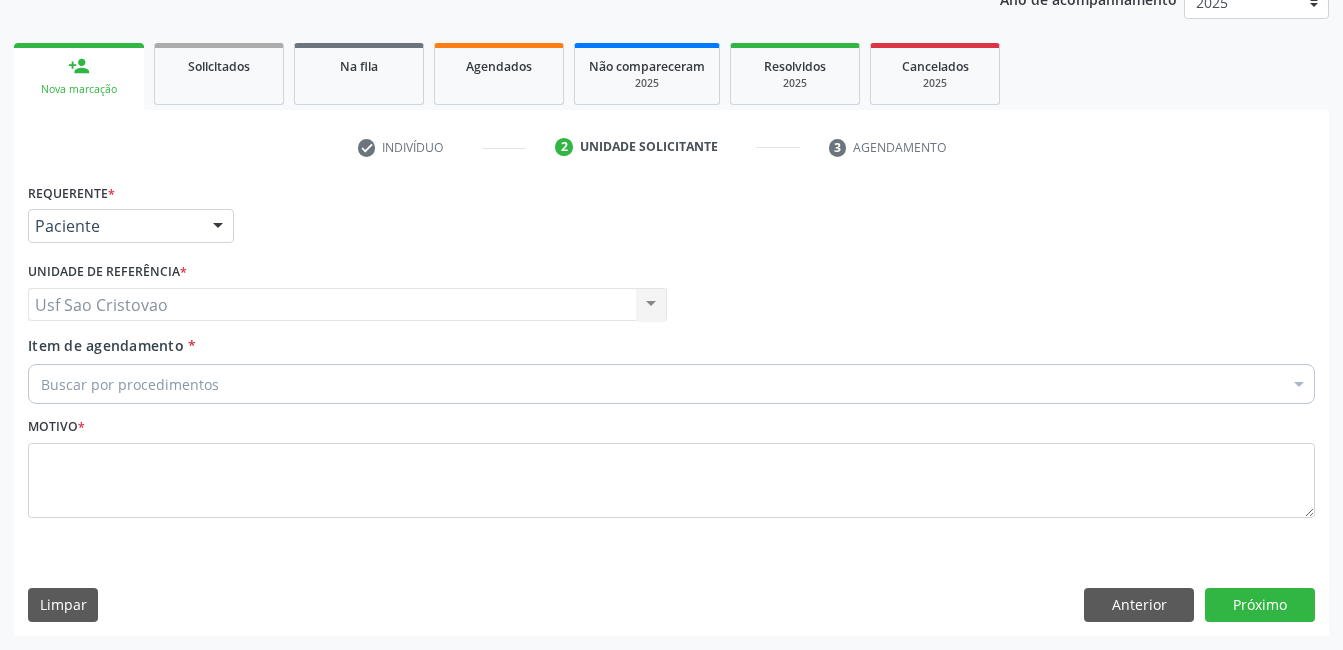click on "Buscar por procedimentos" at bounding box center [671, 384] 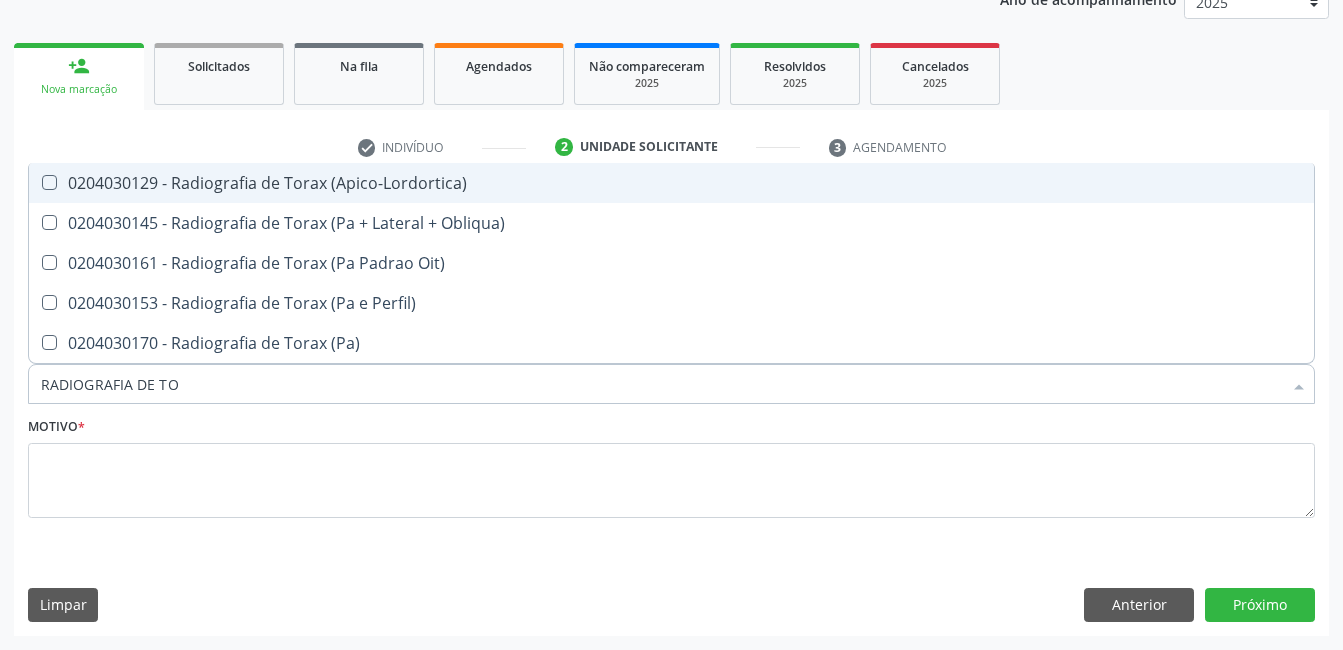 type on "RADIOGRAFIA DE TOR" 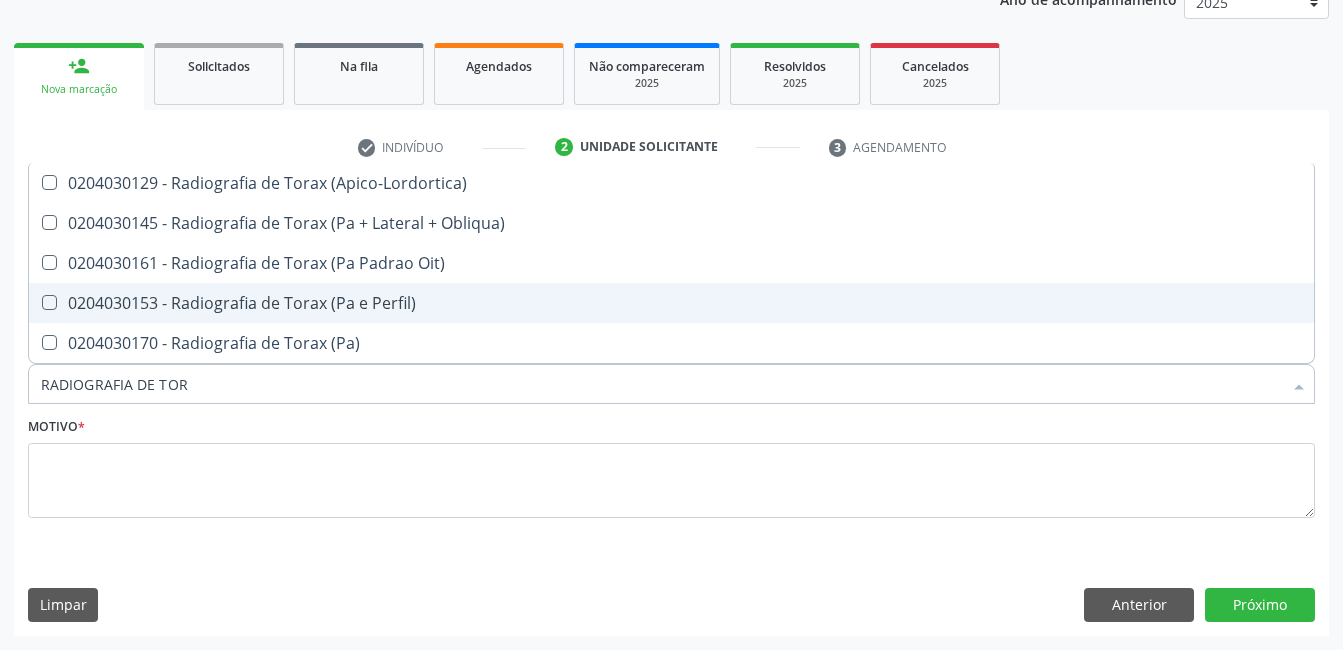 click at bounding box center [49, 302] 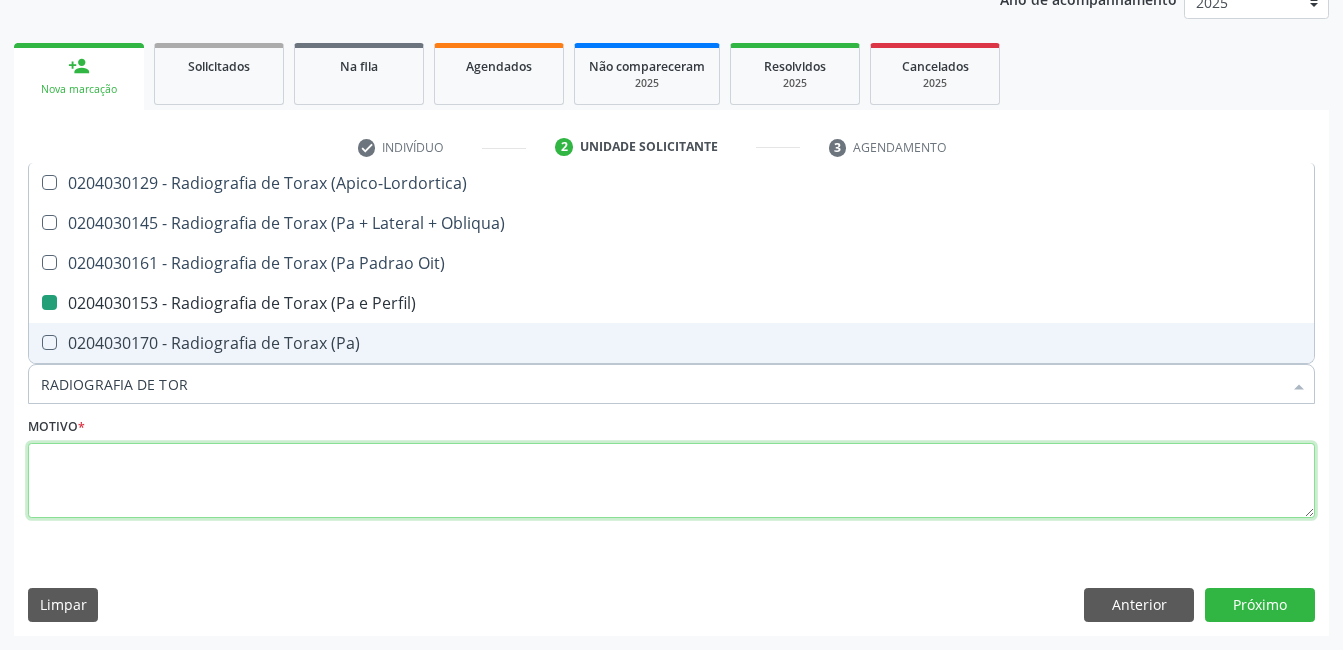 click at bounding box center [671, 481] 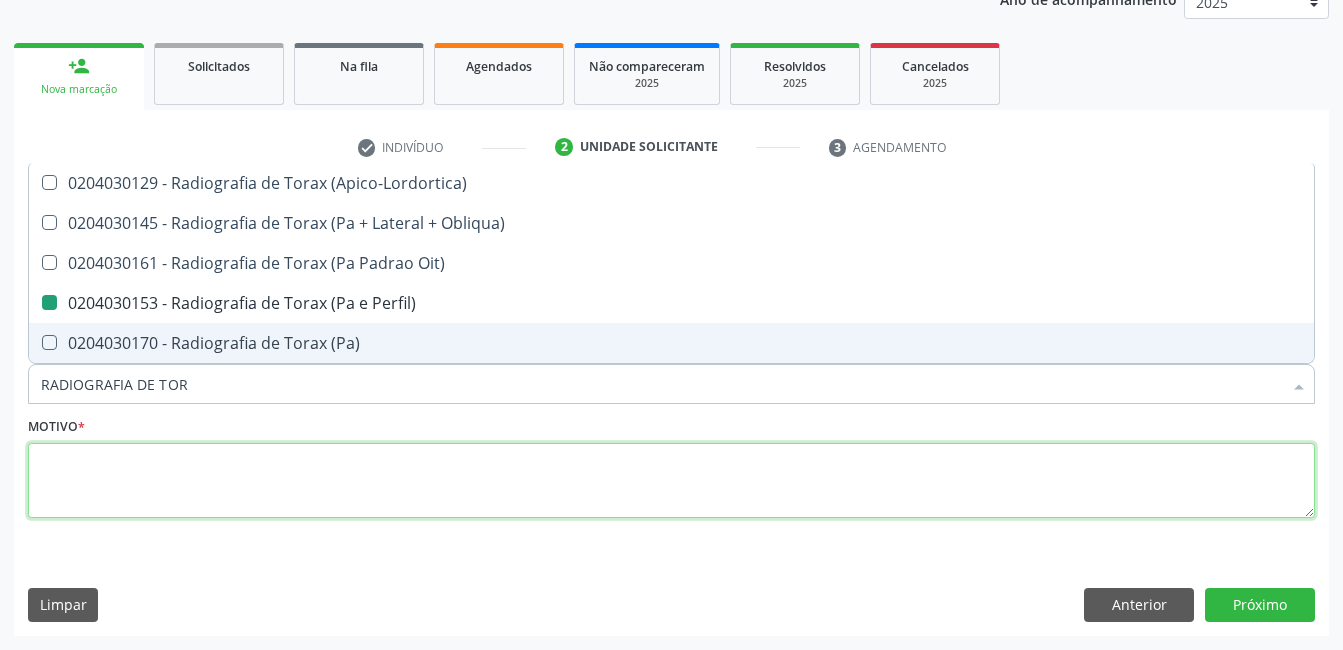 checkbox on "true" 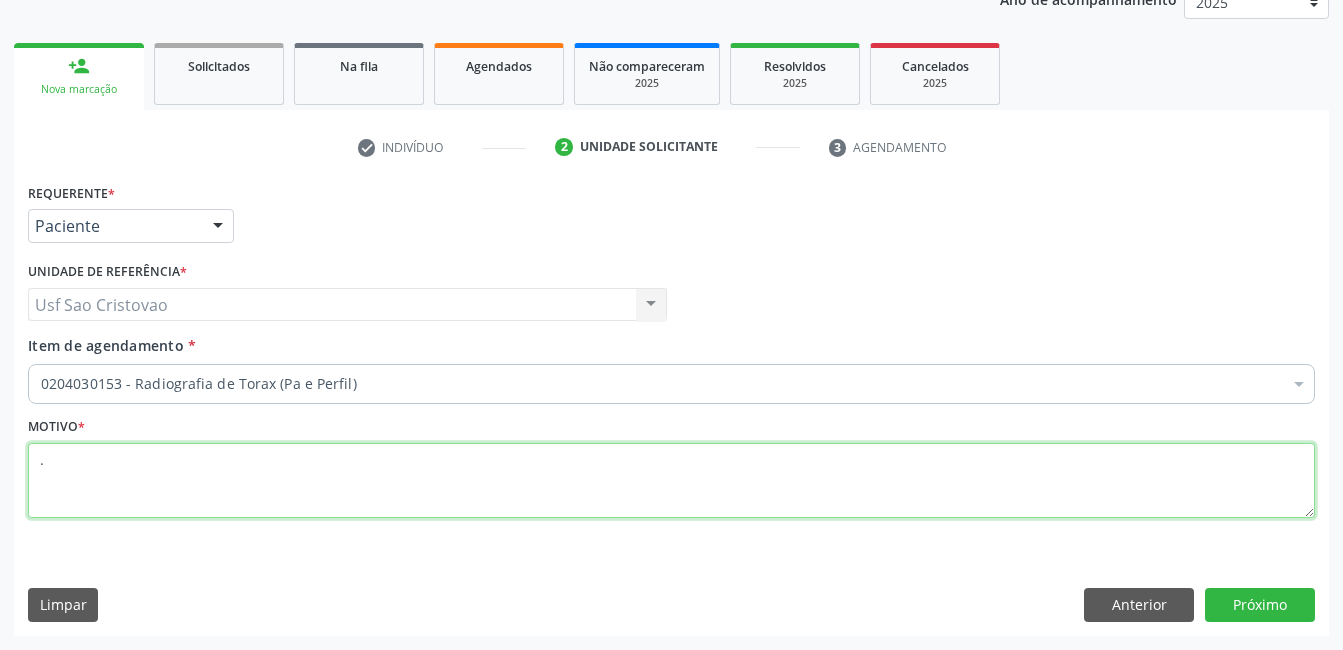 type on "." 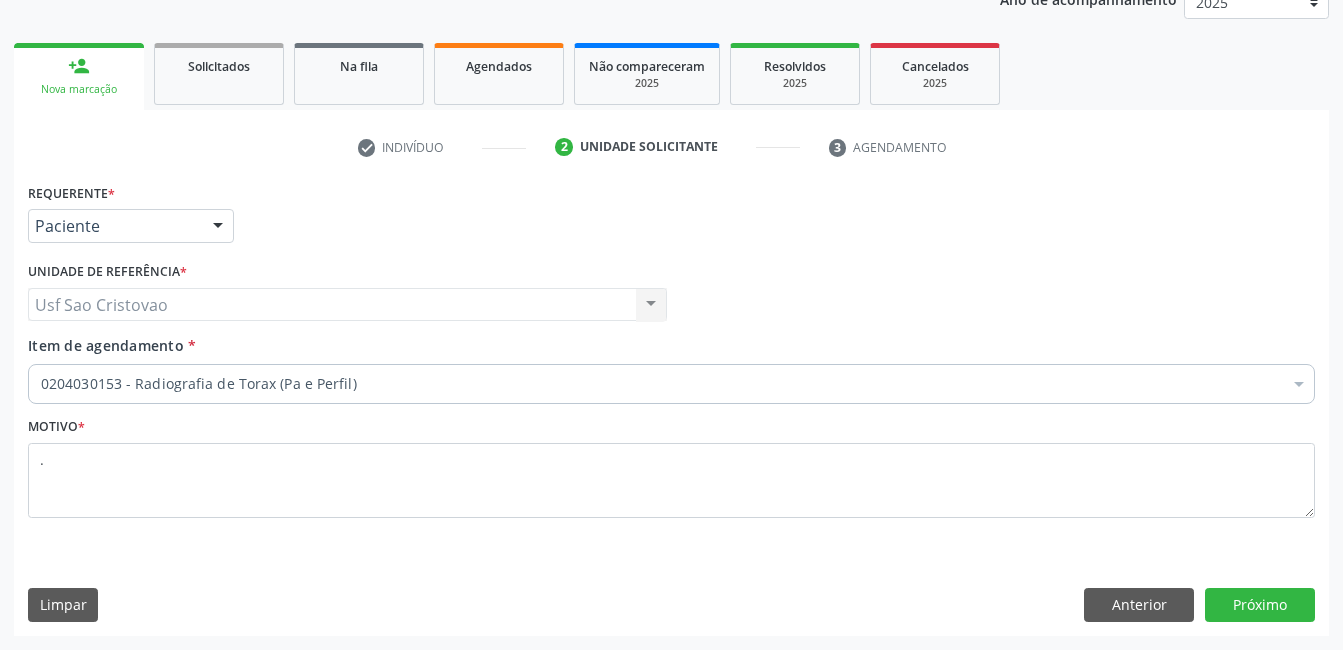 click on "Requerente
*
Paciente         Médico(a)   Enfermeiro(a)   Paciente
Nenhum resultado encontrado para: "   "
Não há nenhuma opção para ser exibida.
UF
PE         PE
Nenhum resultado encontrado para: "   "
Não há nenhuma opção para ser exibida.
Município
Serra Talhada         Serra Talhada
Nenhum resultado encontrado para: "   "
Não há nenhuma opção para ser exibida.
Médico Solicitante
Por favor, selecione a Unidade de Atendimento primeiro
Nenhum resultado encontrado para: "   "
Não há nenhuma opção para ser exibida.
Unidade de referência
*
Usf Sao Cristovao         Usf Sao Cristovao
Nenhum resultado encontrado para: "   "
Não há nenhuma opção para ser exibida.
Item de agendamento
*" at bounding box center [671, 406] 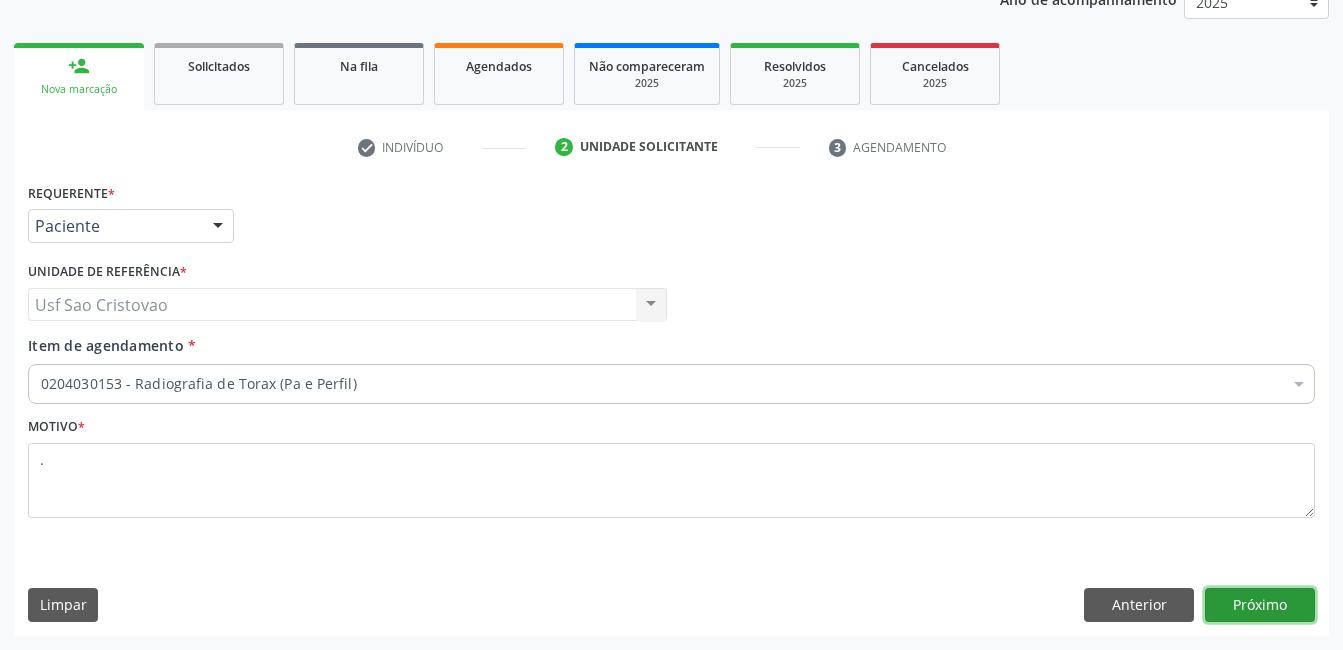click on "Próximo" at bounding box center (1260, 605) 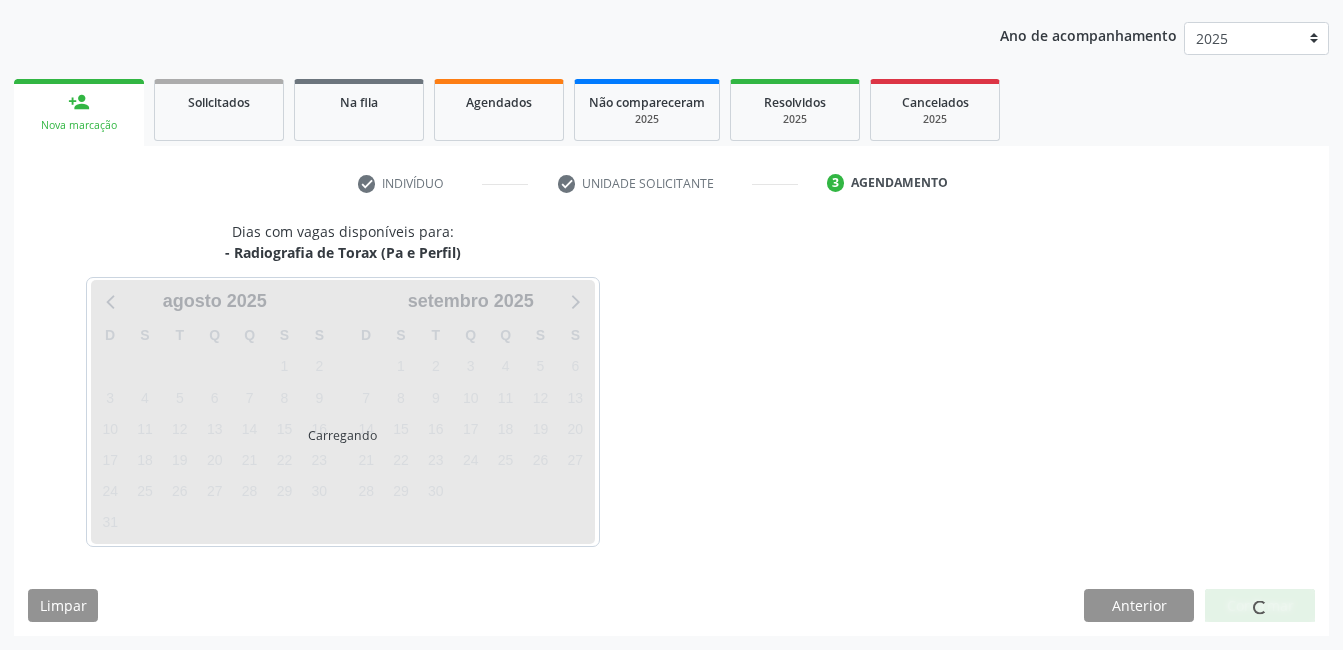 scroll, scrollTop: 220, scrollLeft: 0, axis: vertical 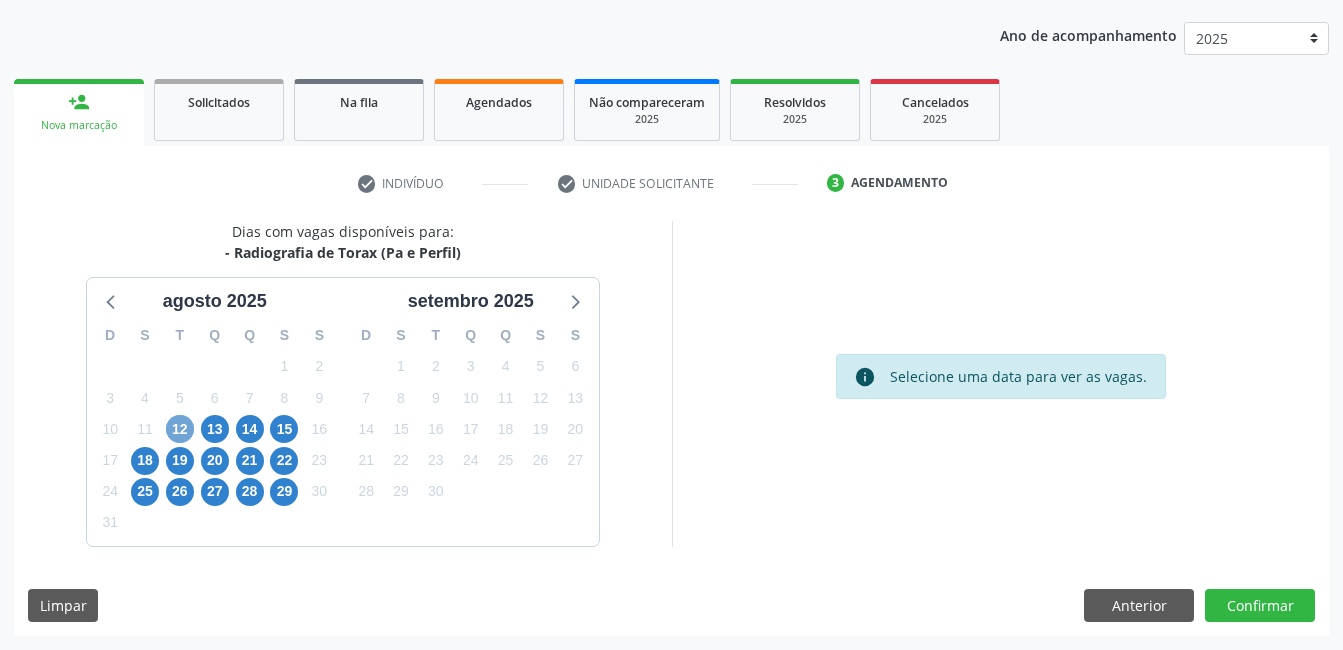 click on "12" at bounding box center [180, 429] 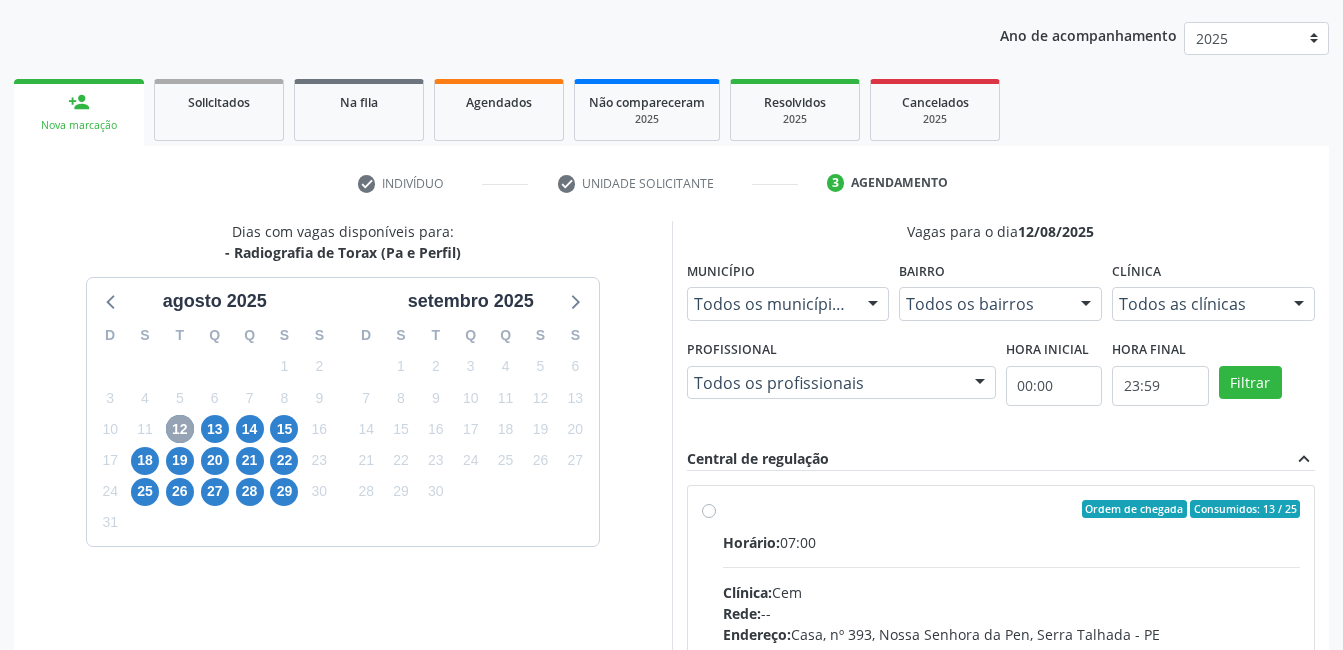 scroll, scrollTop: 509, scrollLeft: 0, axis: vertical 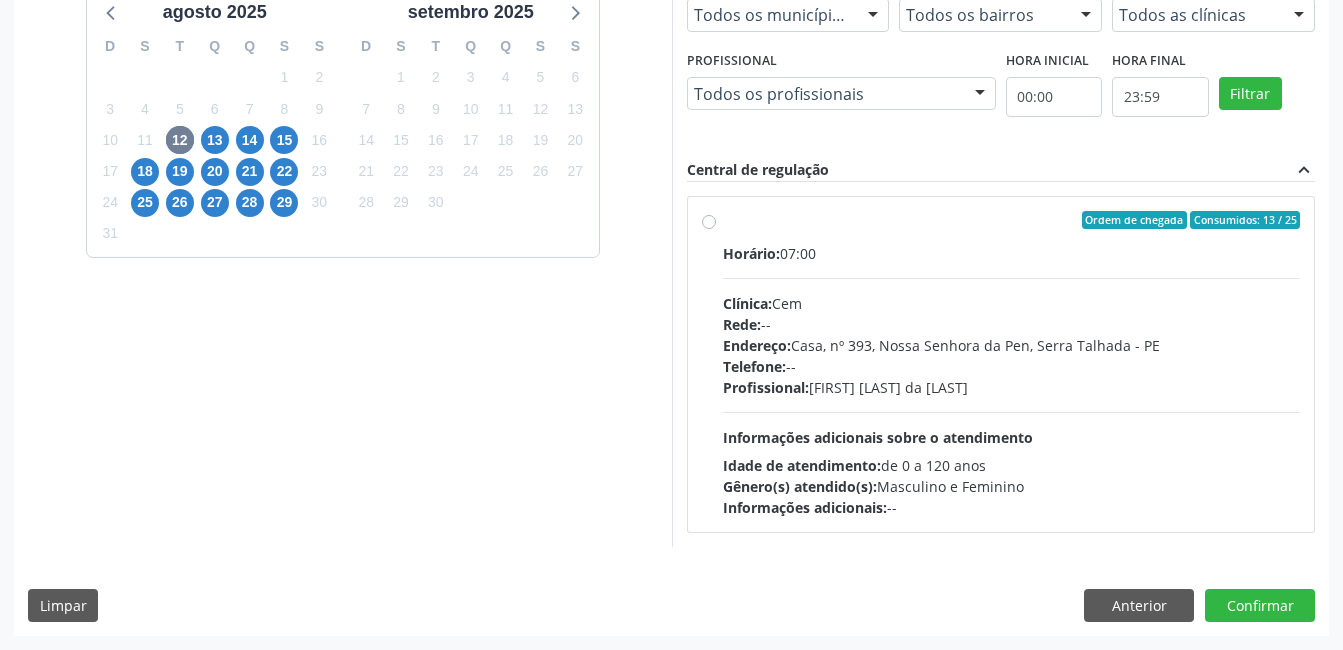 click on "Ordem de chegada
Consumidos: 13 / 25
Horário:   07:00
Clínica:  Cem
Rede:
--
Endereço:   Casa, nº 393, Nossa Senhora da Pen, Serra Talhada - PE
Telefone:   --
Profissional:
Ebenone Antonio da Silva
Informações adicionais sobre o atendimento
Idade de atendimento:
de 0 a 120 anos
Gênero(s) atendido(s):
Masculino e Feminino
Informações adicionais:
--" at bounding box center [1012, 364] 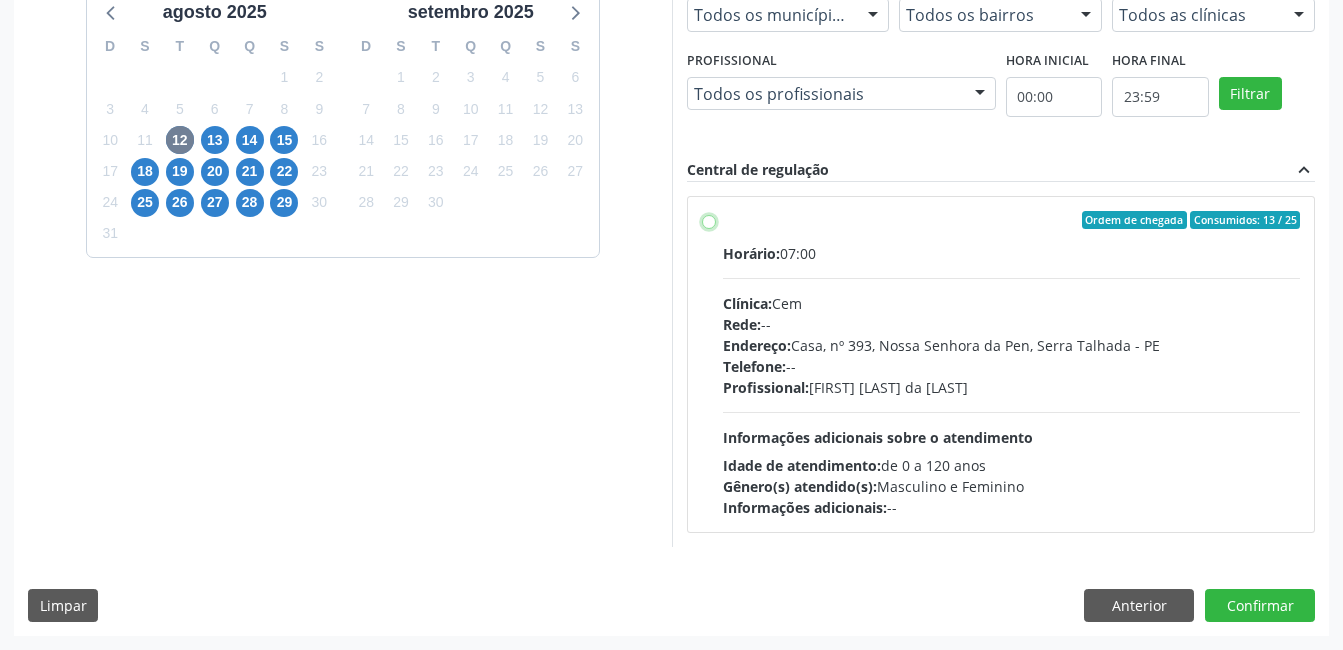 click on "Ordem de chegada
Consumidos: 13 / 25
Horário:   07:00
Clínica:  Cem
Rede:
--
Endereço:   Casa, nº 393, Nossa Senhora da Pen, Serra Talhada - PE
Telefone:   --
Profissional:
Ebenone Antonio da Silva
Informações adicionais sobre o atendimento
Idade de atendimento:
de 0 a 120 anos
Gênero(s) atendido(s):
Masculino e Feminino
Informações adicionais:
--" at bounding box center [709, 220] 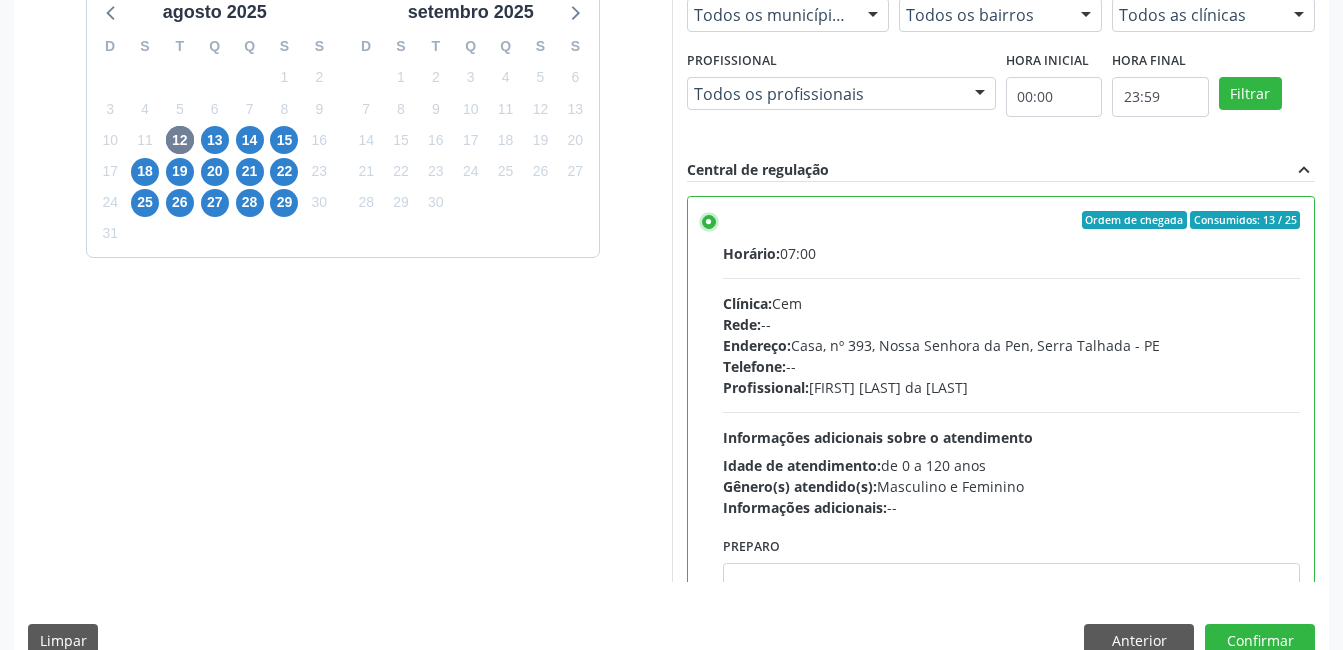 scroll, scrollTop: 545, scrollLeft: 0, axis: vertical 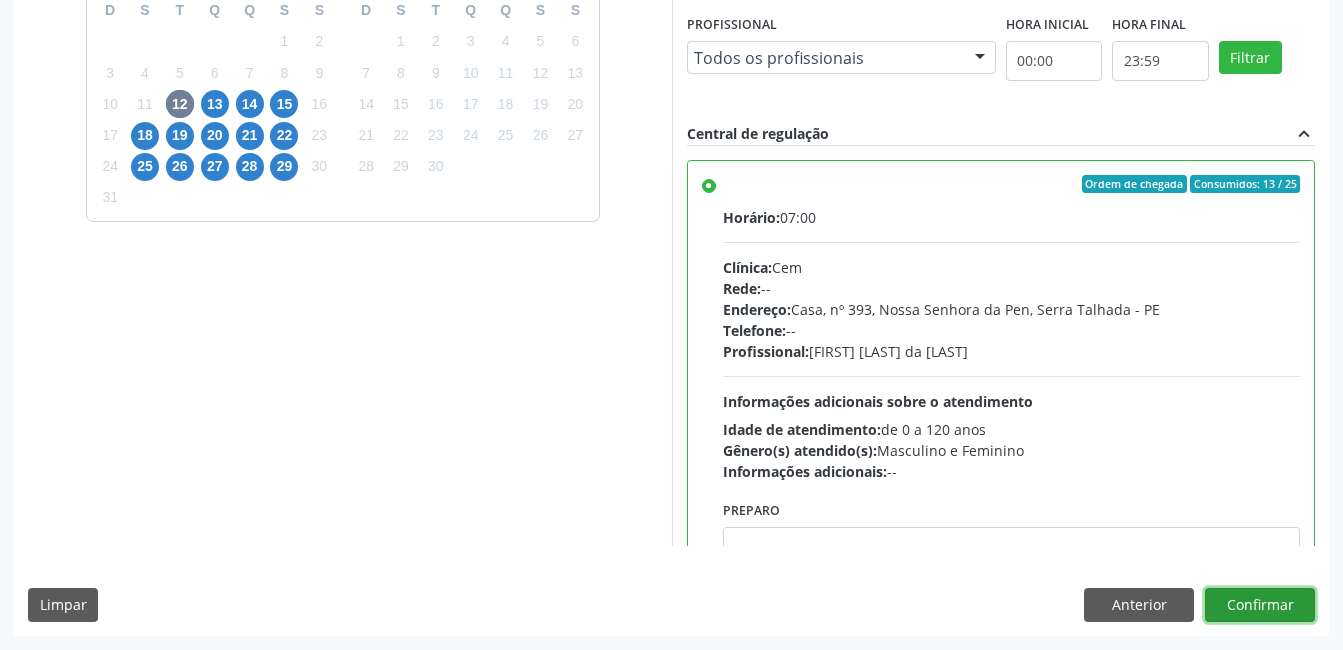 click on "Confirmar" at bounding box center [1260, 605] 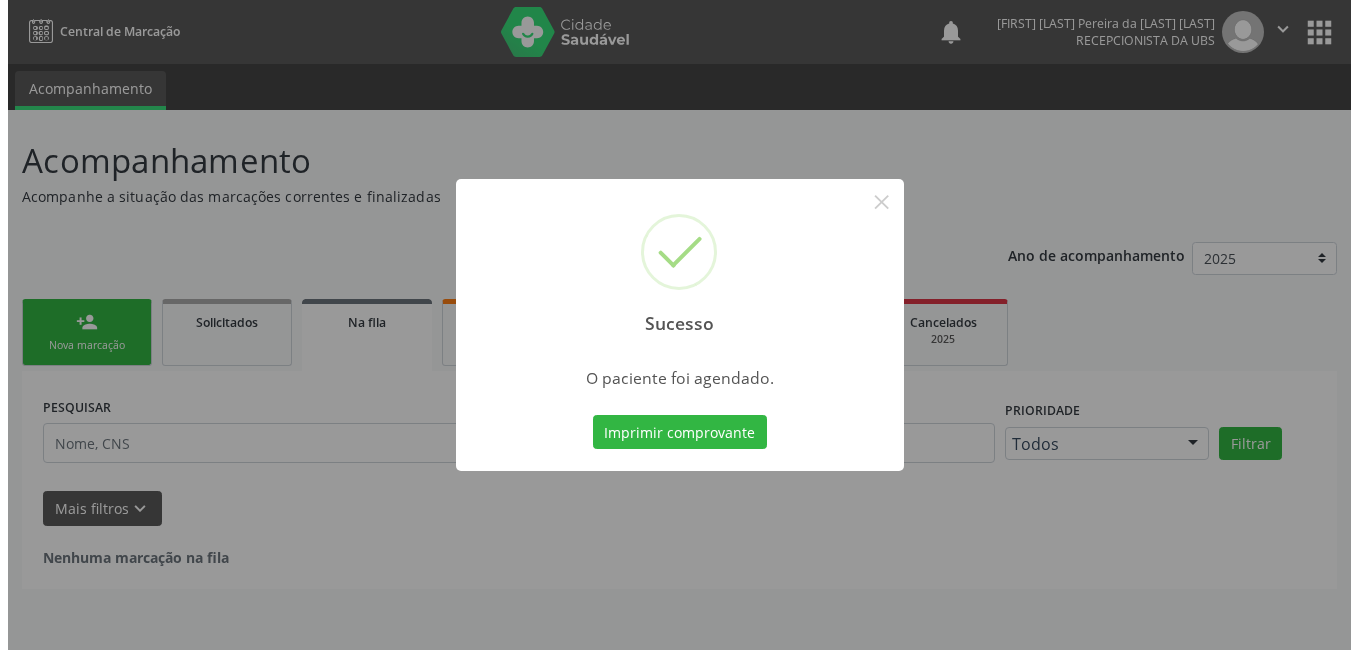 scroll, scrollTop: 0, scrollLeft: 0, axis: both 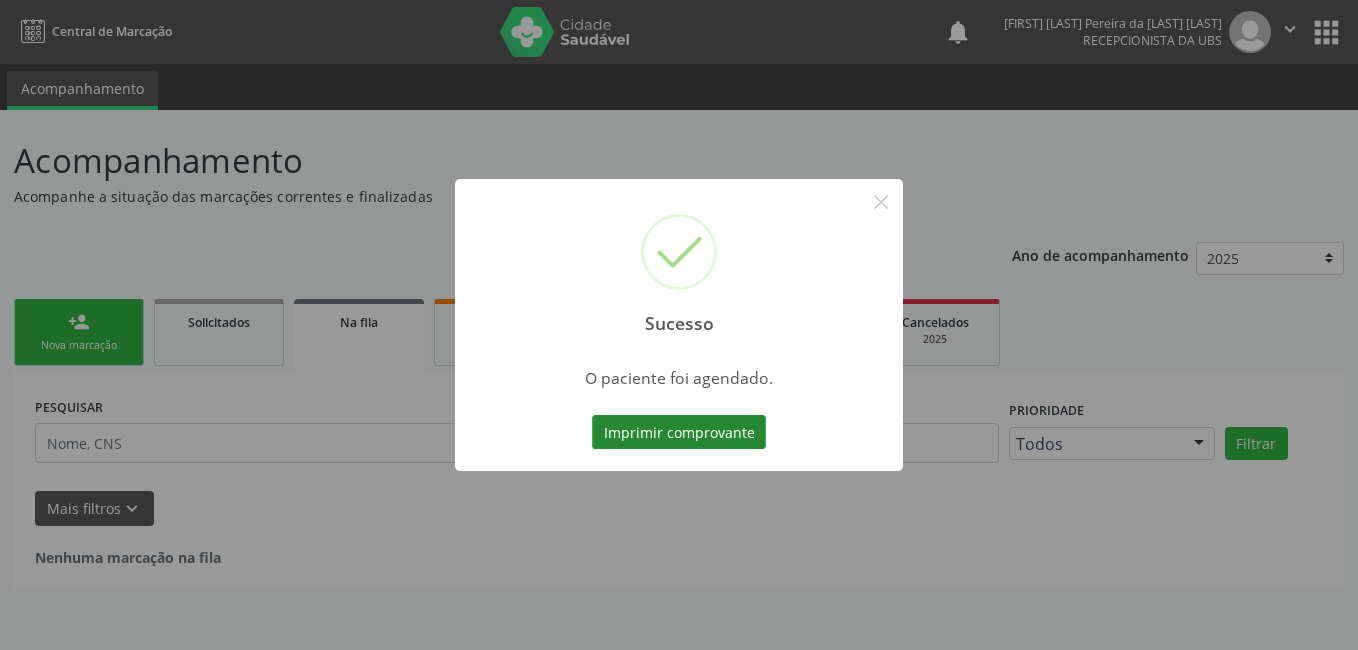 click on "Imprimir comprovante" at bounding box center (679, 432) 